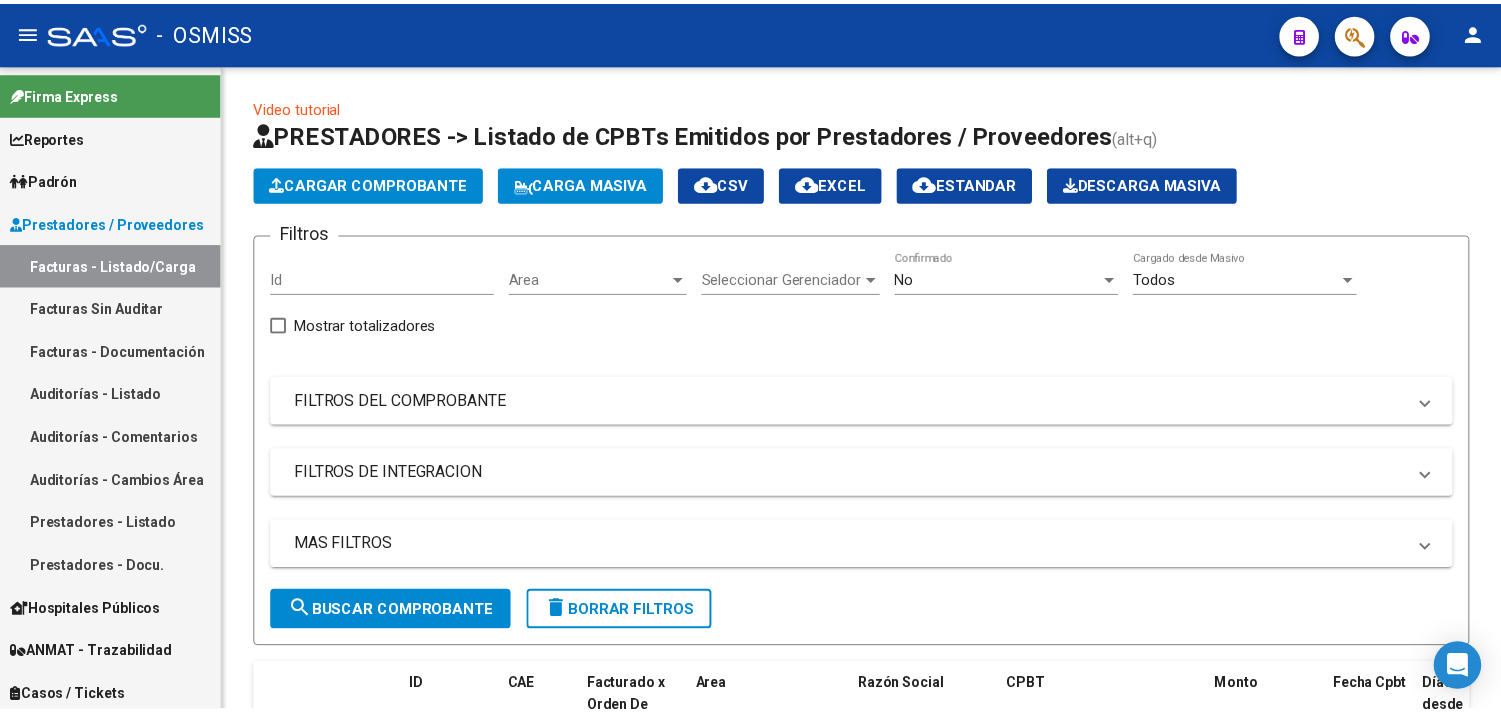 scroll, scrollTop: 0, scrollLeft: 0, axis: both 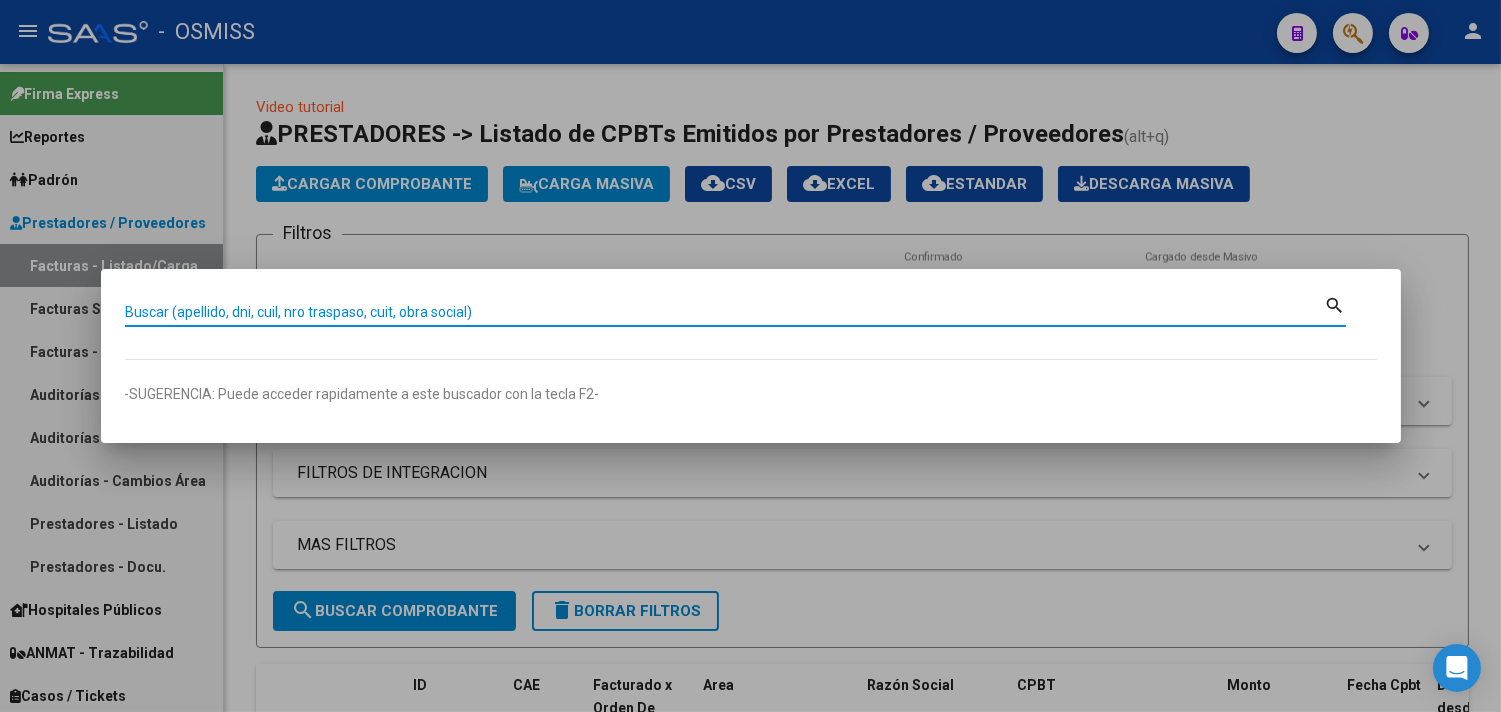 paste on "40-253" 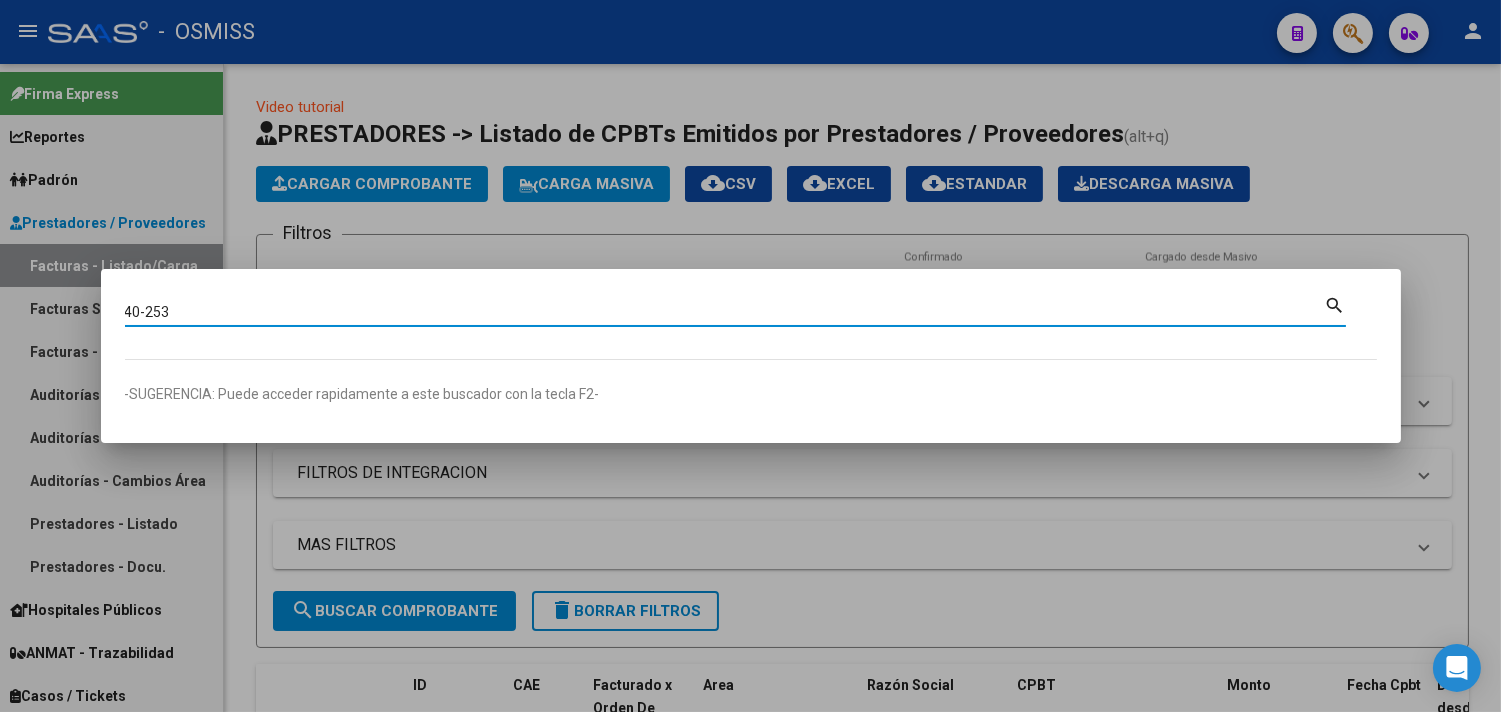 type on "40-253" 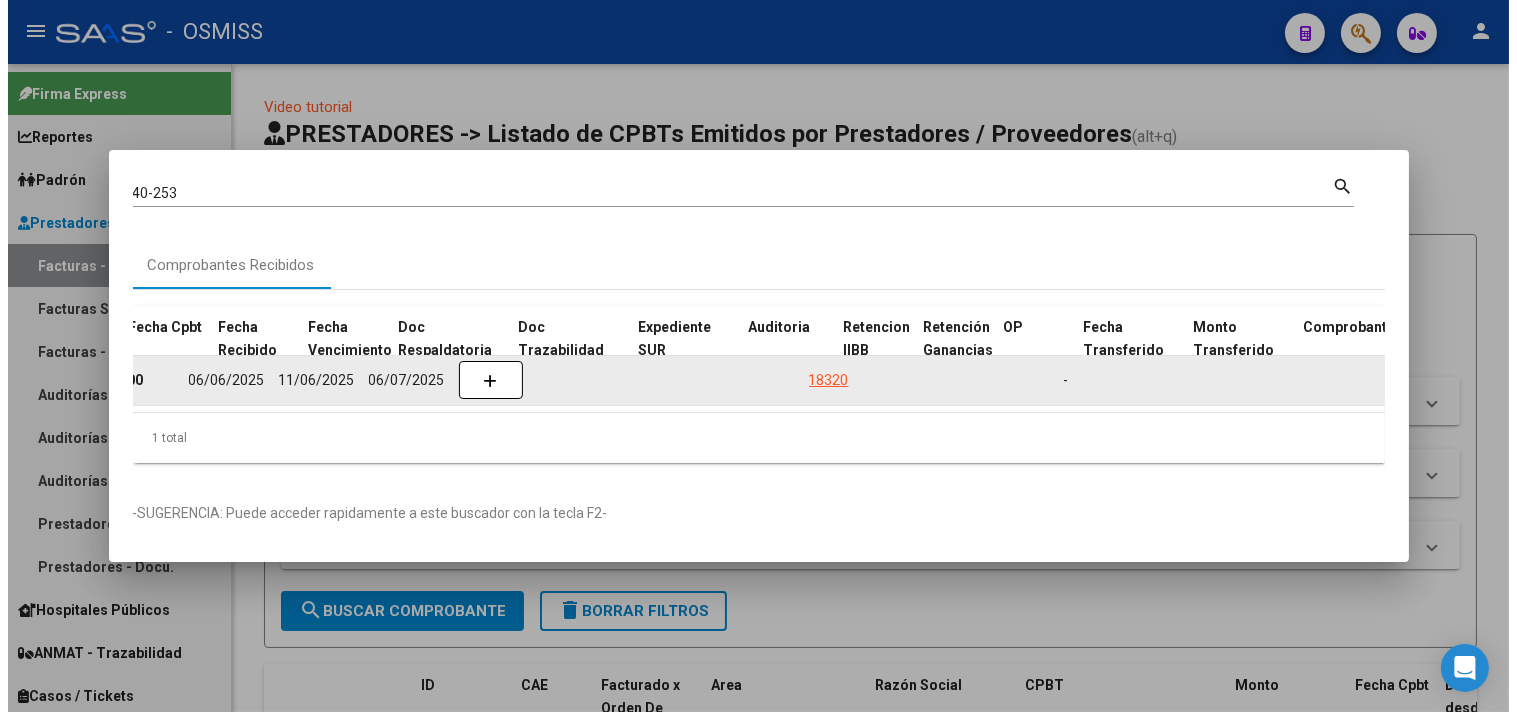 scroll, scrollTop: 0, scrollLeft: 960, axis: horizontal 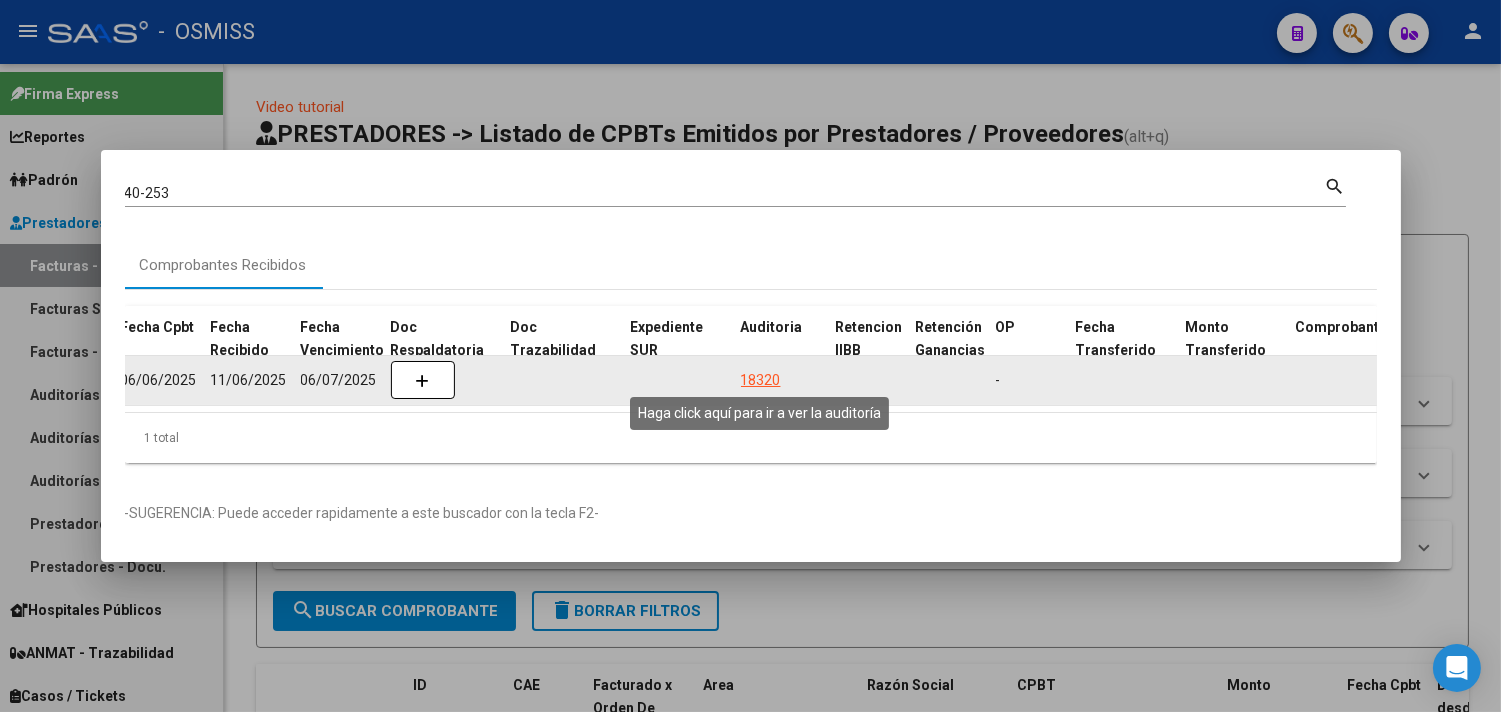click on "18320" 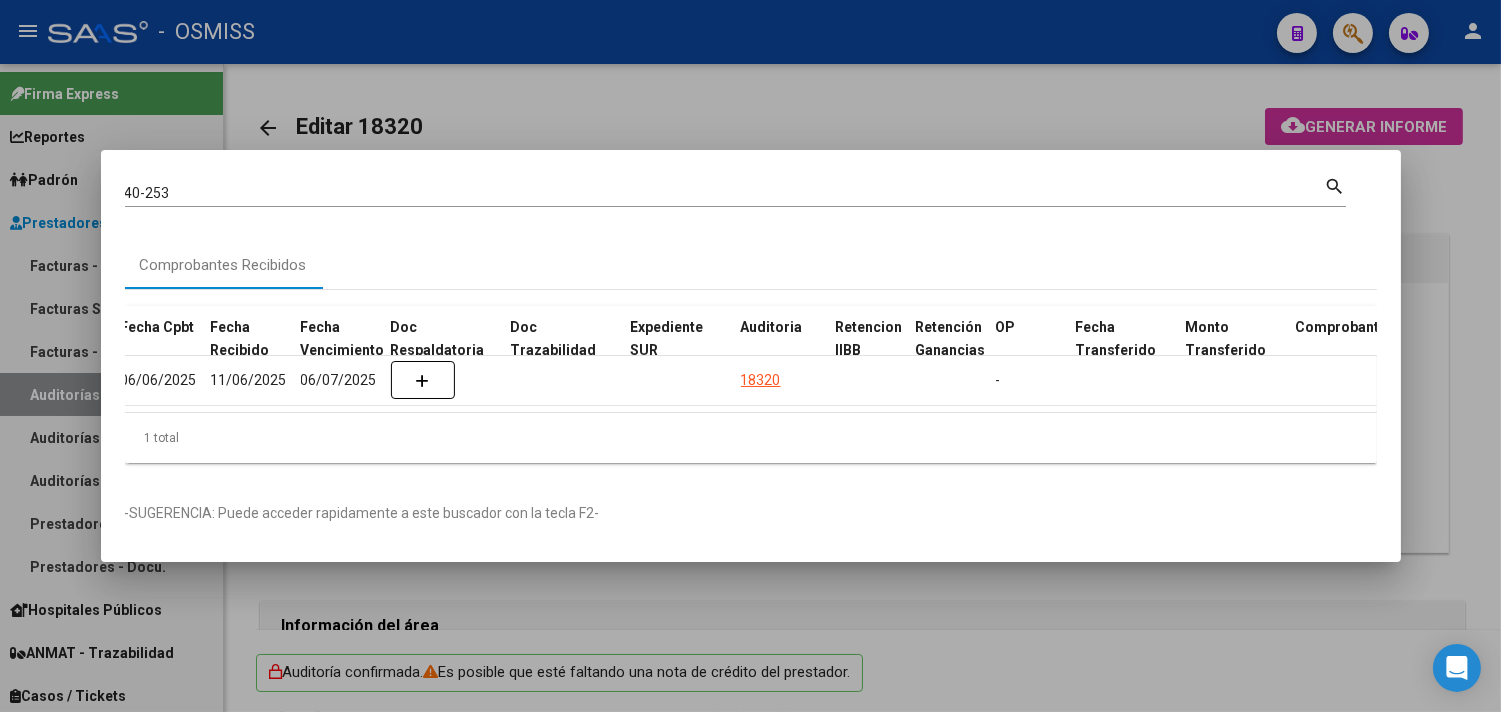 click at bounding box center [750, 356] 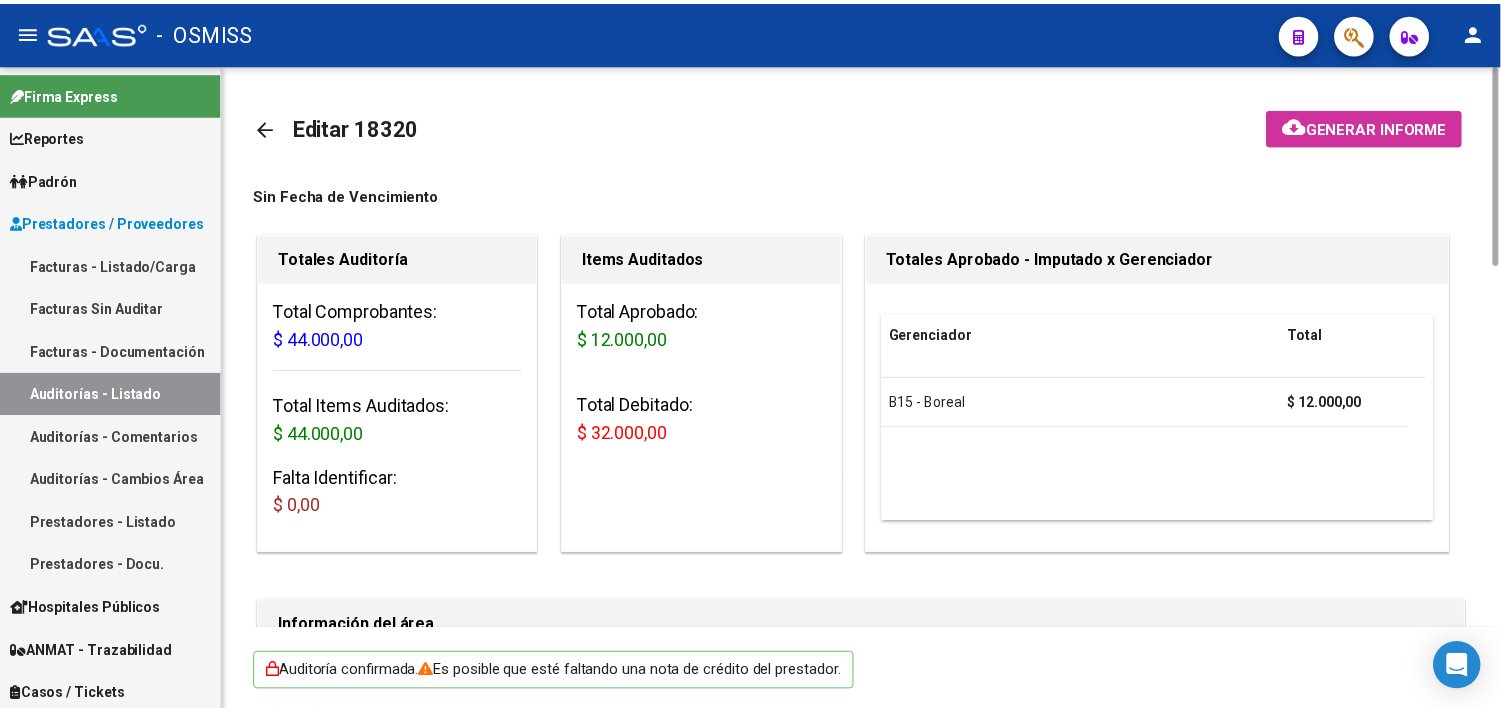 scroll, scrollTop: 888, scrollLeft: 0, axis: vertical 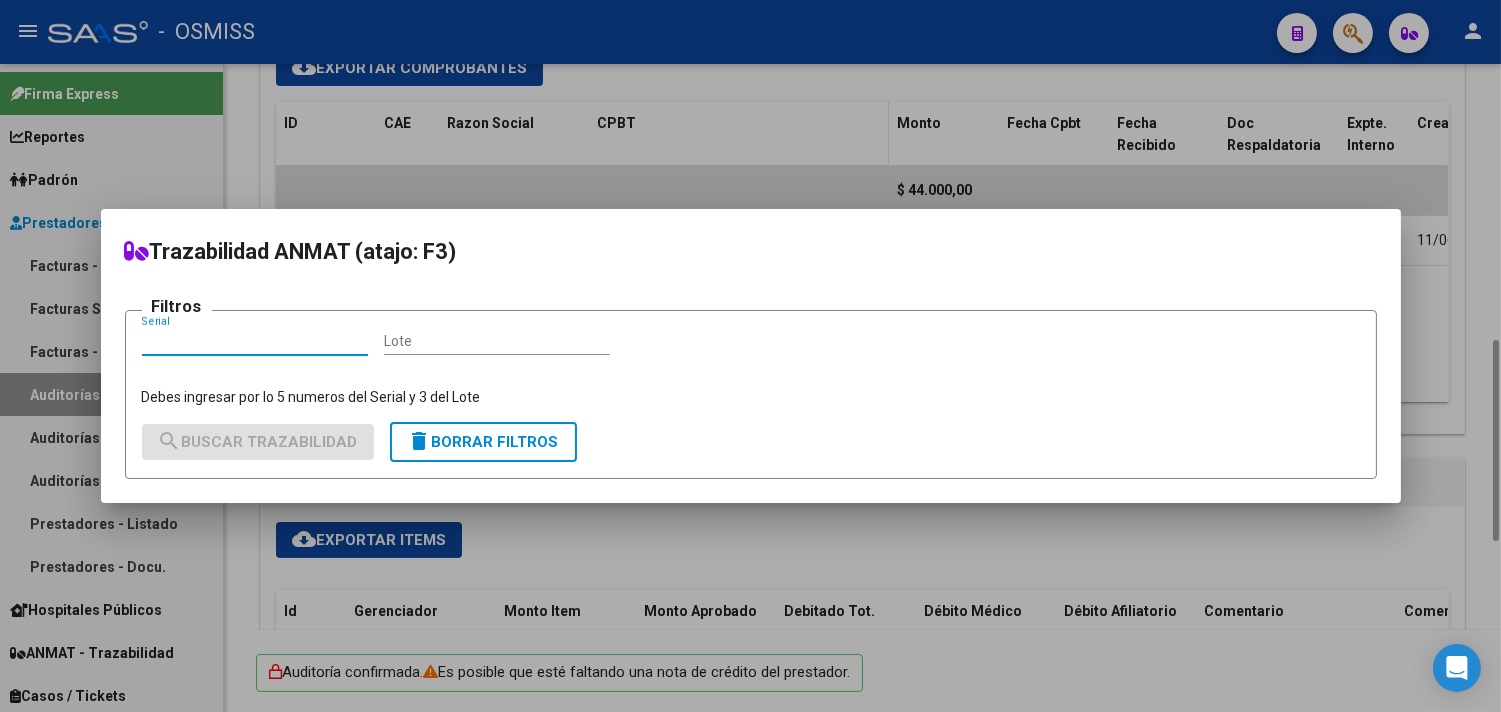click at bounding box center (750, 356) 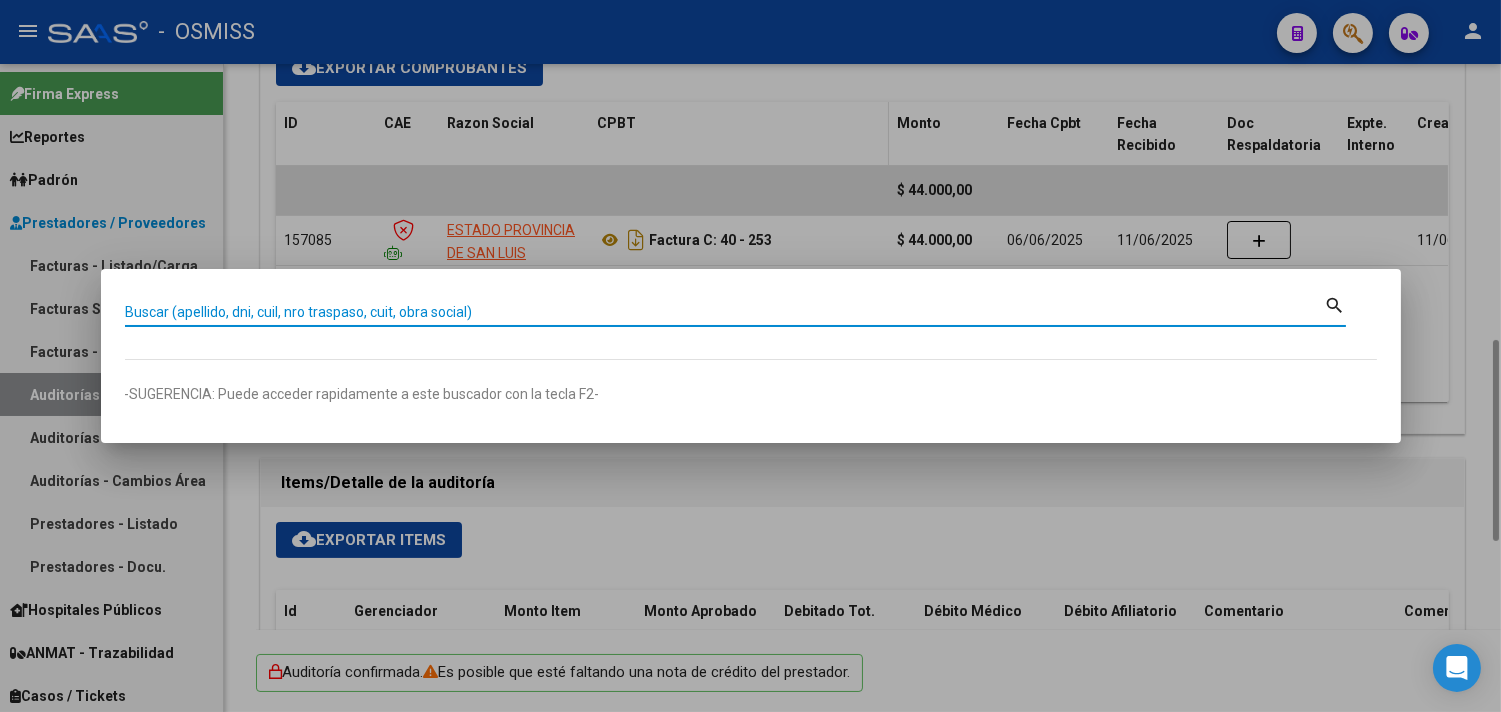 paste on "1-00081010" 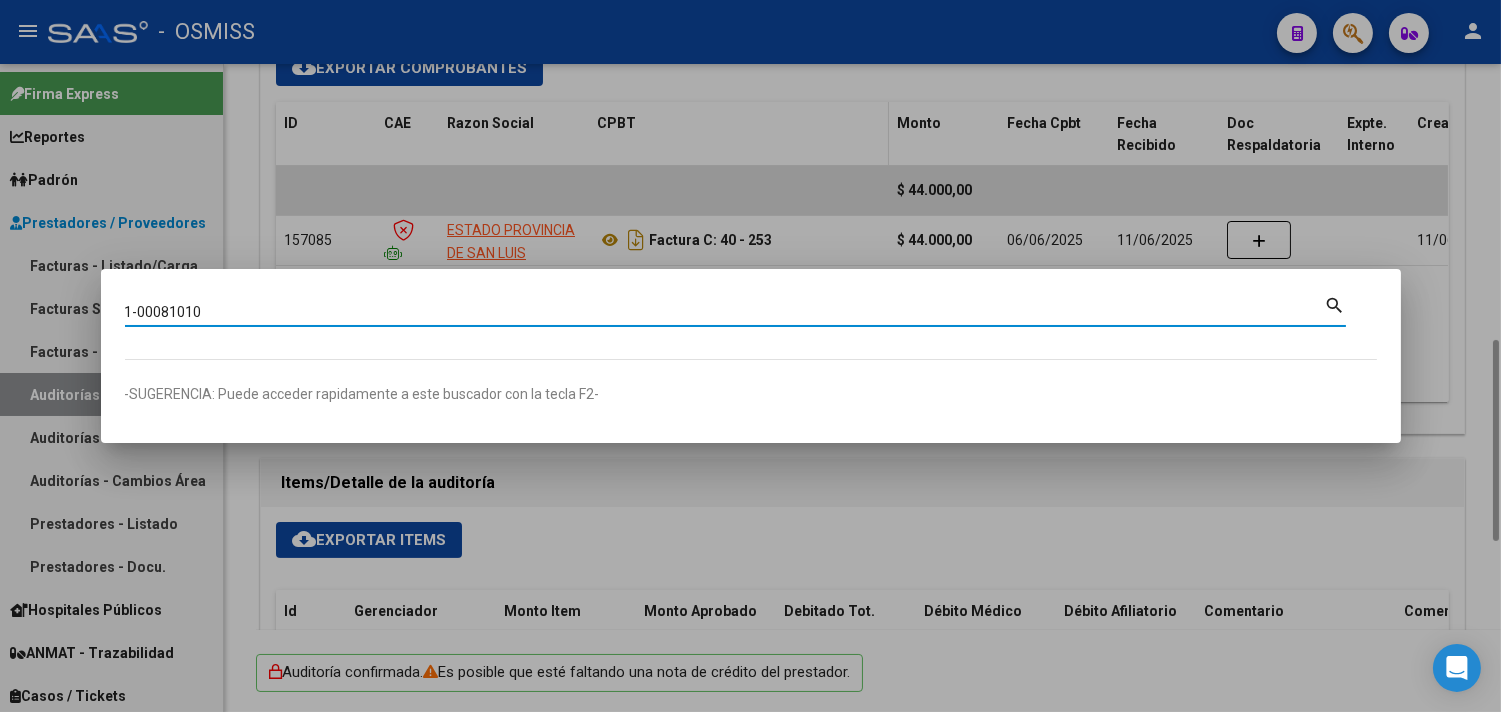 type on "1-00081010" 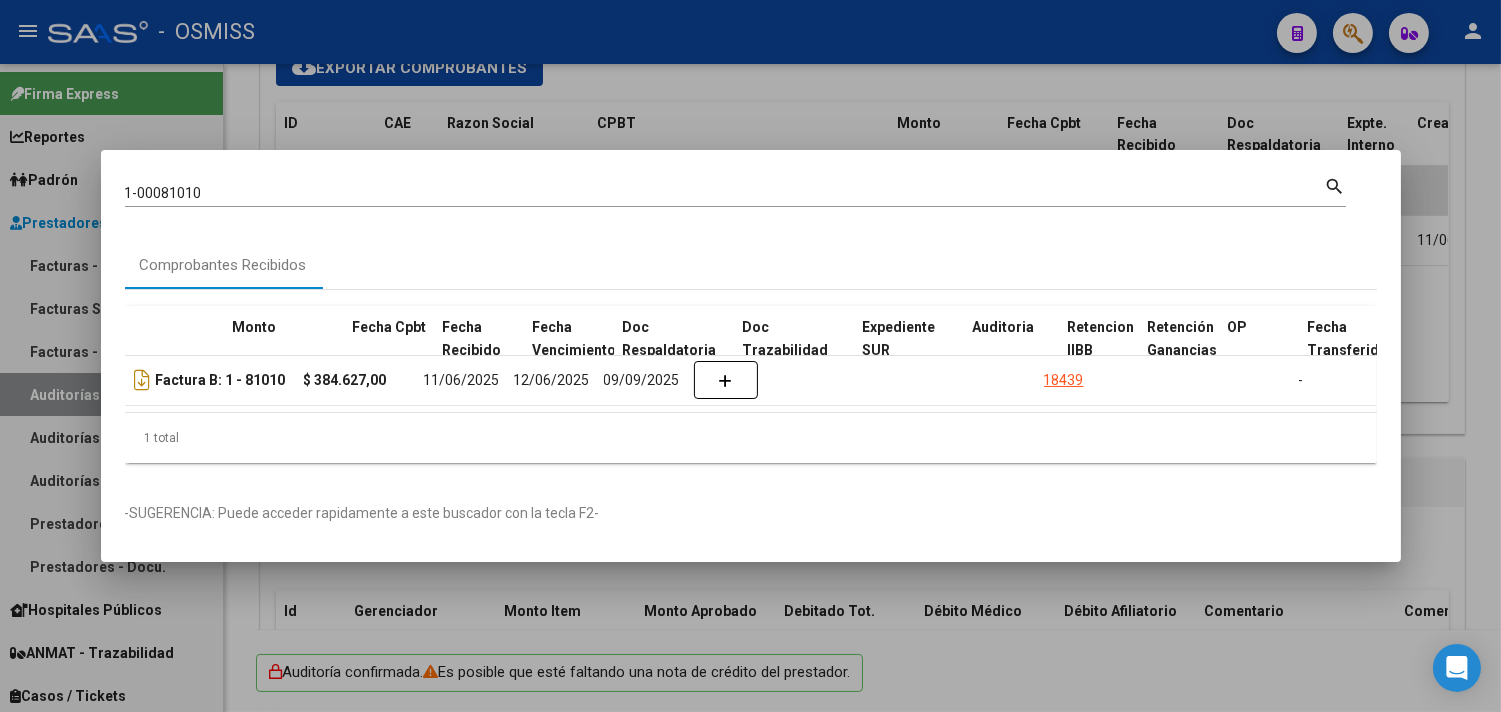 scroll, scrollTop: 0, scrollLeft: 728, axis: horizontal 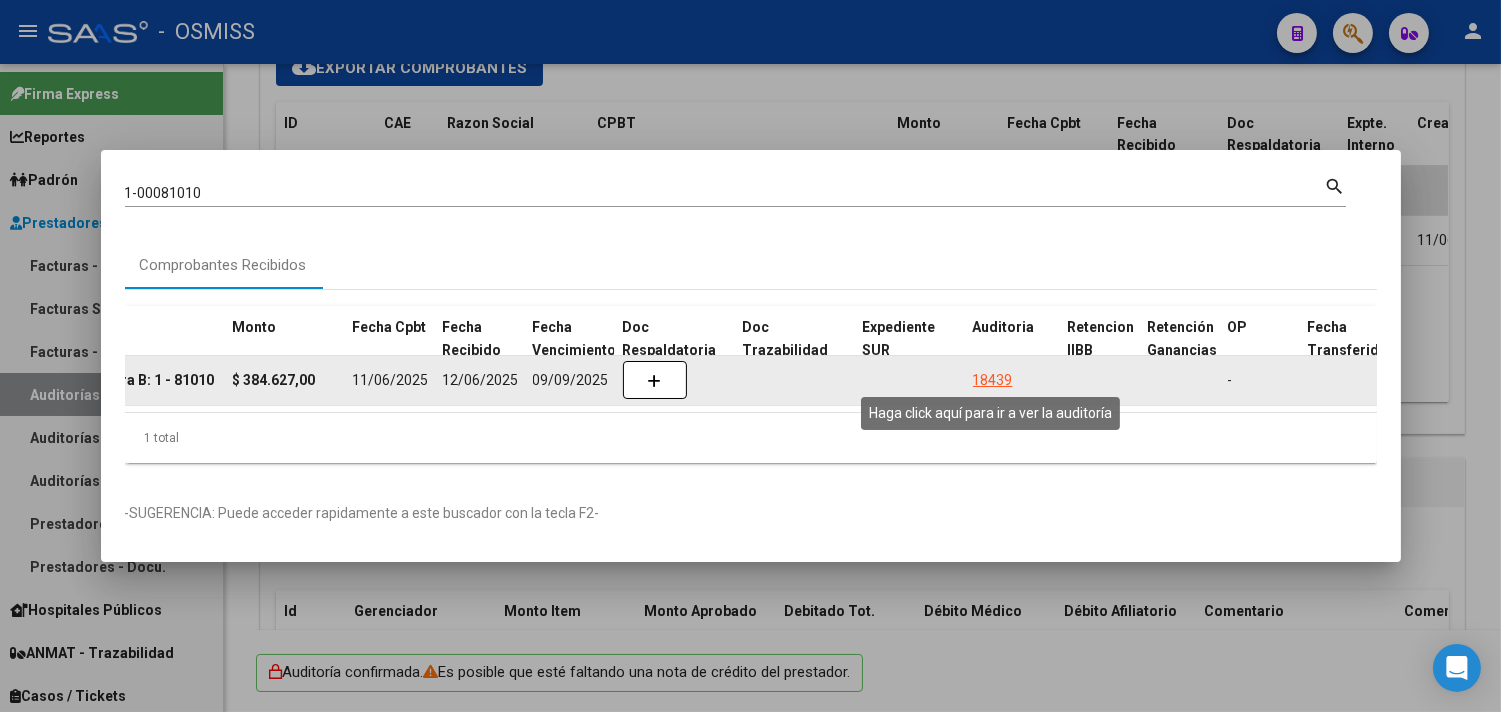 click on "18439" 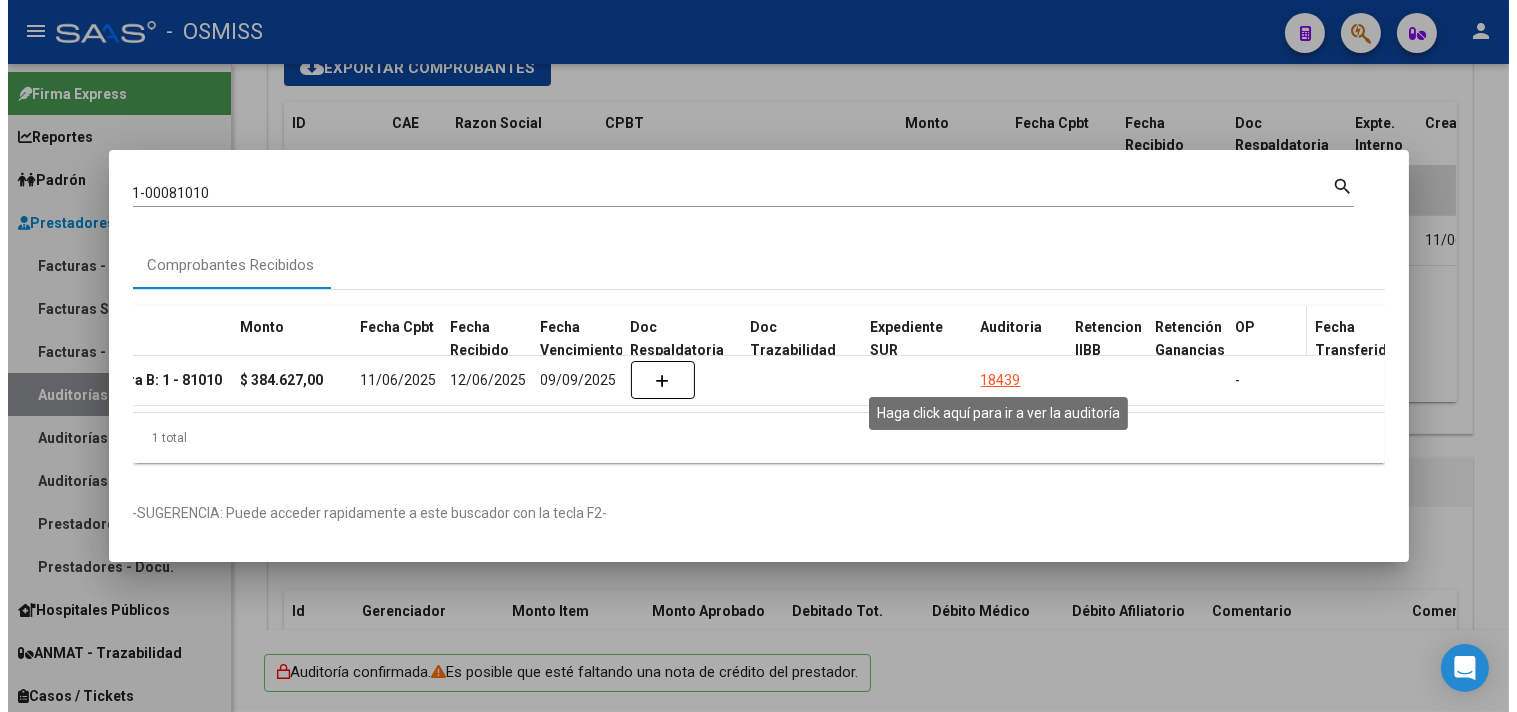 scroll, scrollTop: 0, scrollLeft: 0, axis: both 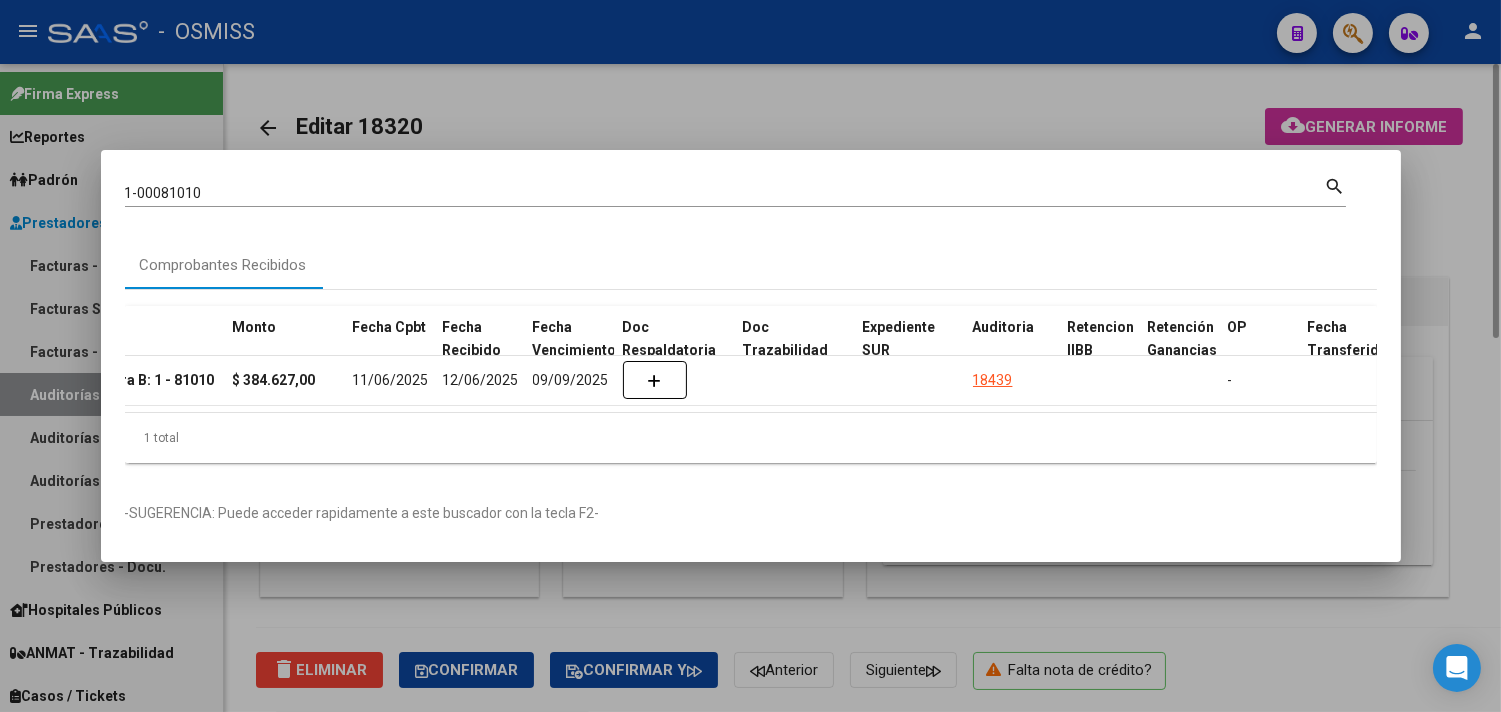 click at bounding box center (750, 356) 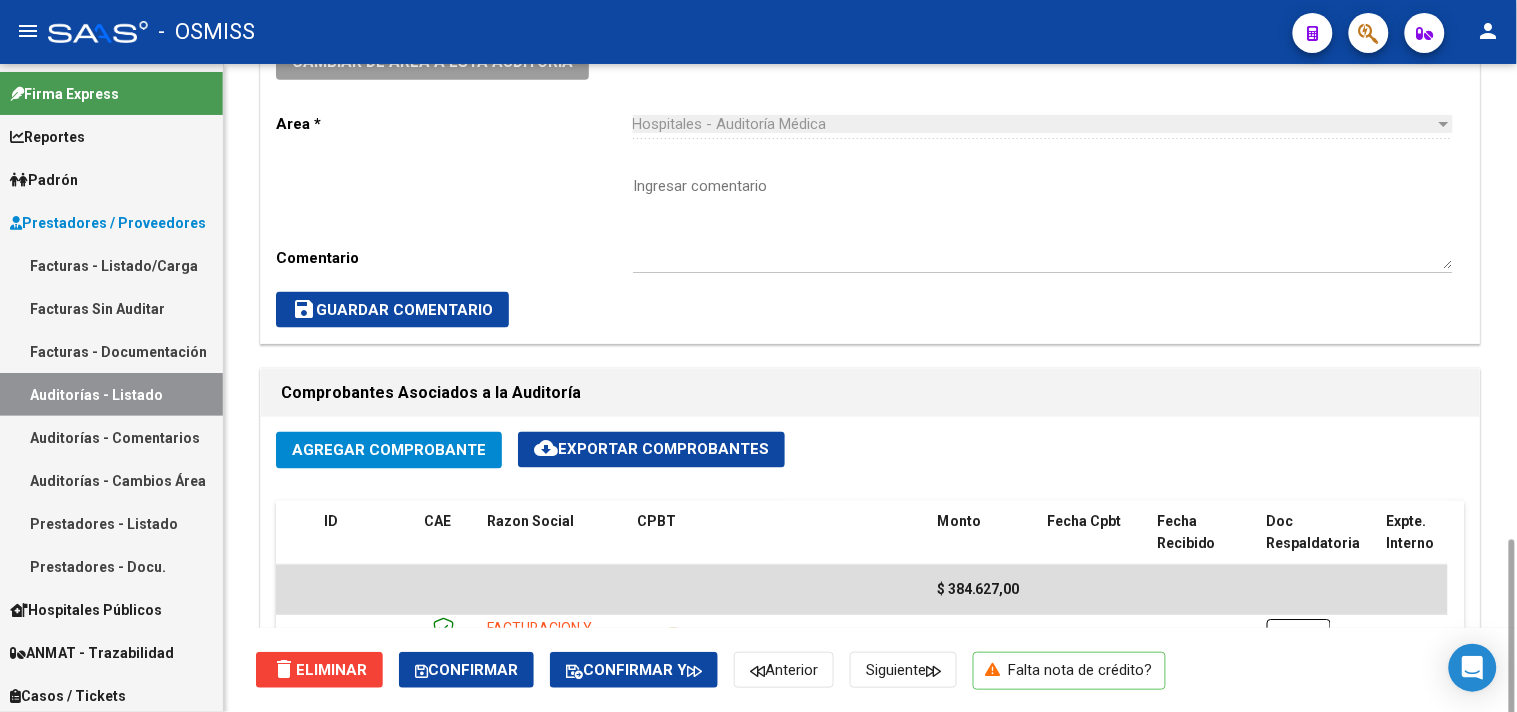 scroll, scrollTop: 888, scrollLeft: 0, axis: vertical 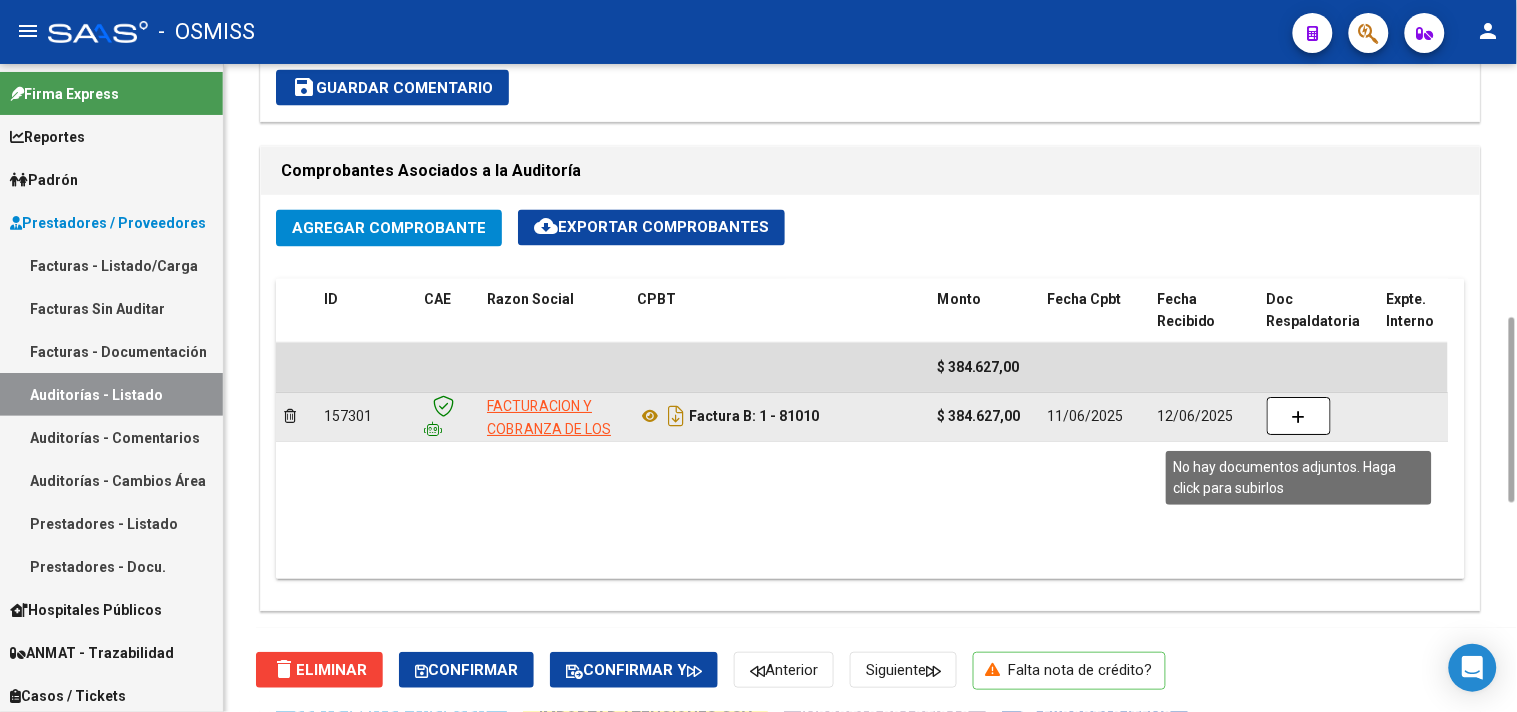 click 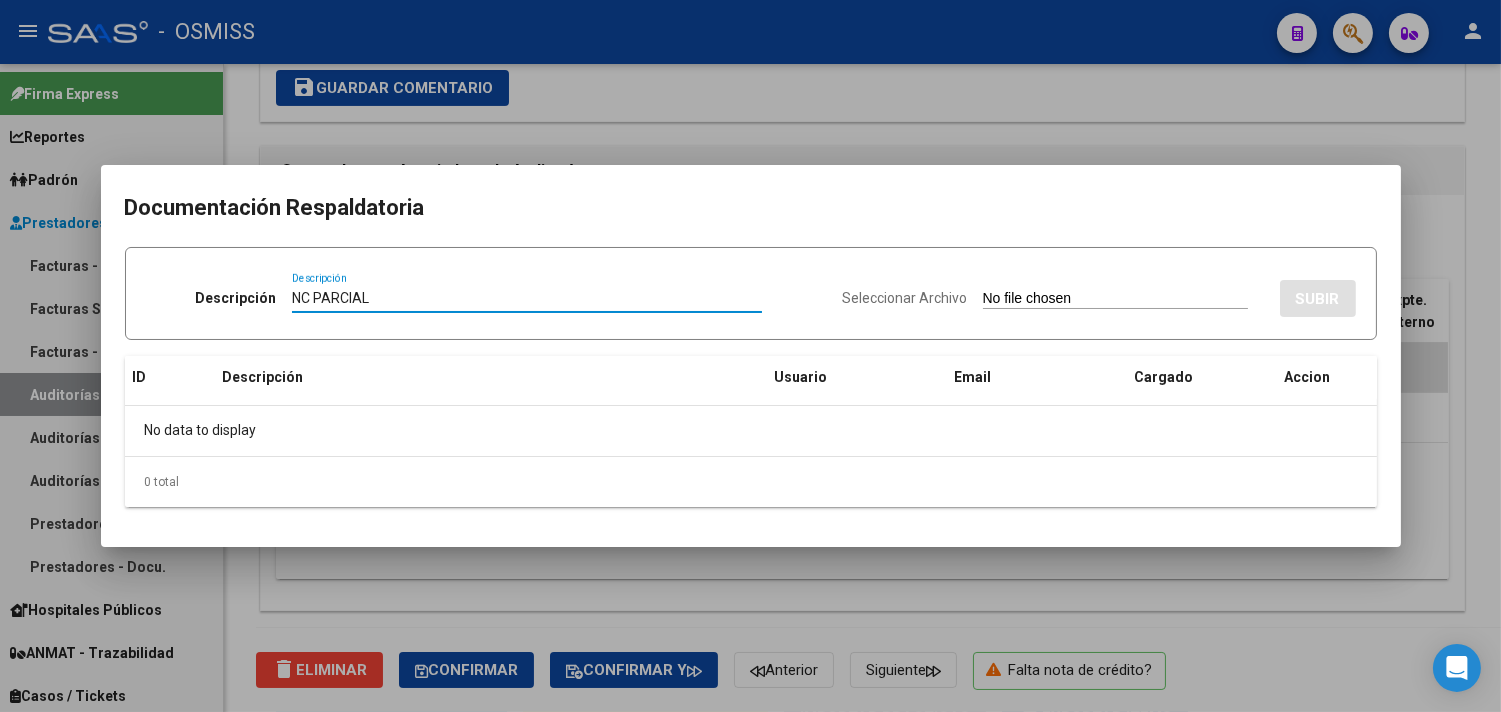 type on "NC PARCIAL" 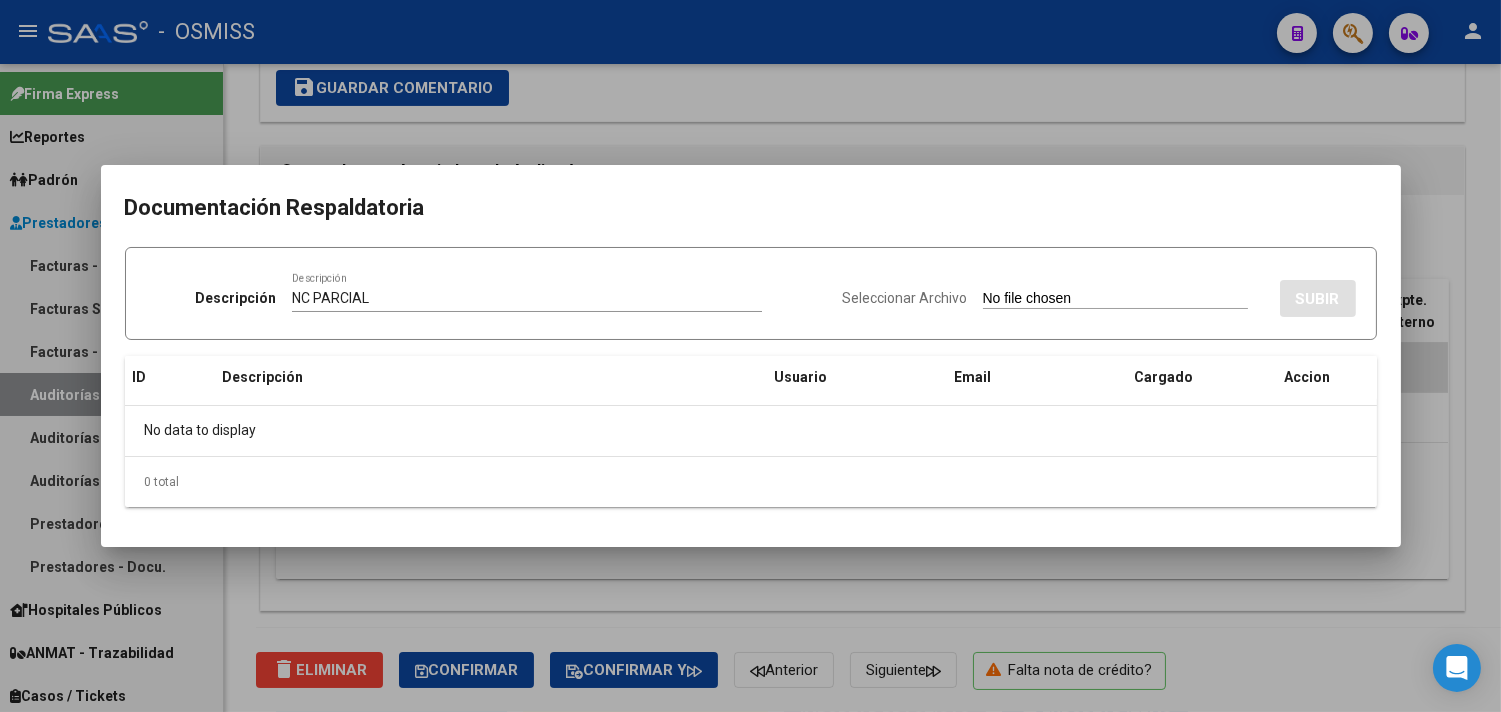 type on "C:\fakepath\NCB 0001-00042796 fc 81010.pdf" 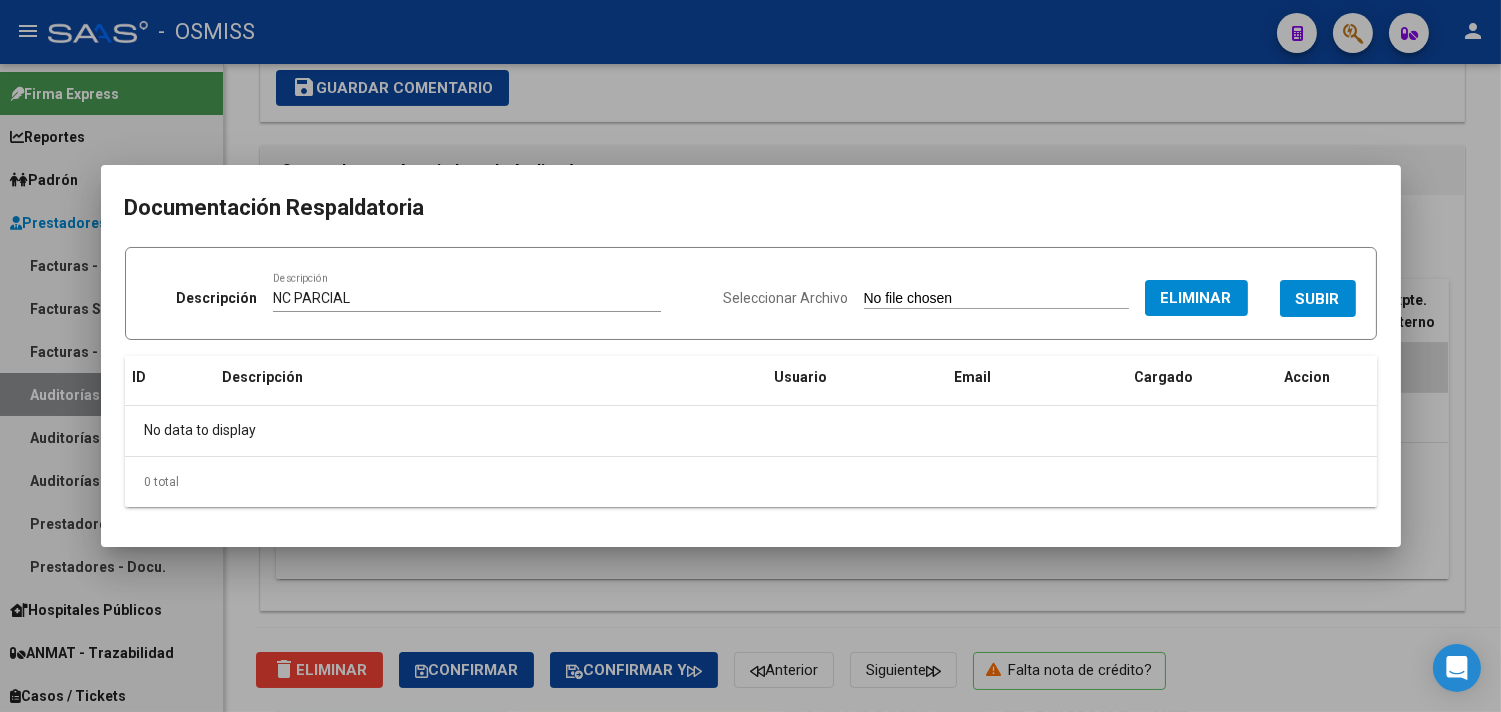 click on "SUBIR" at bounding box center [1318, 299] 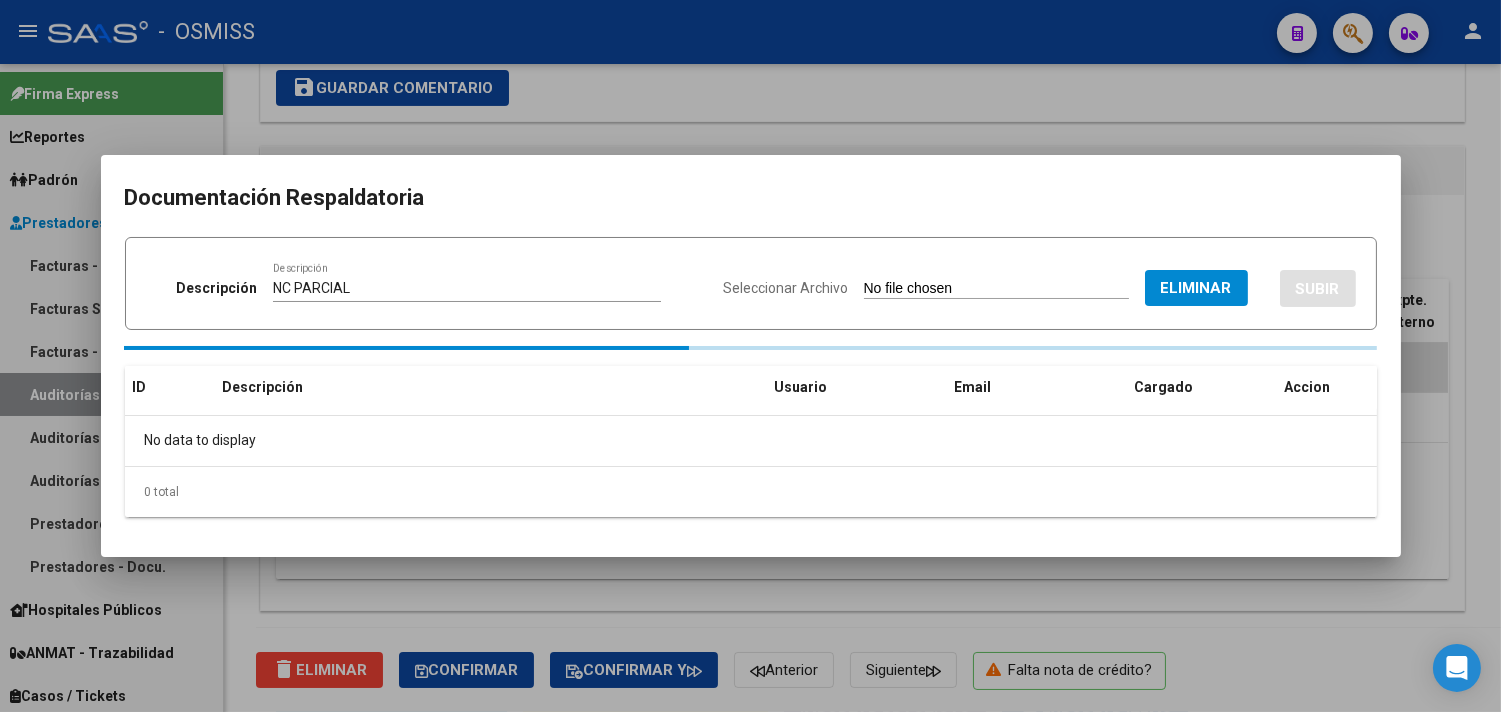 type 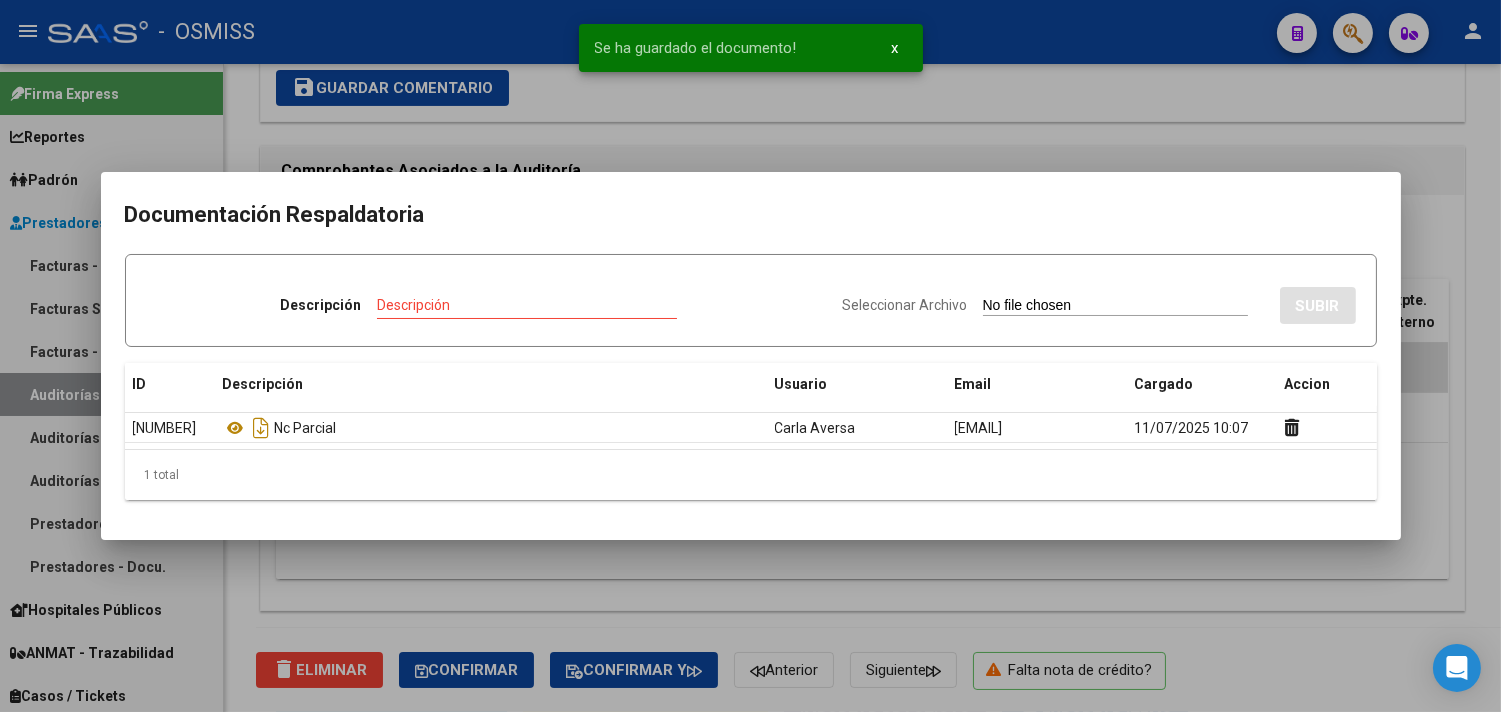 click at bounding box center (750, 356) 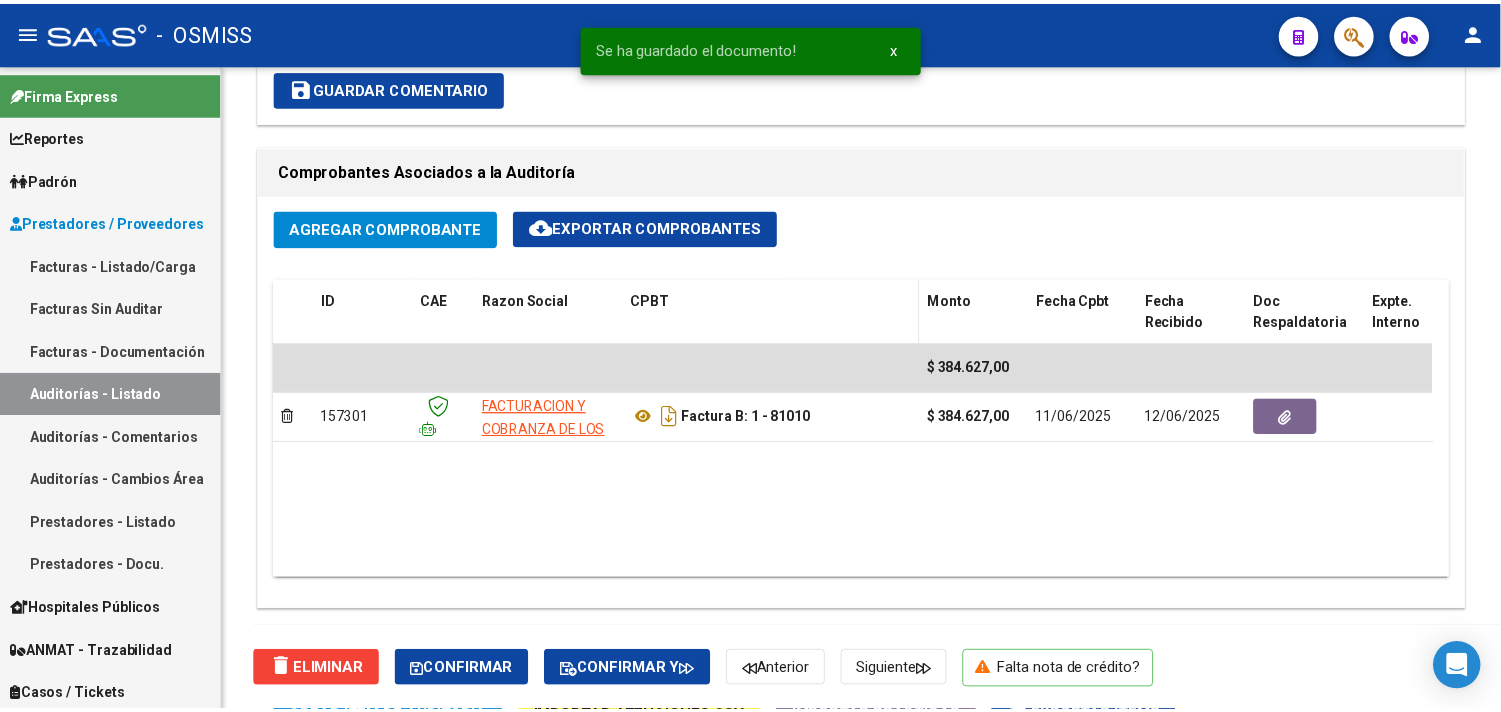 scroll, scrollTop: 0, scrollLeft: 0, axis: both 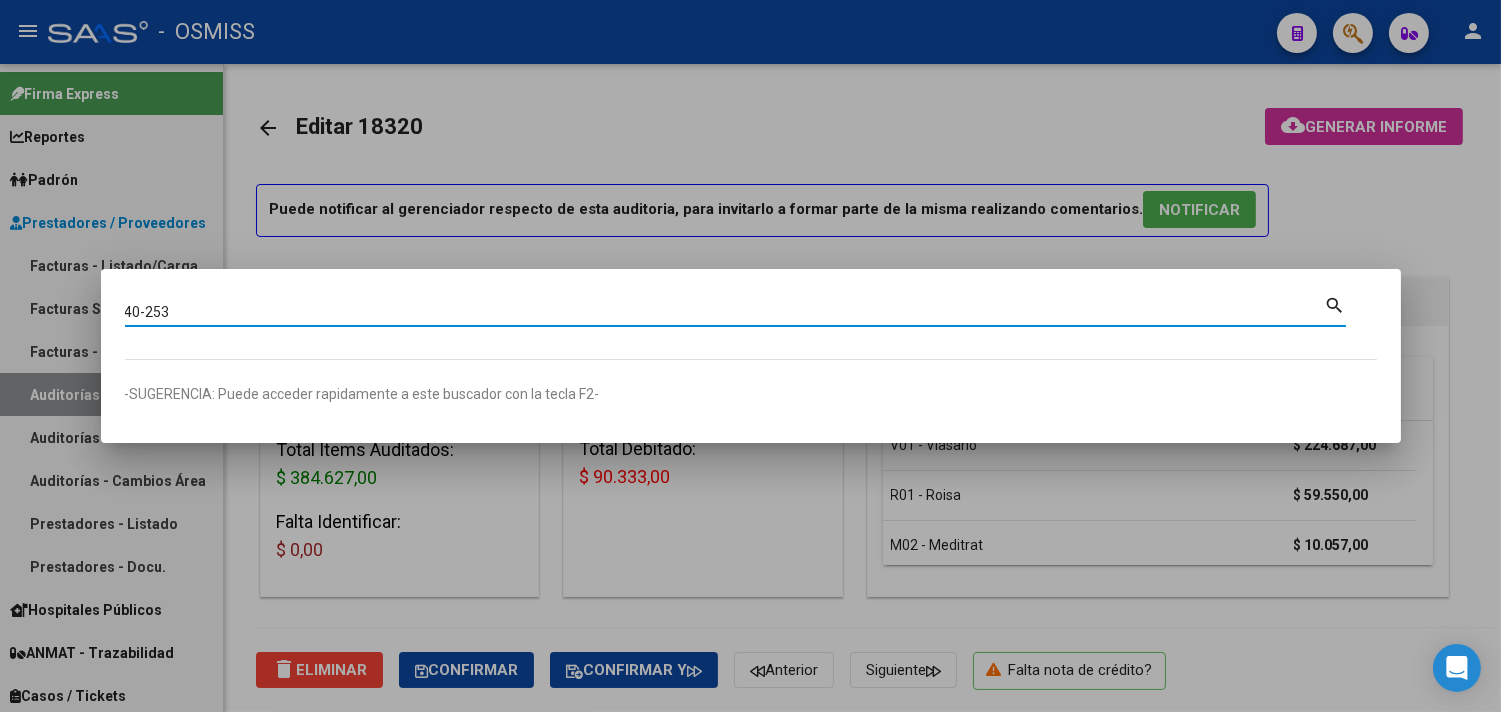 type on "40-253" 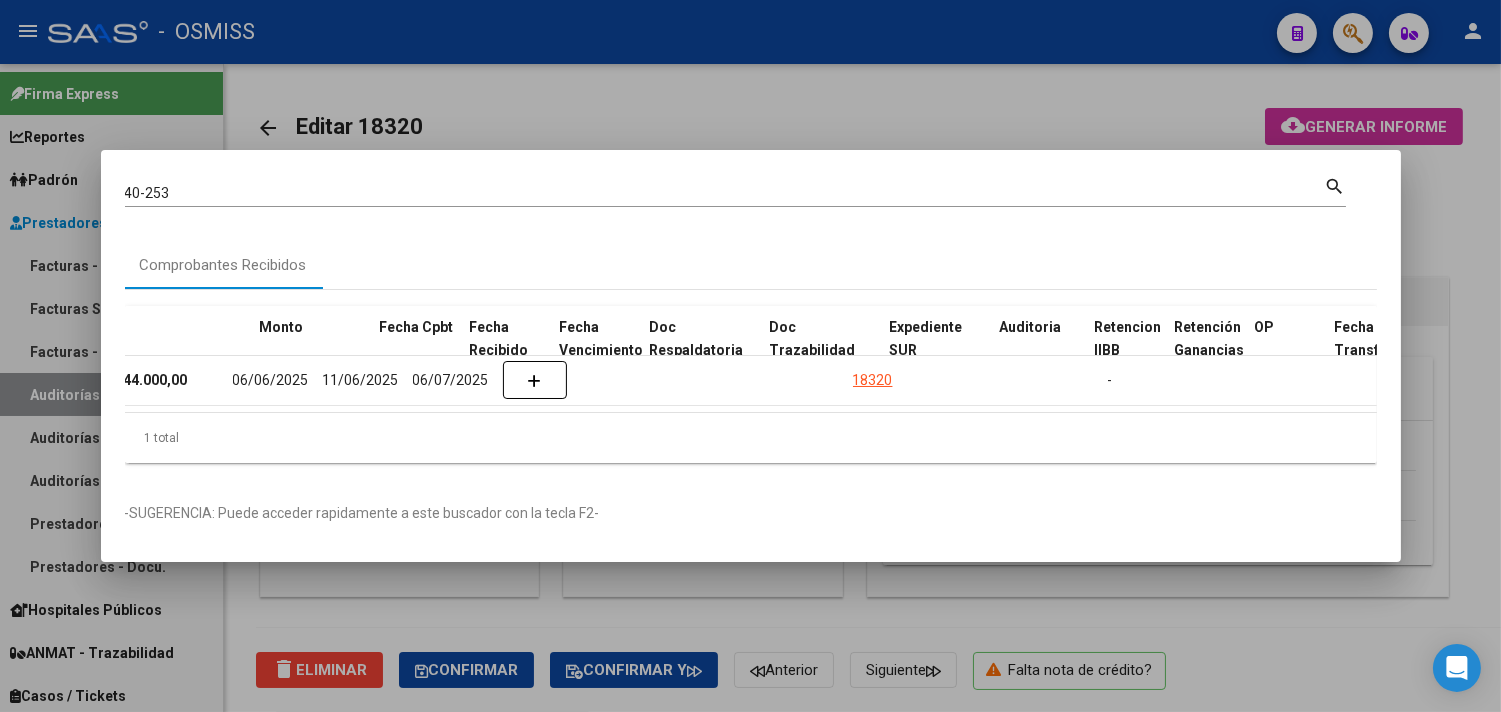 scroll, scrollTop: 0, scrollLeft: 1007, axis: horizontal 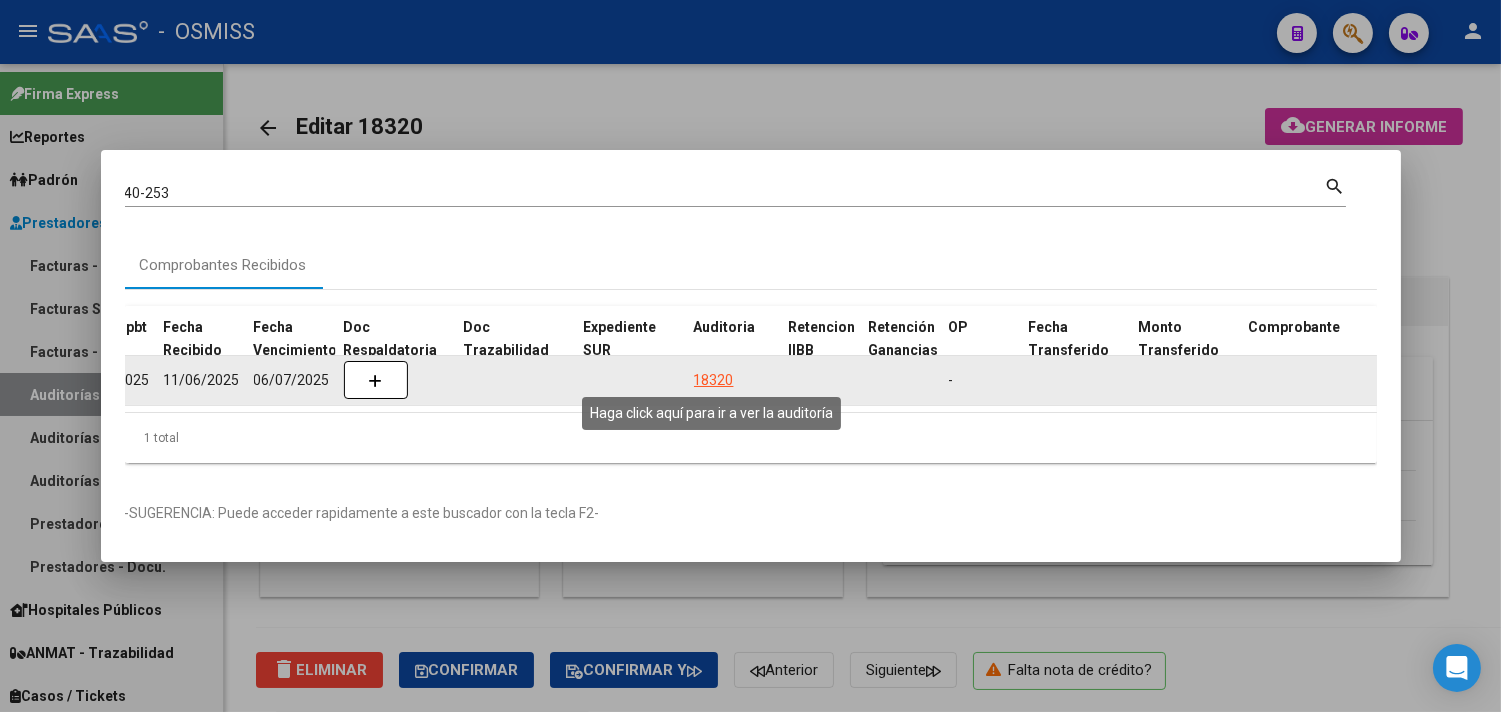 click on "18320" 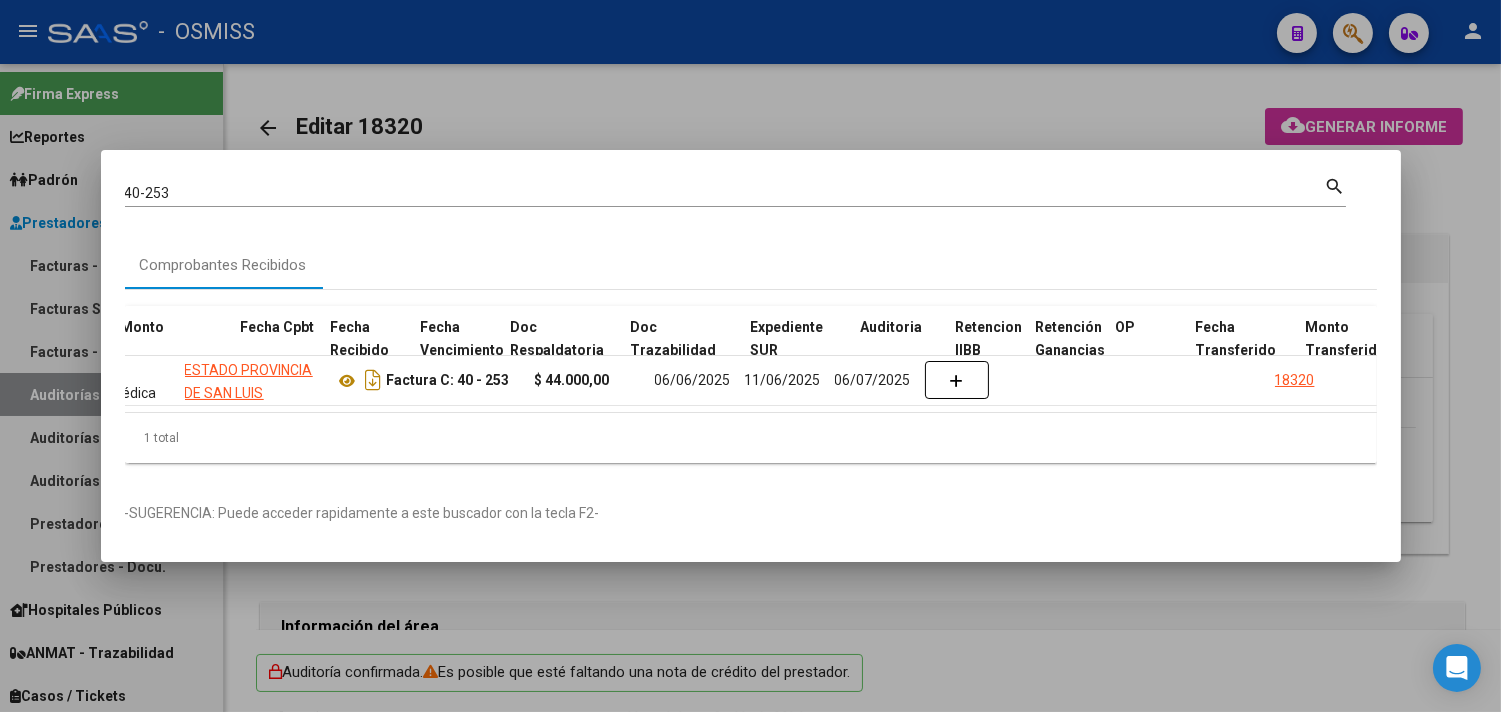 scroll, scrollTop: 0, scrollLeft: 0, axis: both 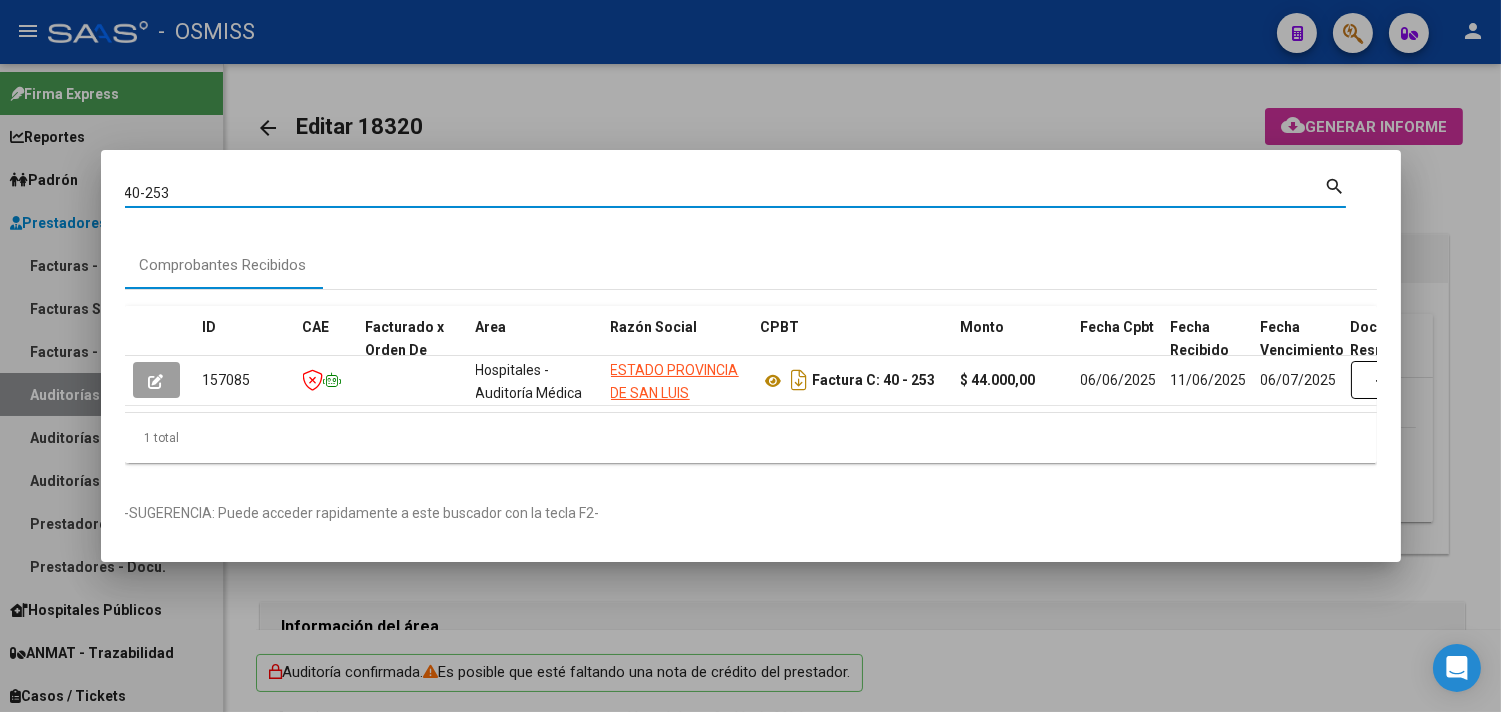 drag, startPoint x: 178, startPoint y: 188, endPoint x: 91, endPoint y: 188, distance: 87 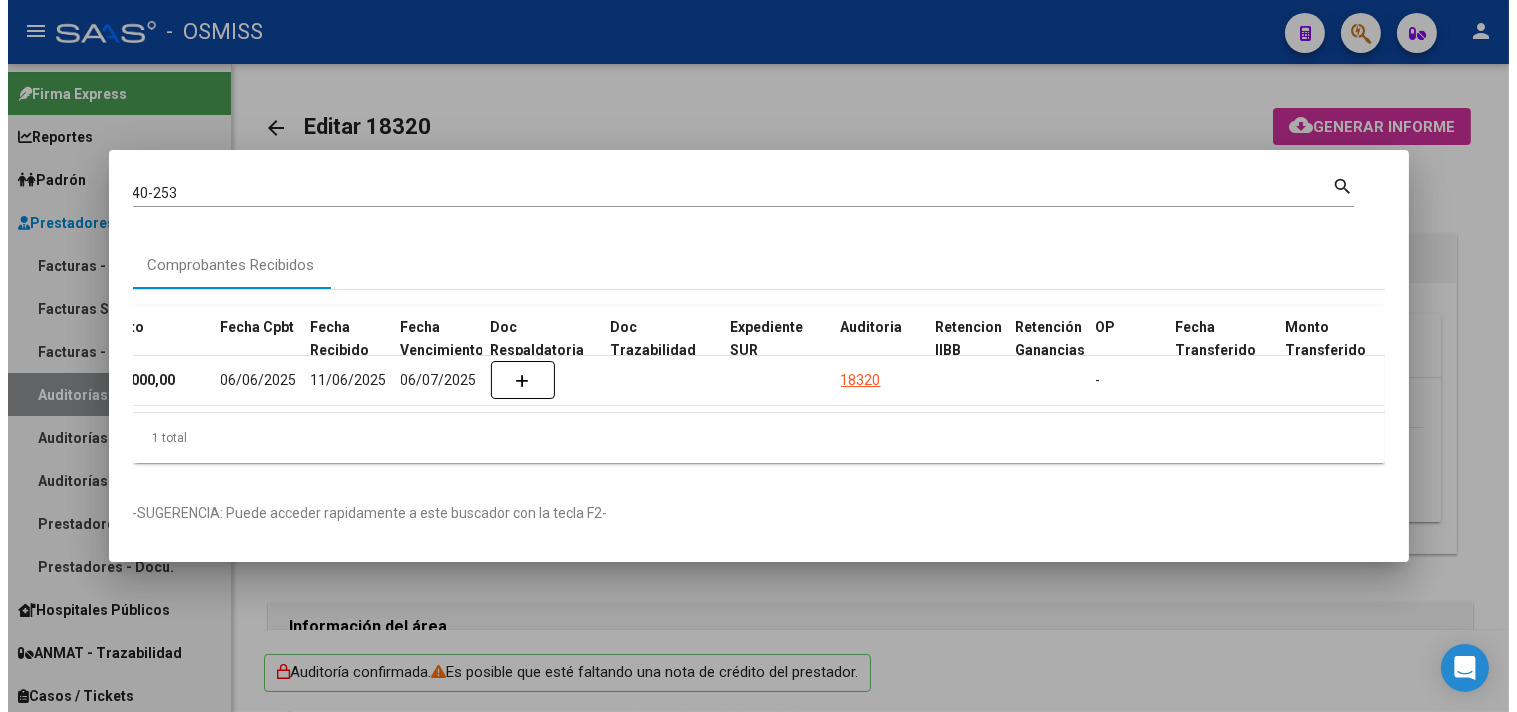 scroll, scrollTop: 0, scrollLeft: 1000, axis: horizontal 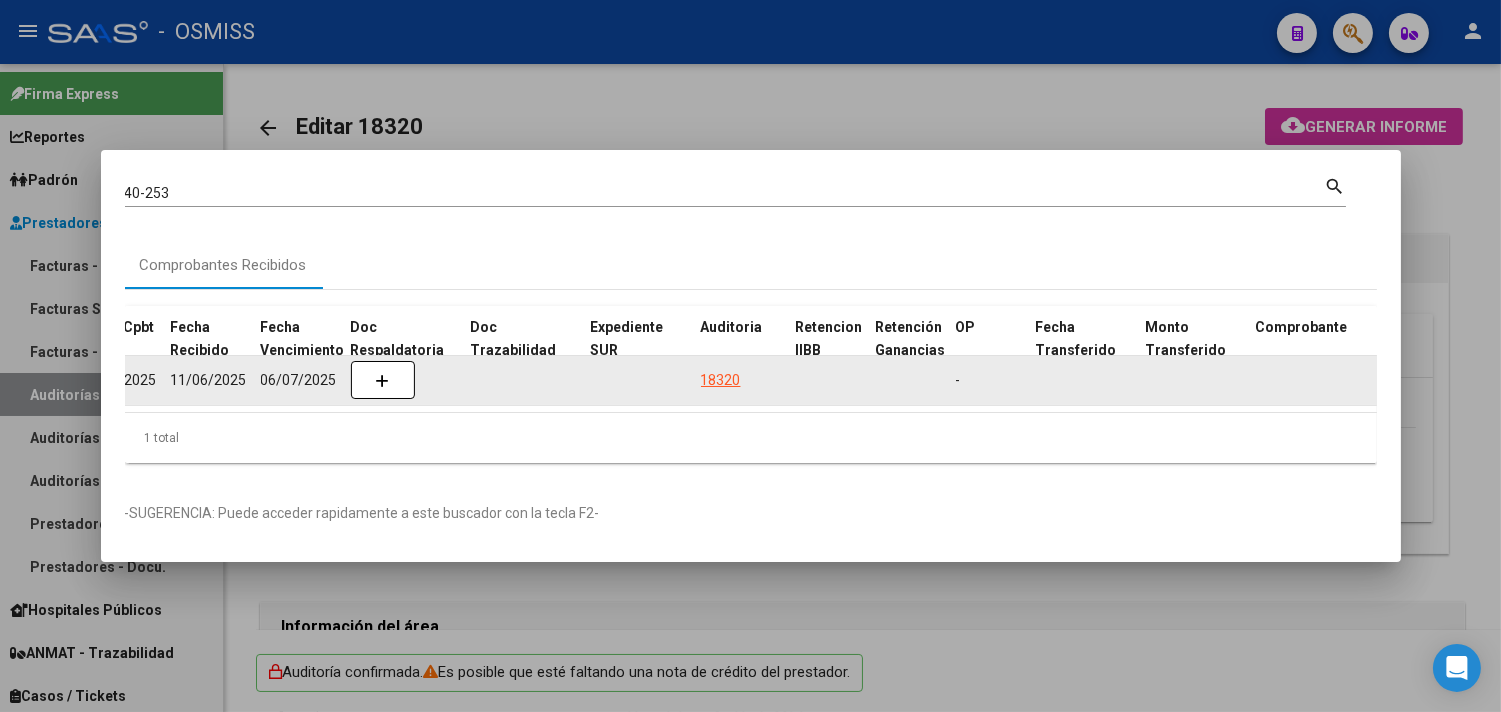 click on "18320" 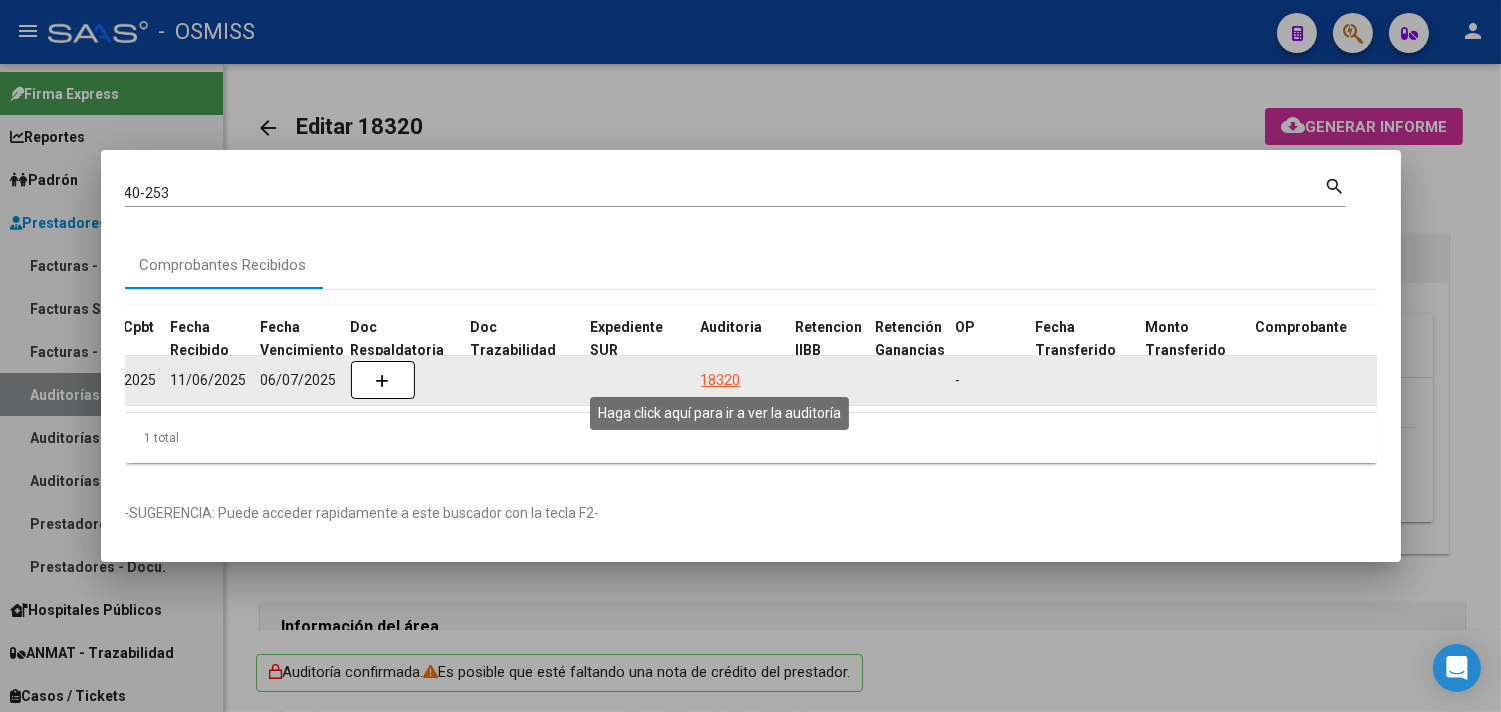 click on "18320" 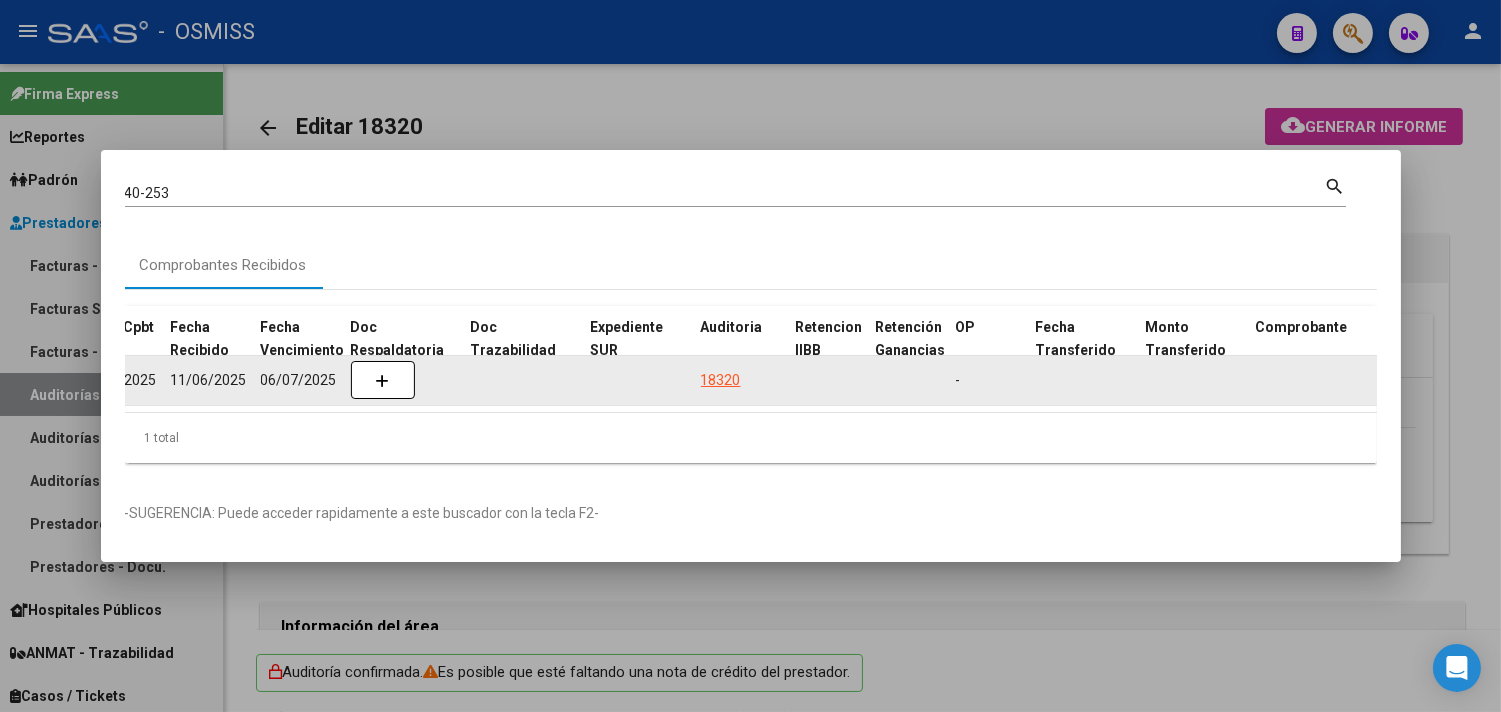 click on "18320" 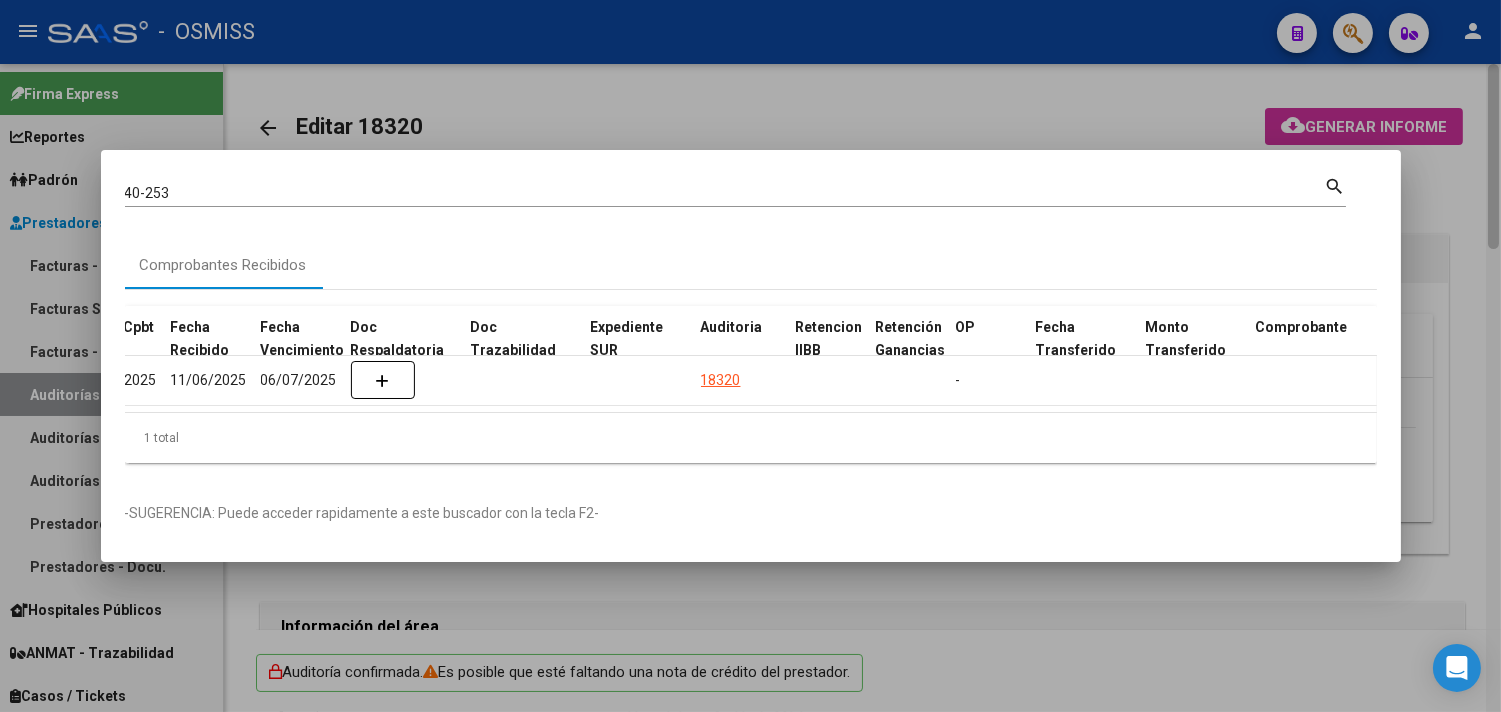 click at bounding box center (750, 356) 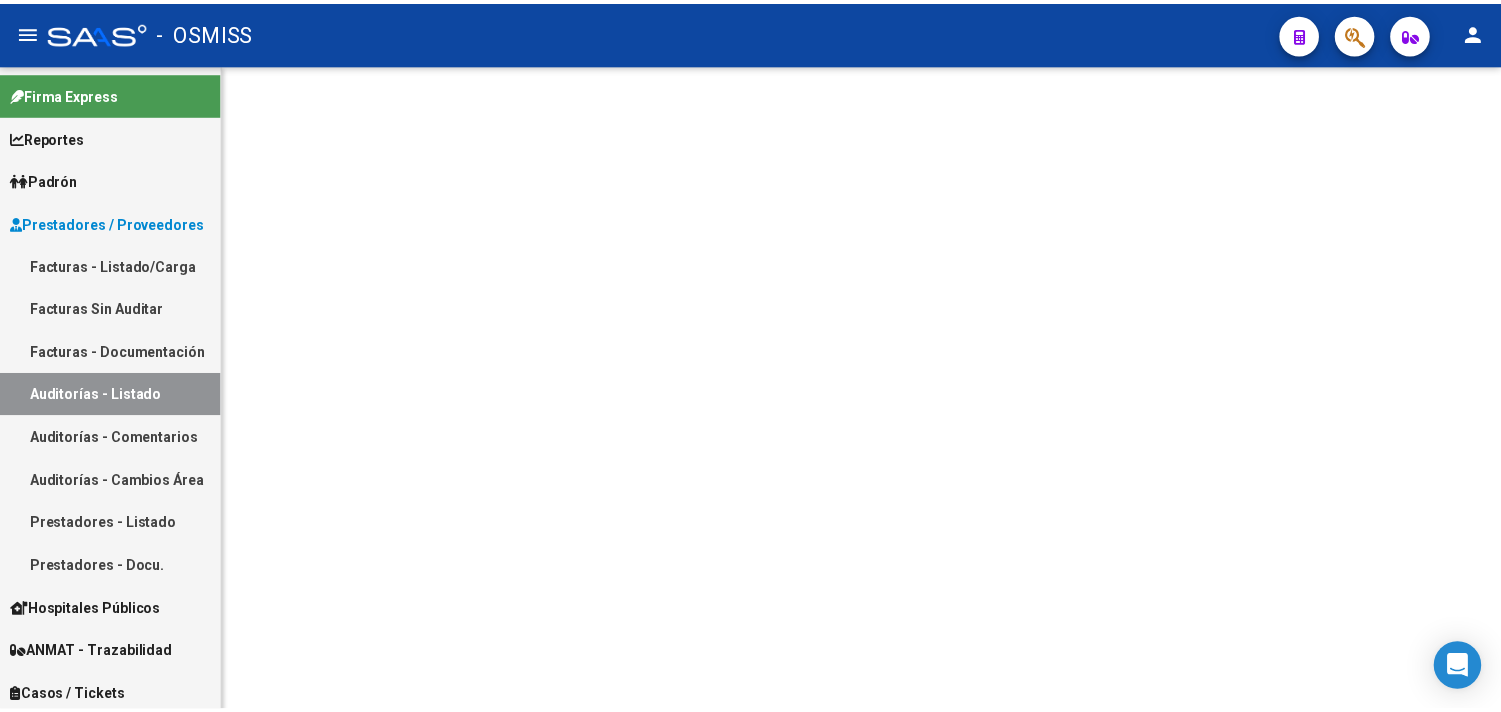 scroll, scrollTop: 0, scrollLeft: 0, axis: both 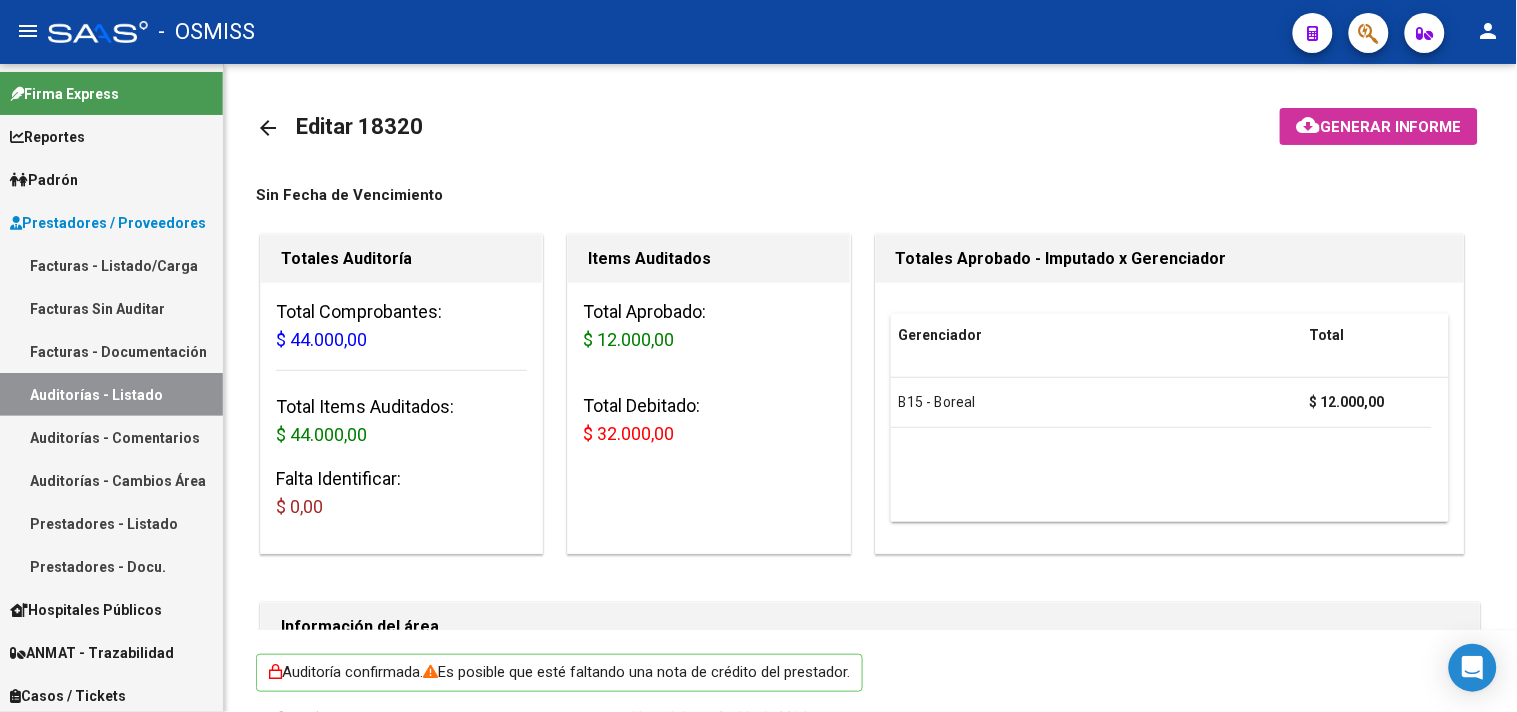 click on "Facturas - Listado/Carga" at bounding box center (111, 265) 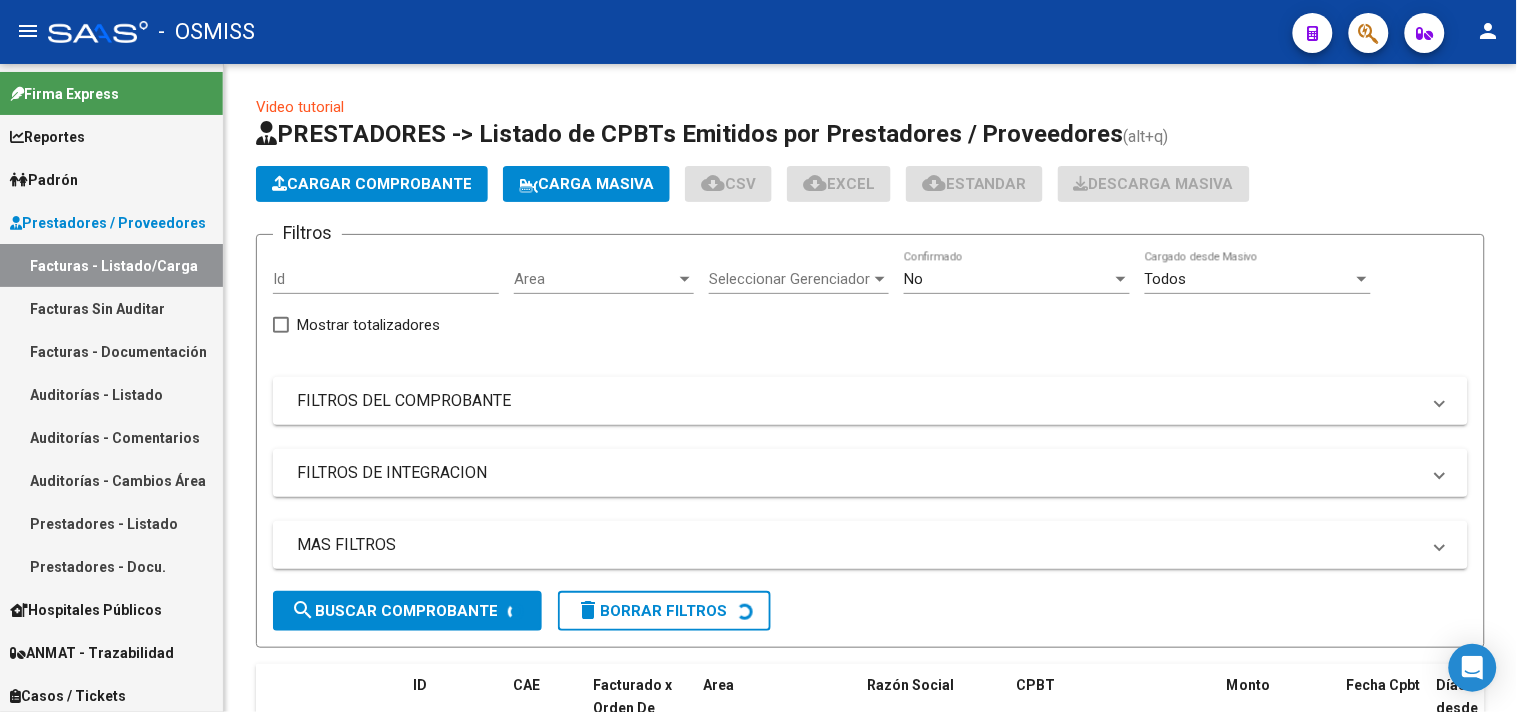 click on "Cargar Comprobante" 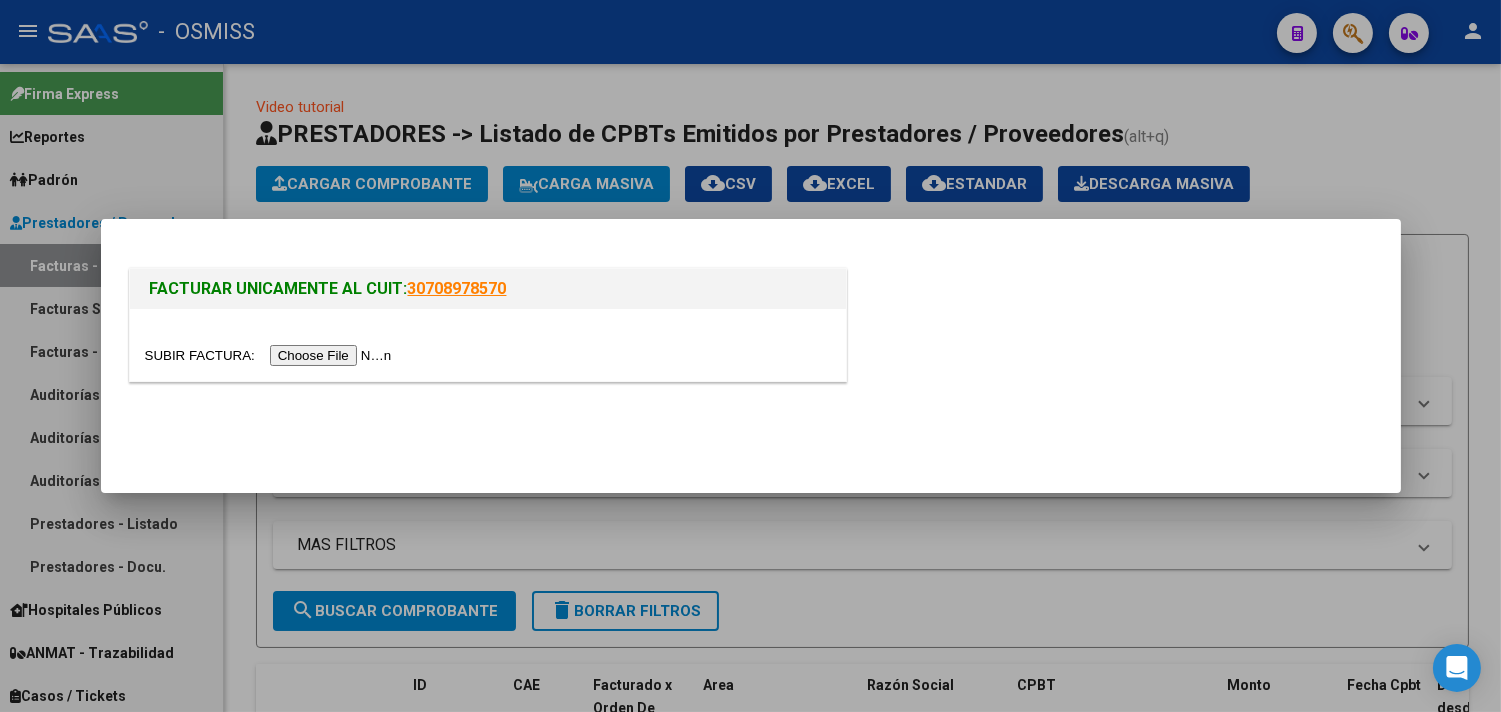 click at bounding box center [271, 355] 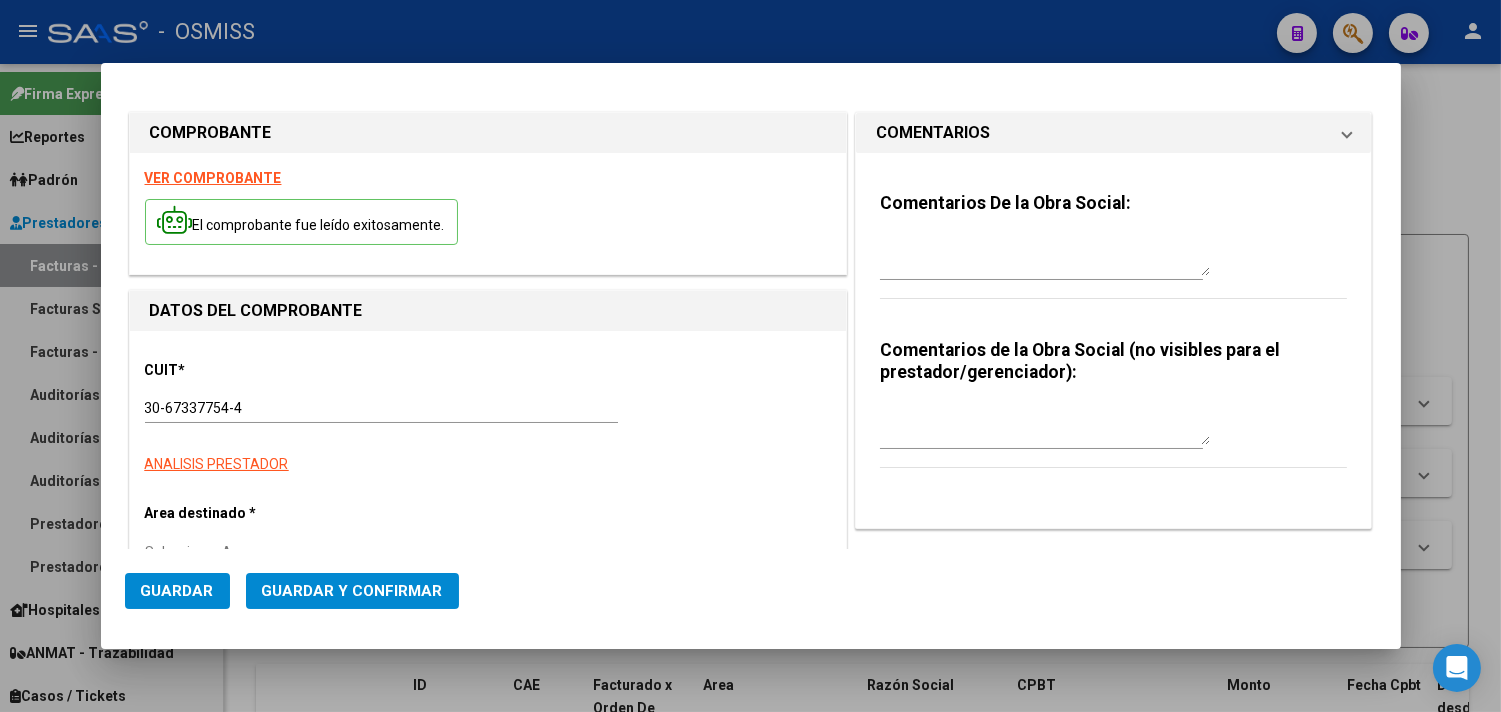type on "2025-07-06" 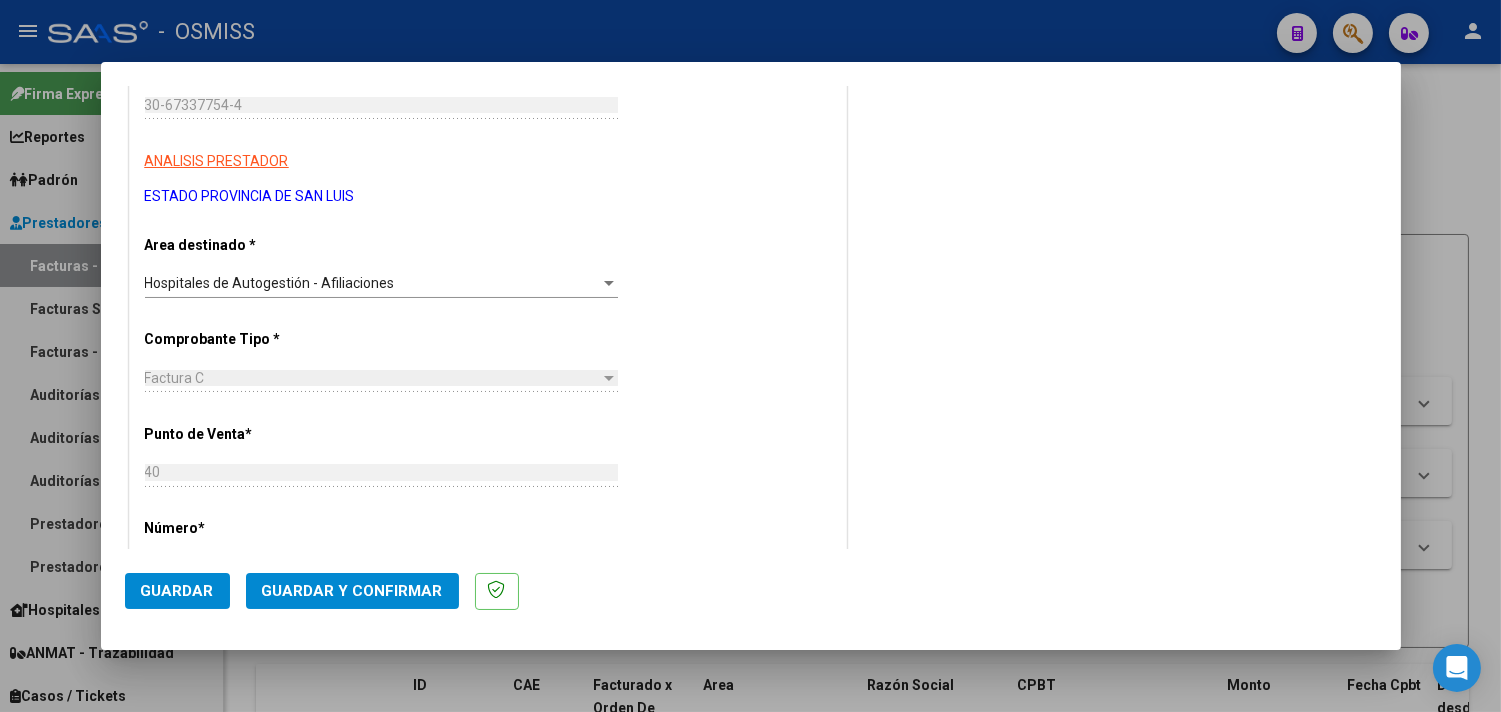 scroll, scrollTop: 333, scrollLeft: 0, axis: vertical 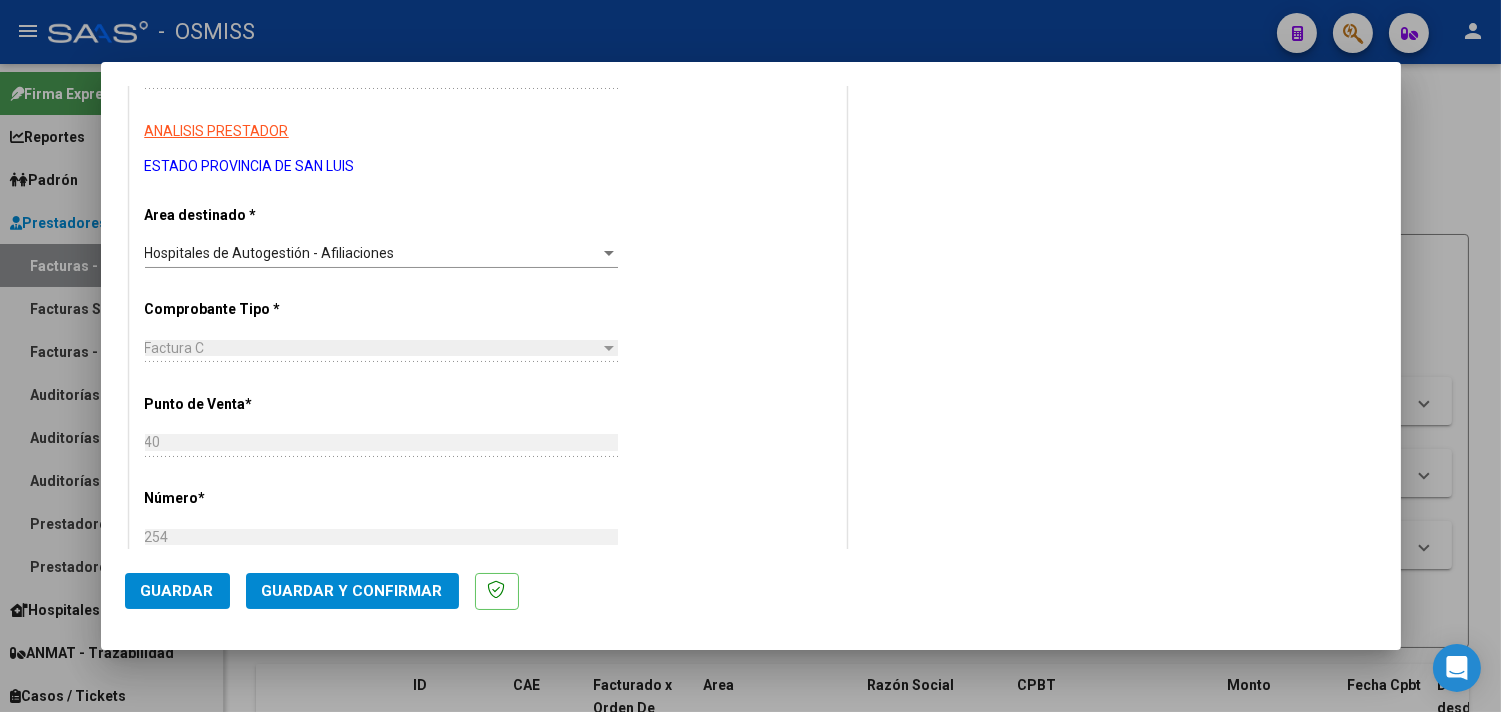 click on "Guardar y Confirmar" 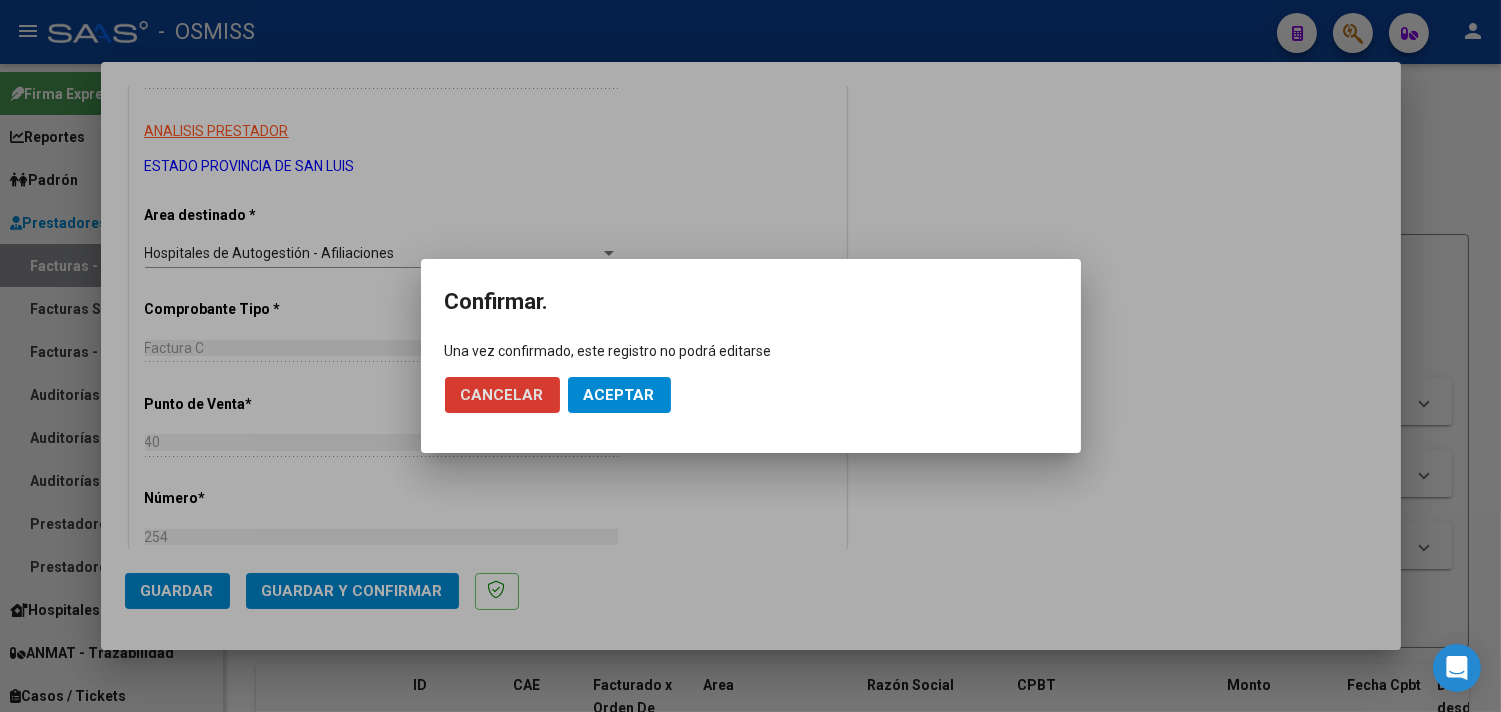 click on "Aceptar" 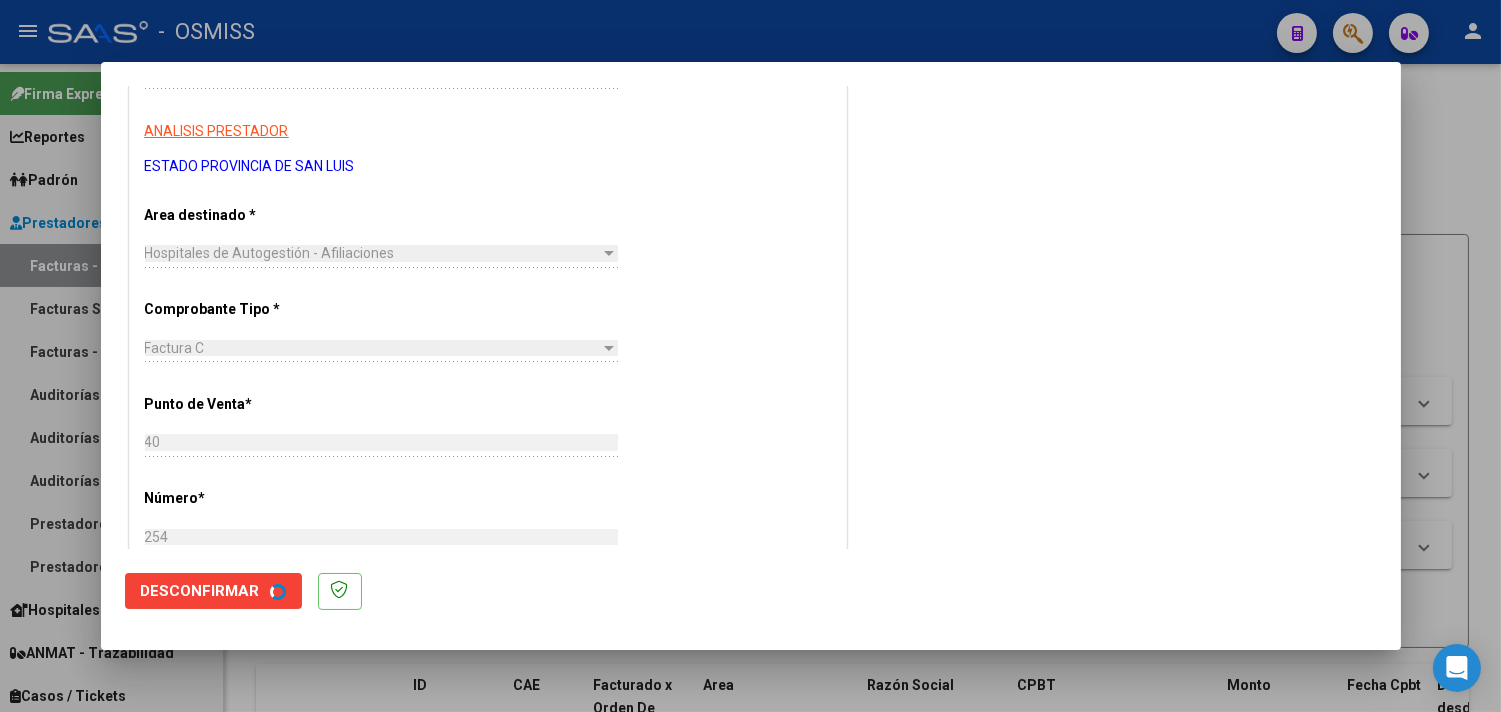 scroll, scrollTop: 0, scrollLeft: 0, axis: both 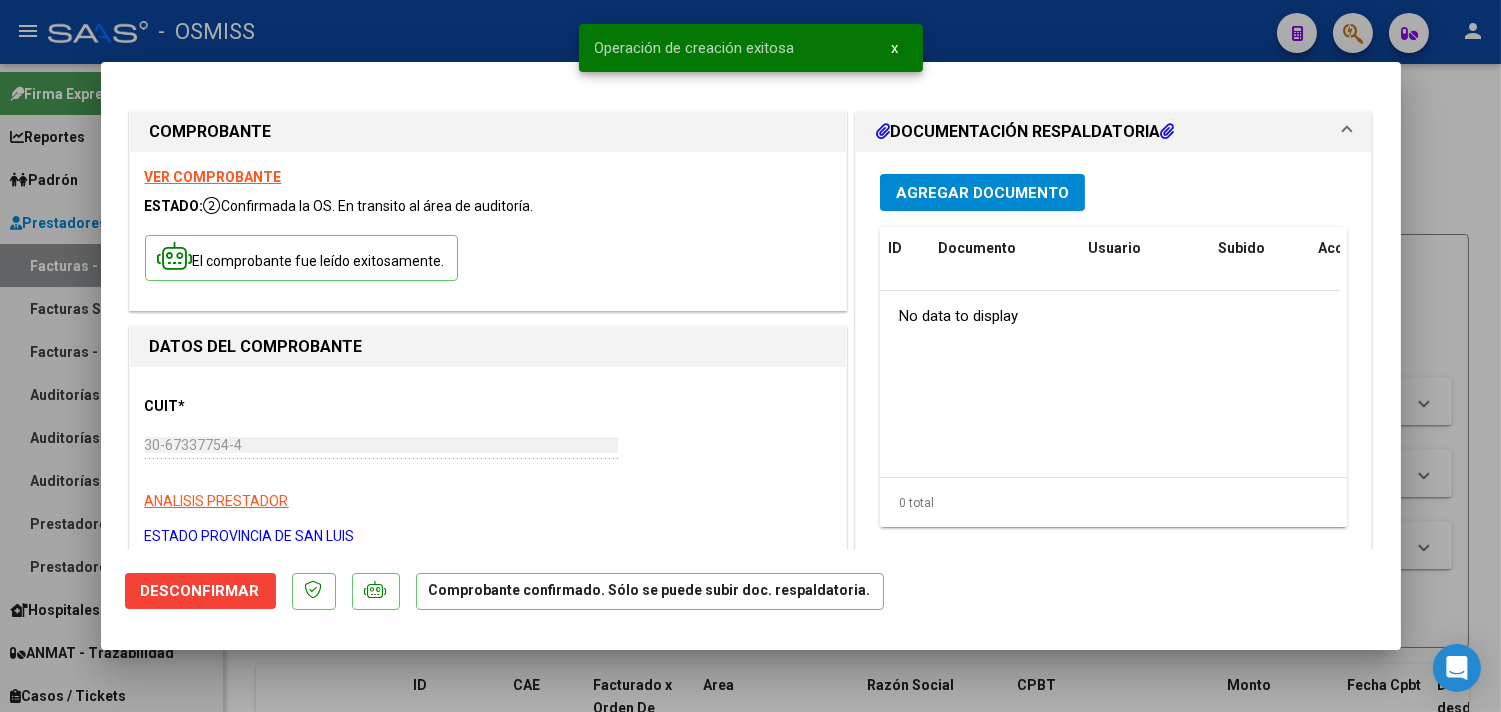 click at bounding box center [750, 356] 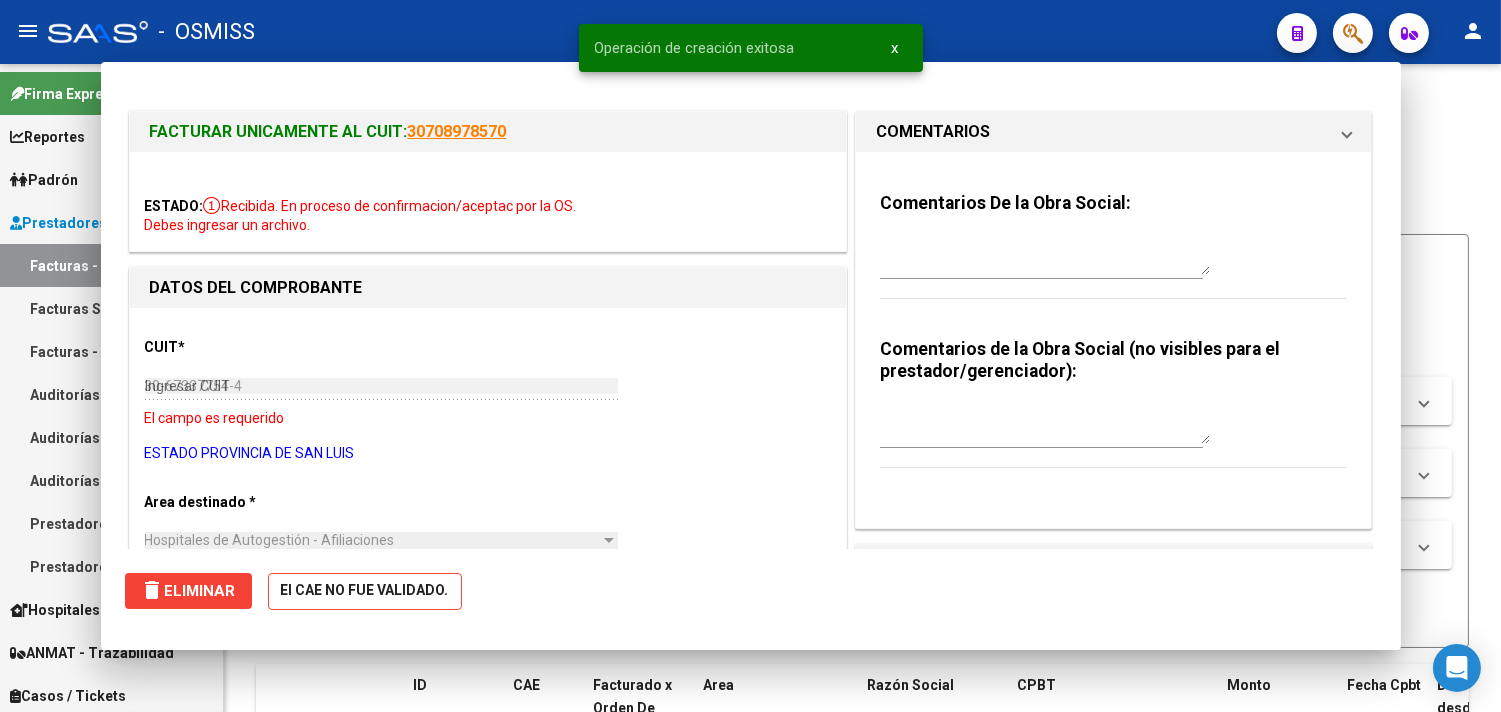 type 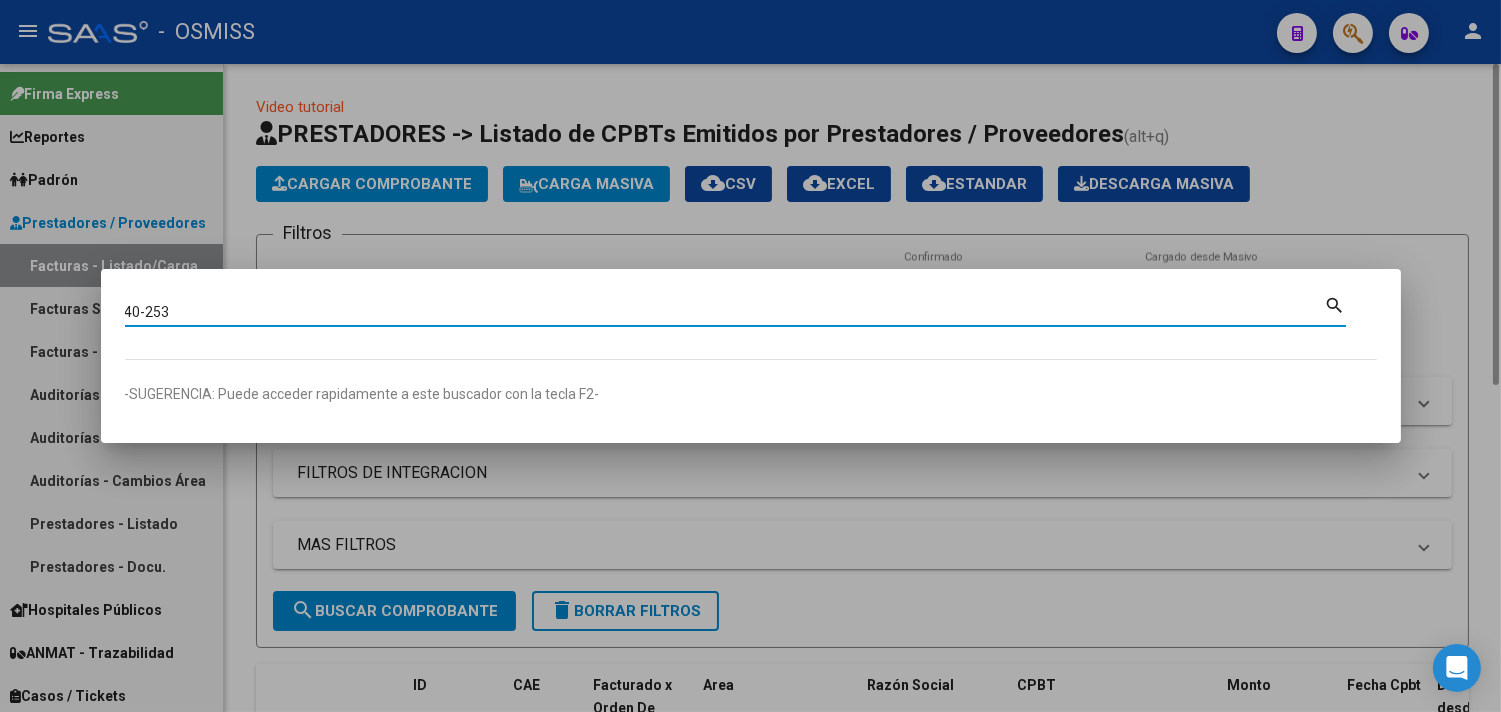 type on "40-253" 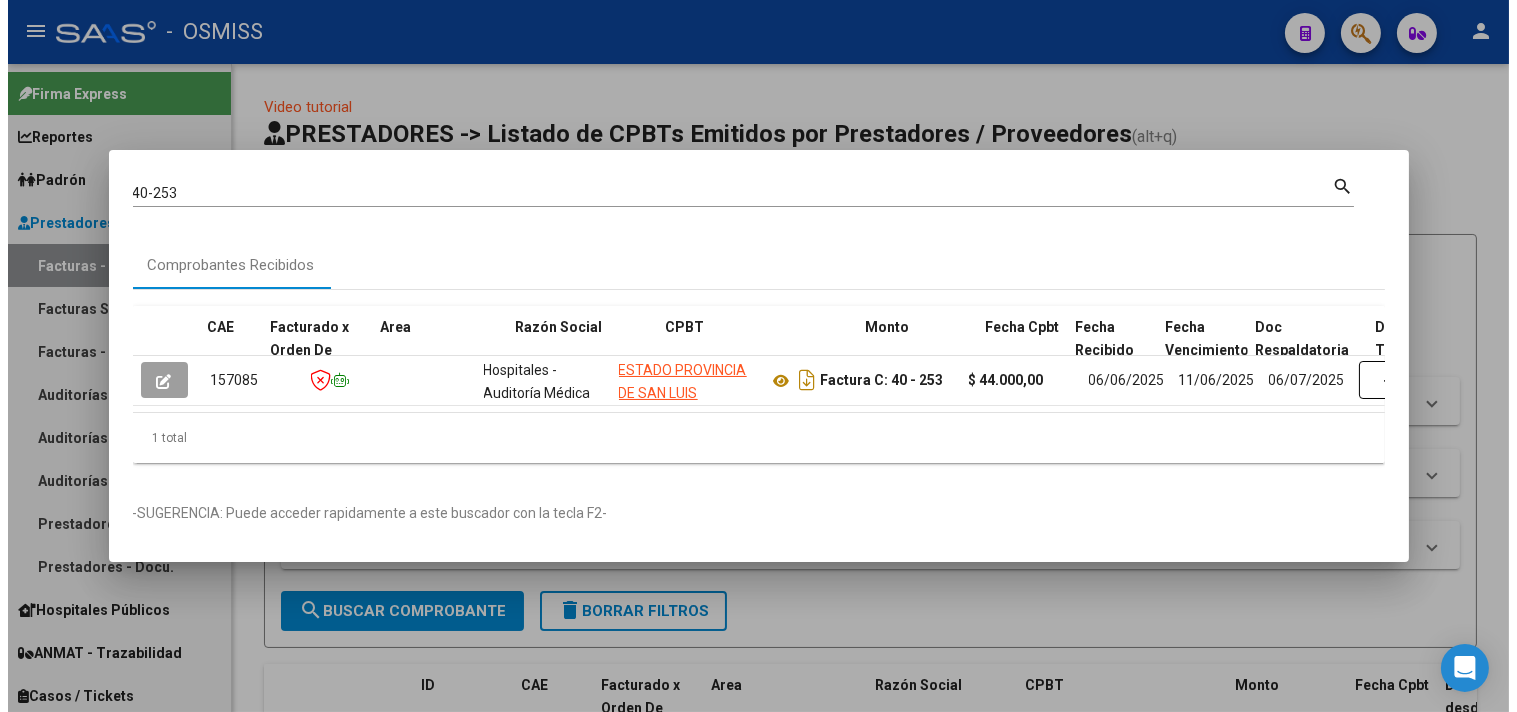 scroll, scrollTop: 0, scrollLeft: 1370, axis: horizontal 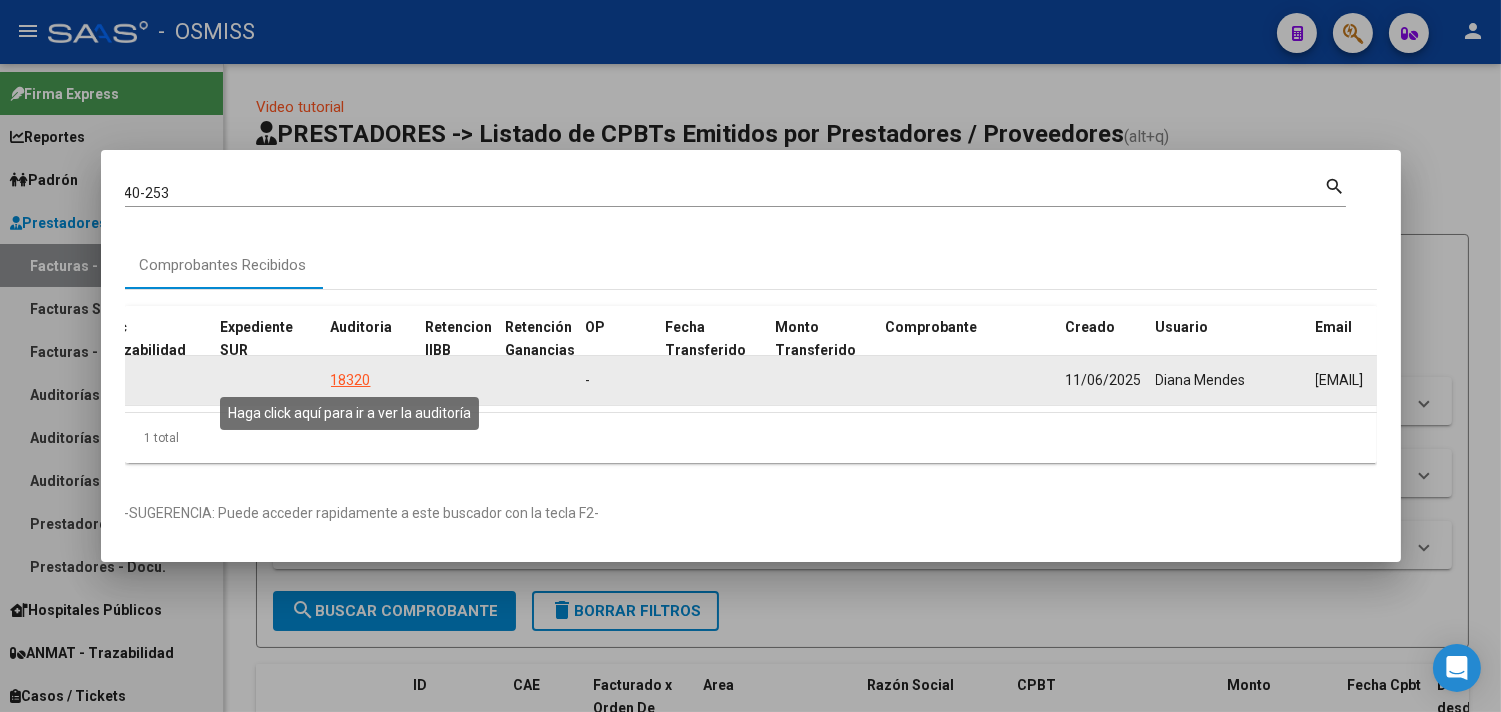click on "18320" 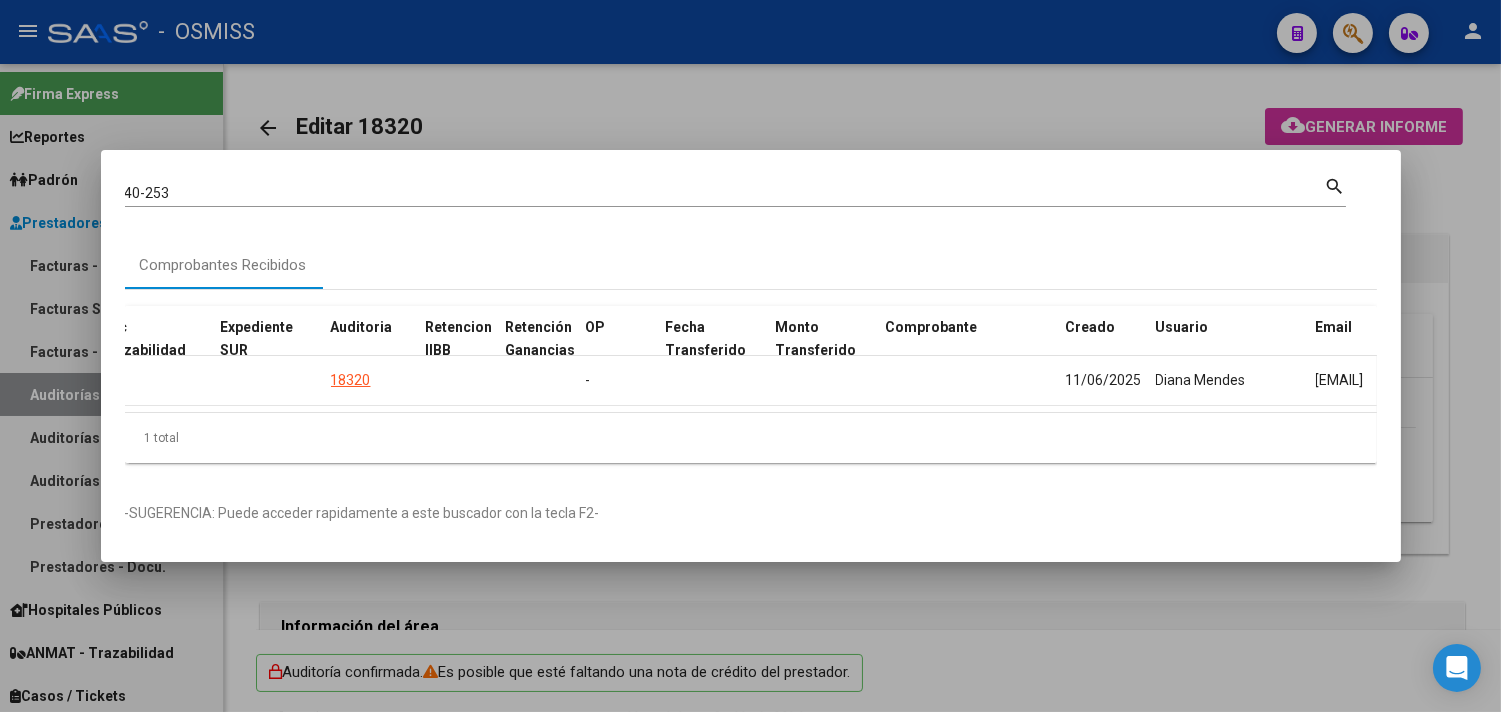 click at bounding box center (750, 356) 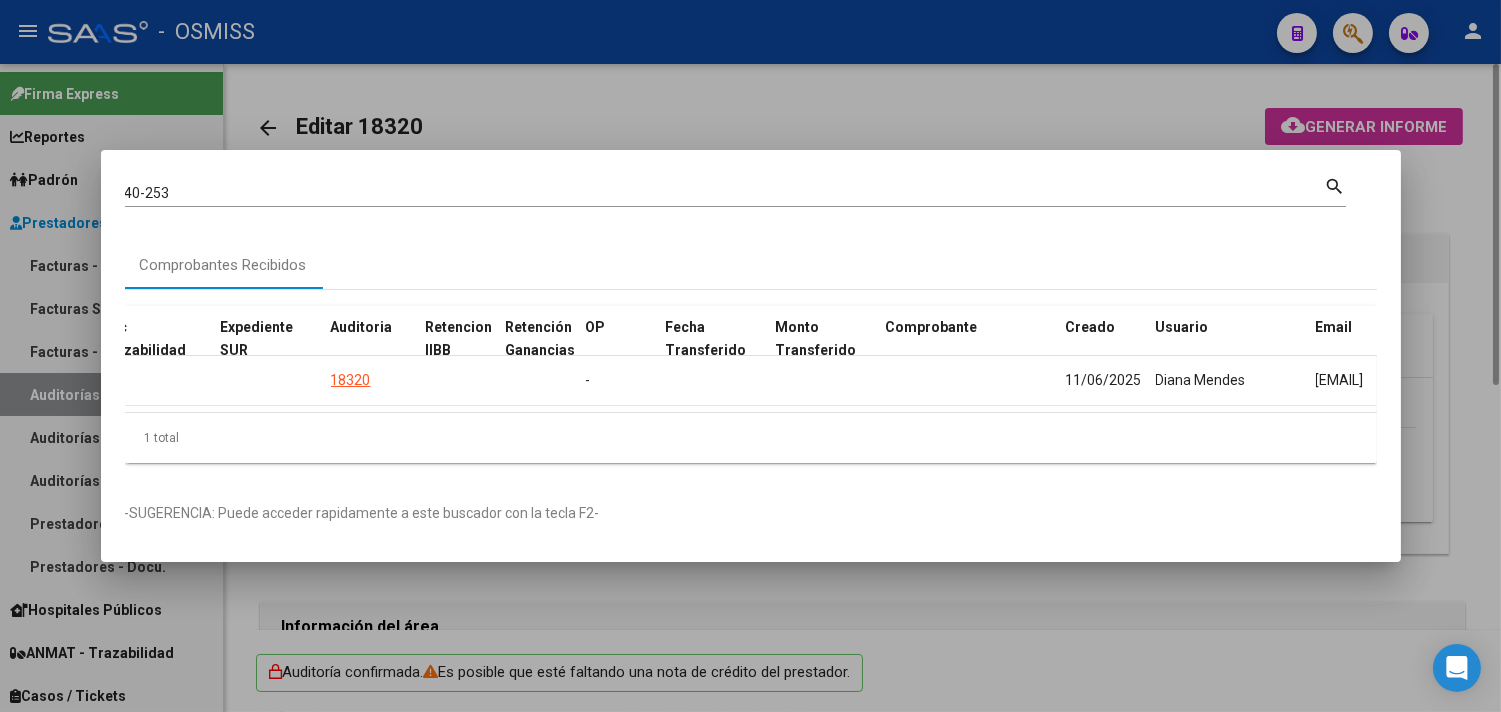 type 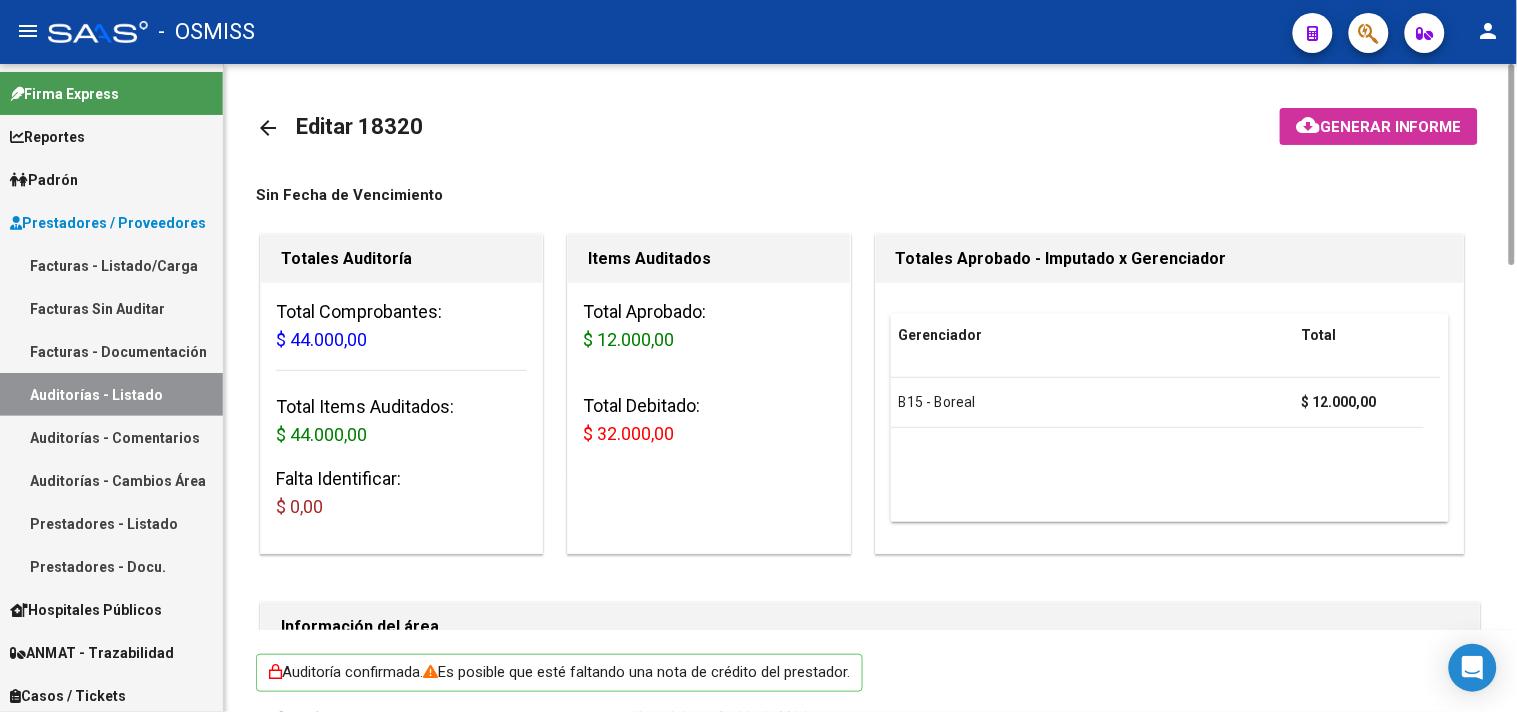 scroll, scrollTop: 888, scrollLeft: 0, axis: vertical 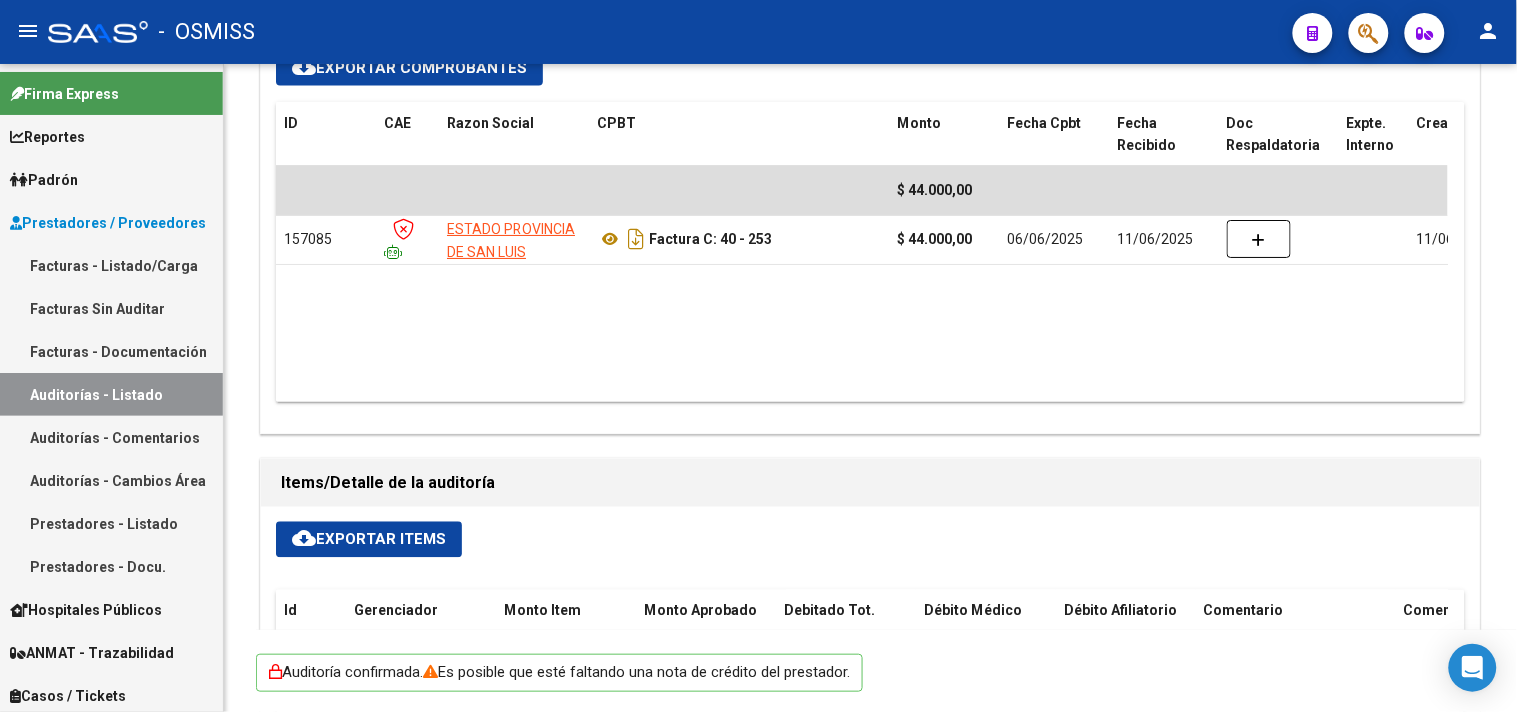 click on "Facturas - Listado/Carga" at bounding box center (111, 265) 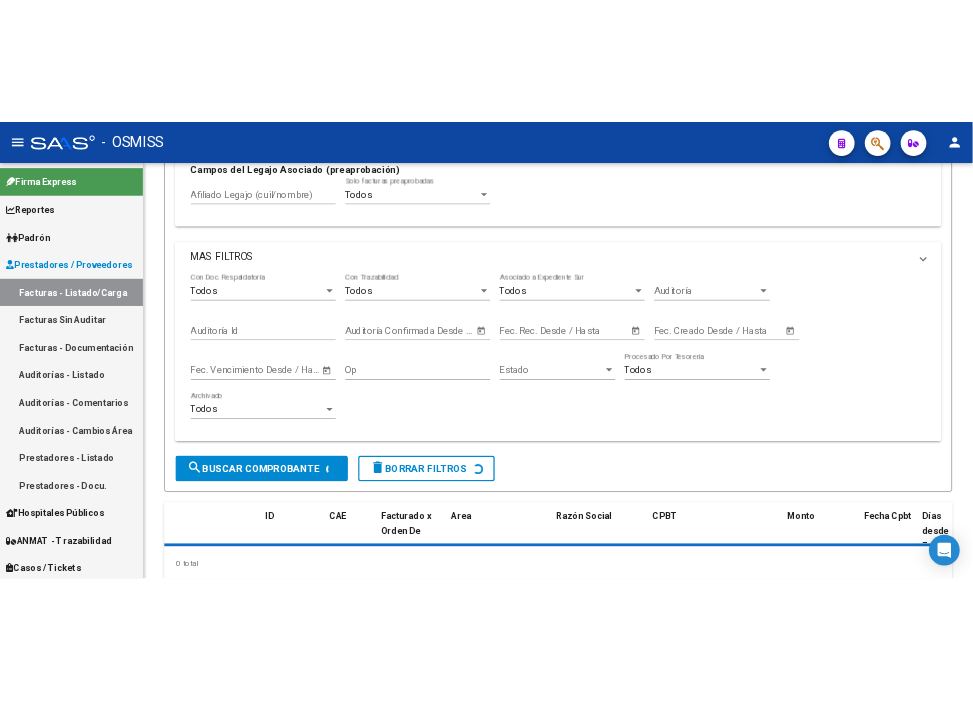 scroll, scrollTop: 0, scrollLeft: 0, axis: both 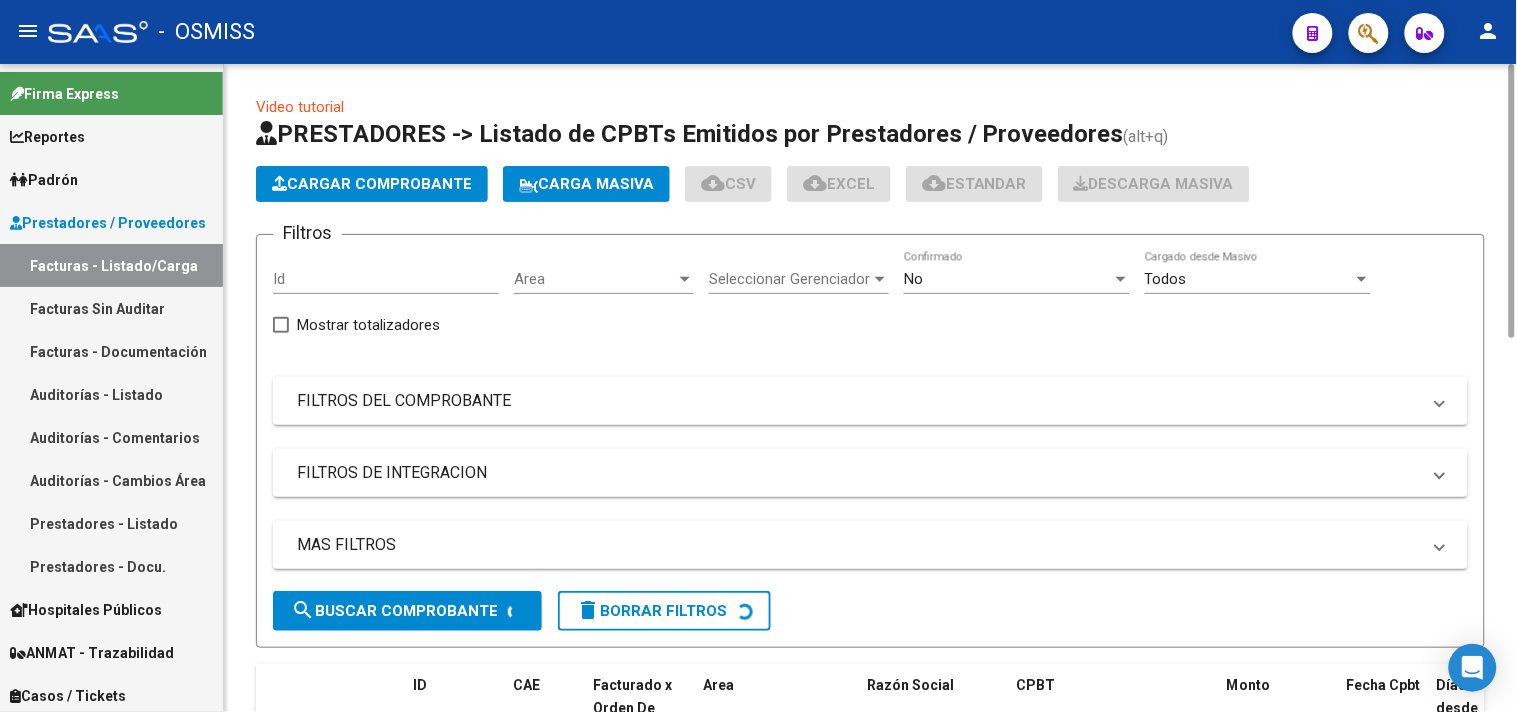 click on "Cargar Comprobante" 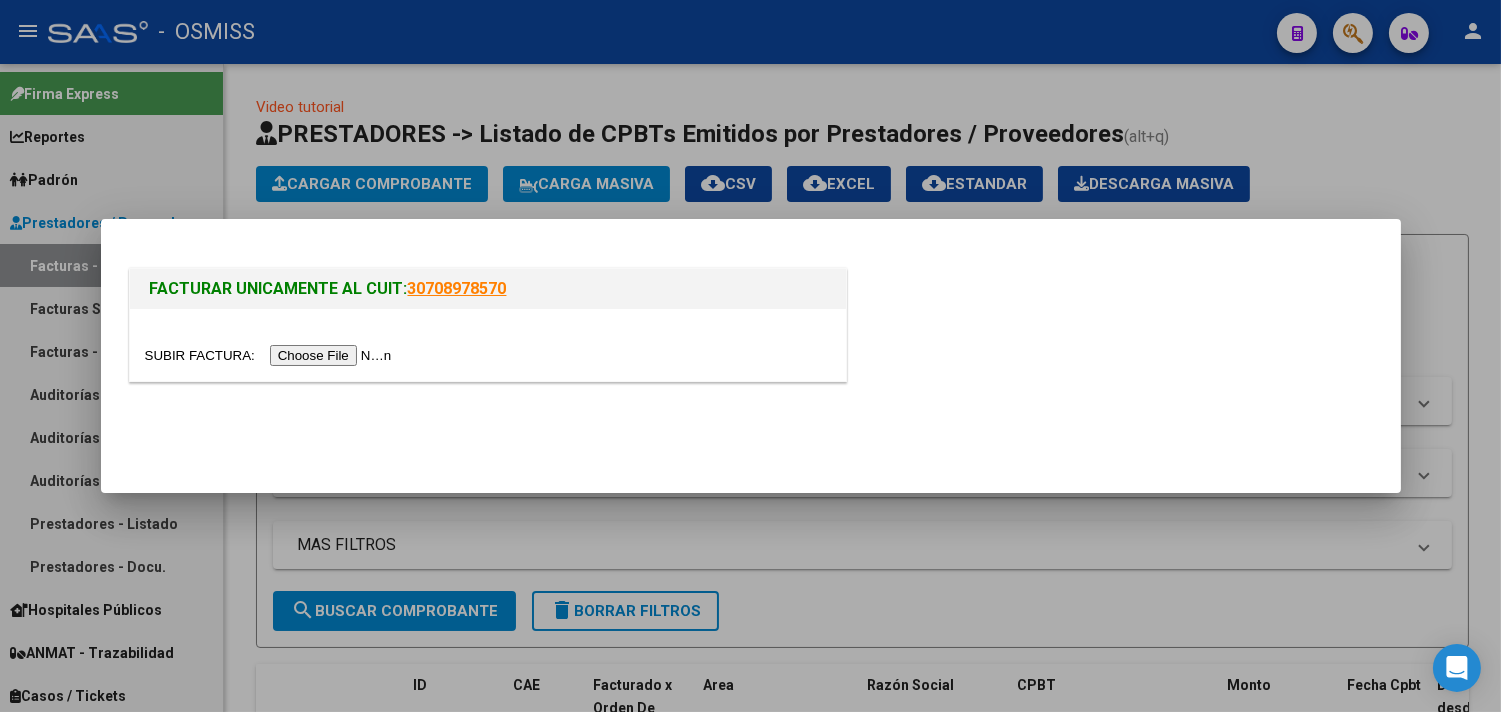 click at bounding box center (488, 345) 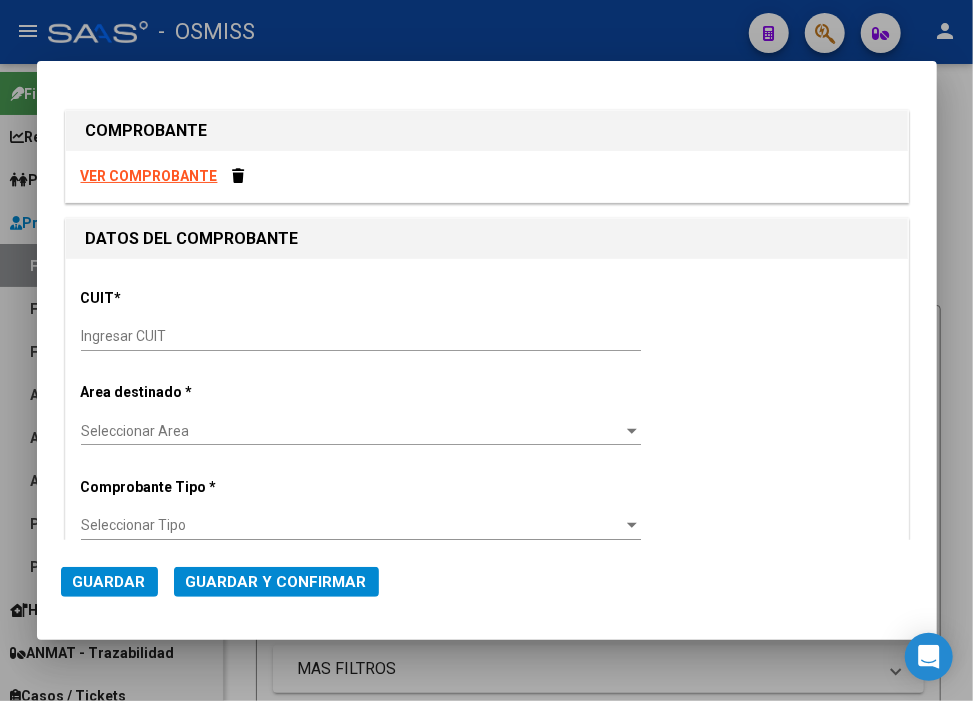 click on "Ingresar CUIT" at bounding box center (361, 336) 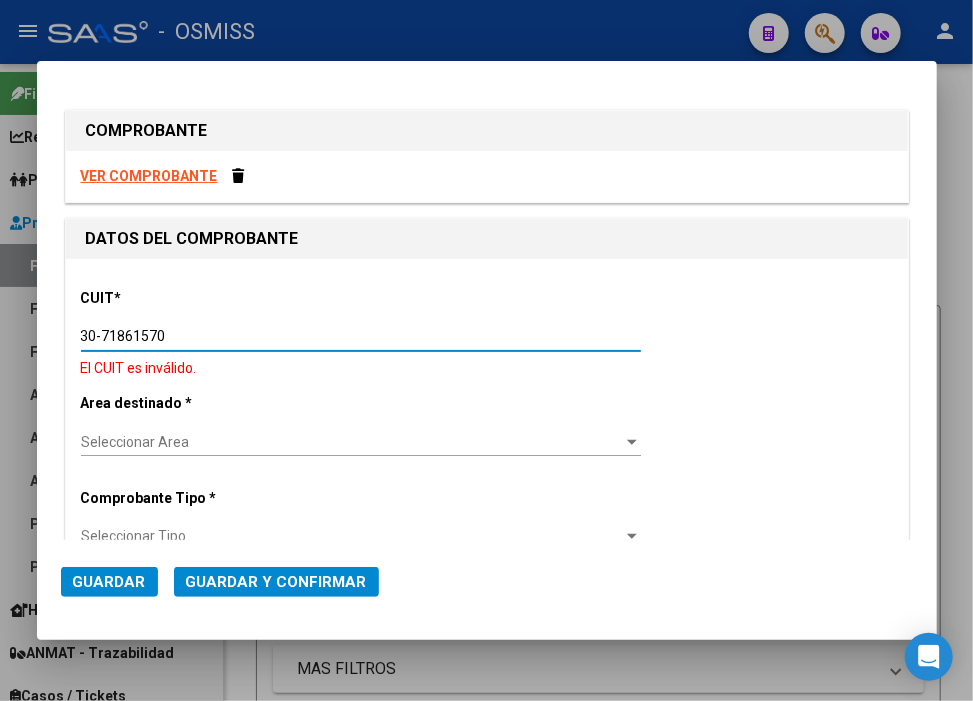 type on "30-71861570-0" 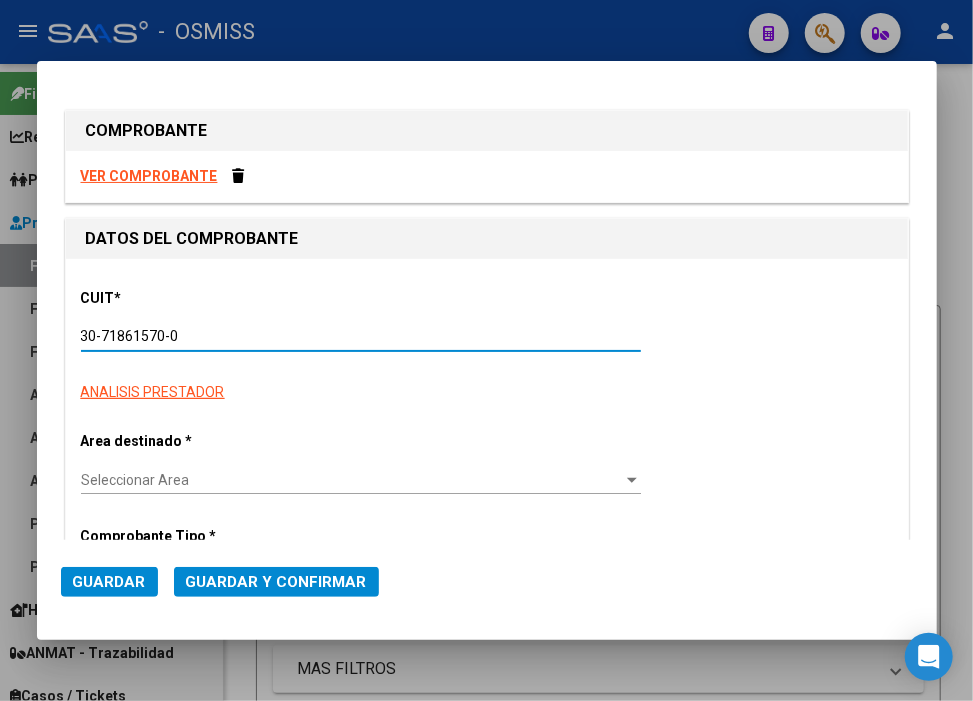 type on "20" 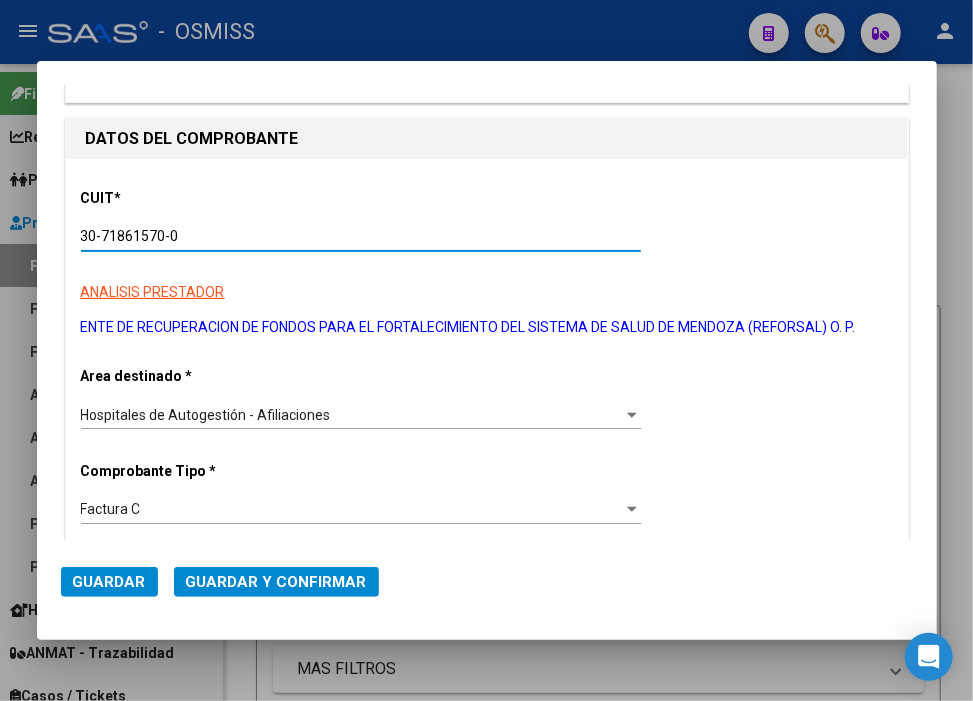scroll, scrollTop: 222, scrollLeft: 0, axis: vertical 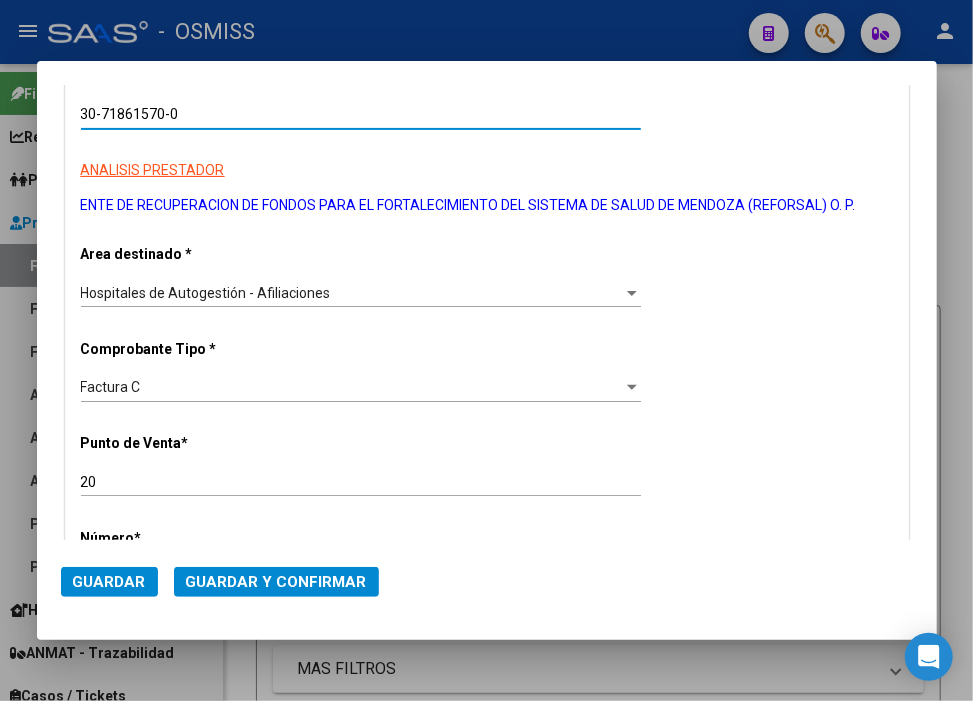 type on "30-71861570-0" 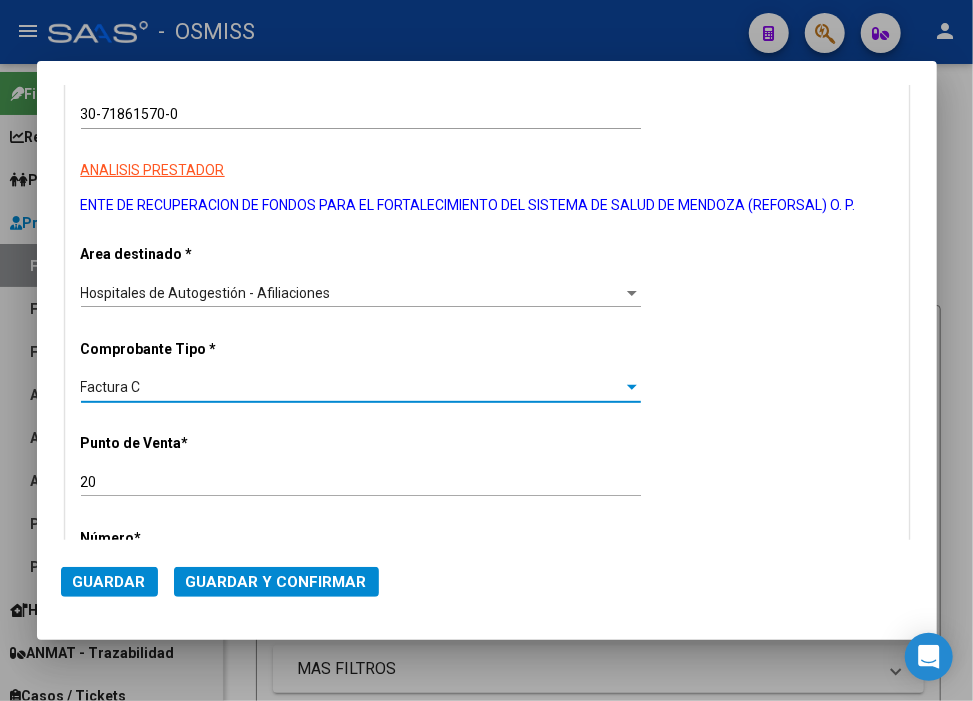 click on "Factura C" at bounding box center (352, 387) 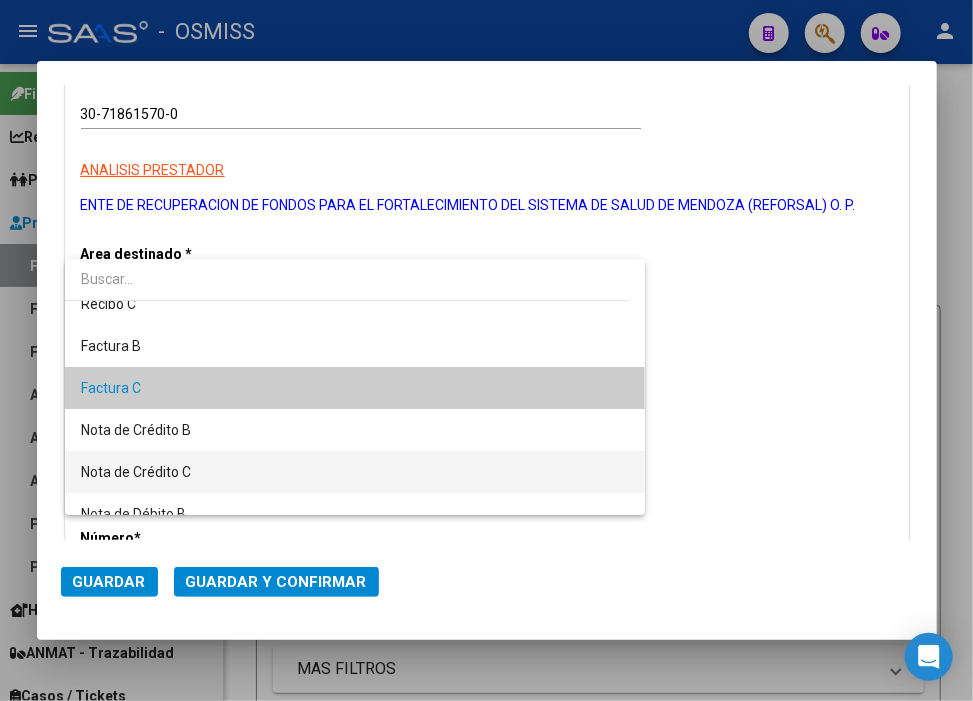 scroll, scrollTop: 352, scrollLeft: 0, axis: vertical 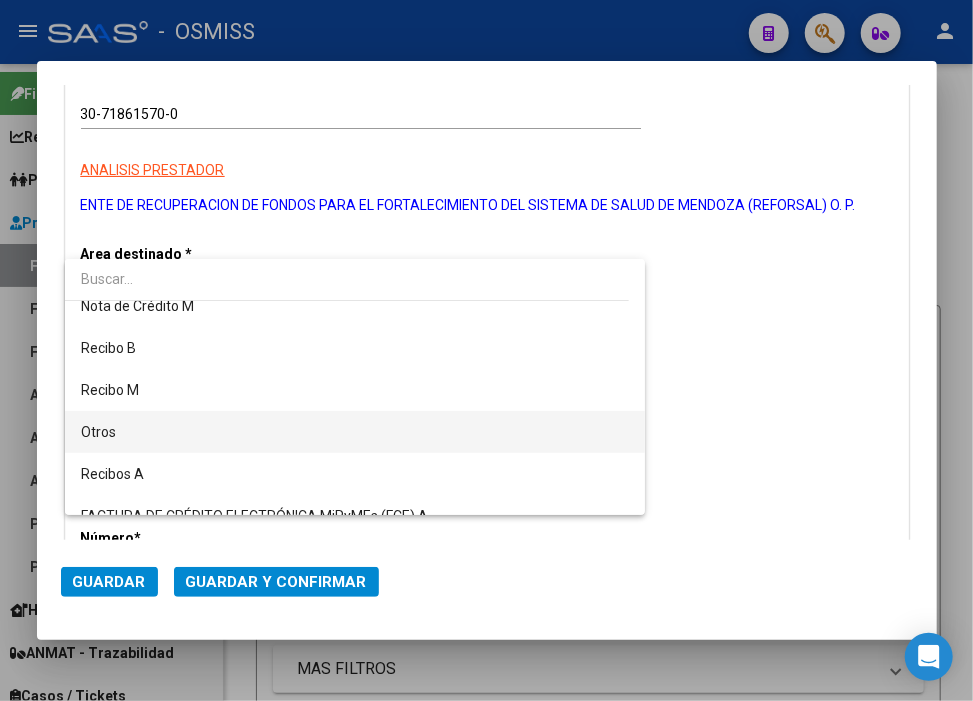 click on "Otros" at bounding box center [355, 432] 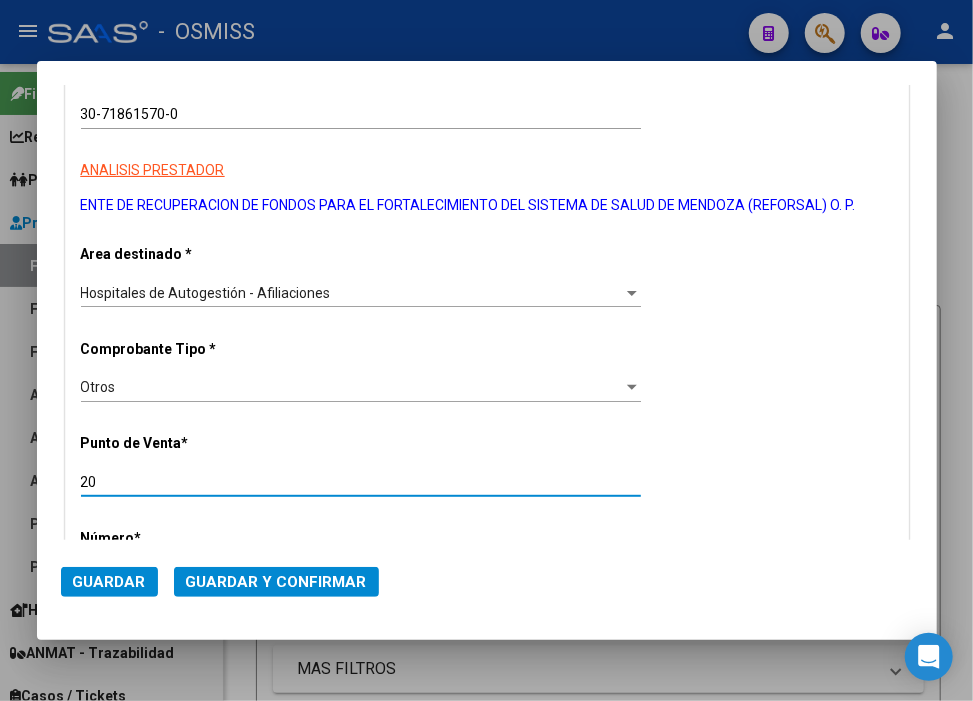 drag, startPoint x: 130, startPoint y: 474, endPoint x: -35, endPoint y: 477, distance: 165.02727 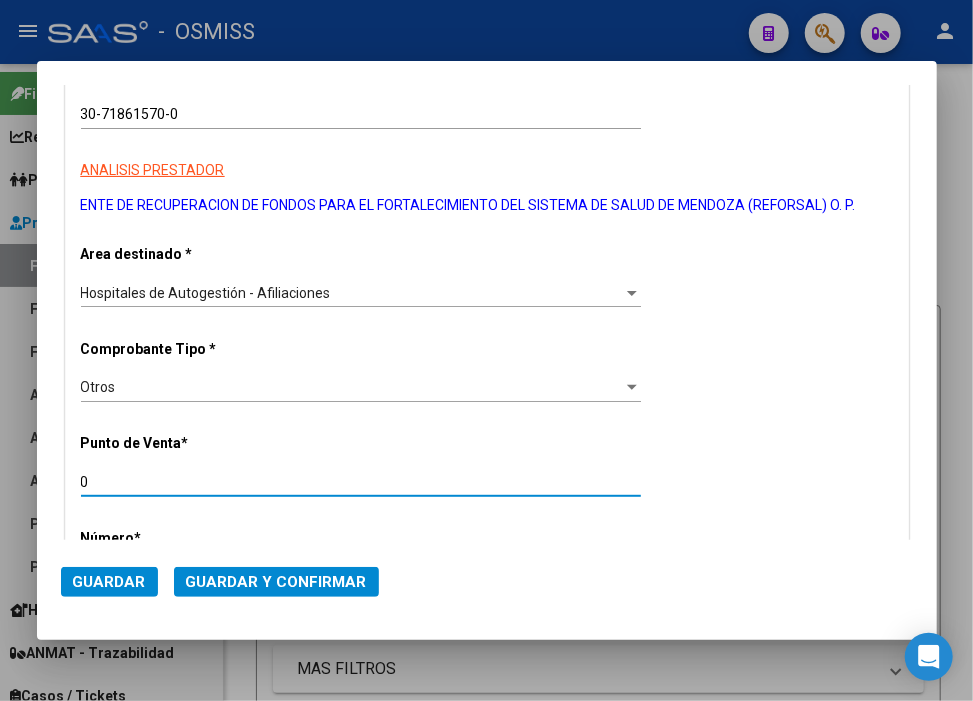 scroll, scrollTop: 444, scrollLeft: 0, axis: vertical 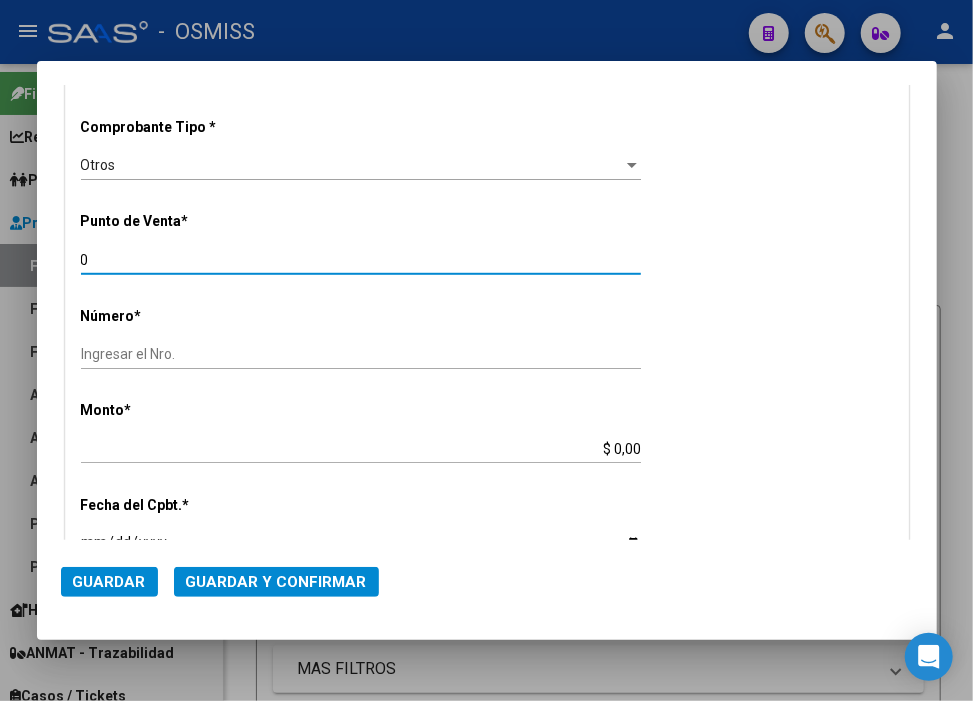 type on "0" 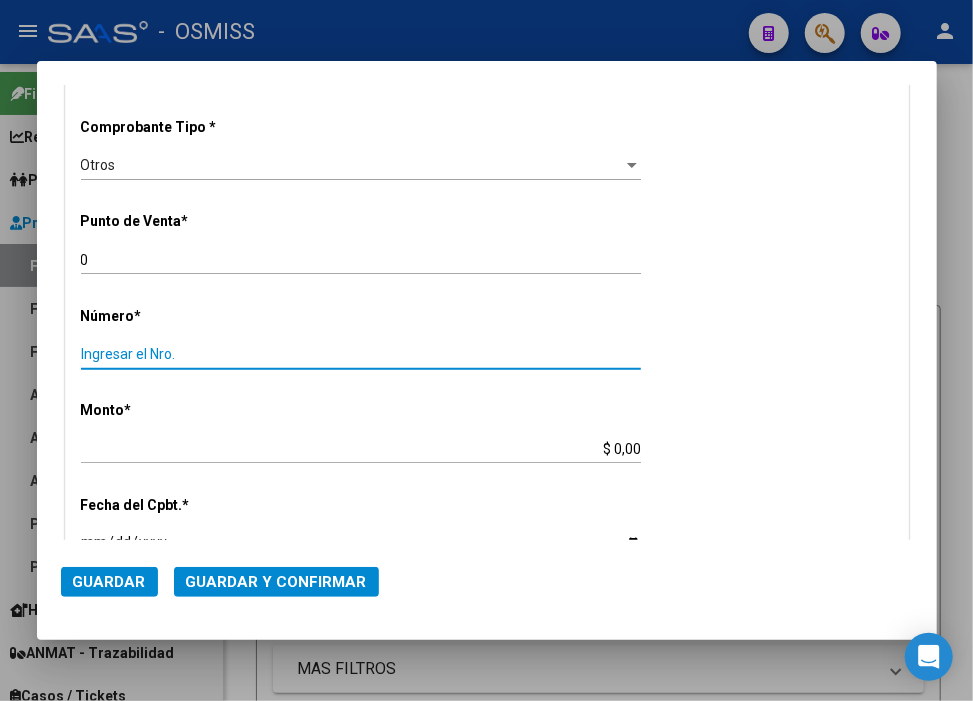 paste on "27318" 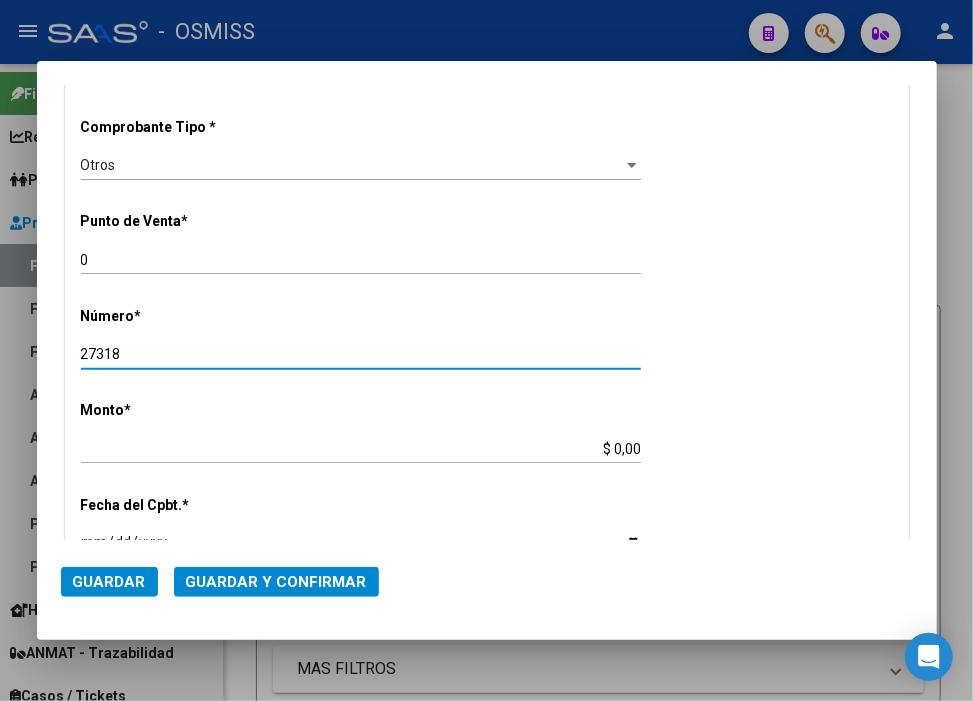 type on "27318" 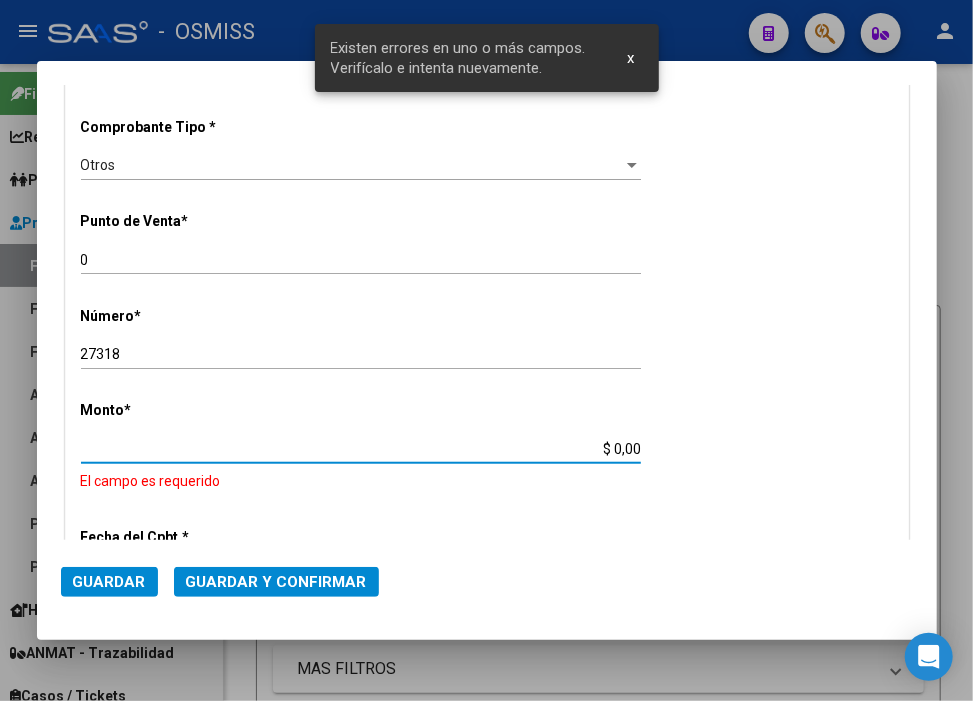 scroll, scrollTop: 572, scrollLeft: 0, axis: vertical 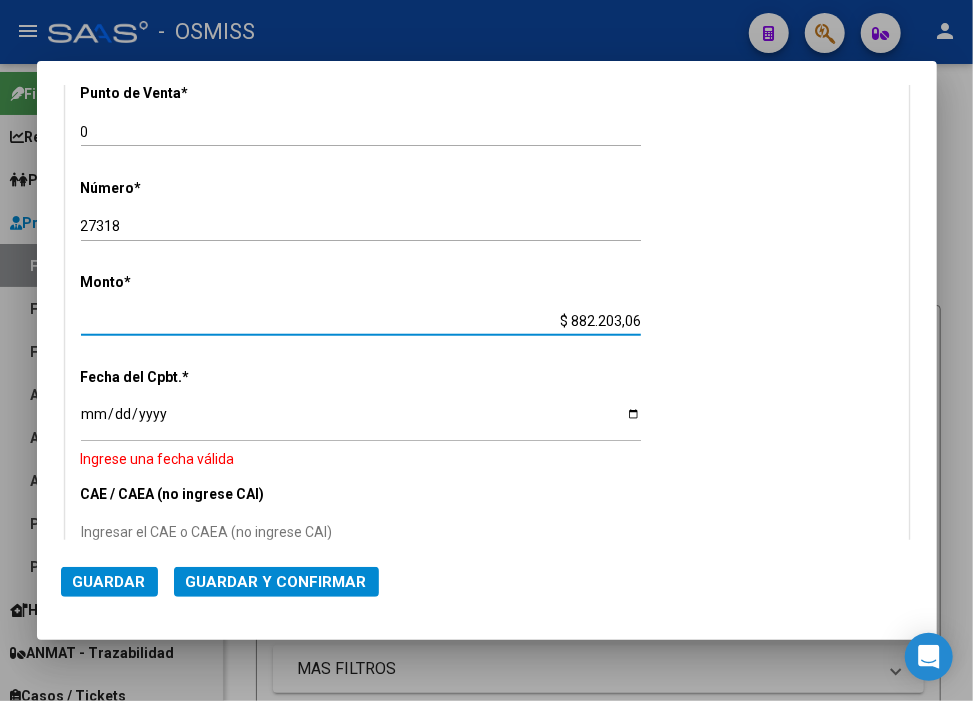 type on "$ [NUMBER]" 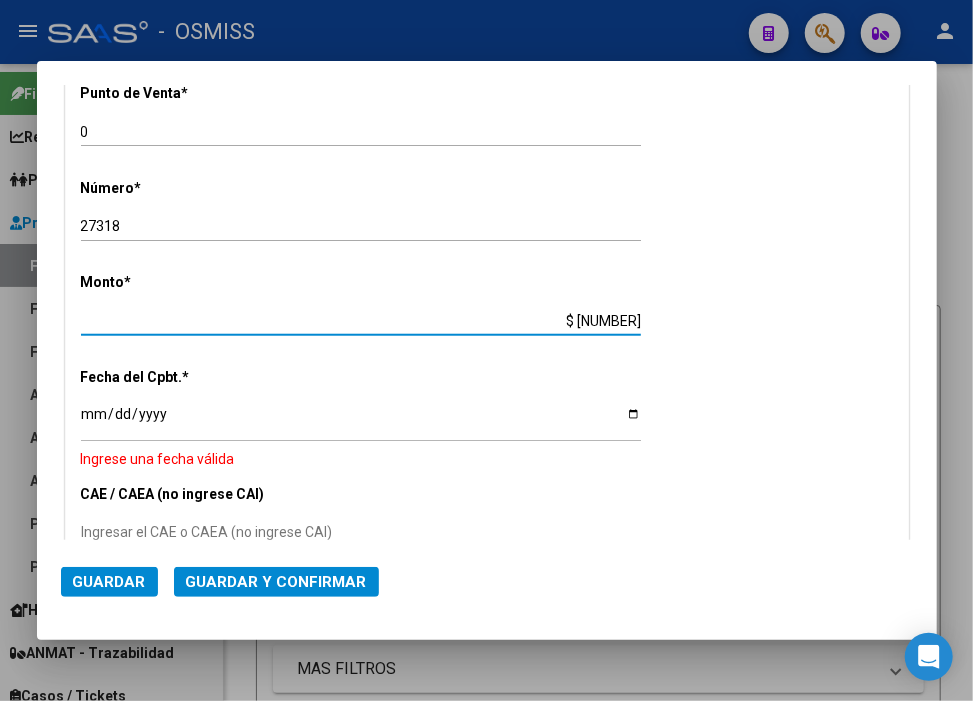 click on "Ingresar la fecha" at bounding box center [361, 421] 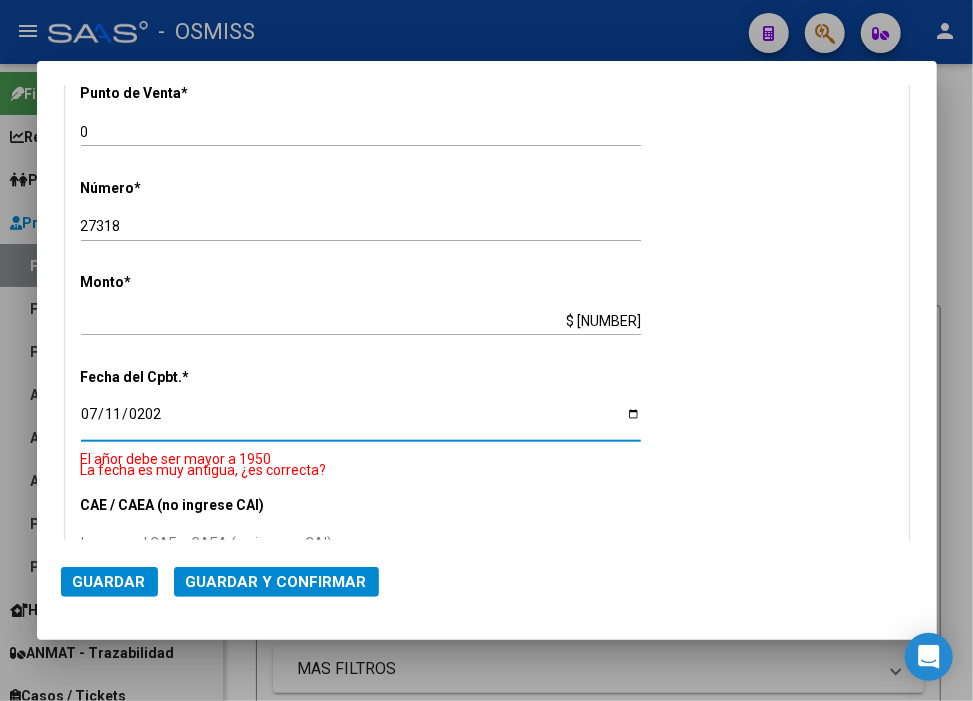 type on "2025-07-11" 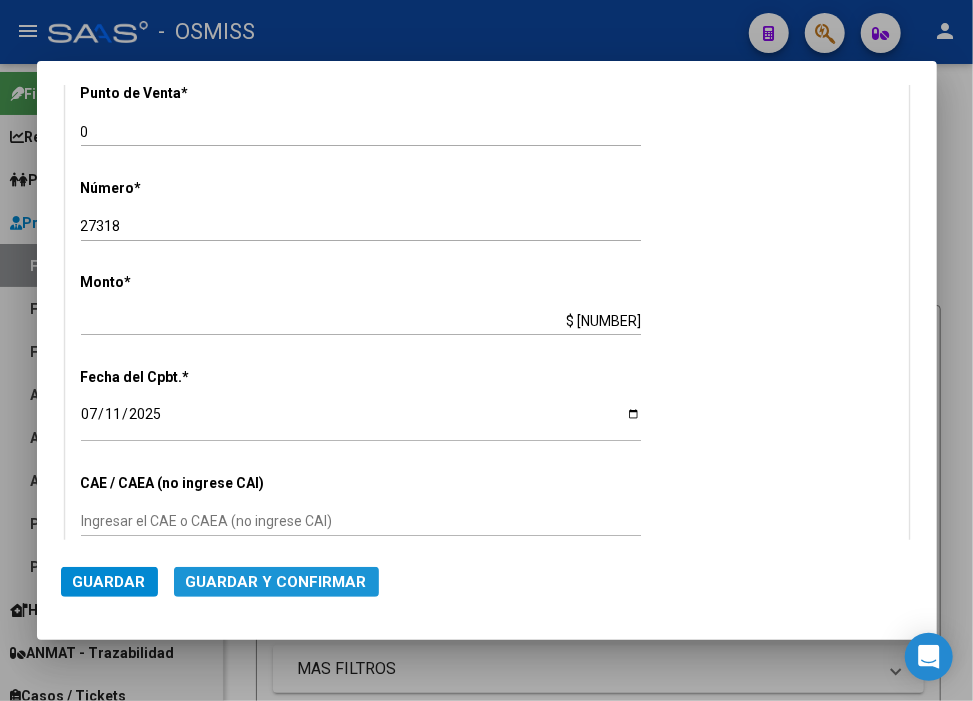 click on "Guardar y Confirmar" 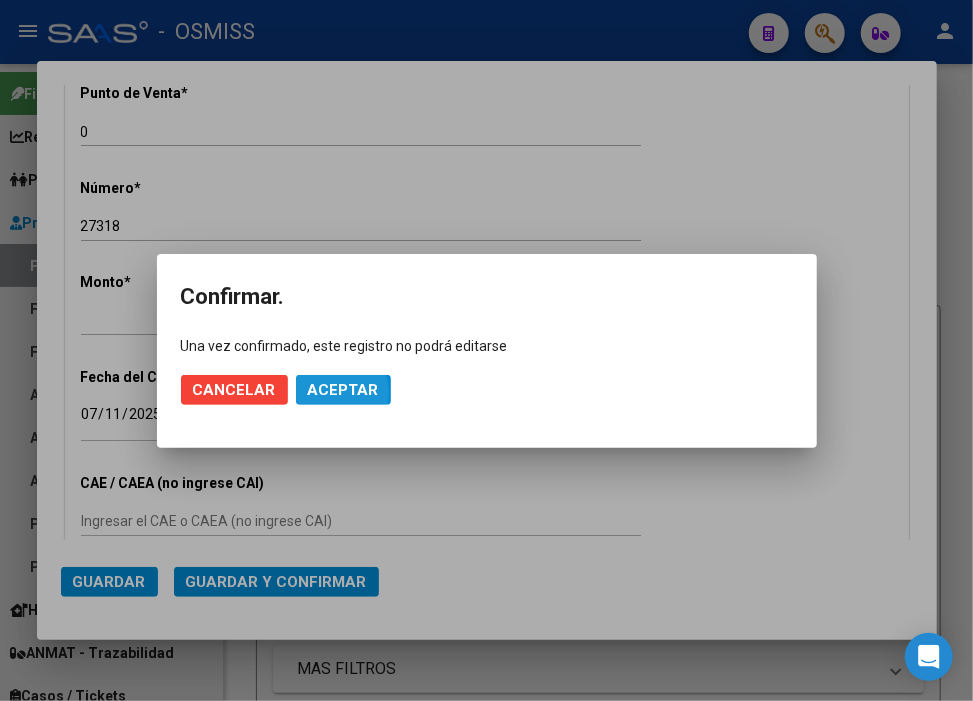 click on "Aceptar" 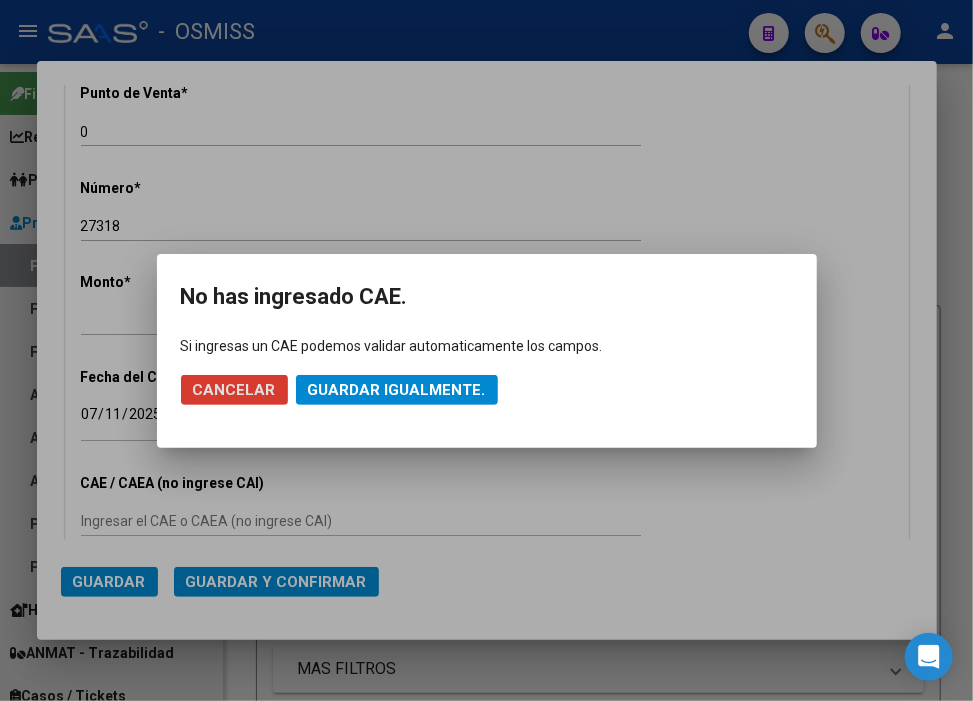 click on "Guardar igualmente." 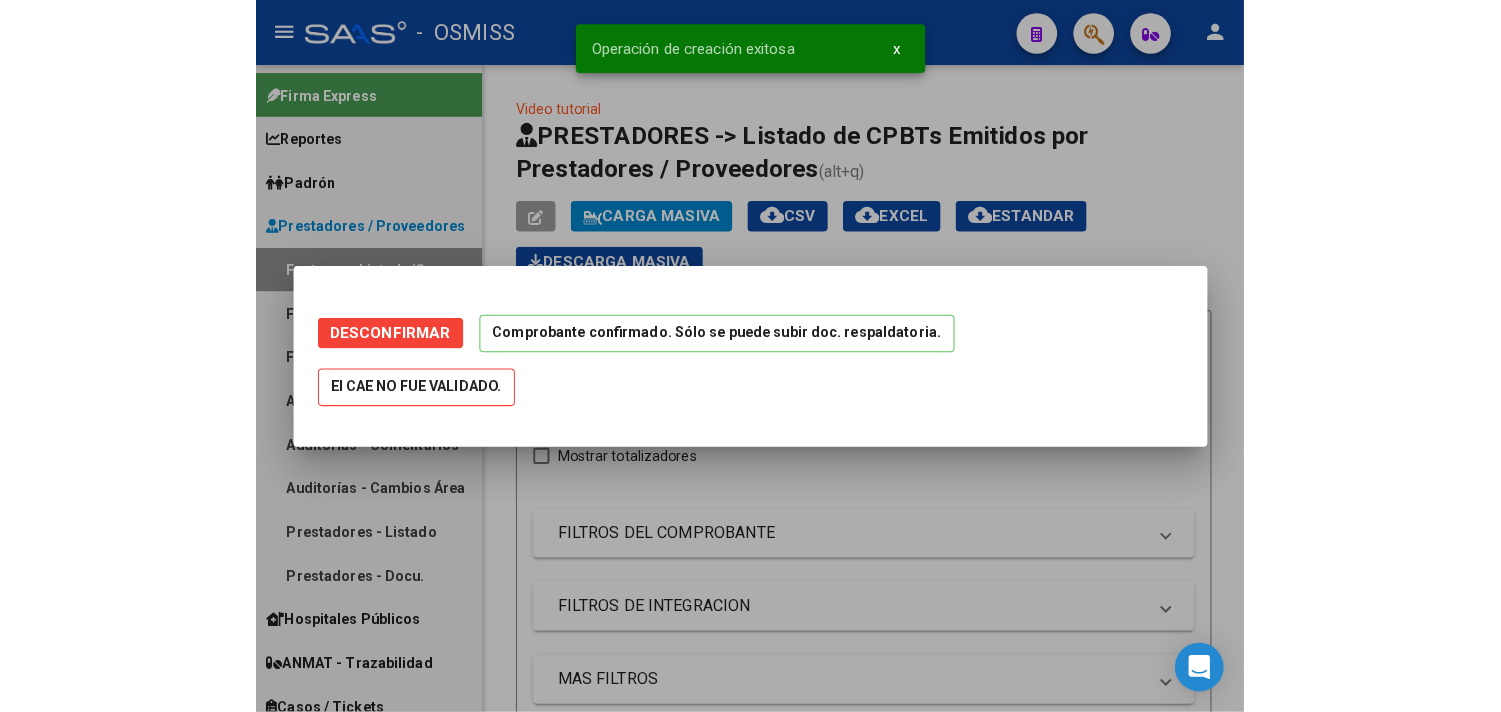 scroll, scrollTop: 0, scrollLeft: 0, axis: both 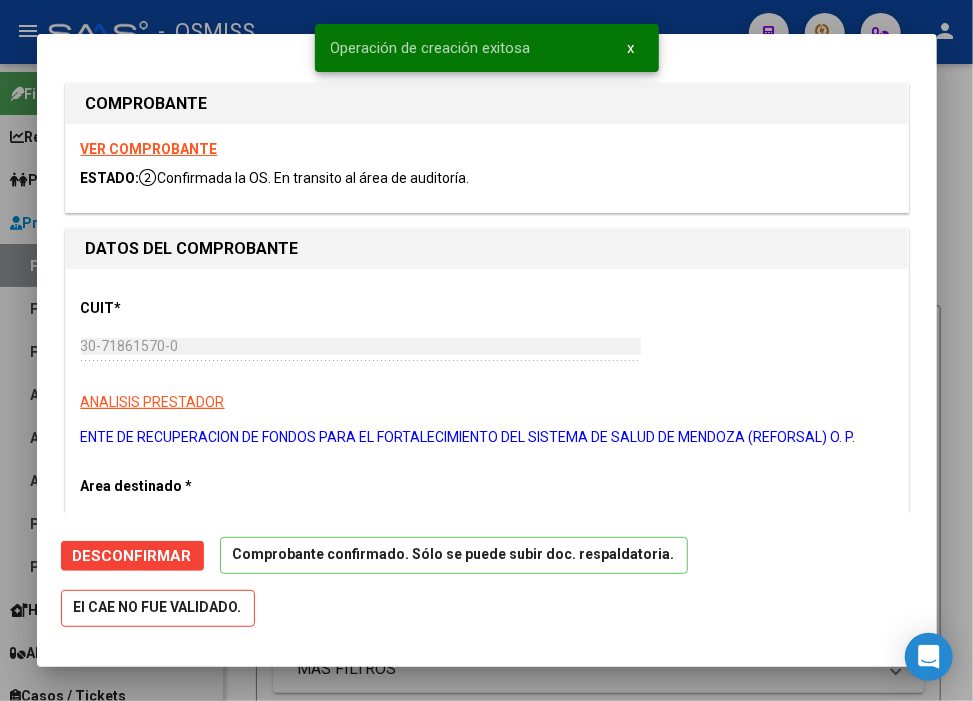 type on "2025-08-10" 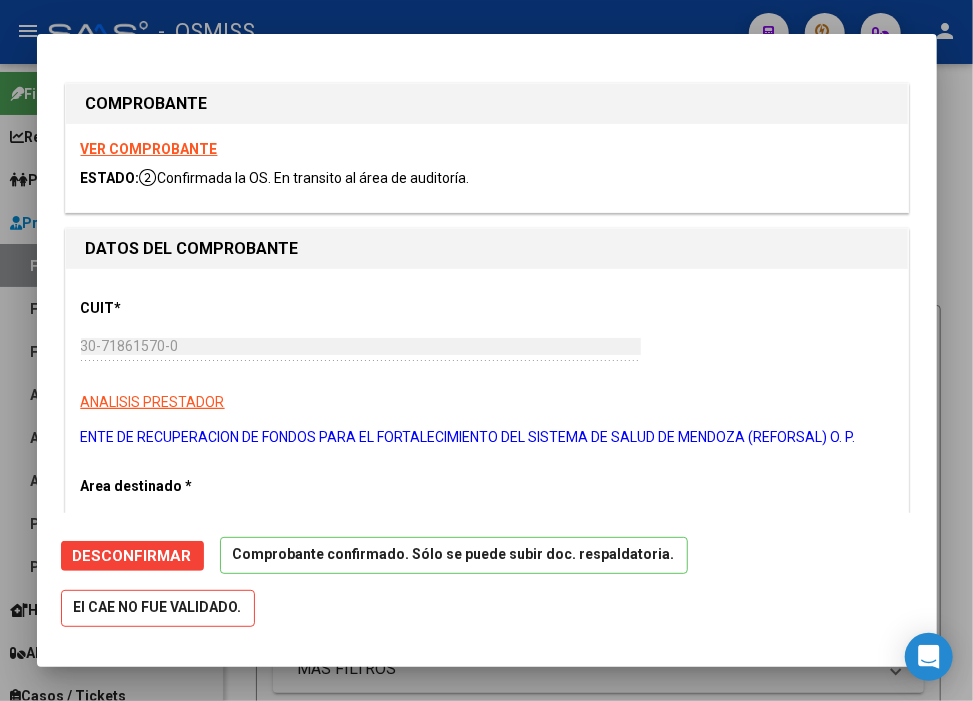 click at bounding box center [486, 350] 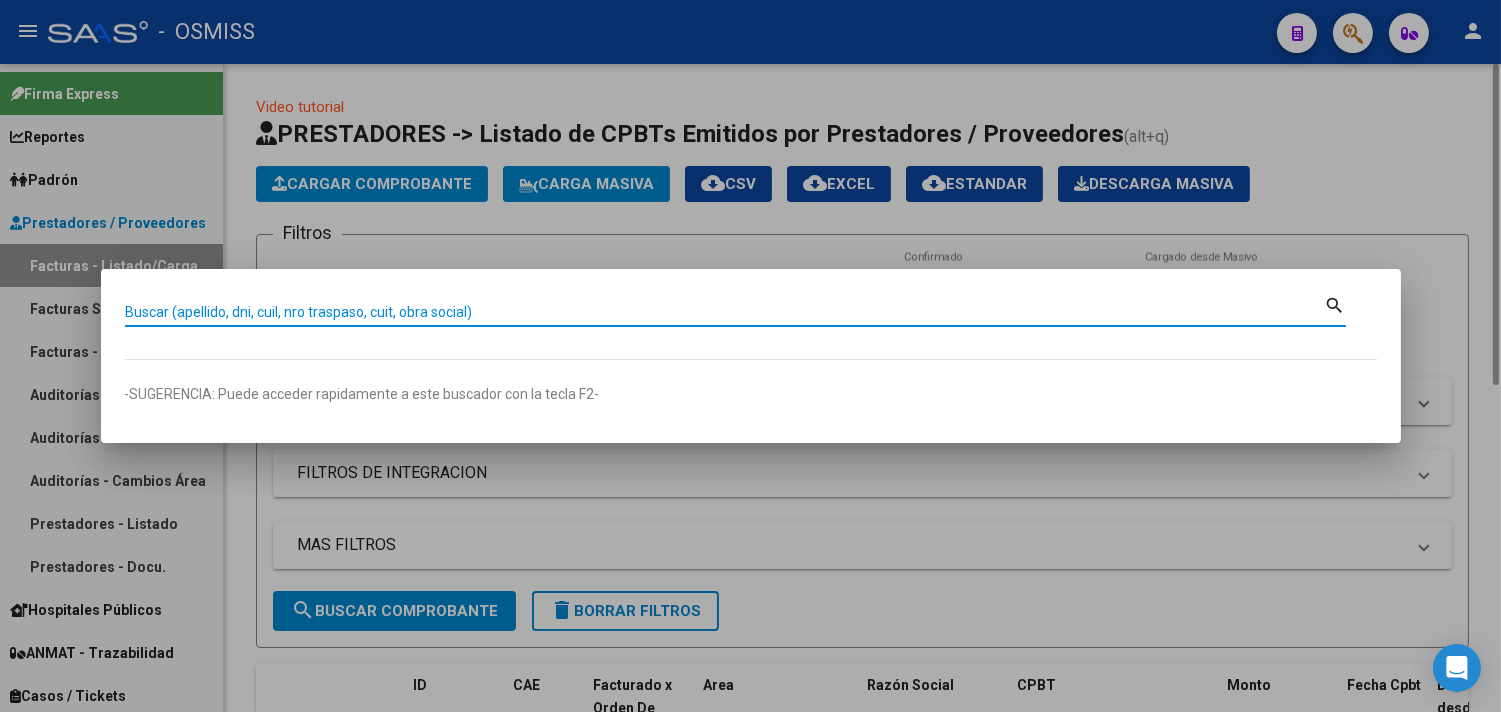 paste on "[NUMBER]" 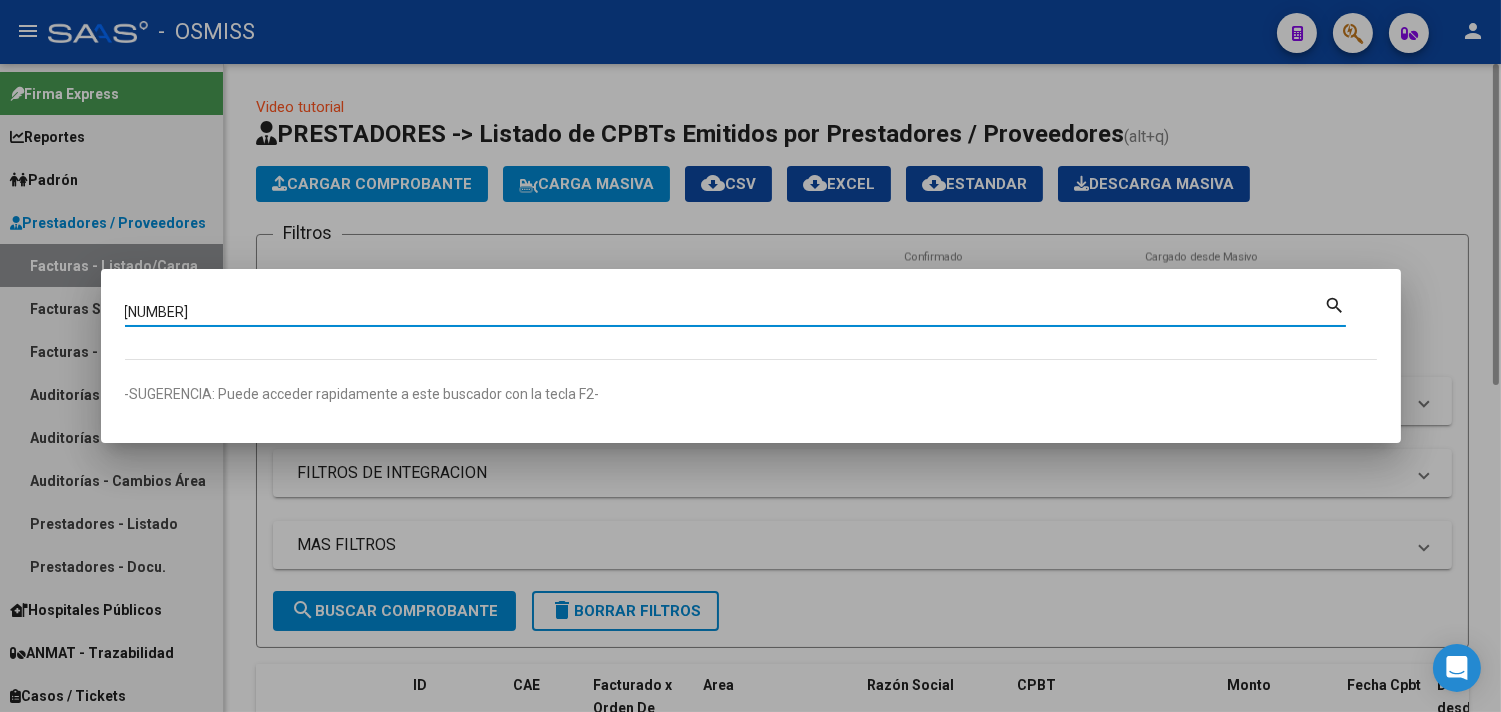 type on "[NUMBER]" 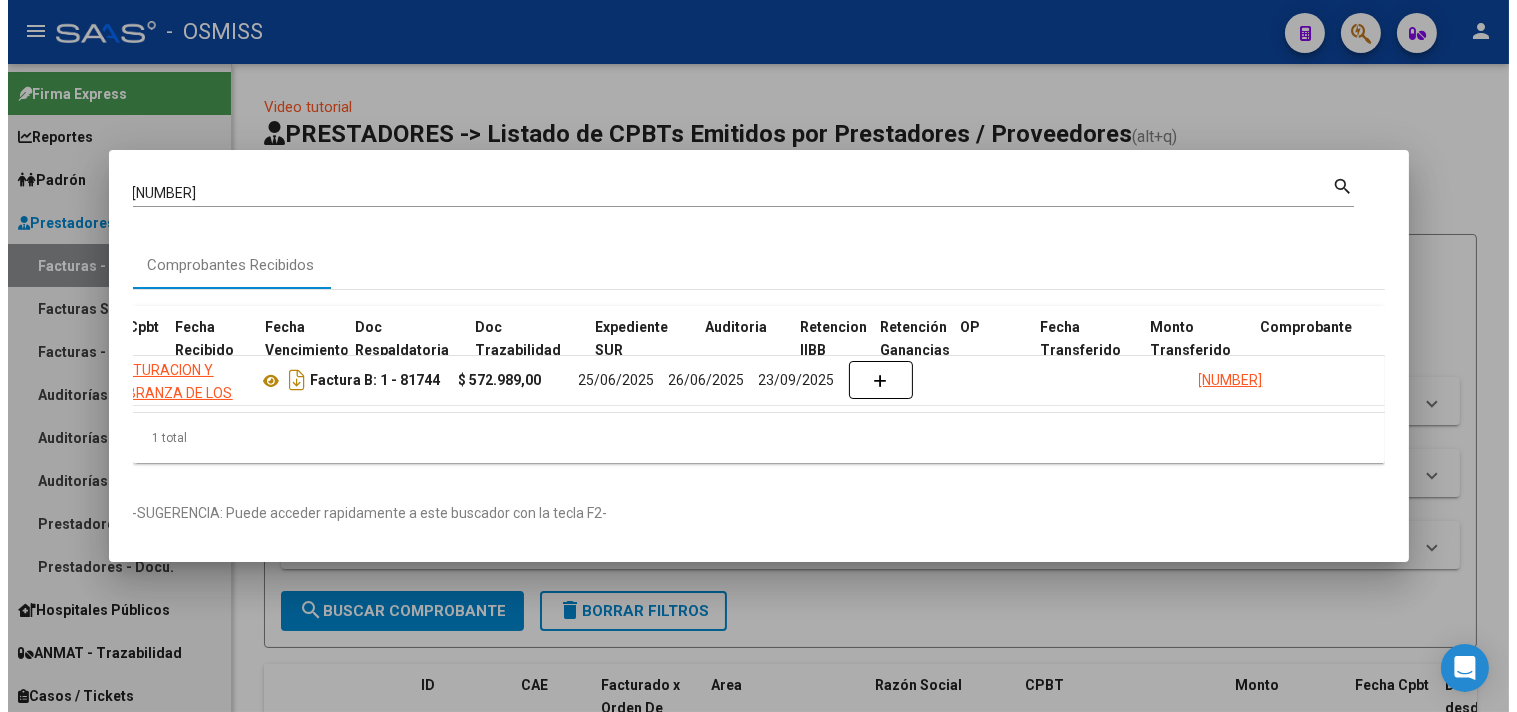 scroll, scrollTop: 0, scrollLeft: 1003, axis: horizontal 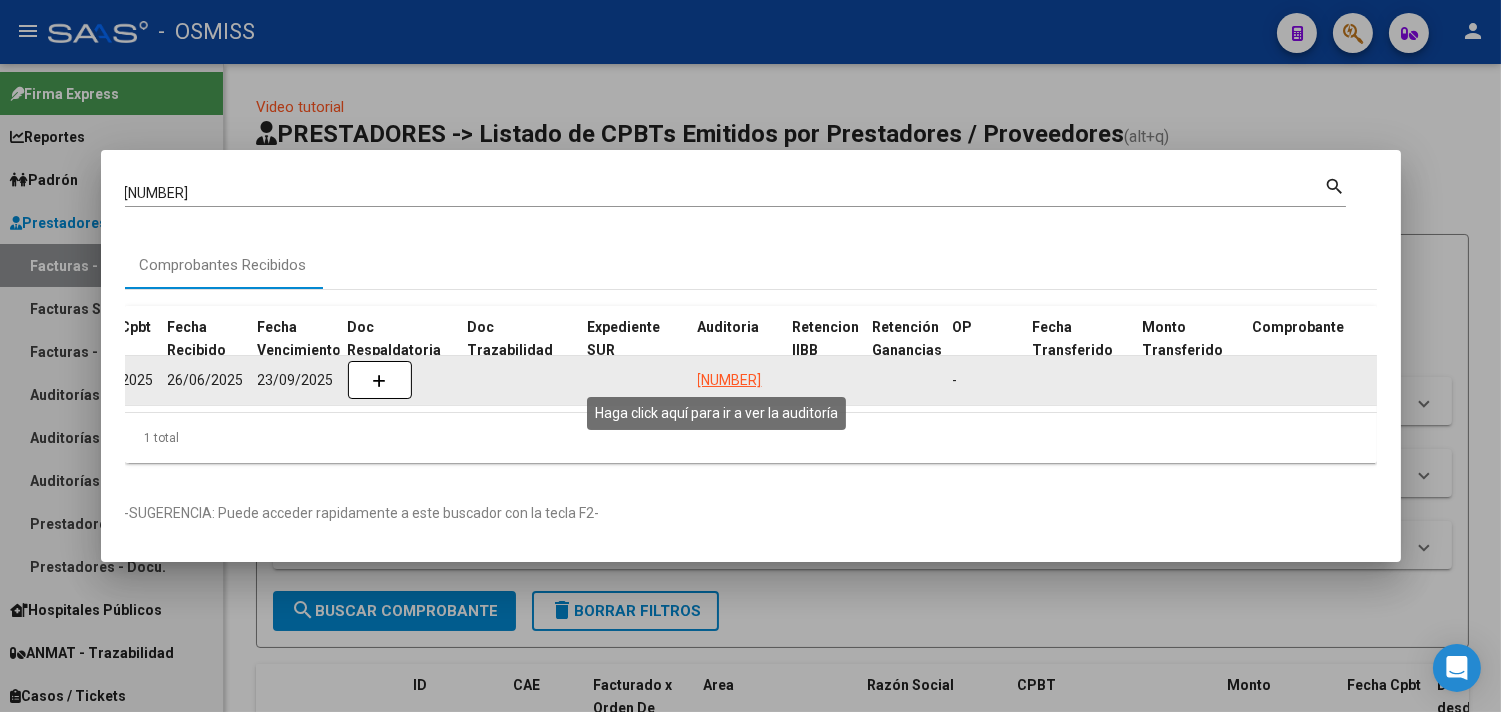 click on "[NUMBER]" 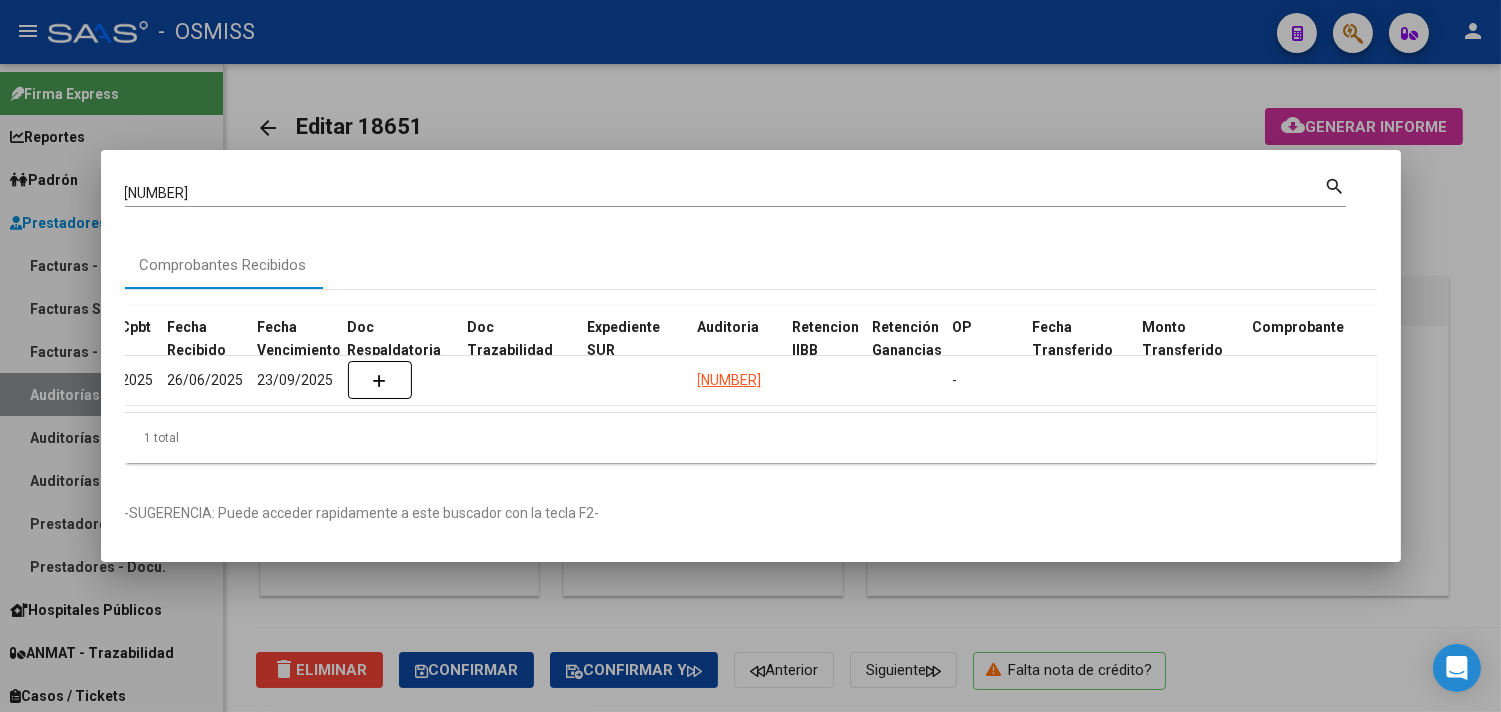 click at bounding box center (750, 356) 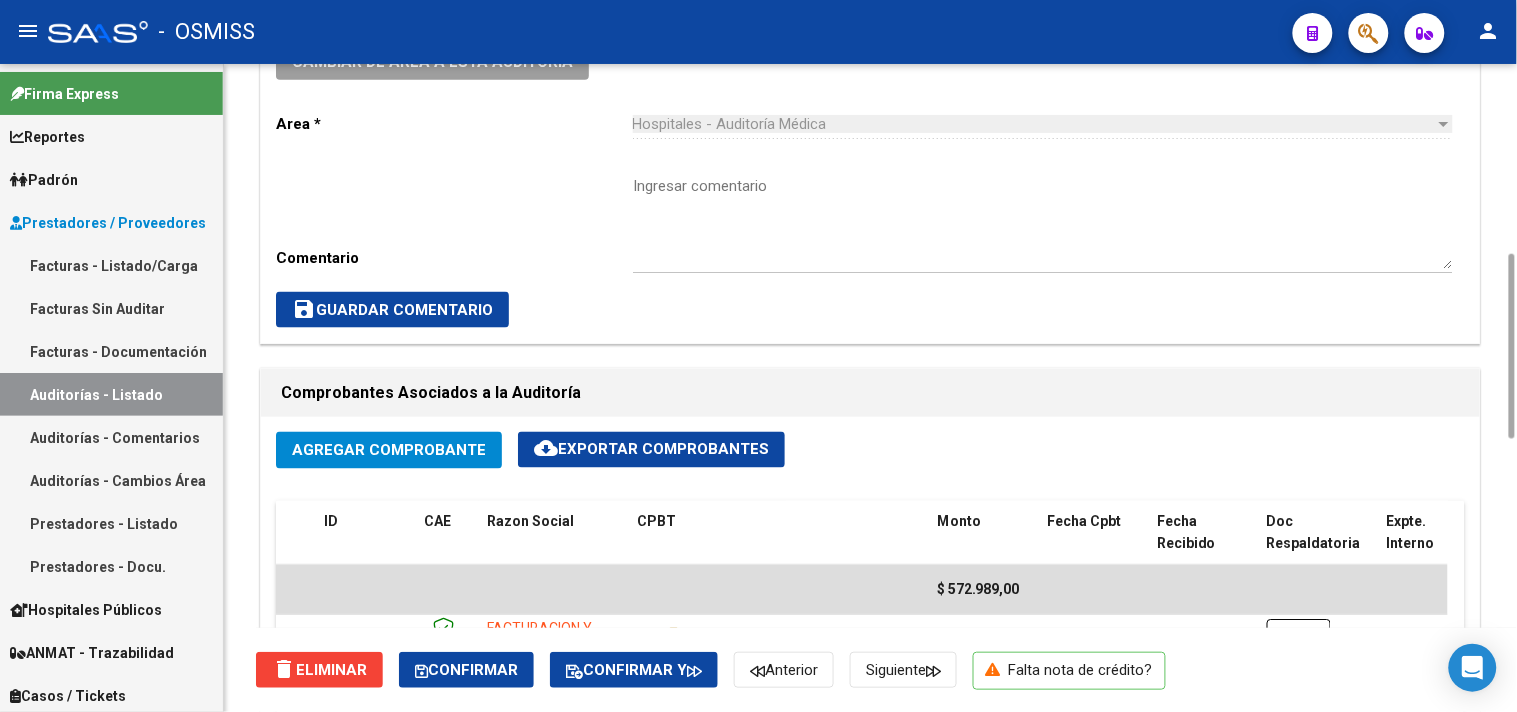 scroll, scrollTop: 888, scrollLeft: 0, axis: vertical 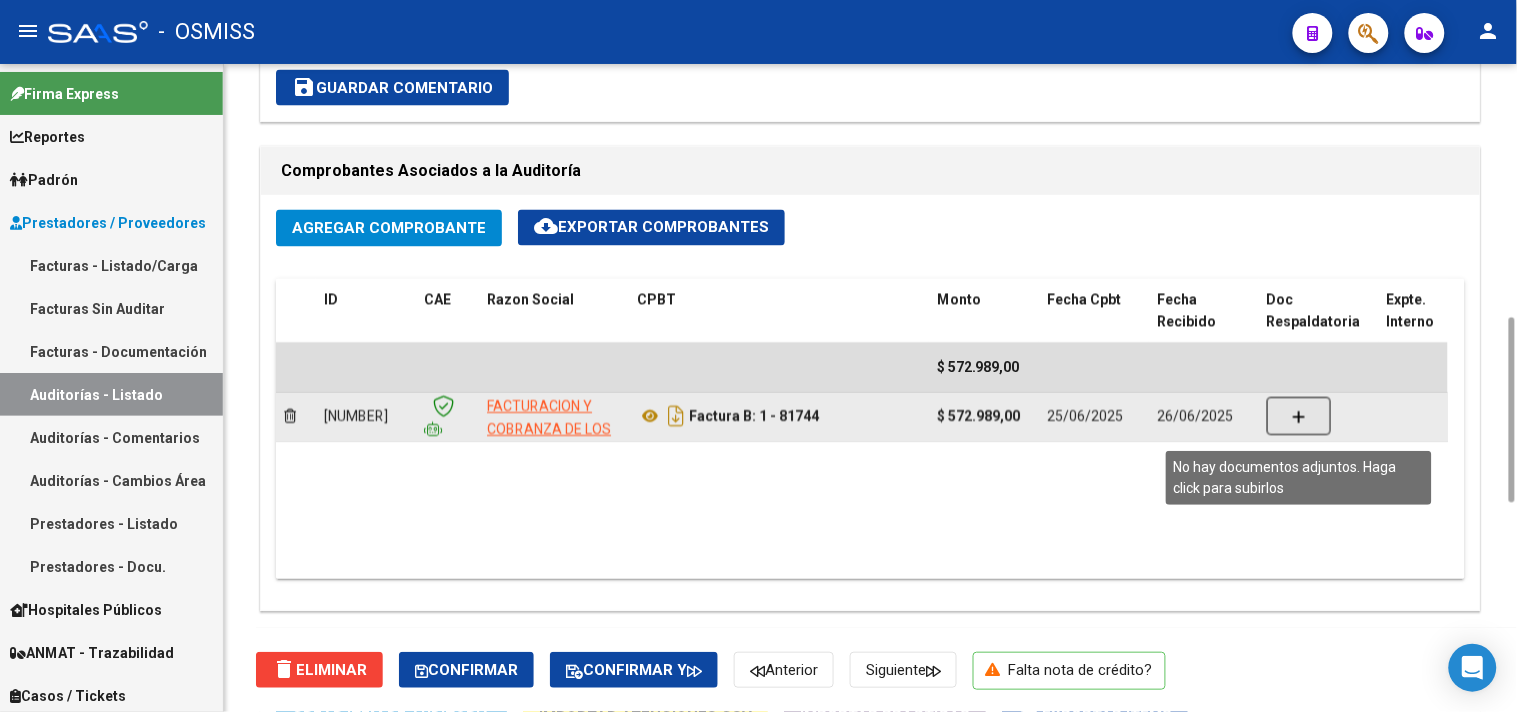 click 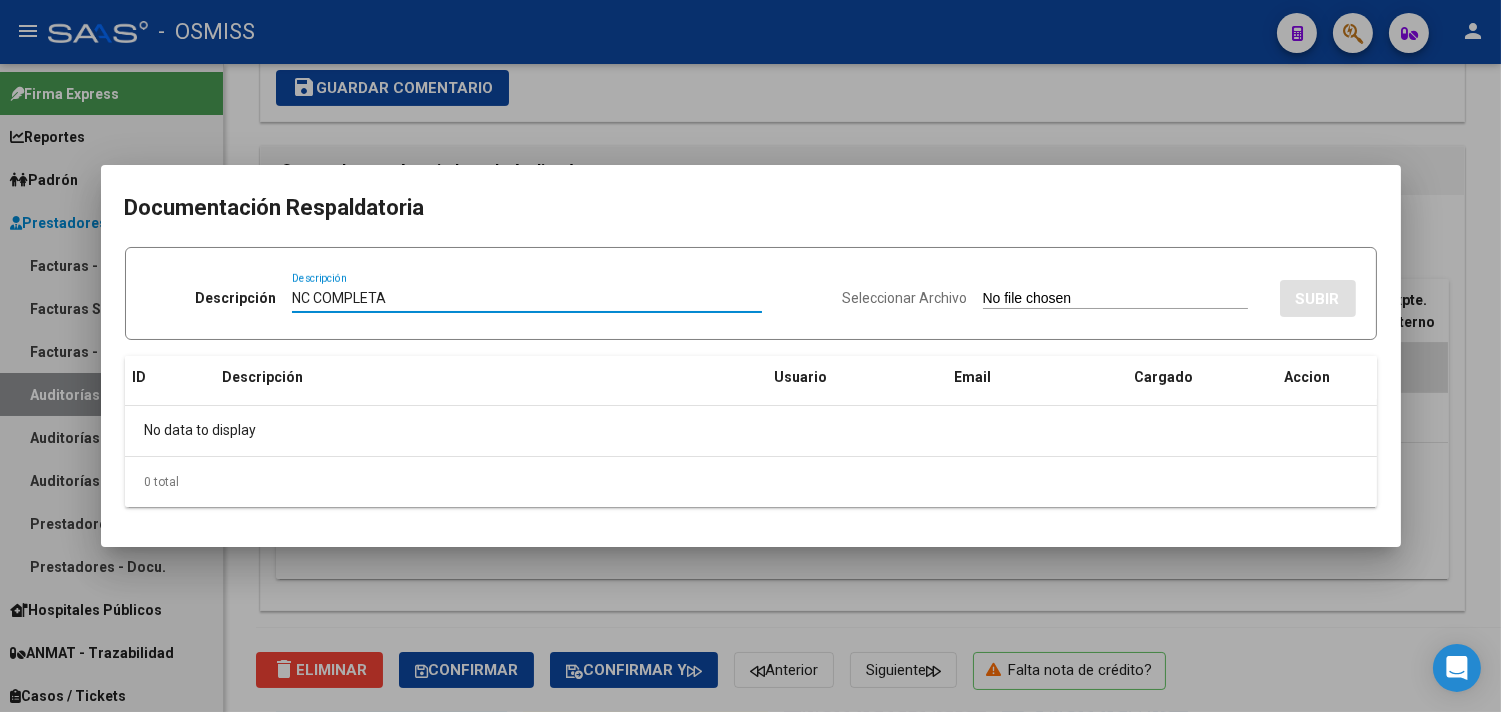 type on "NC COMPLETA" 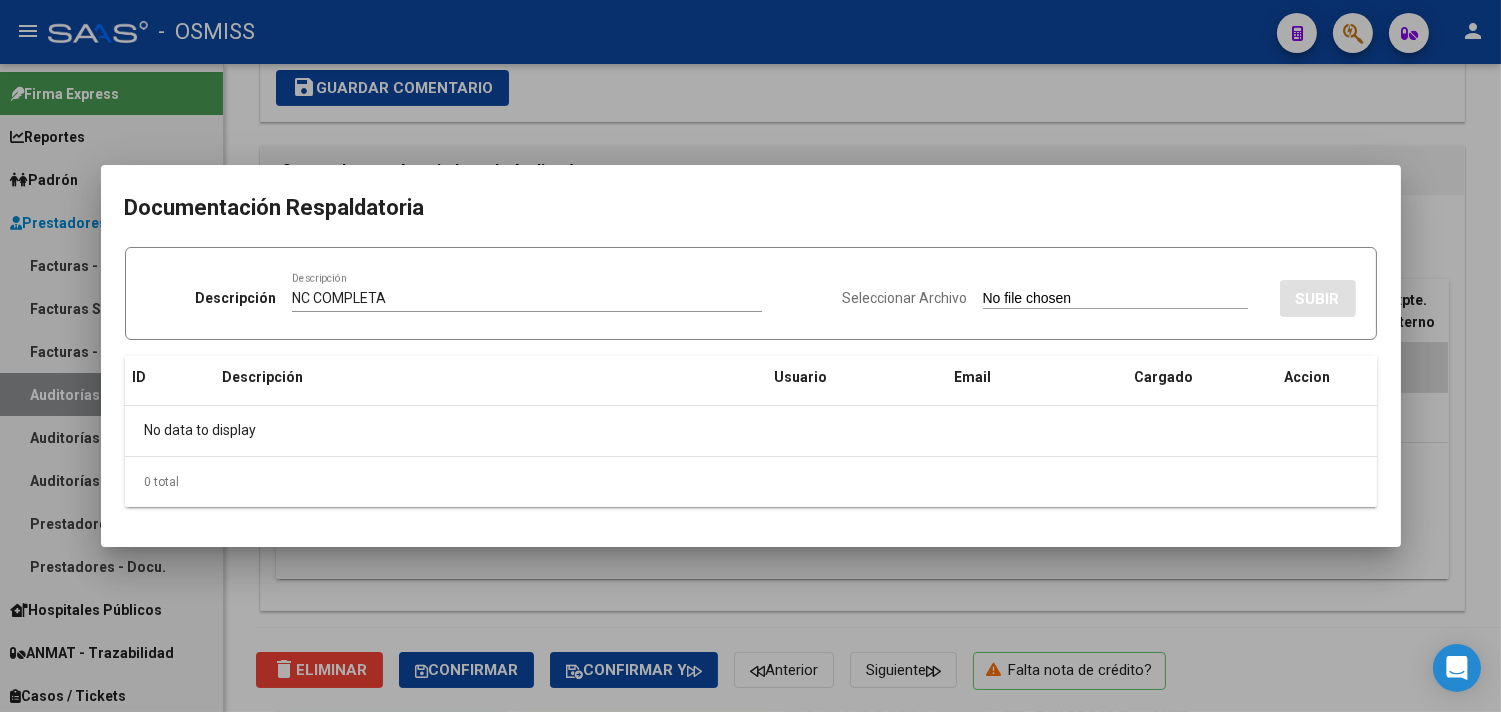 click on "Seleccionar Archivo" at bounding box center [1115, 299] 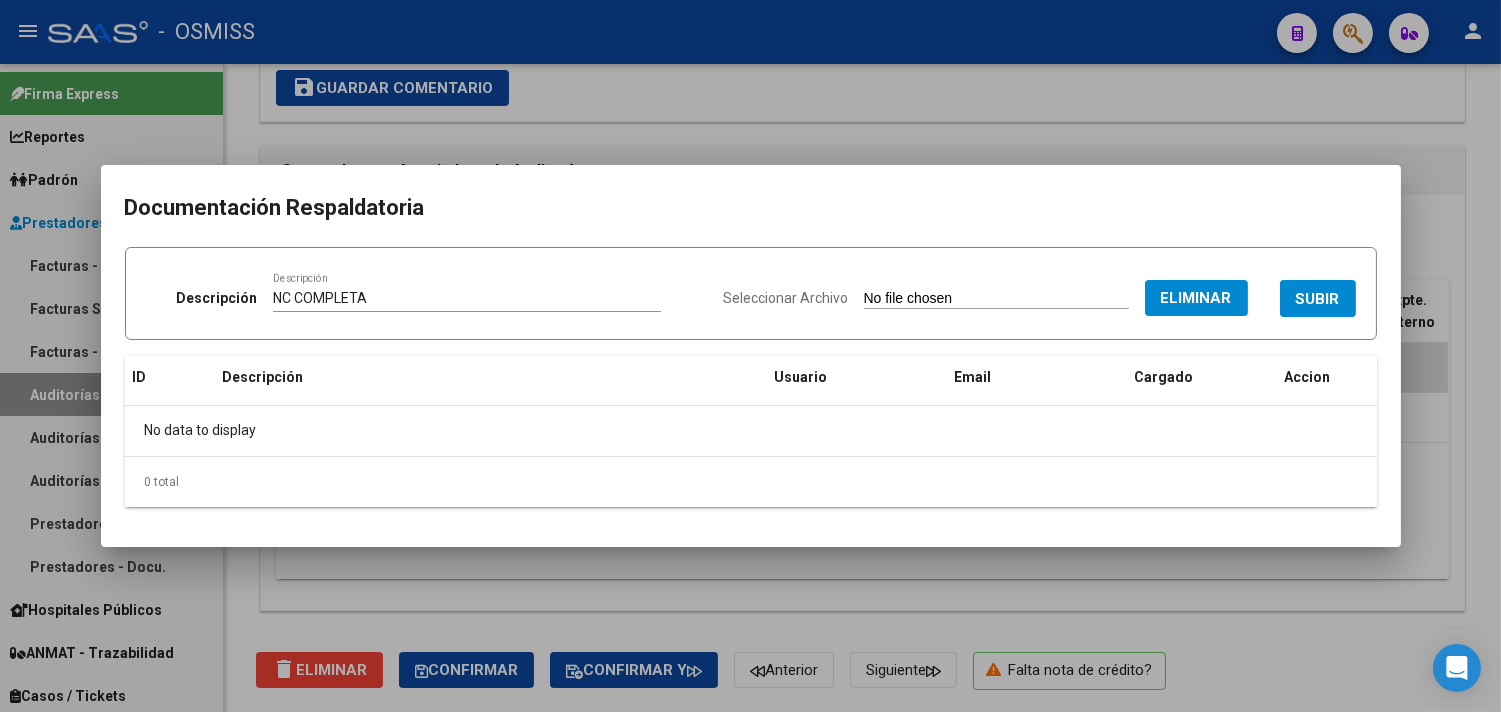 click on "SUBIR" at bounding box center (1318, 299) 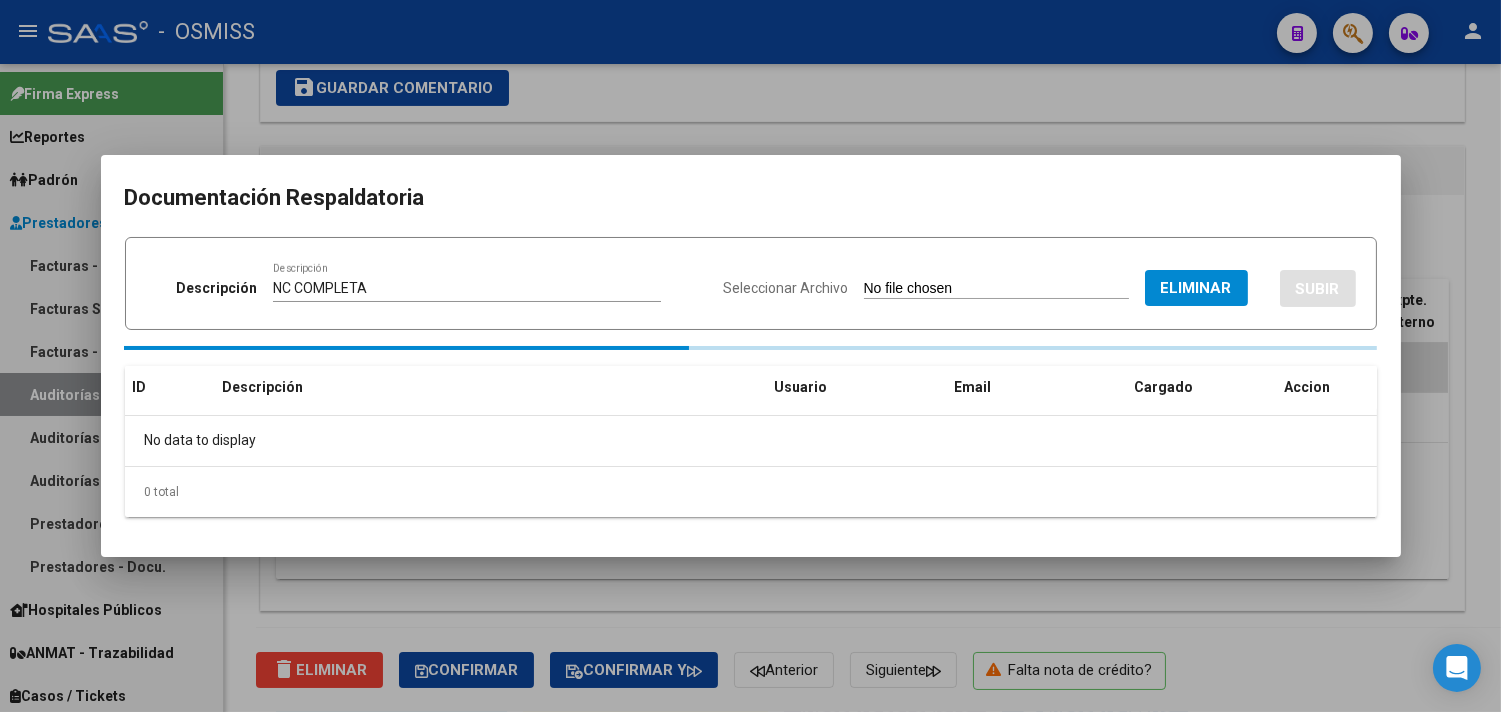 type 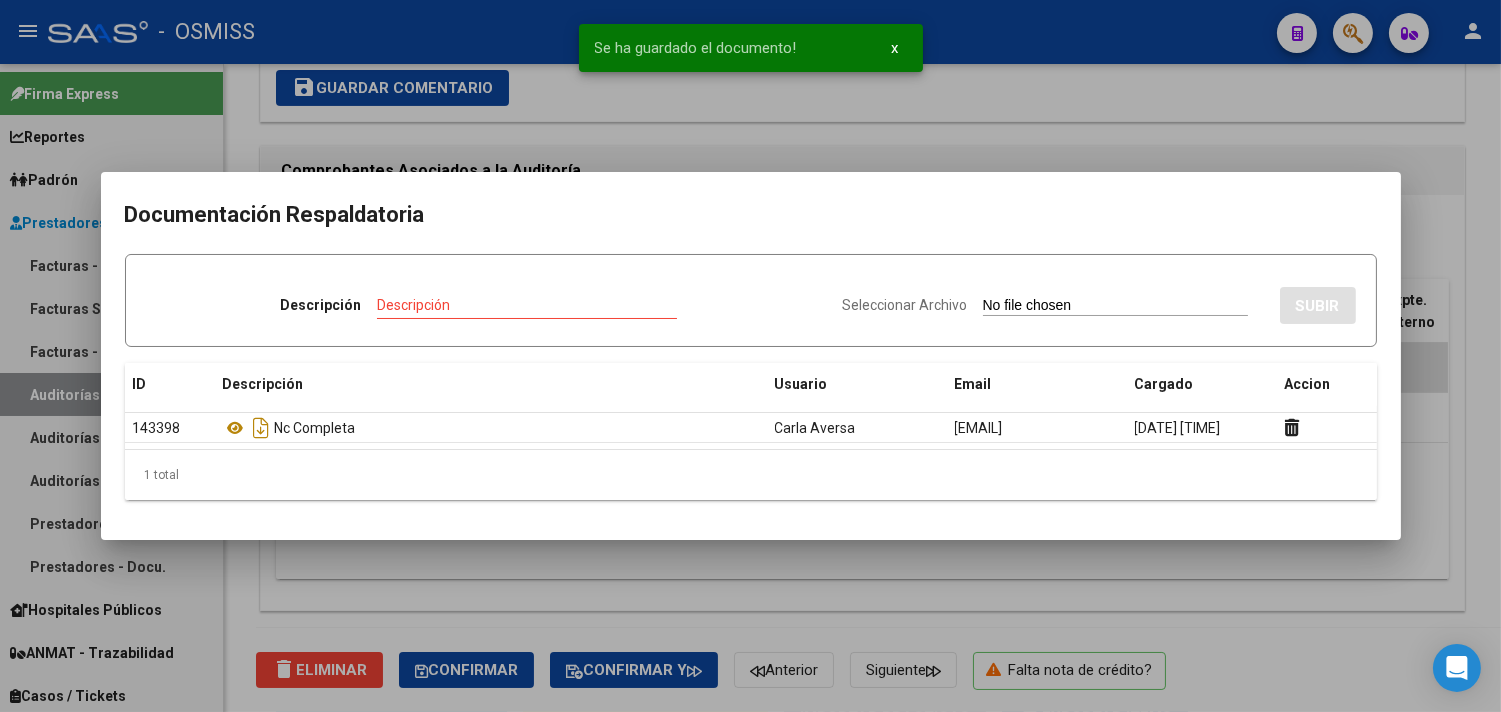 click at bounding box center [750, 356] 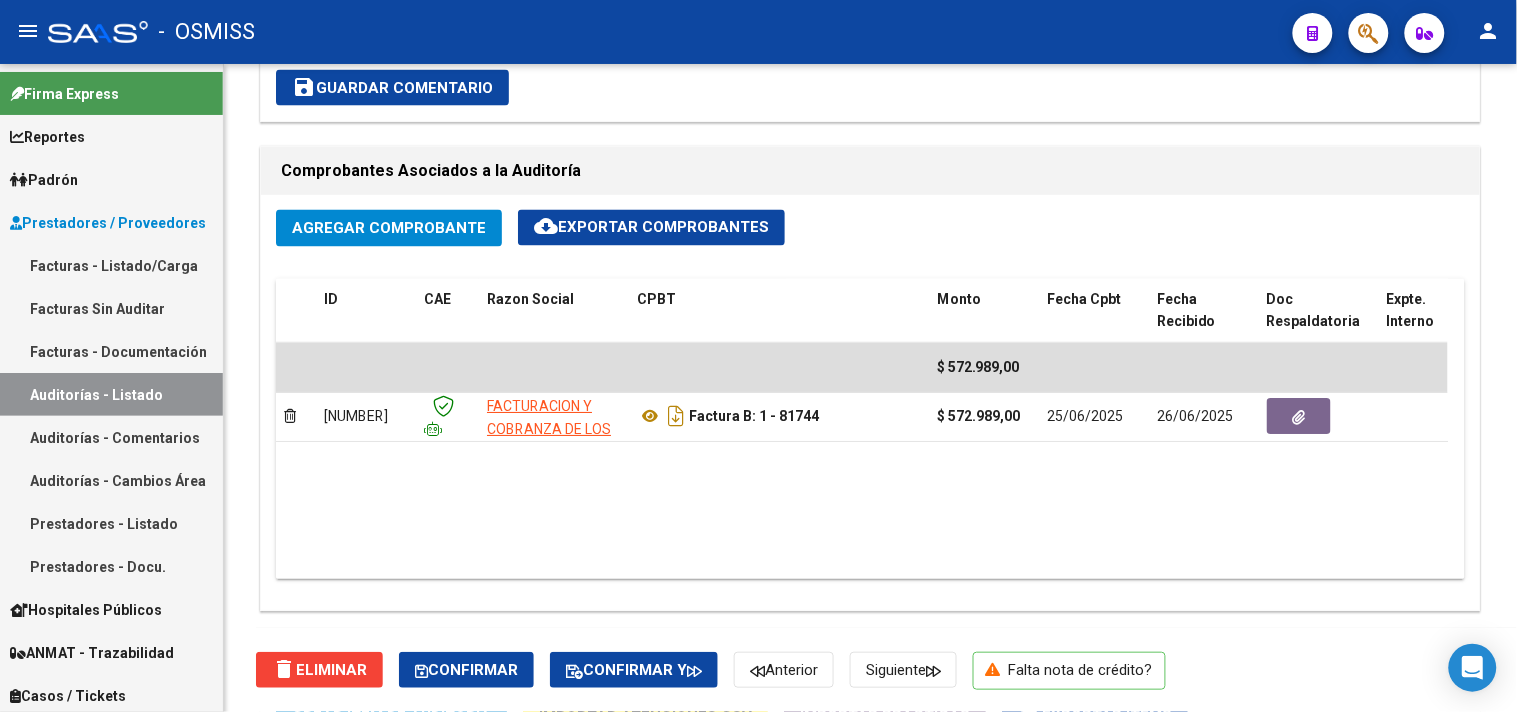 click on "Auditorías - Listado" at bounding box center (111, 394) 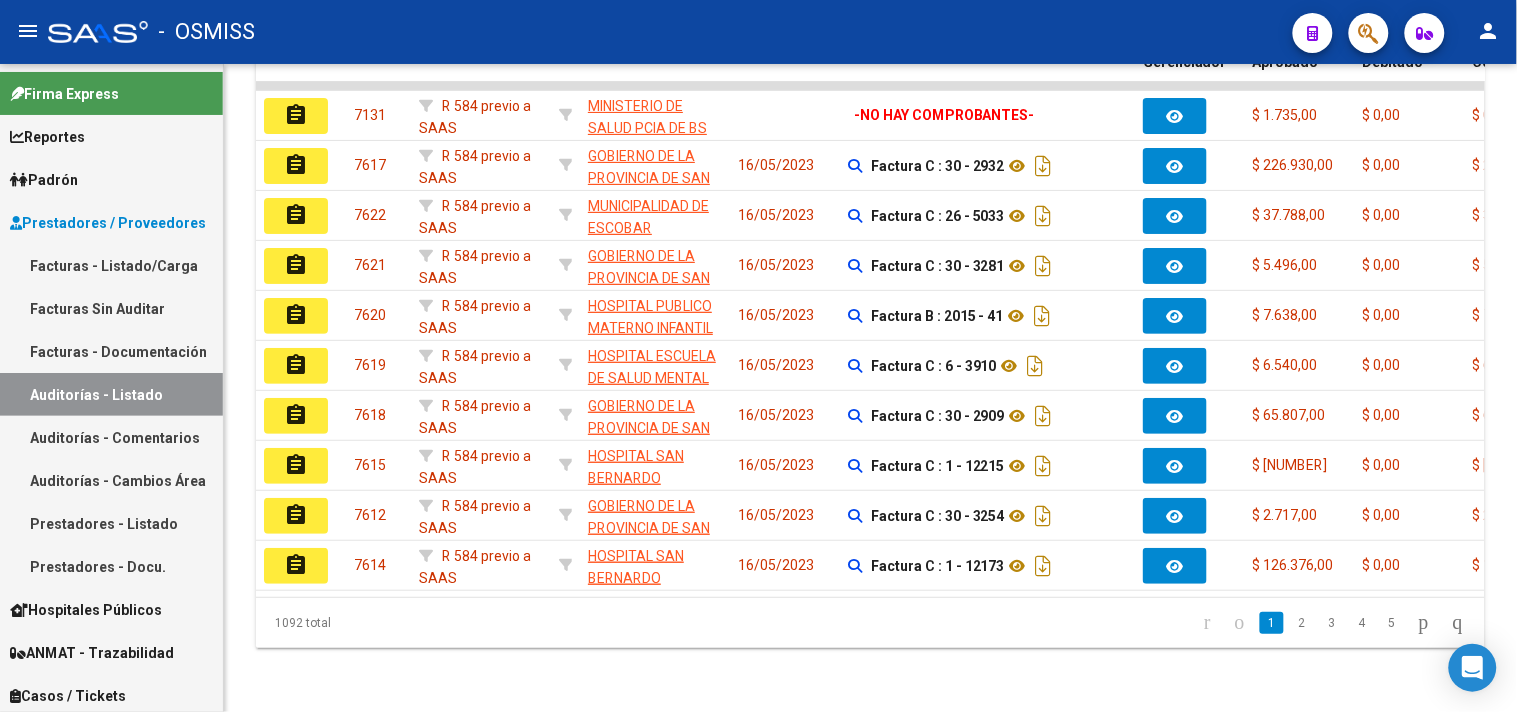 scroll, scrollTop: 0, scrollLeft: 0, axis: both 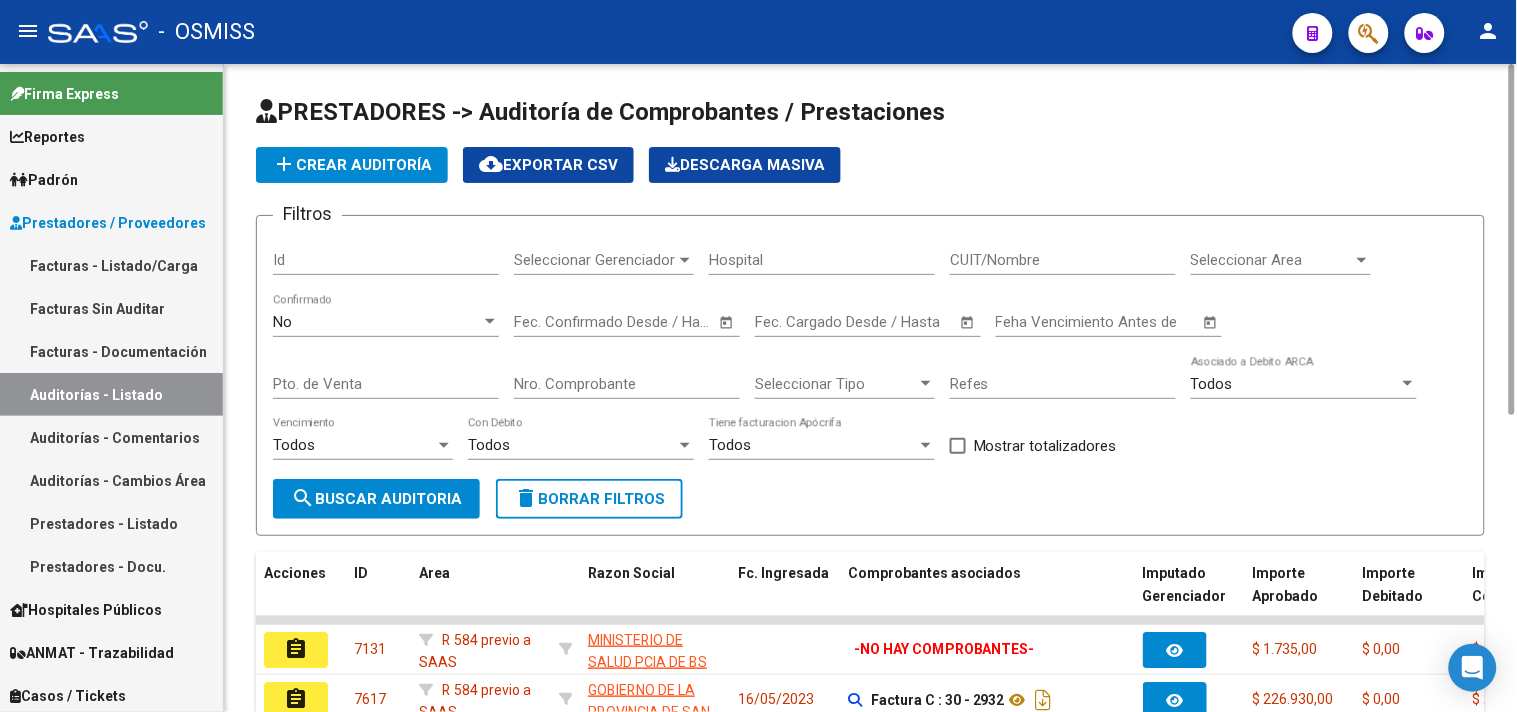 click on "Seleccionar Area" at bounding box center (1272, 260) 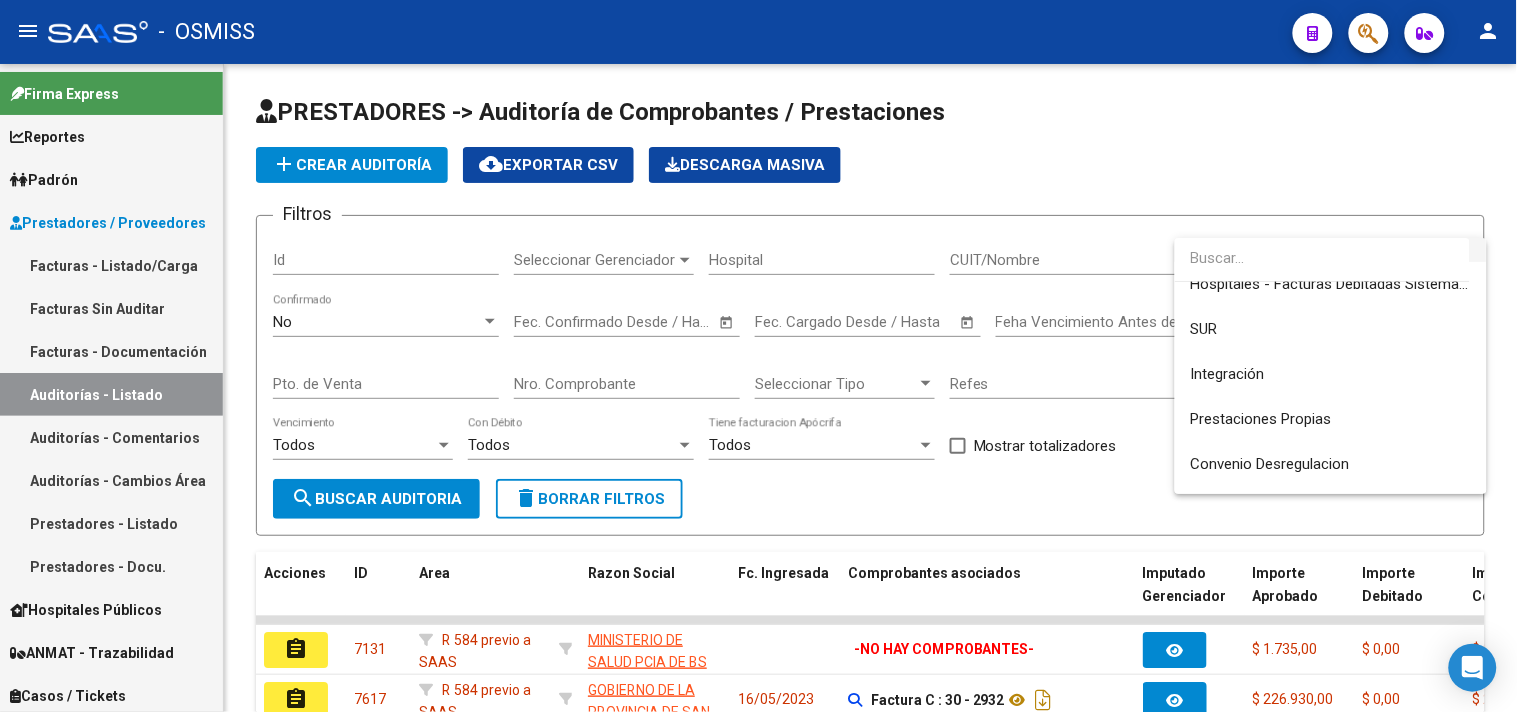 scroll, scrollTop: 0, scrollLeft: 0, axis: both 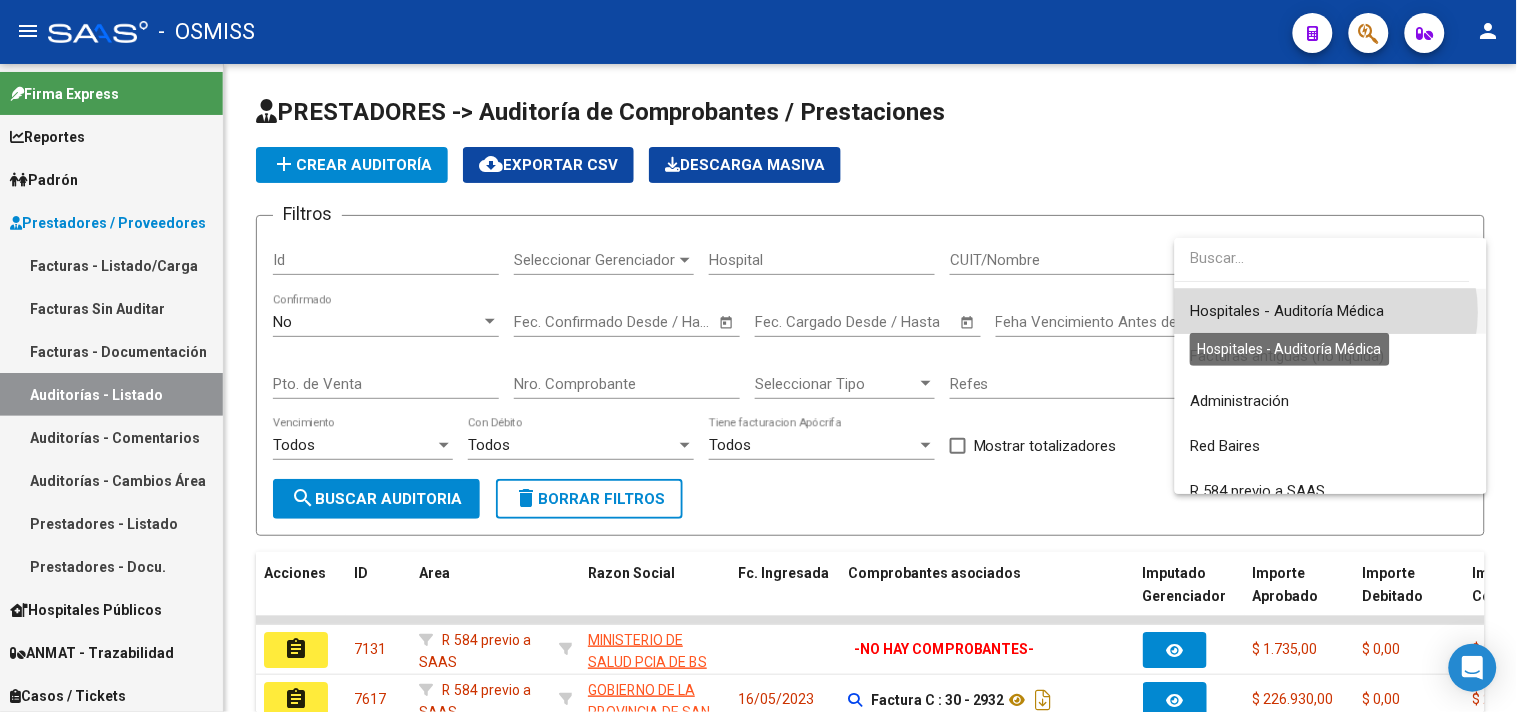click on "Hospitales - Auditoría Médica" at bounding box center [1288, 311] 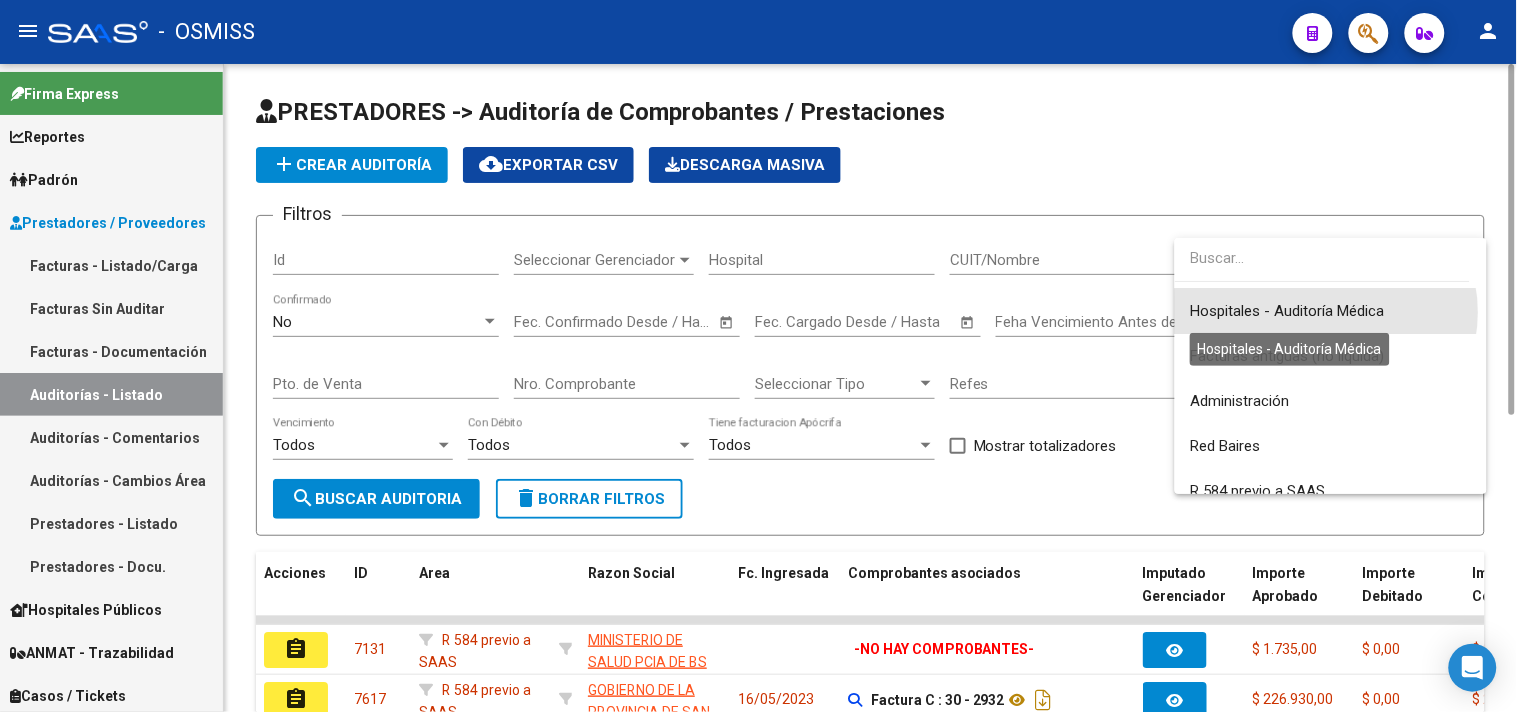 scroll, scrollTop: 450, scrollLeft: 0, axis: vertical 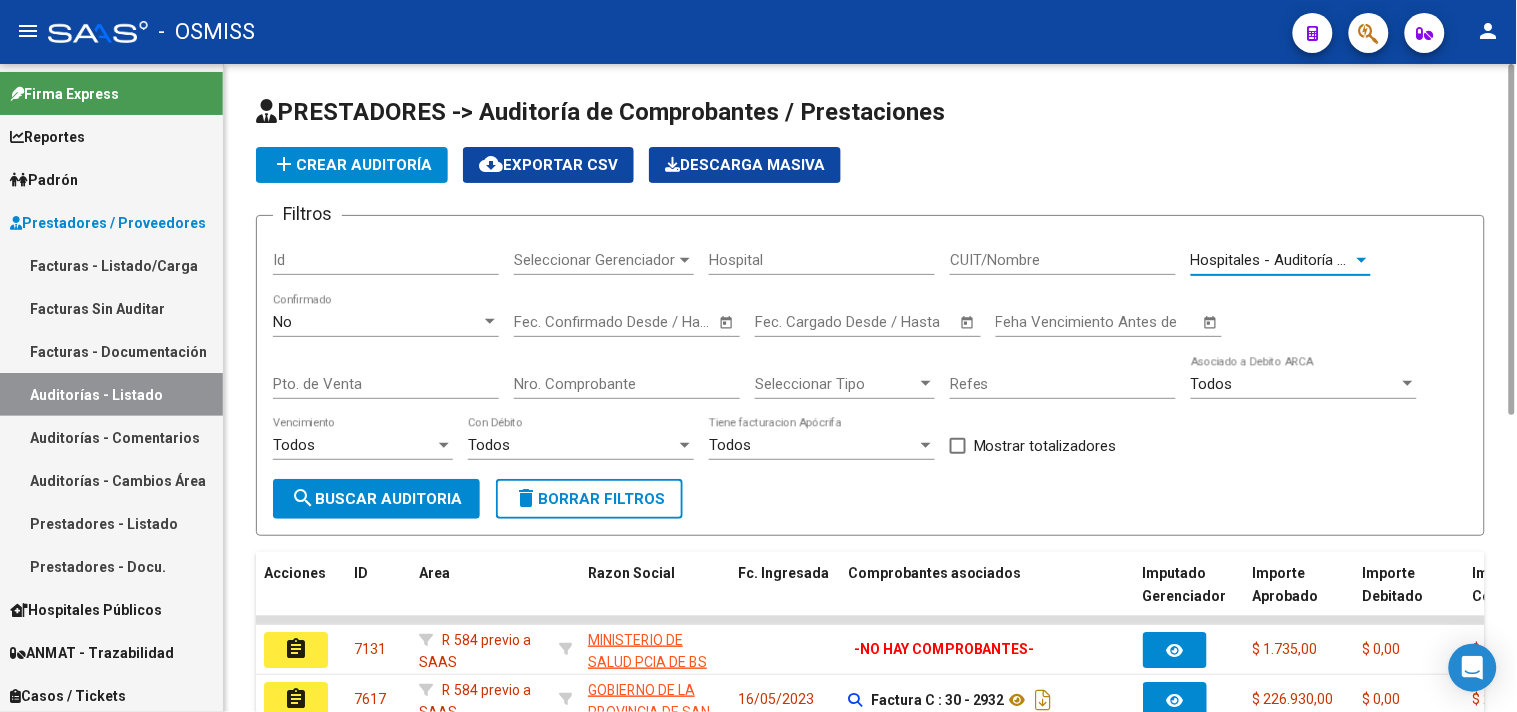 click on "Todos  Vencimiento" 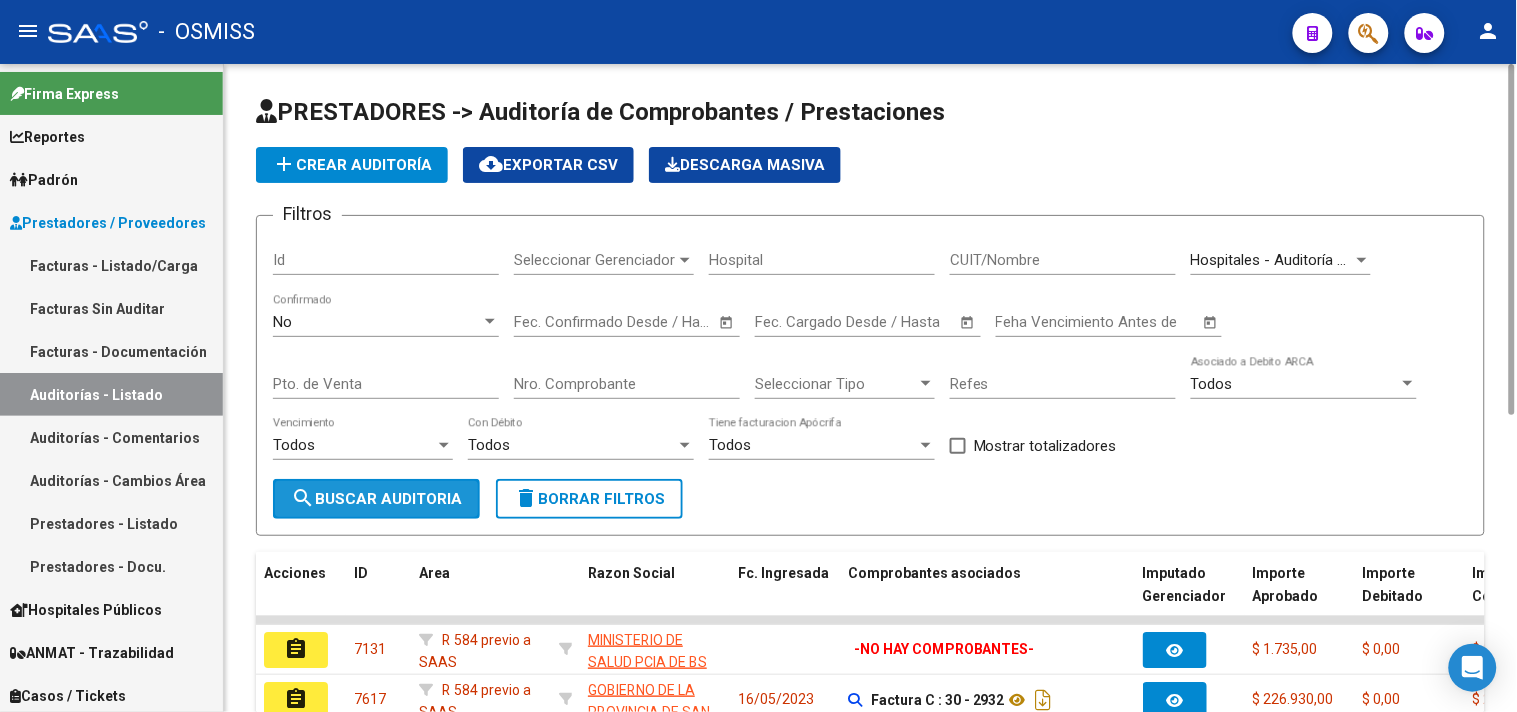 click on "search  Buscar Auditoria" 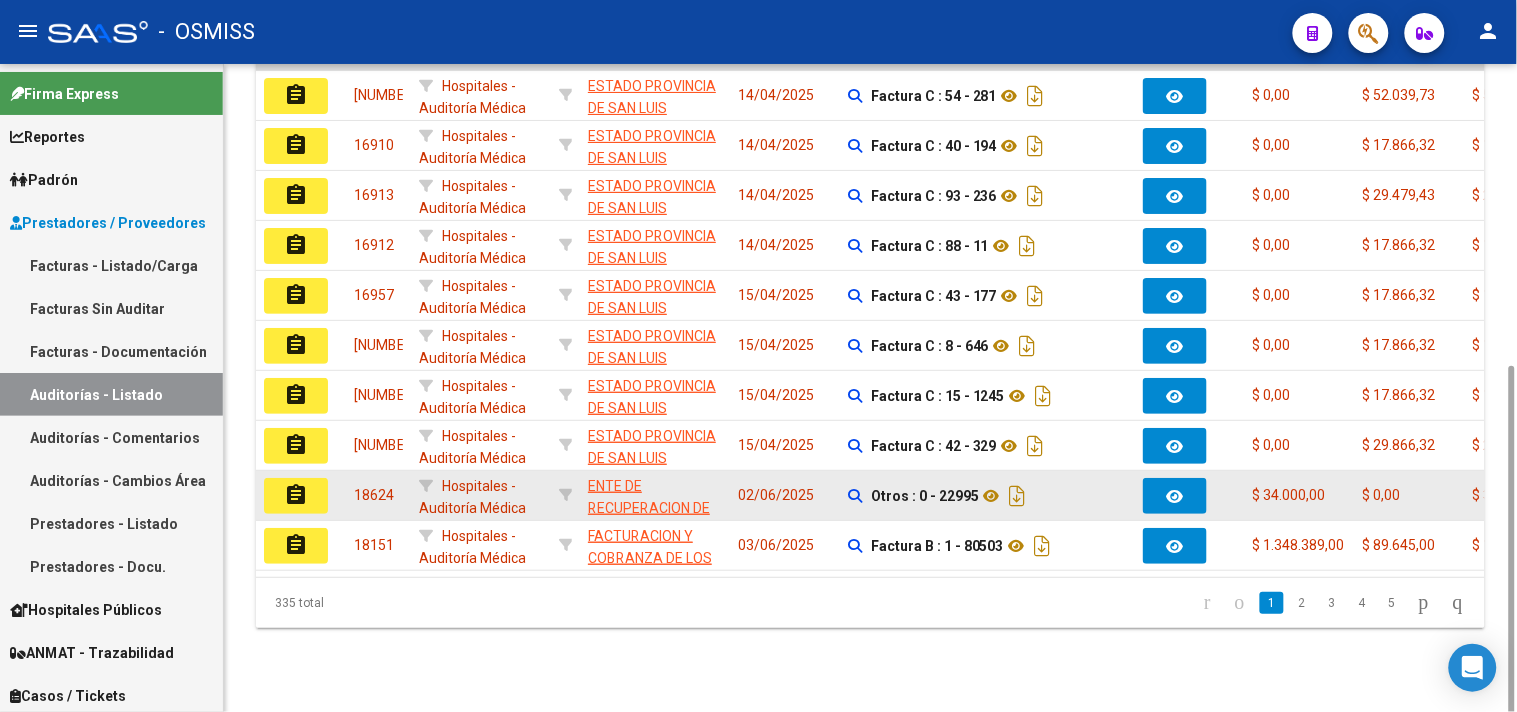 scroll, scrollTop: 556, scrollLeft: 0, axis: vertical 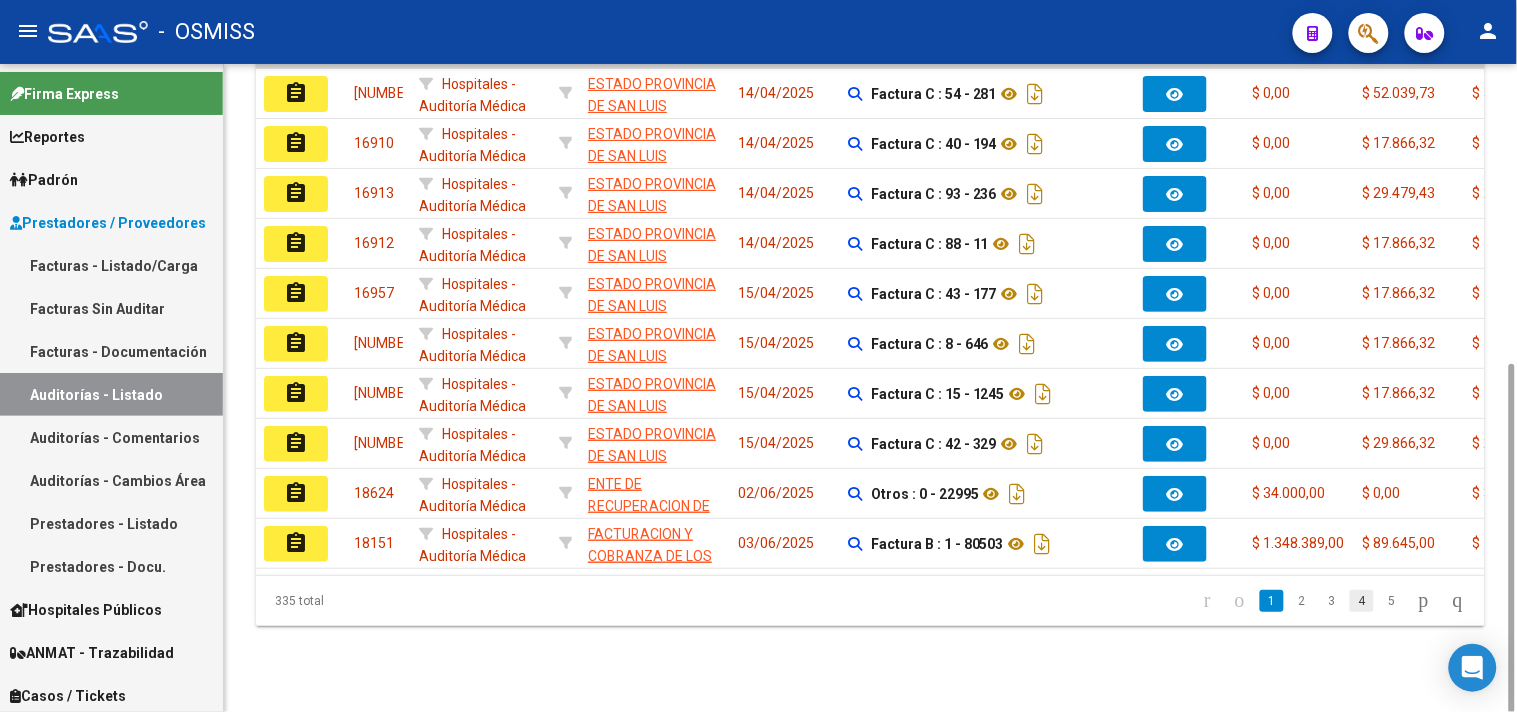 click on "4" 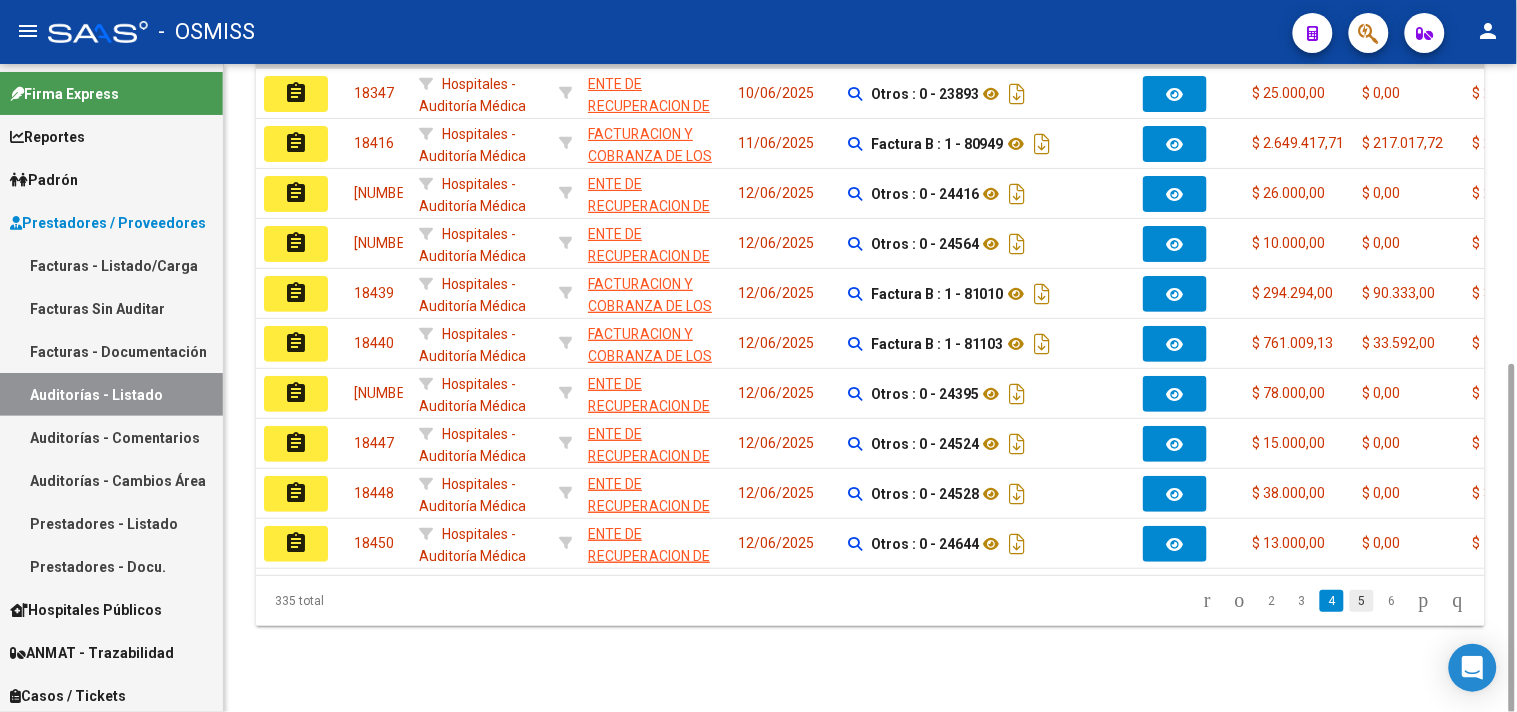 click on "5" 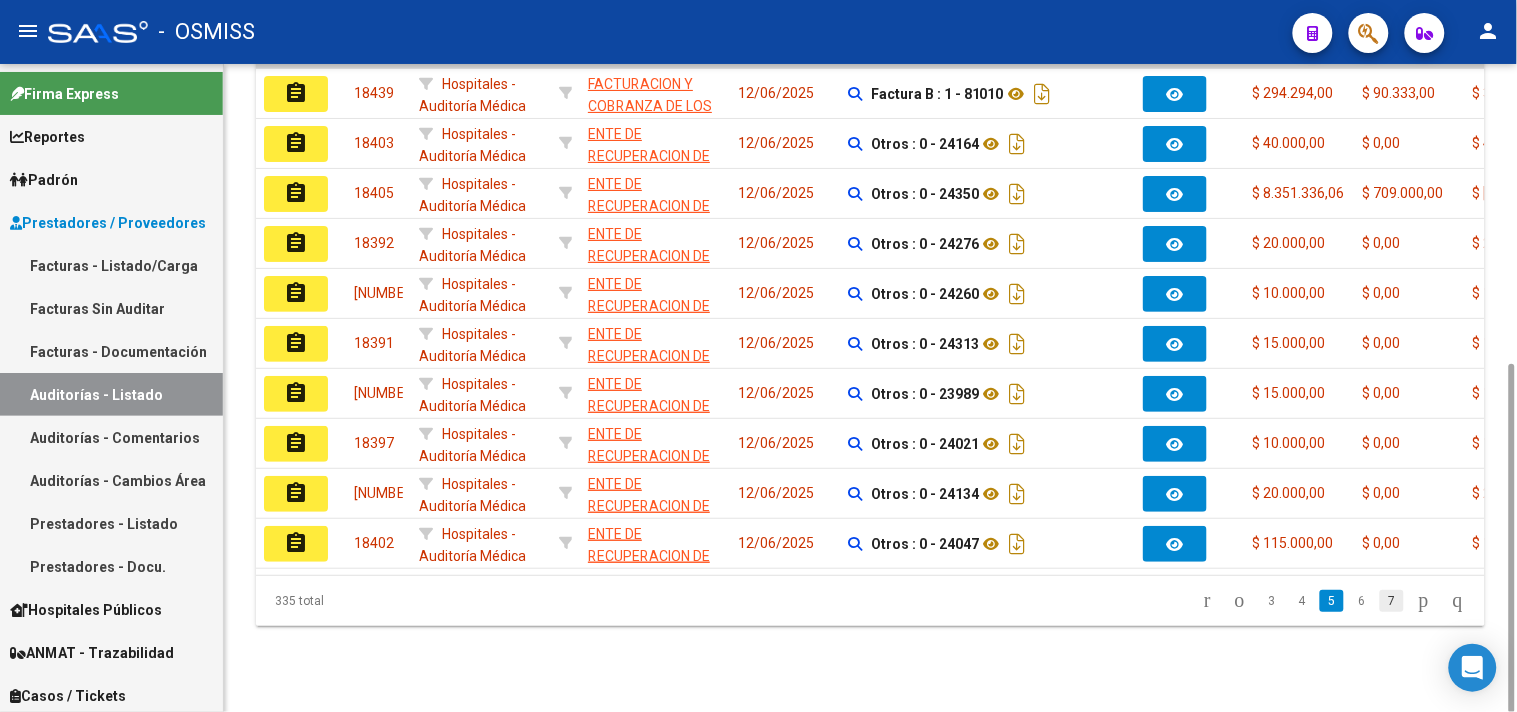 click on "7" 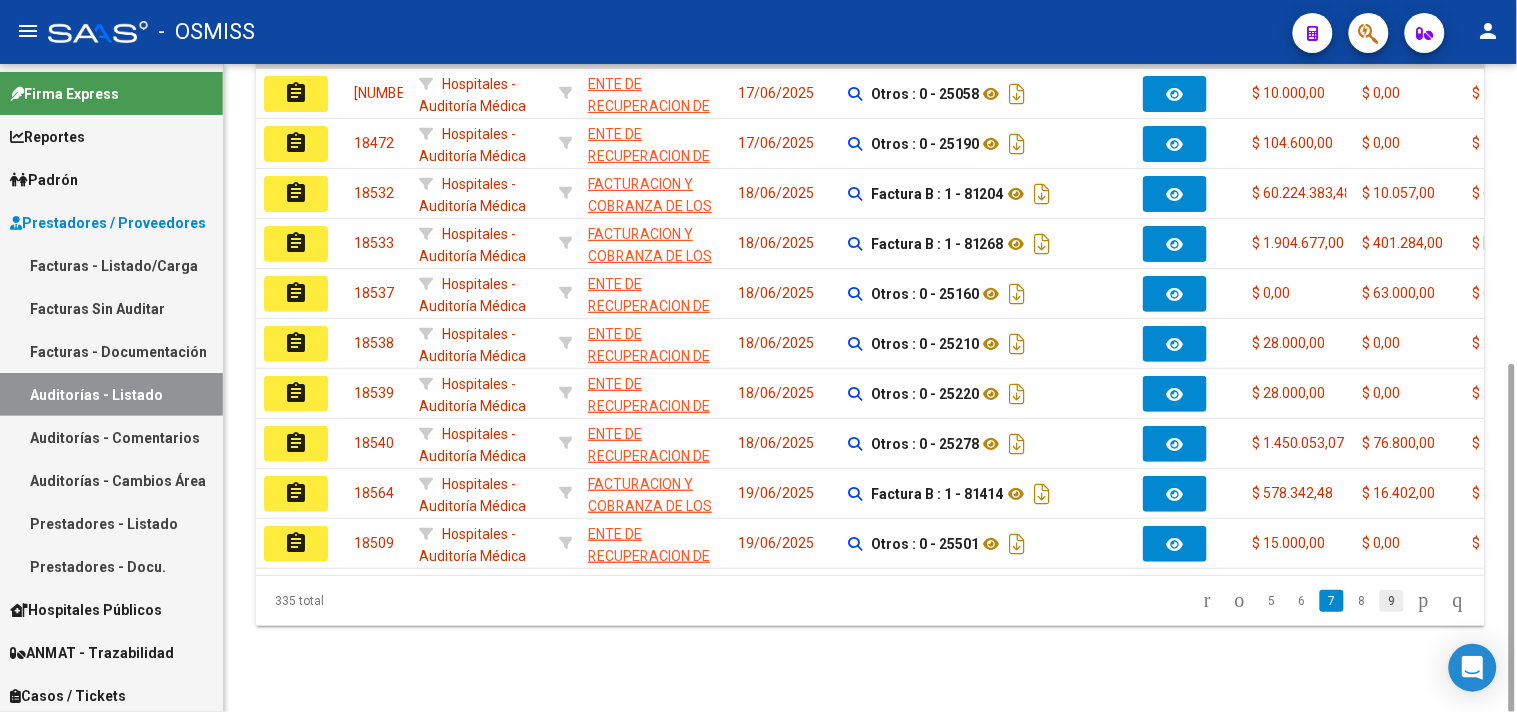 click on "9" 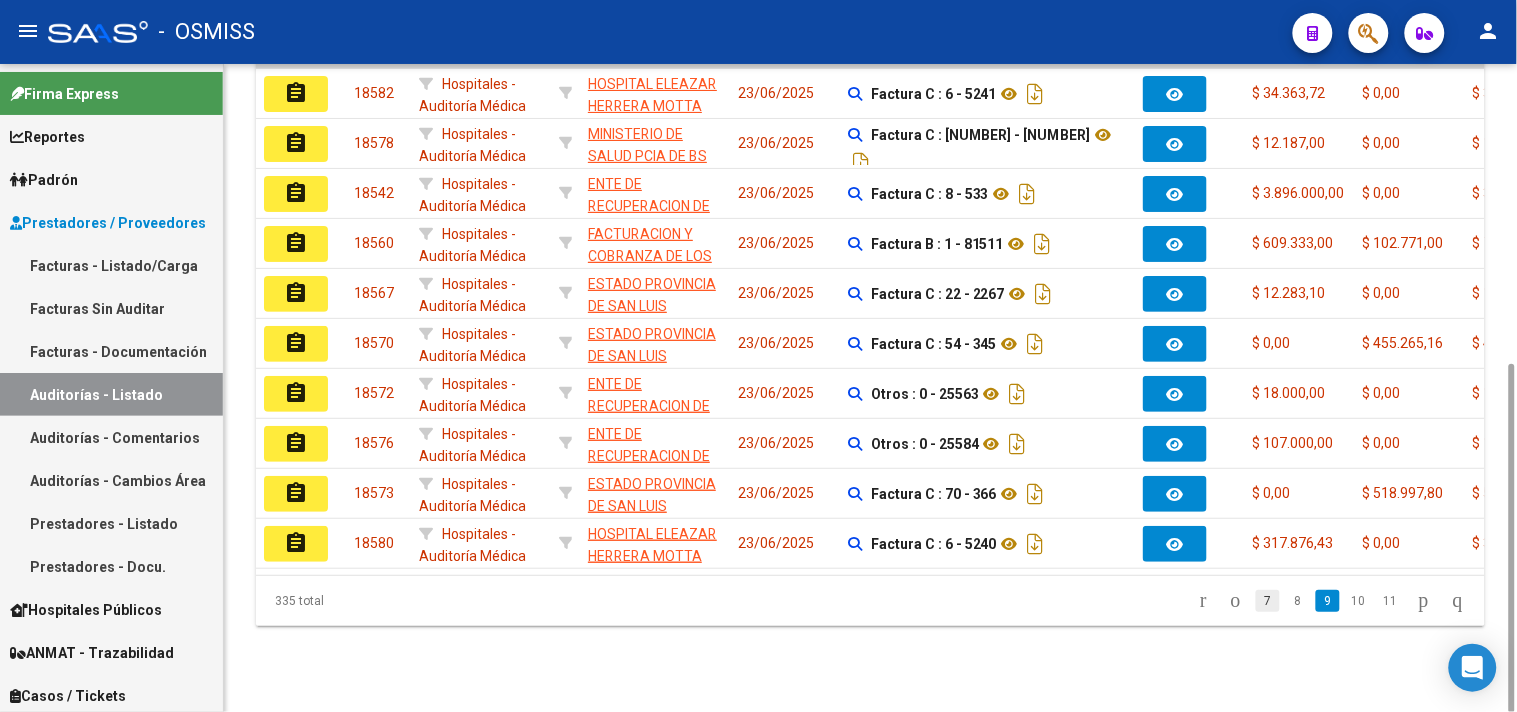 click on "7" 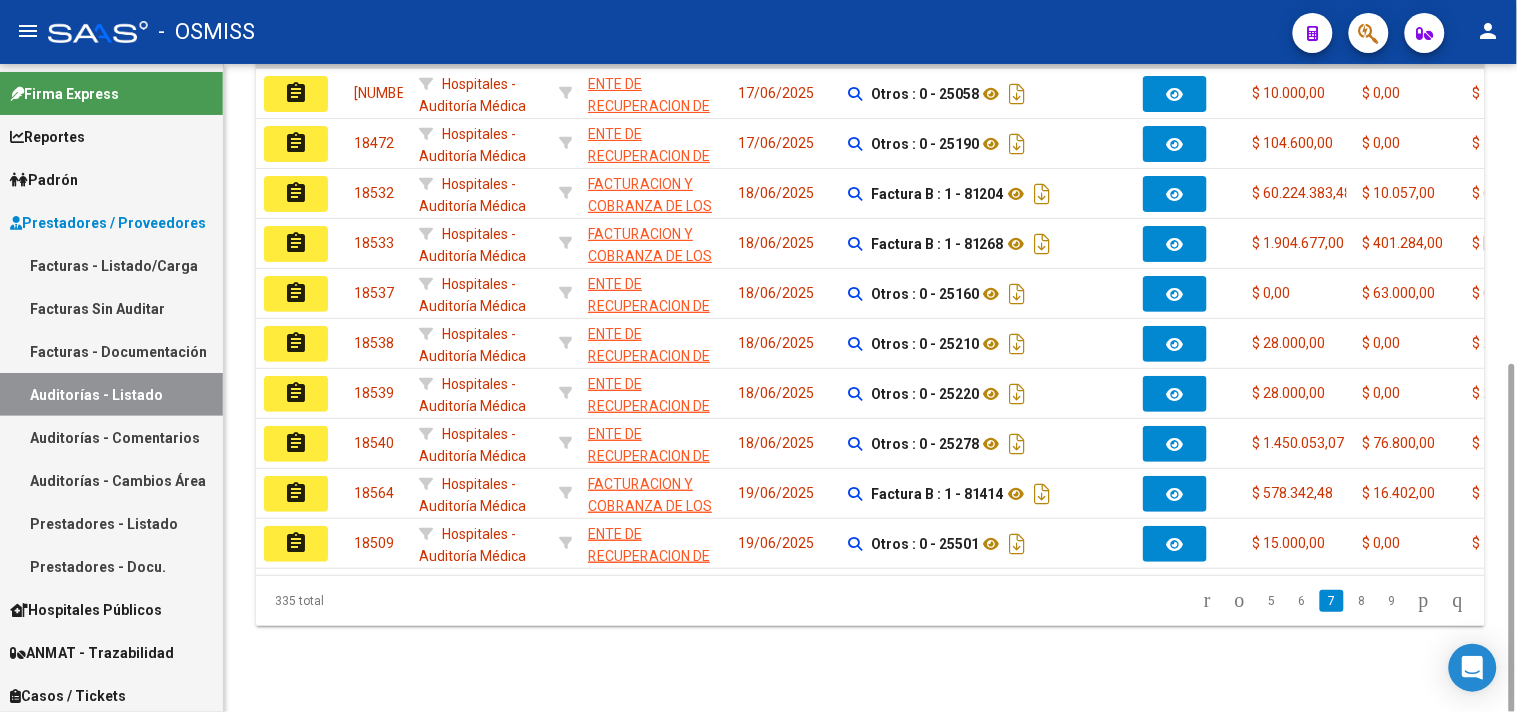 click on "5" 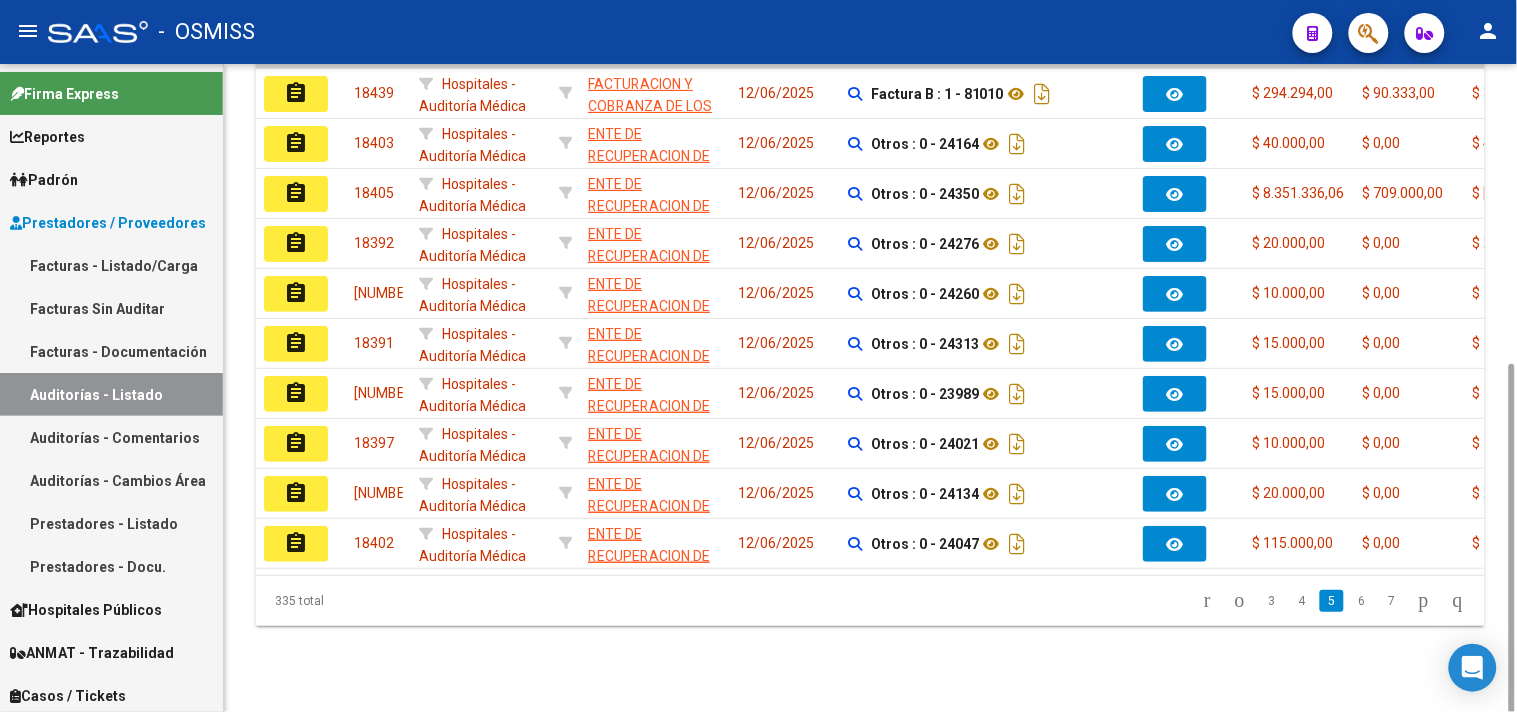 click on "Auditorías - Listado" at bounding box center [111, 394] 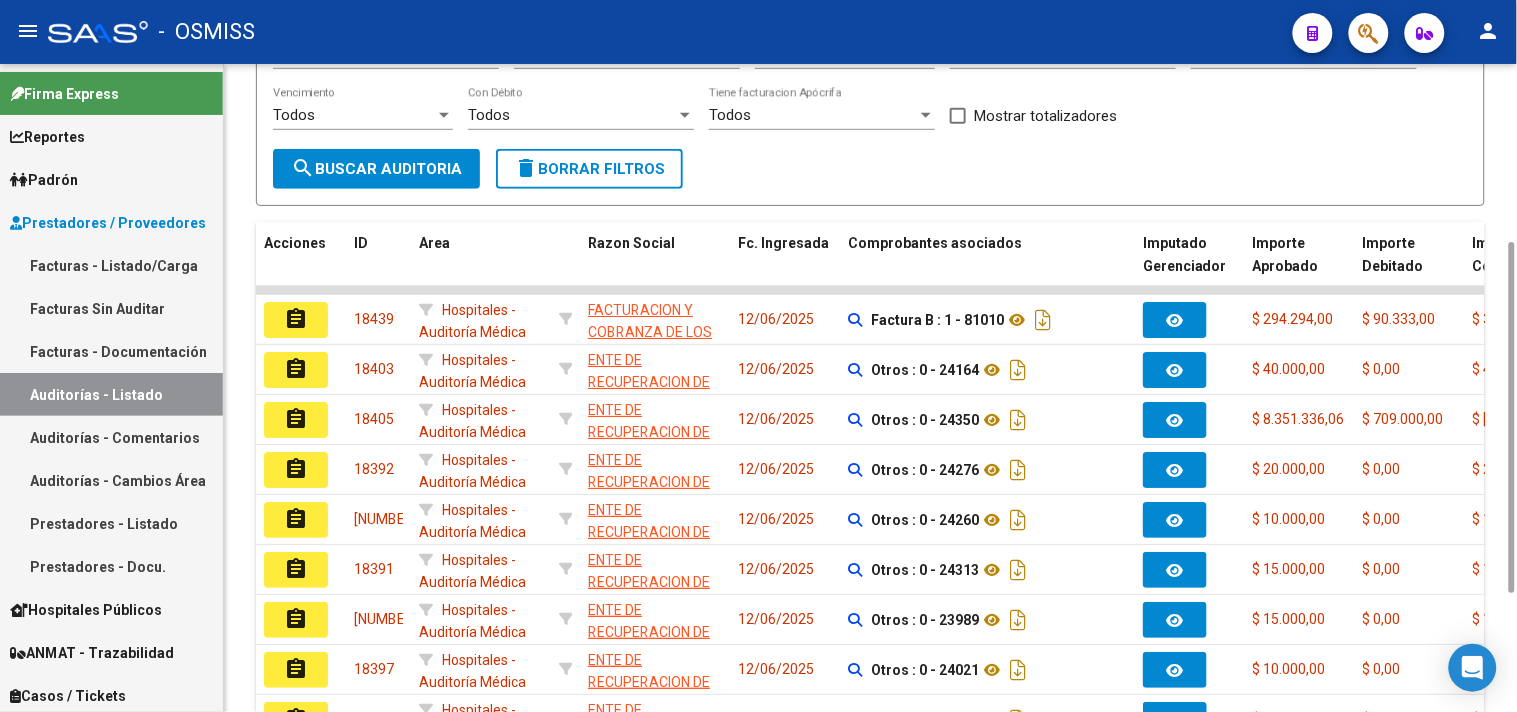 scroll, scrollTop: 0, scrollLeft: 0, axis: both 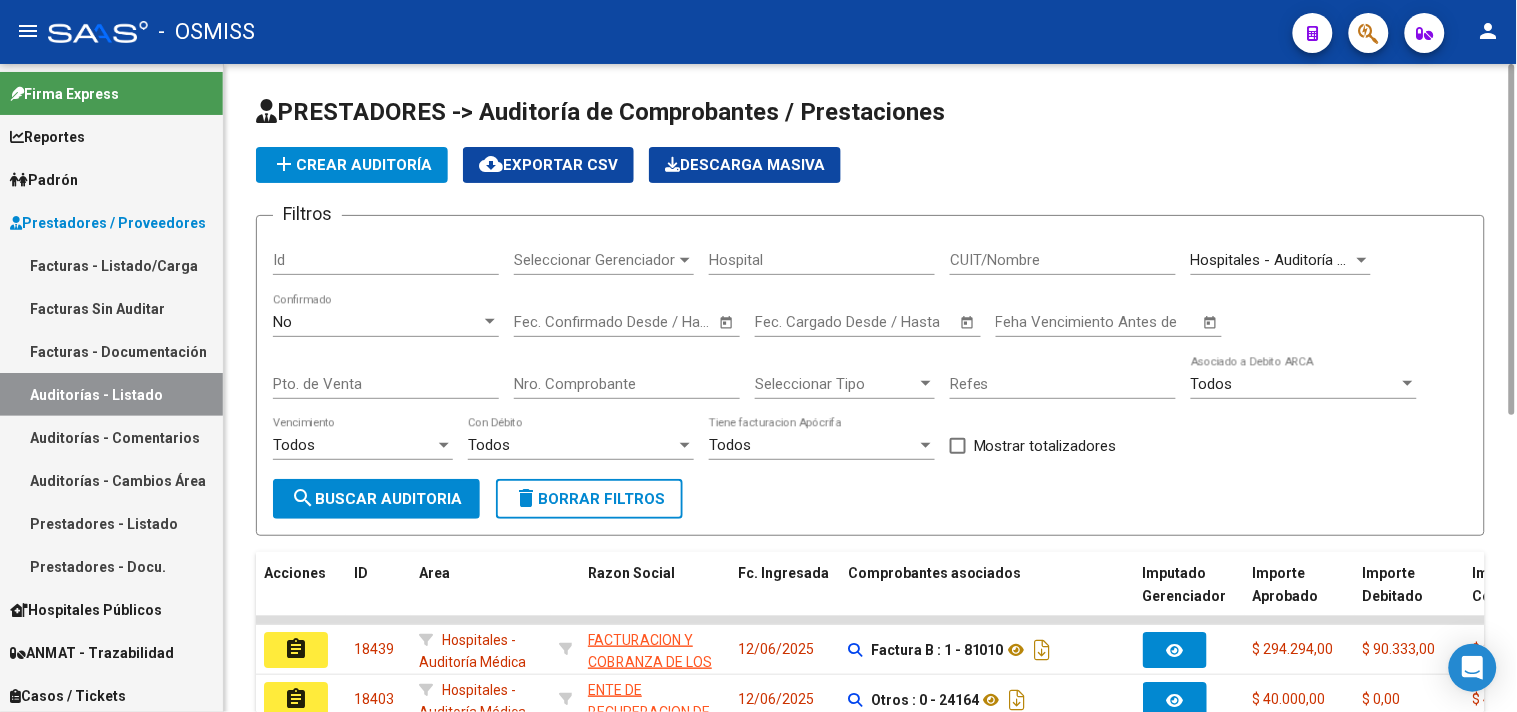 click on "Seleccionar Gerenciador" at bounding box center [595, 260] 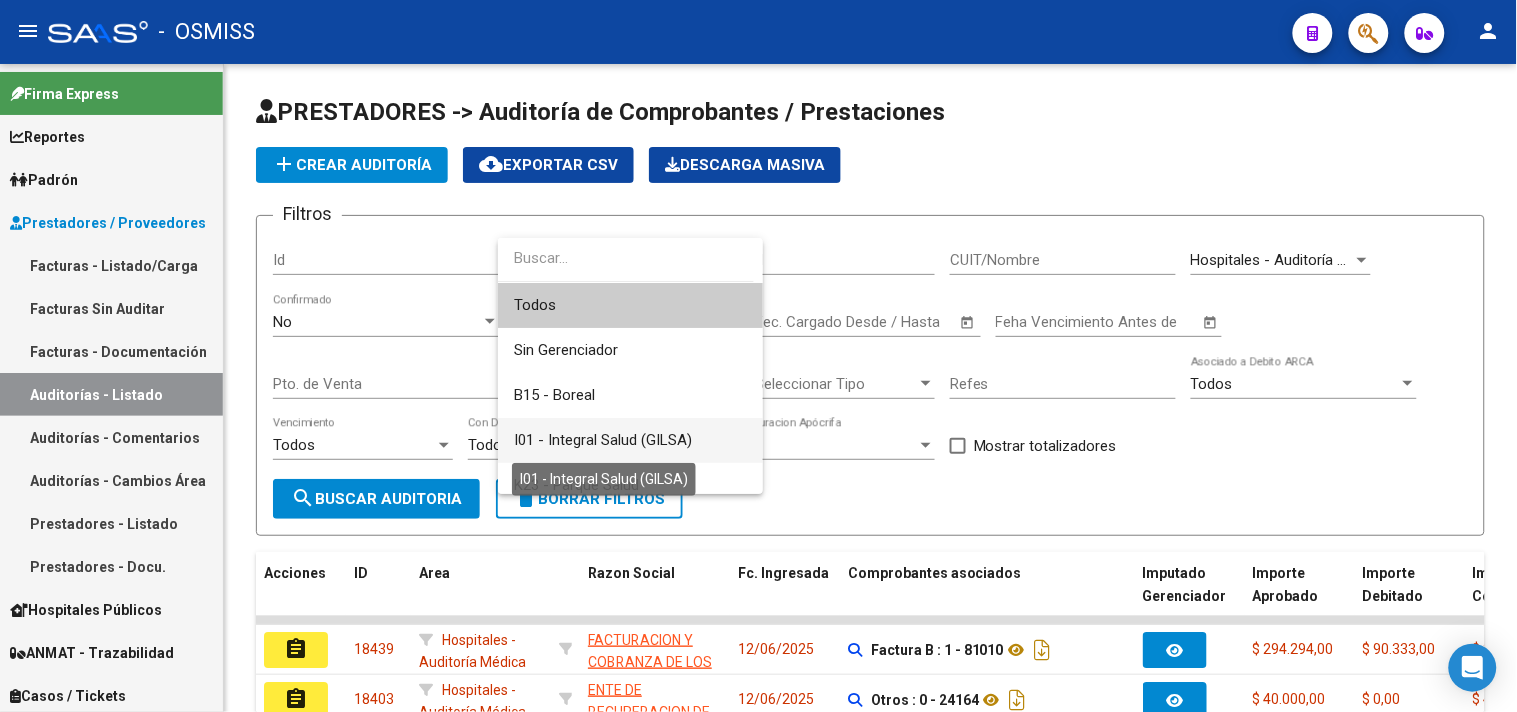 click on "I01 - Integral Salud (GILSA)" at bounding box center (603, 440) 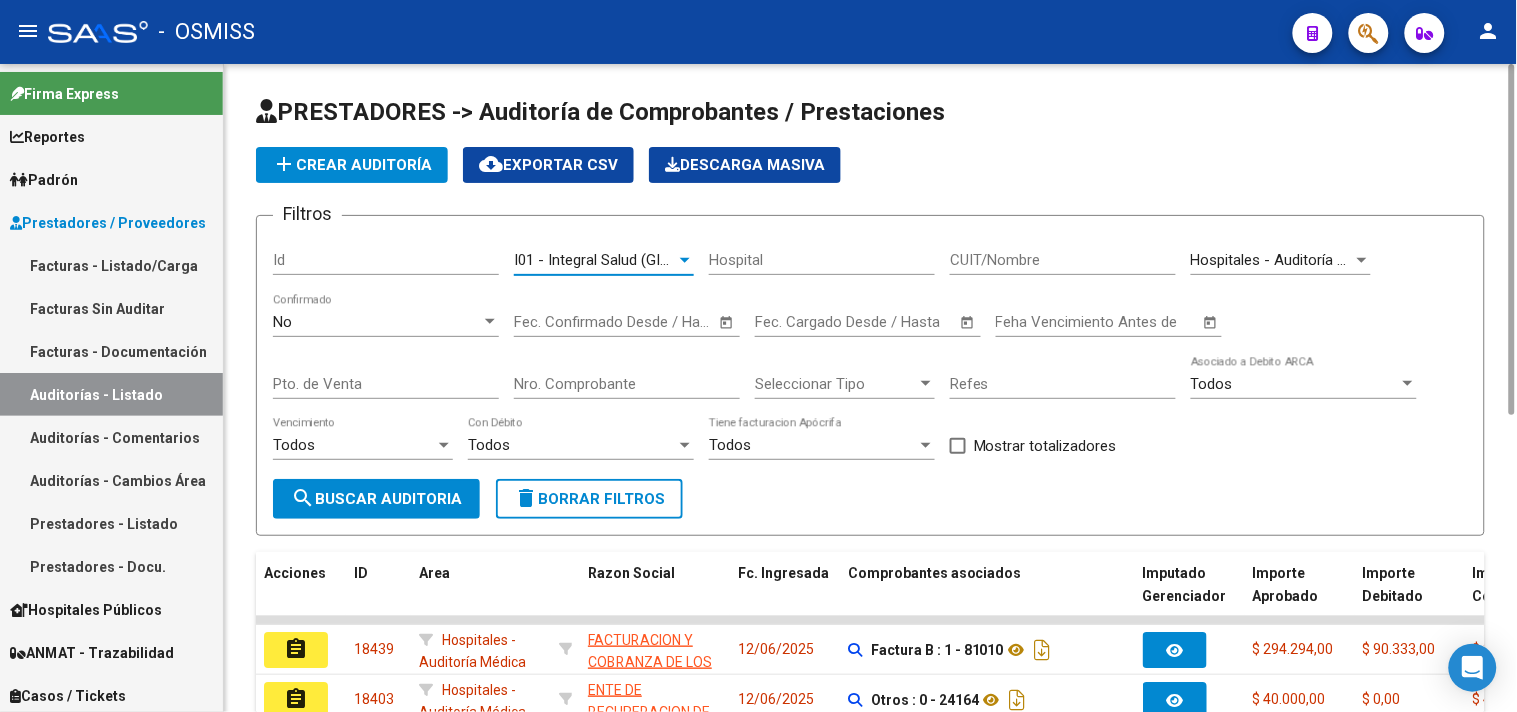 click on "search  Buscar Auditoria" 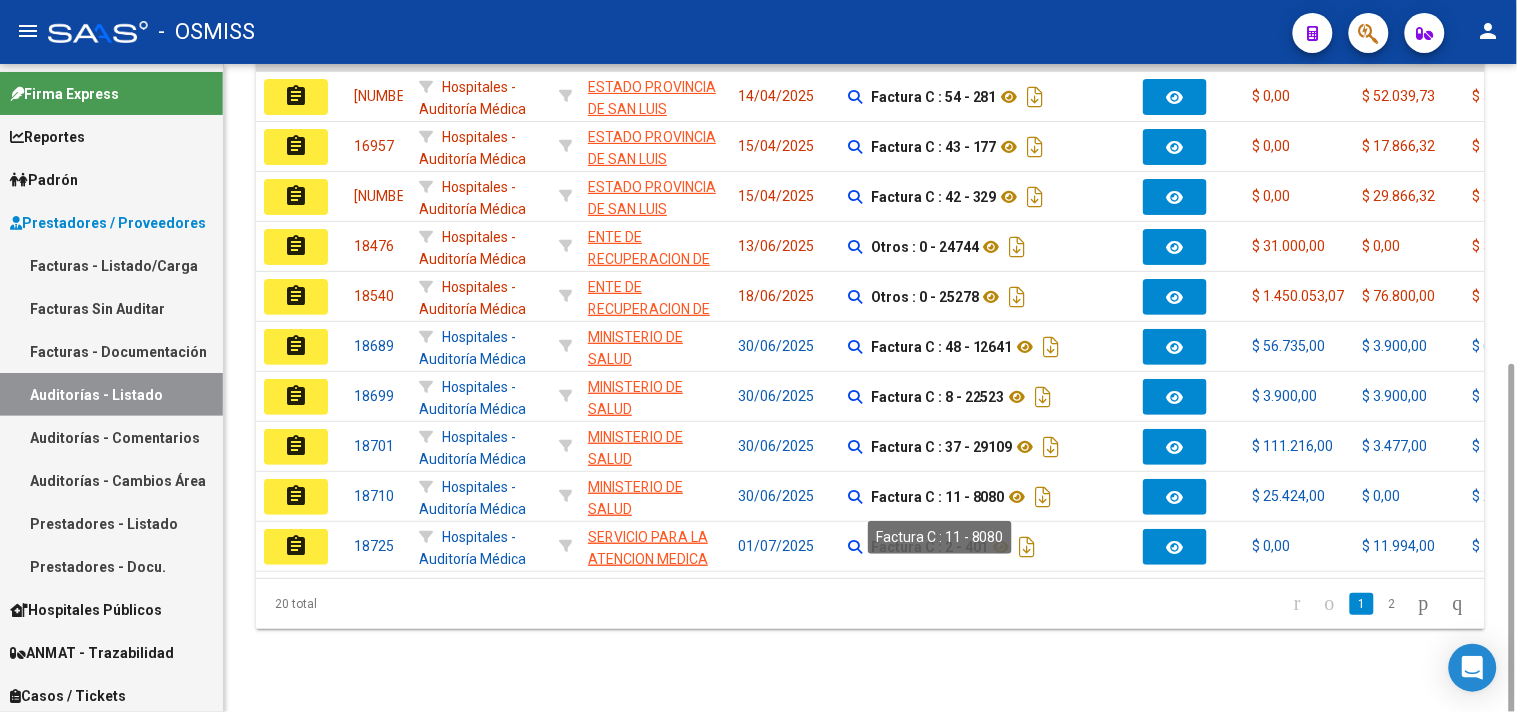 scroll, scrollTop: 554, scrollLeft: 0, axis: vertical 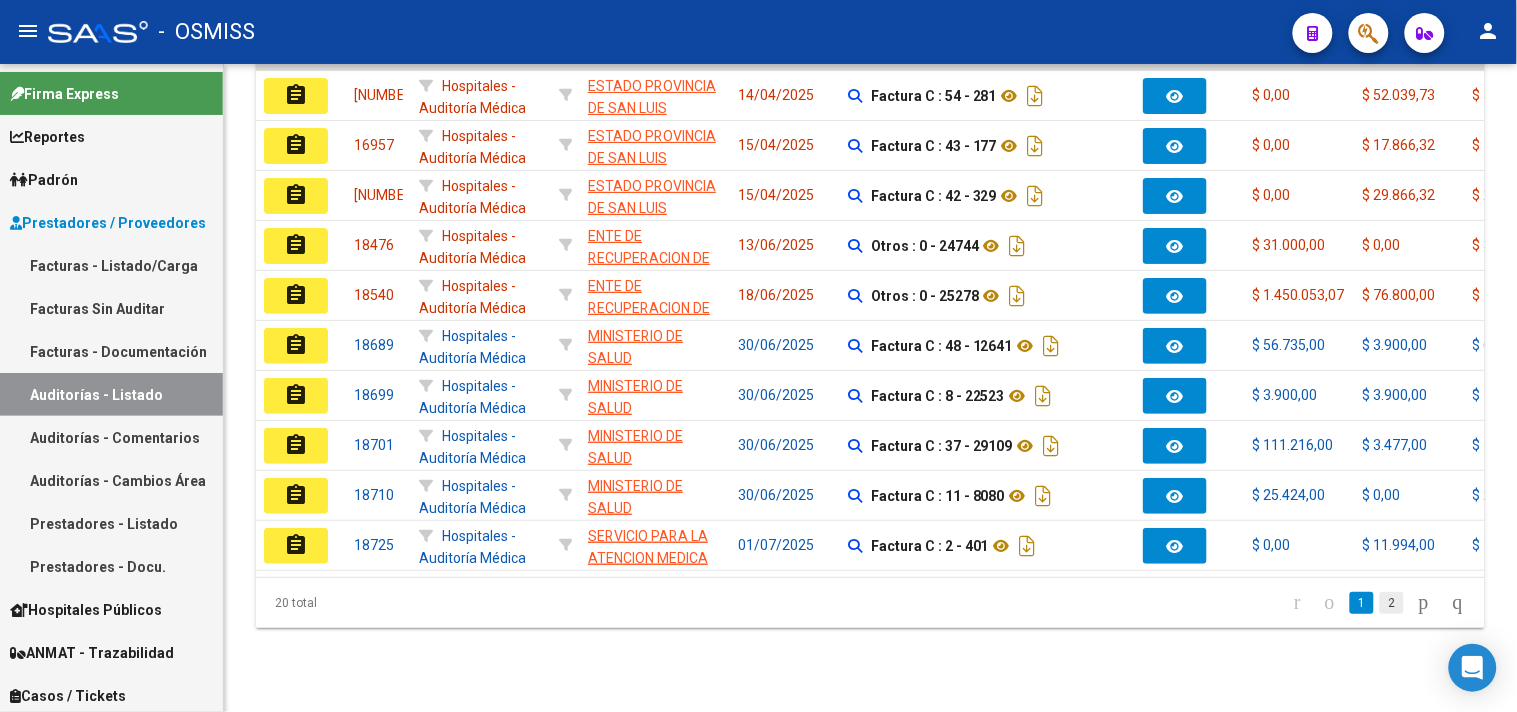 click on "2" 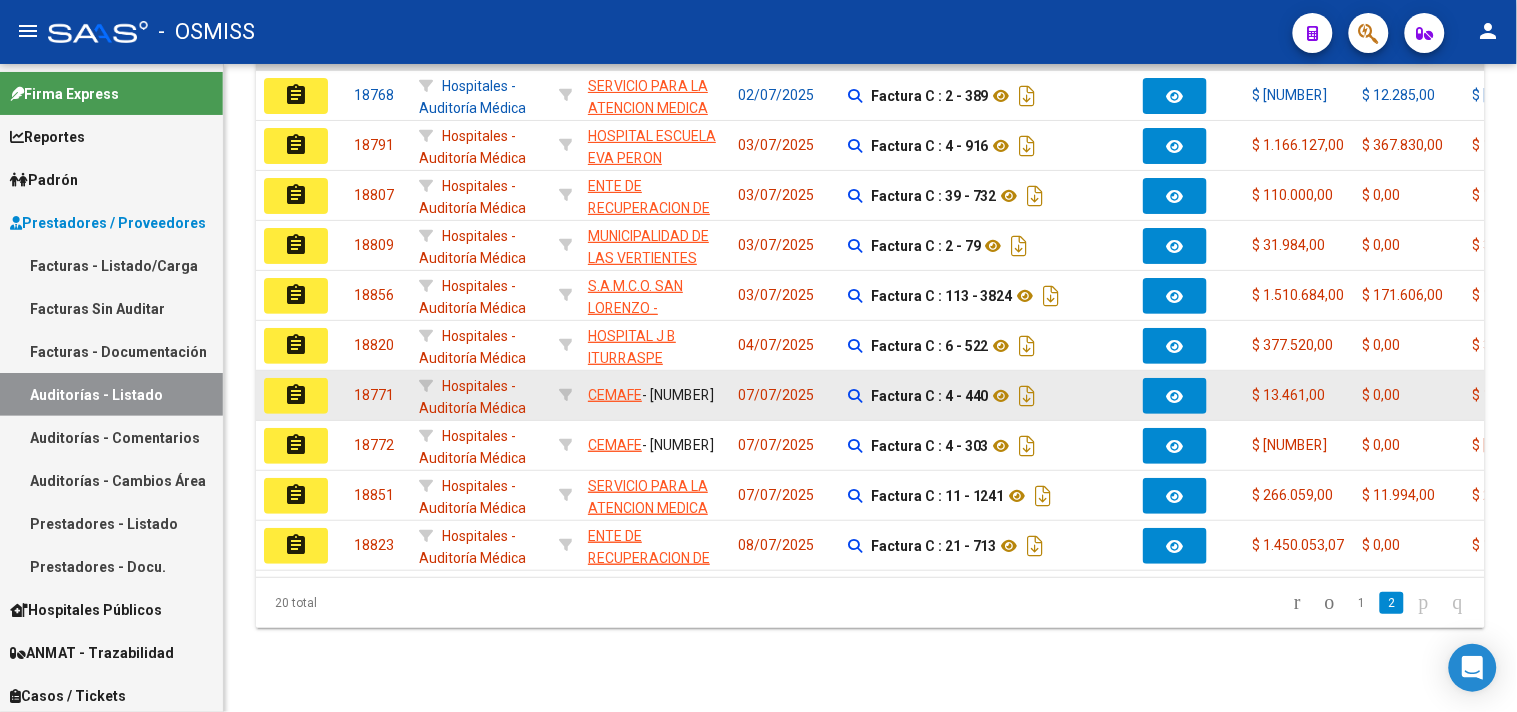 click on "assignment" 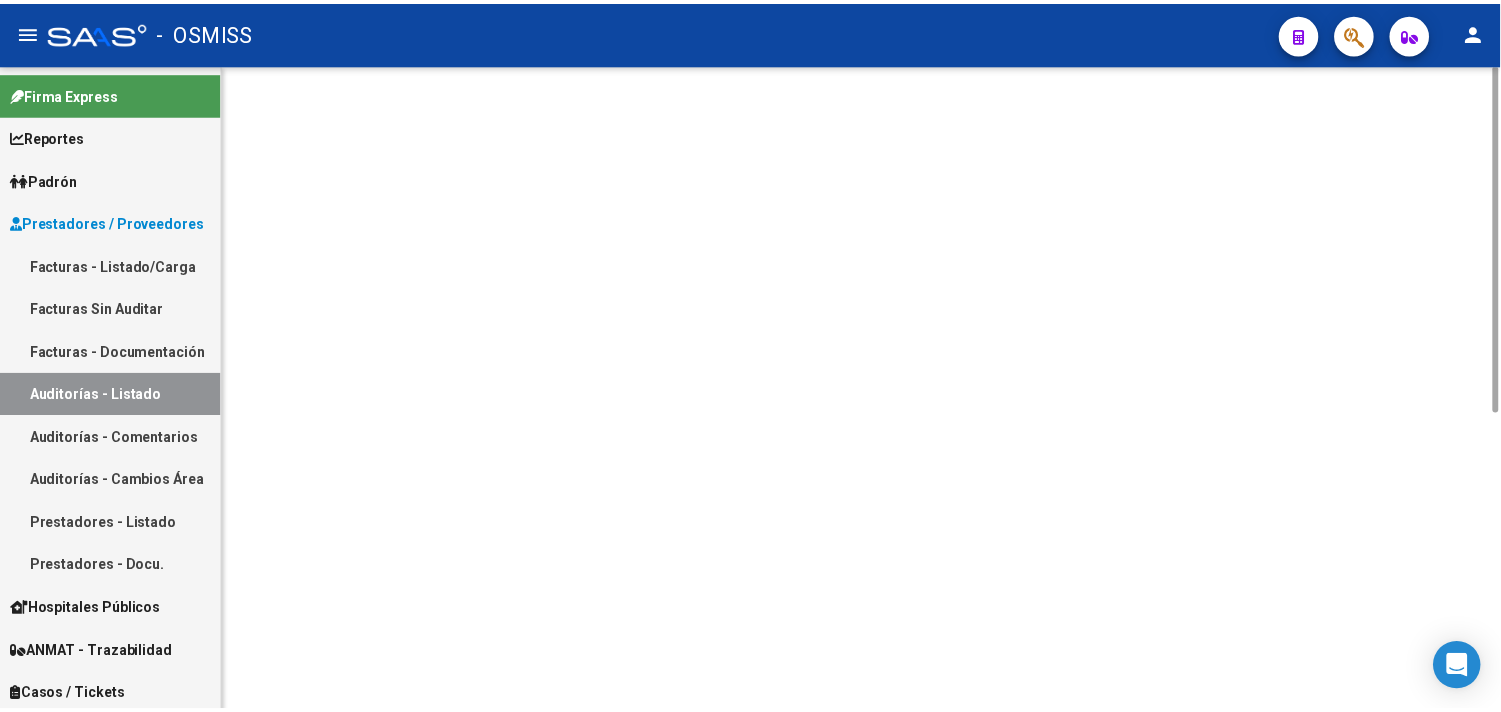 scroll, scrollTop: 0, scrollLeft: 0, axis: both 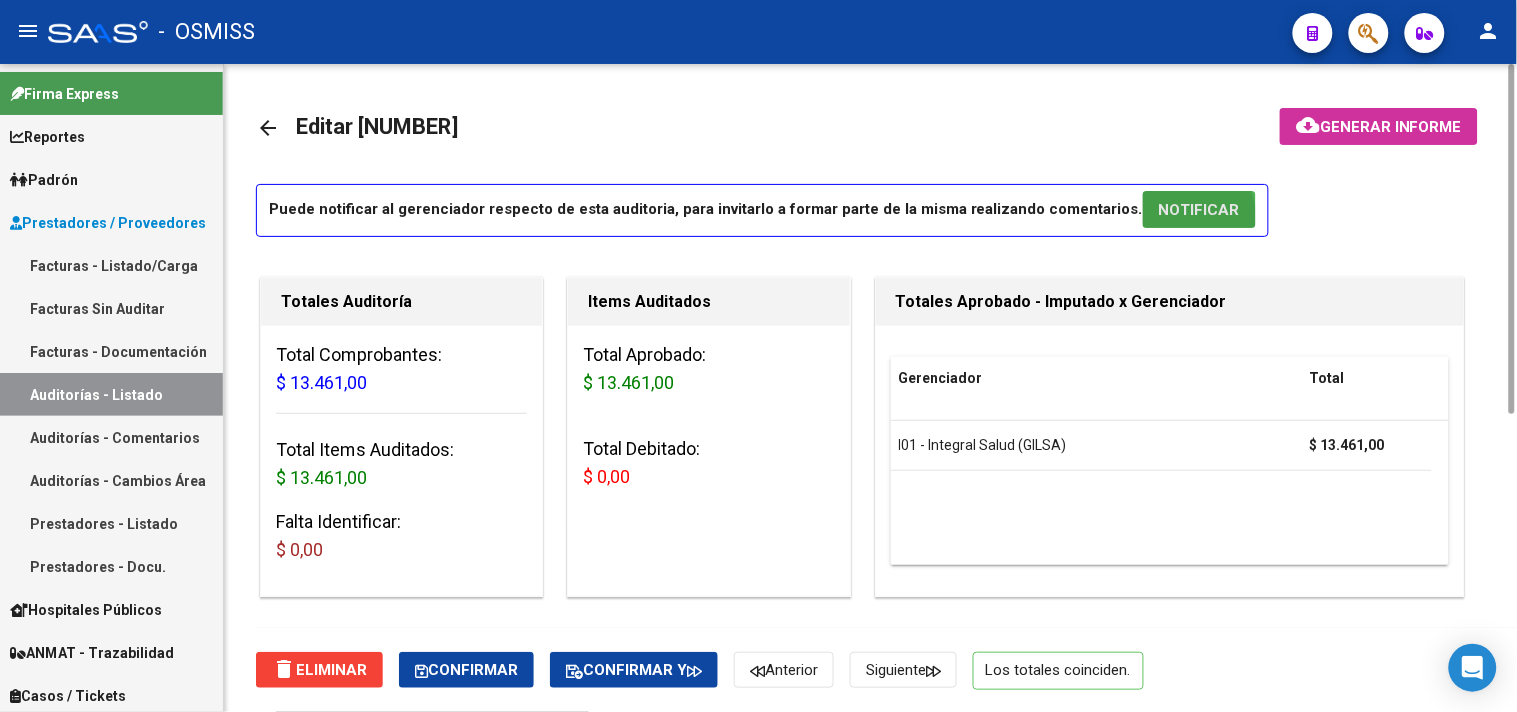 click on "NOTIFICAR" at bounding box center [1199, 209] 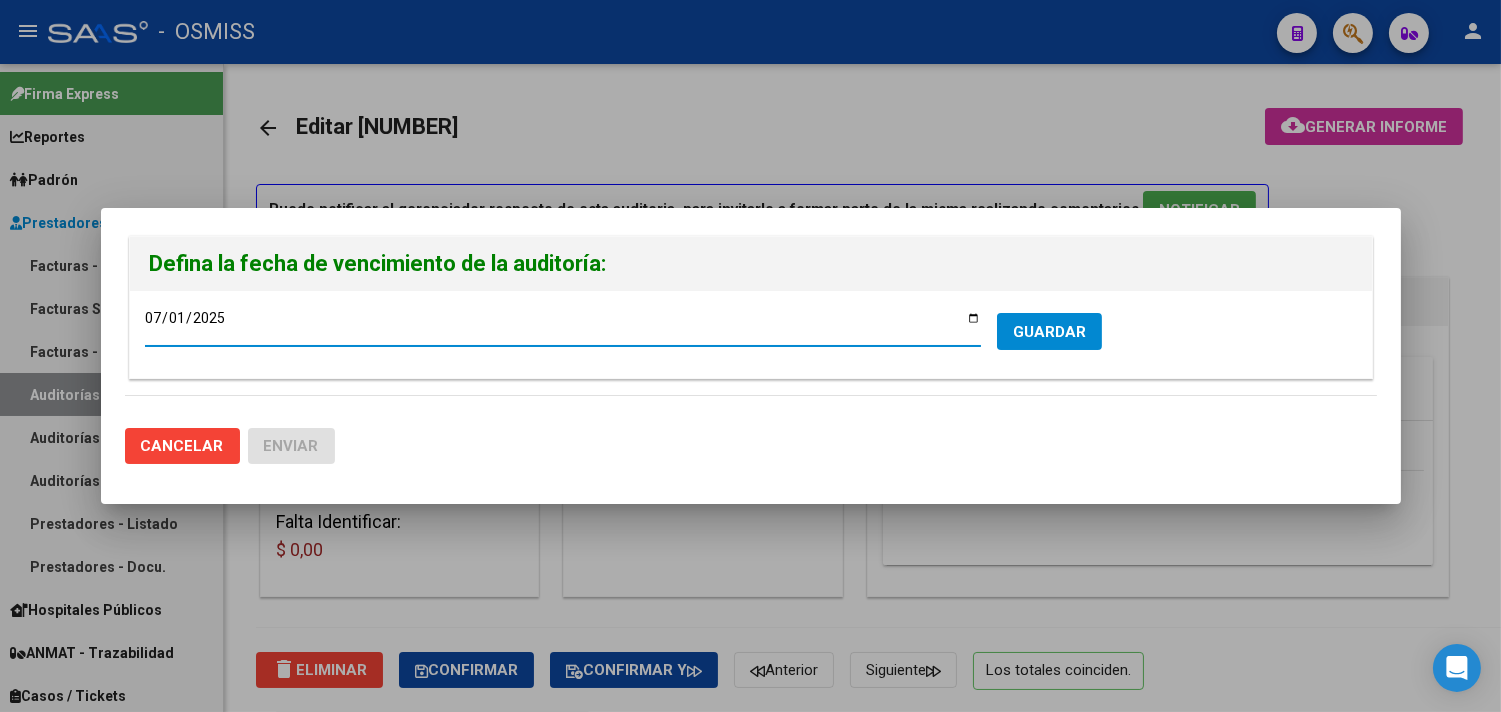 type on "2025-07-17" 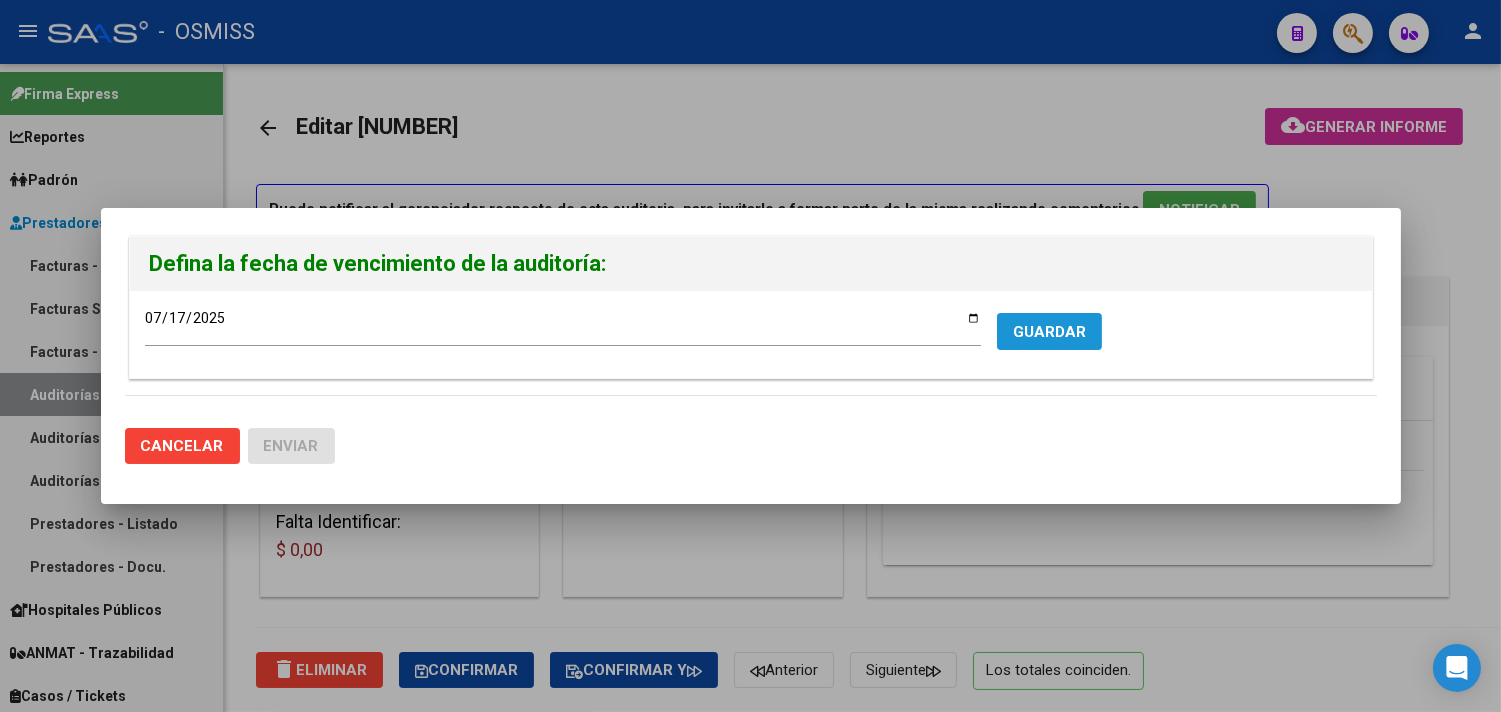 drag, startPoint x: 1060, startPoint y: 330, endPoint x: 901, endPoint y: 356, distance: 161.11176 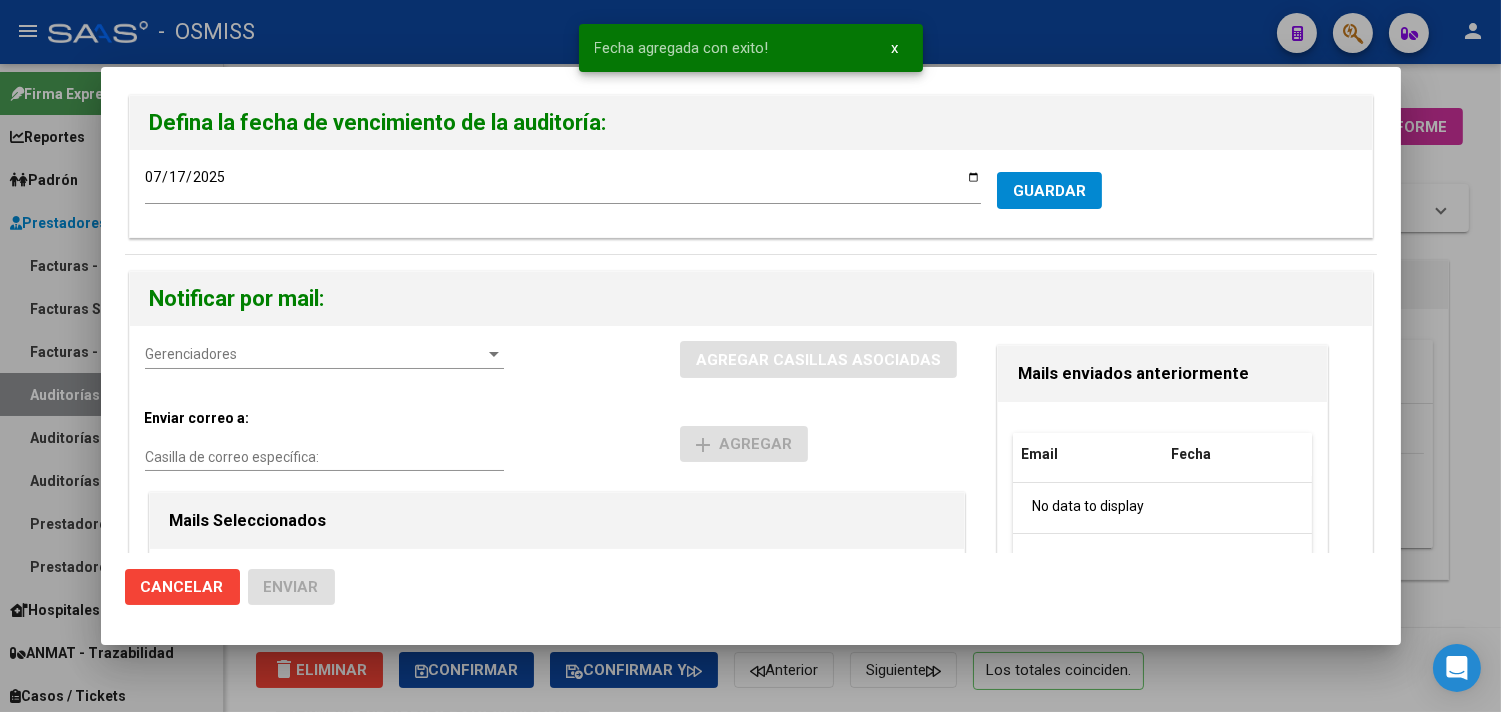 click on "Gerenciadores Gerenciadores" at bounding box center [324, 355] 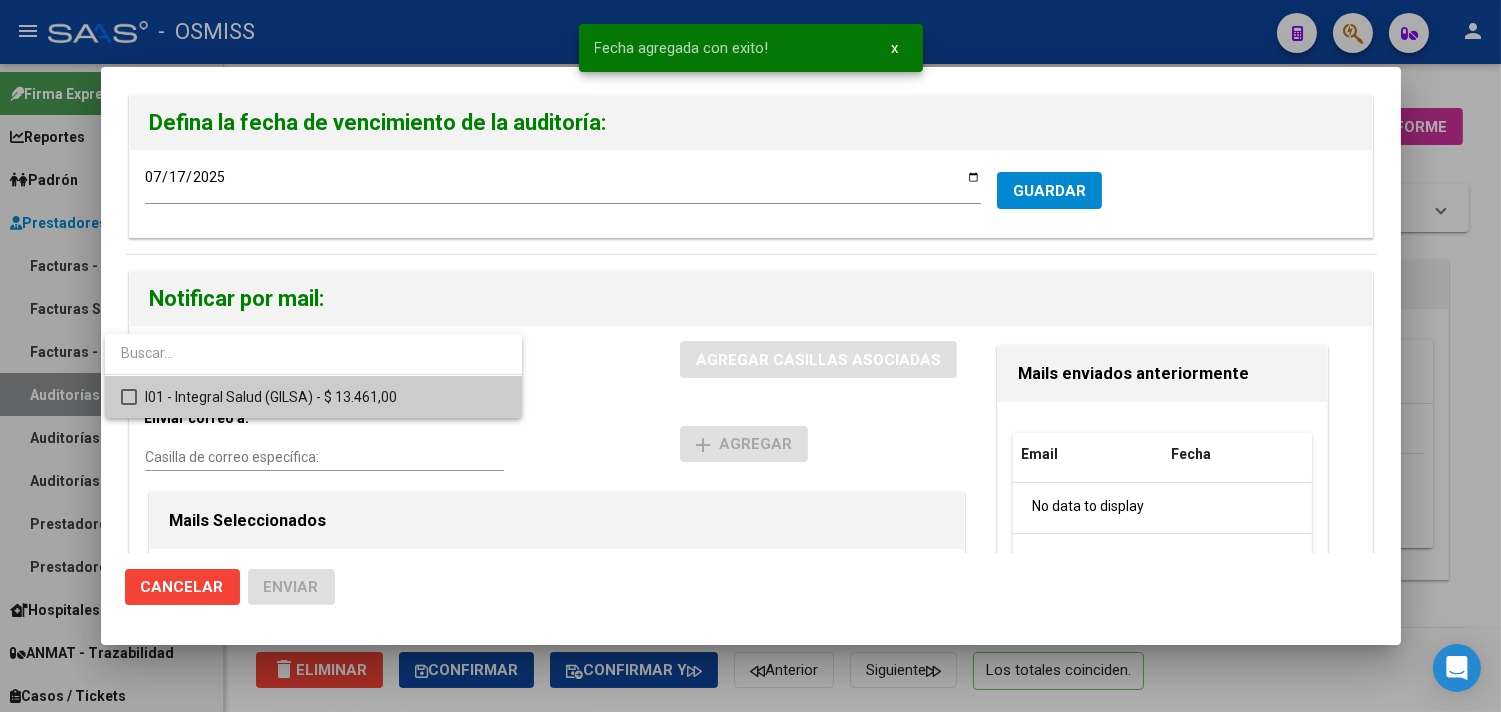click on "I01 - Integral Salud (GILSA) - $ 13.461,00" at bounding box center (325, 397) 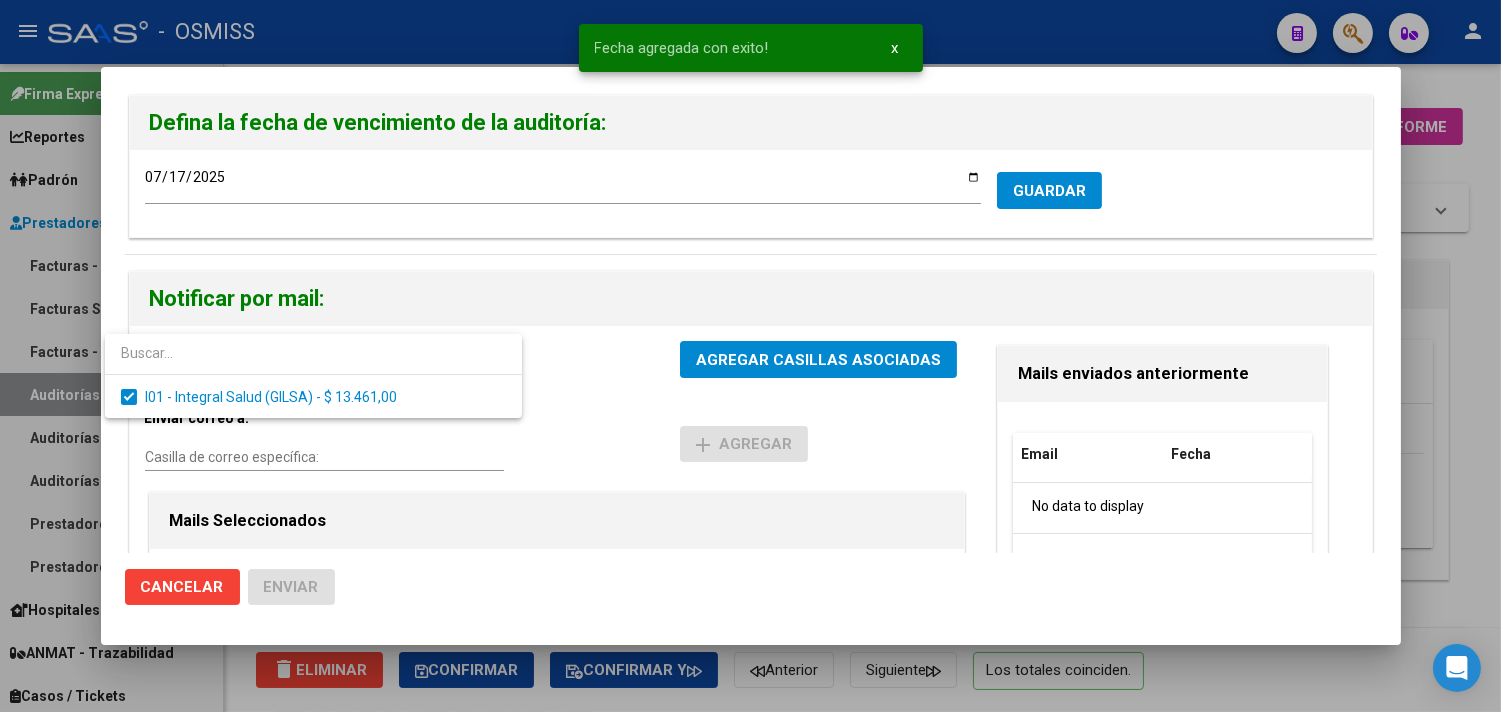 click at bounding box center (750, 356) 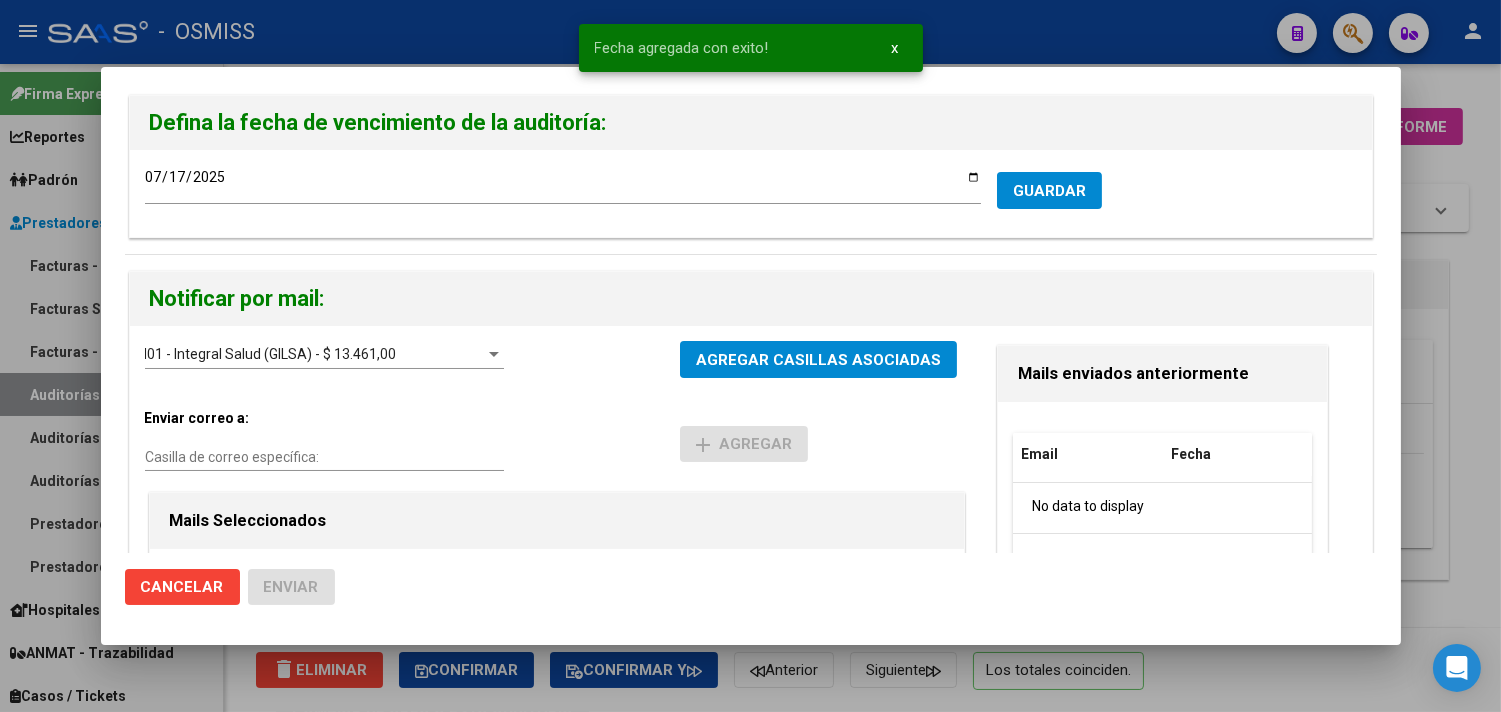 click on "Casilla de correo específica:" at bounding box center [324, 457] 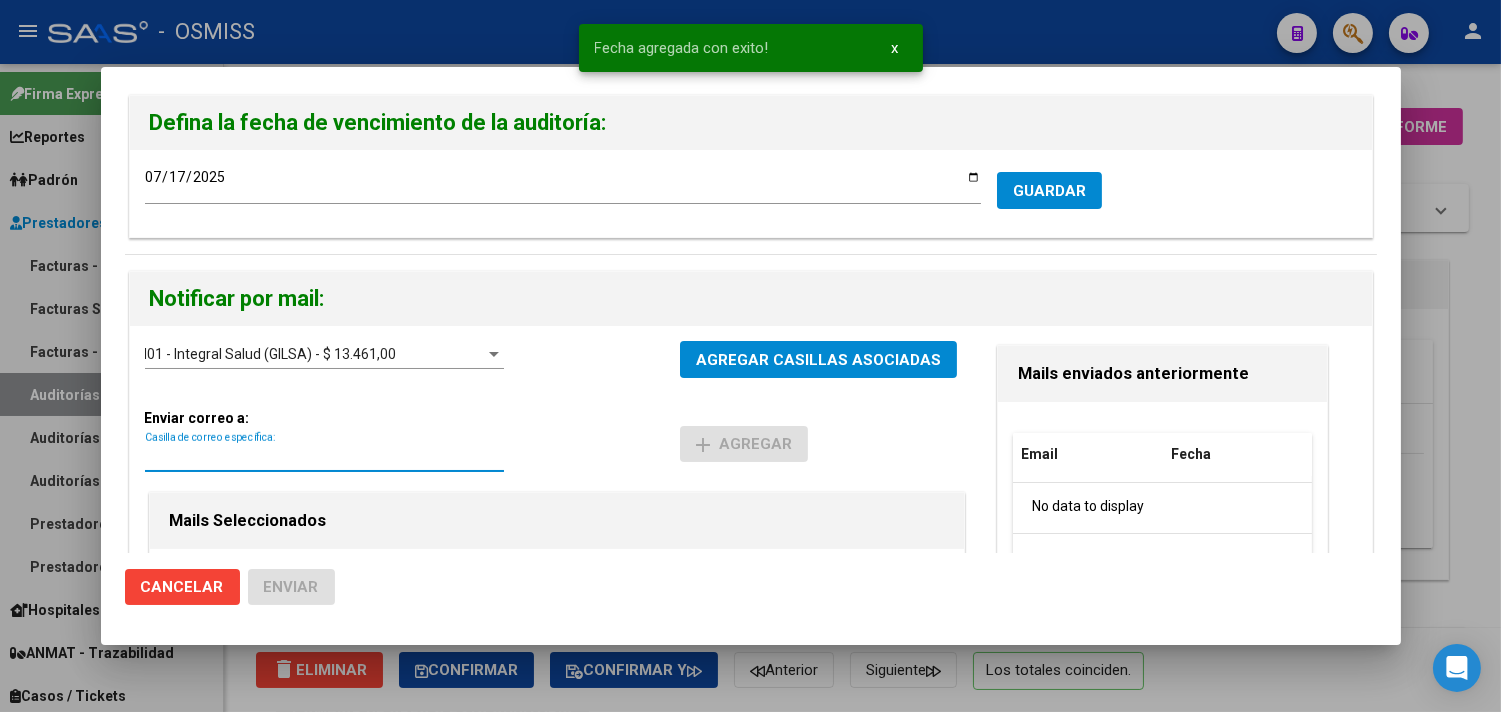 paste on "[EMAIL]" 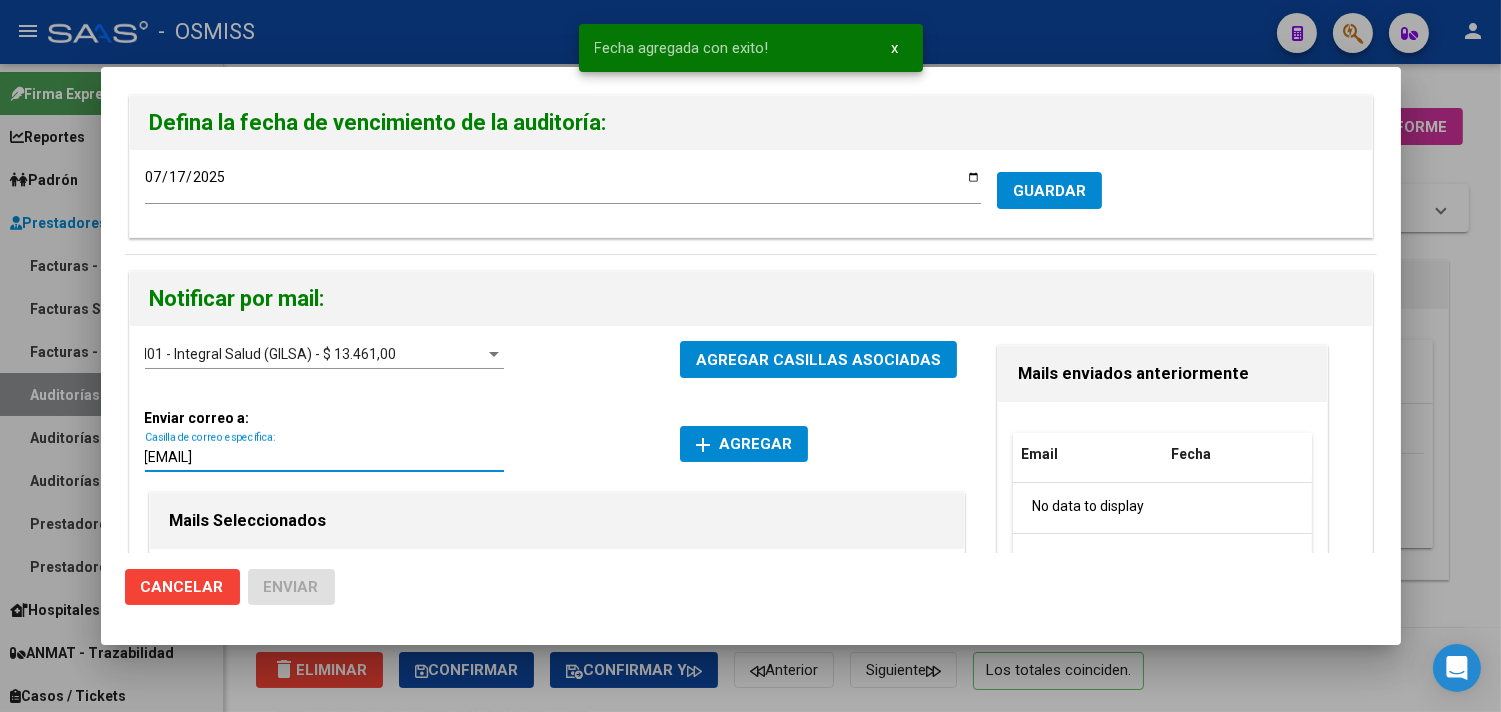 type on "[EMAIL]" 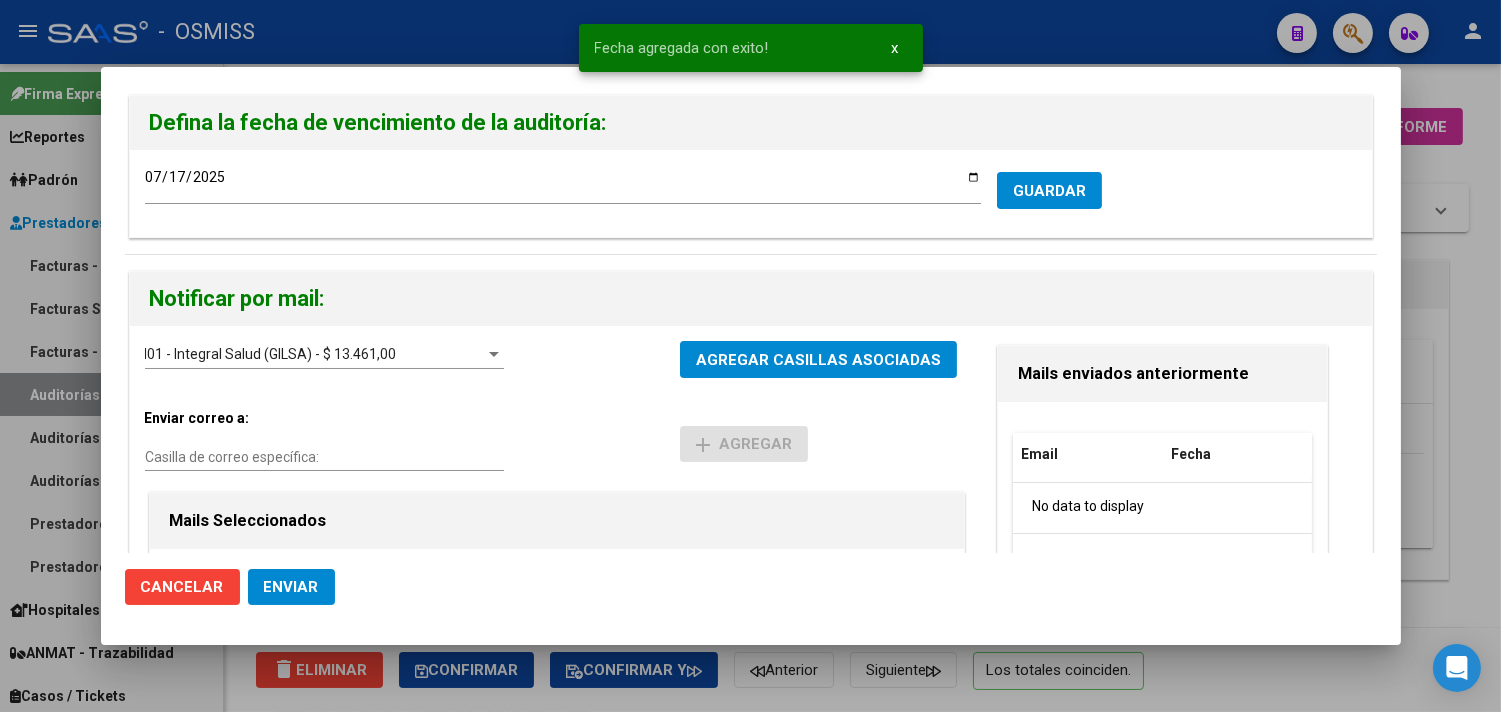 click on "Enviar" 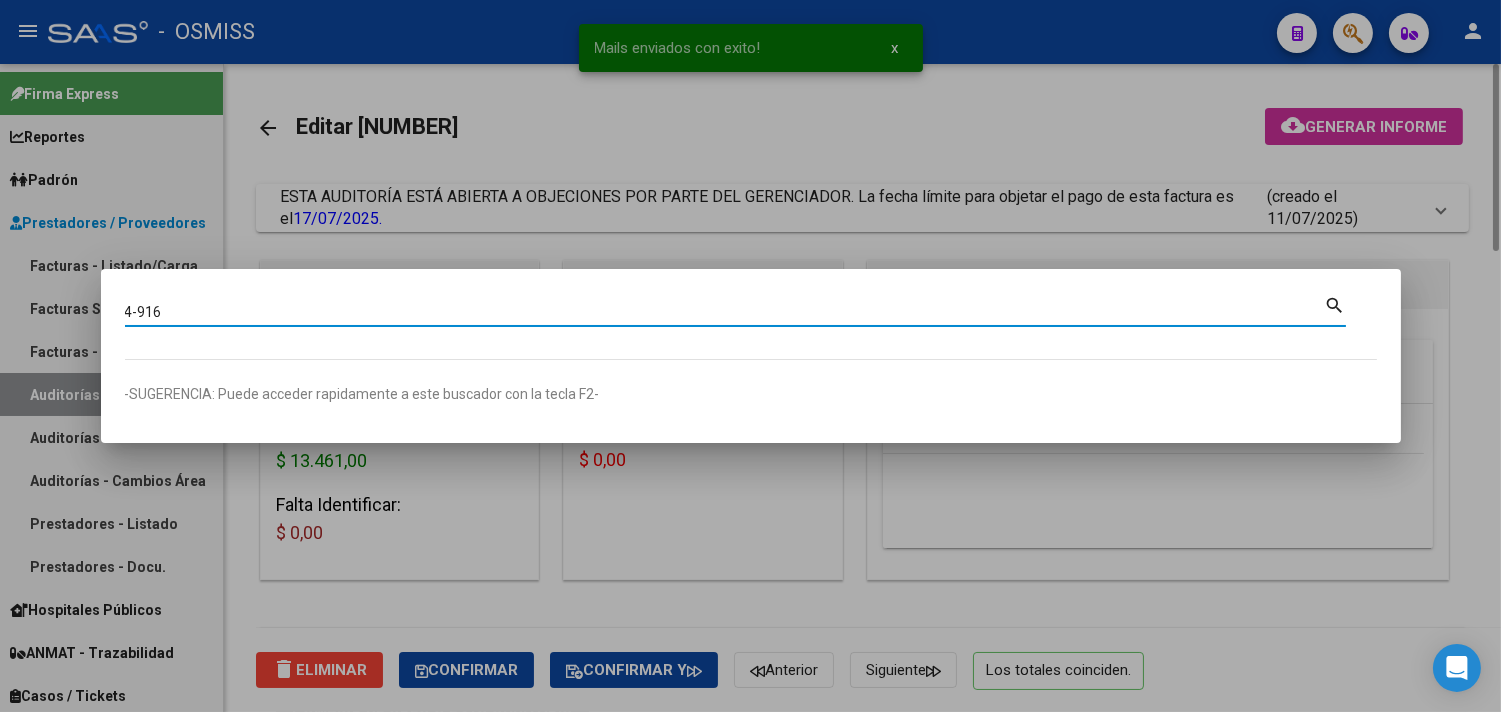 type on "4-916" 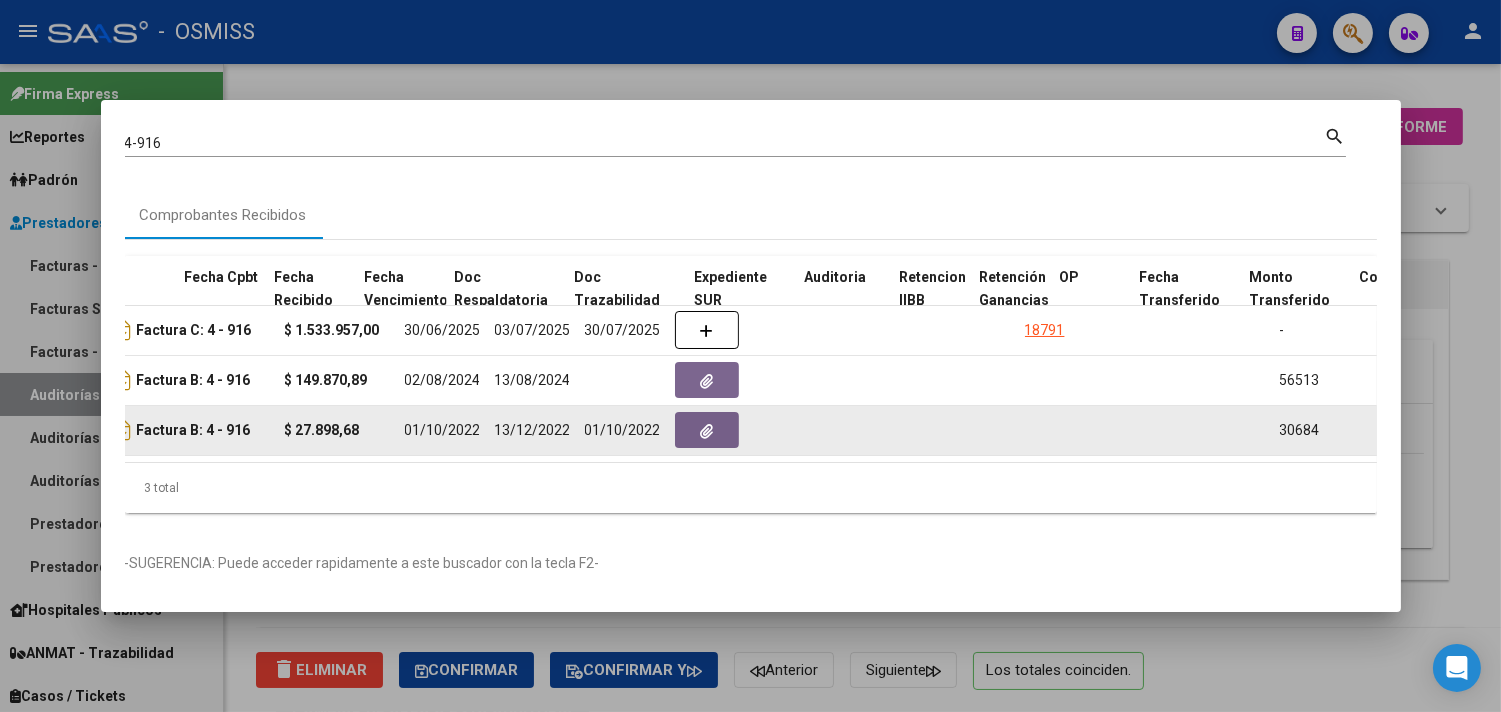 scroll, scrollTop: 0, scrollLeft: 896, axis: horizontal 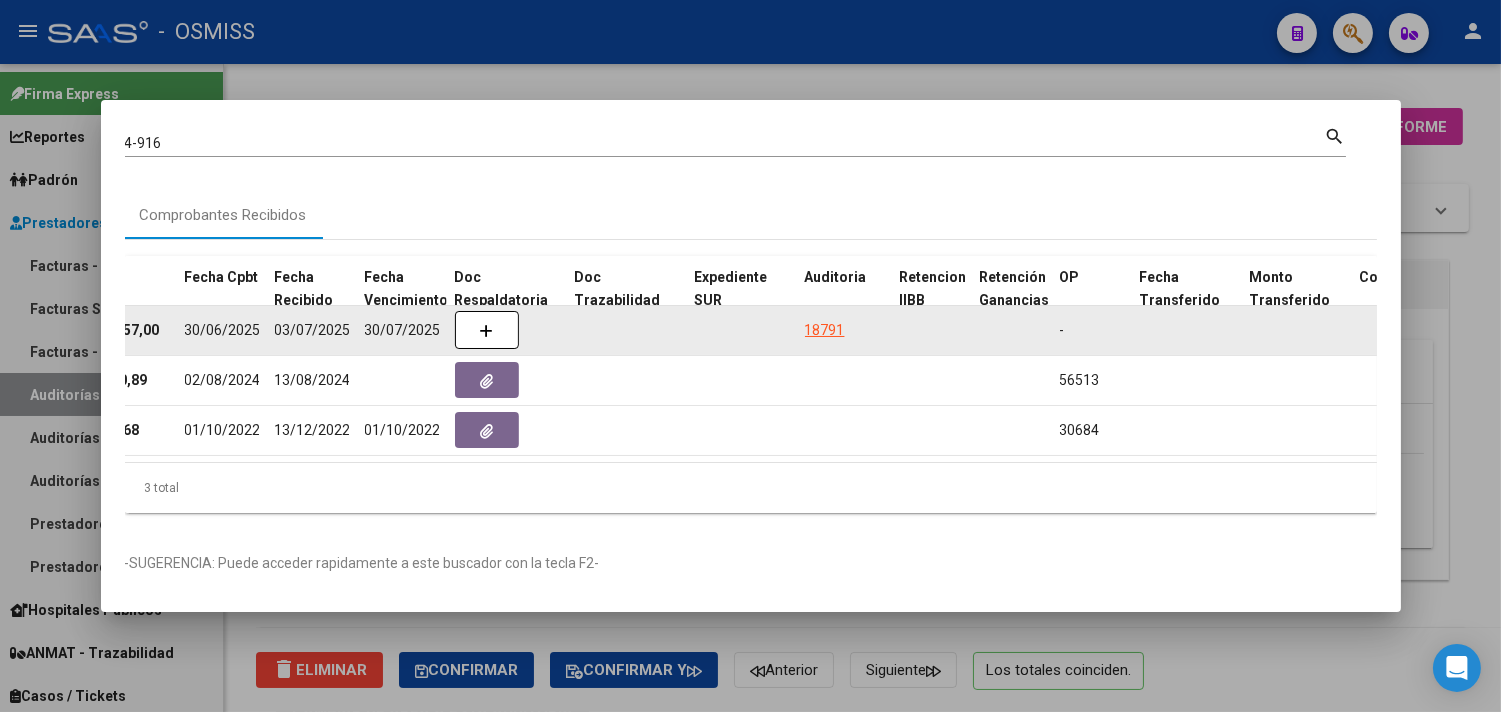 click on "18791" 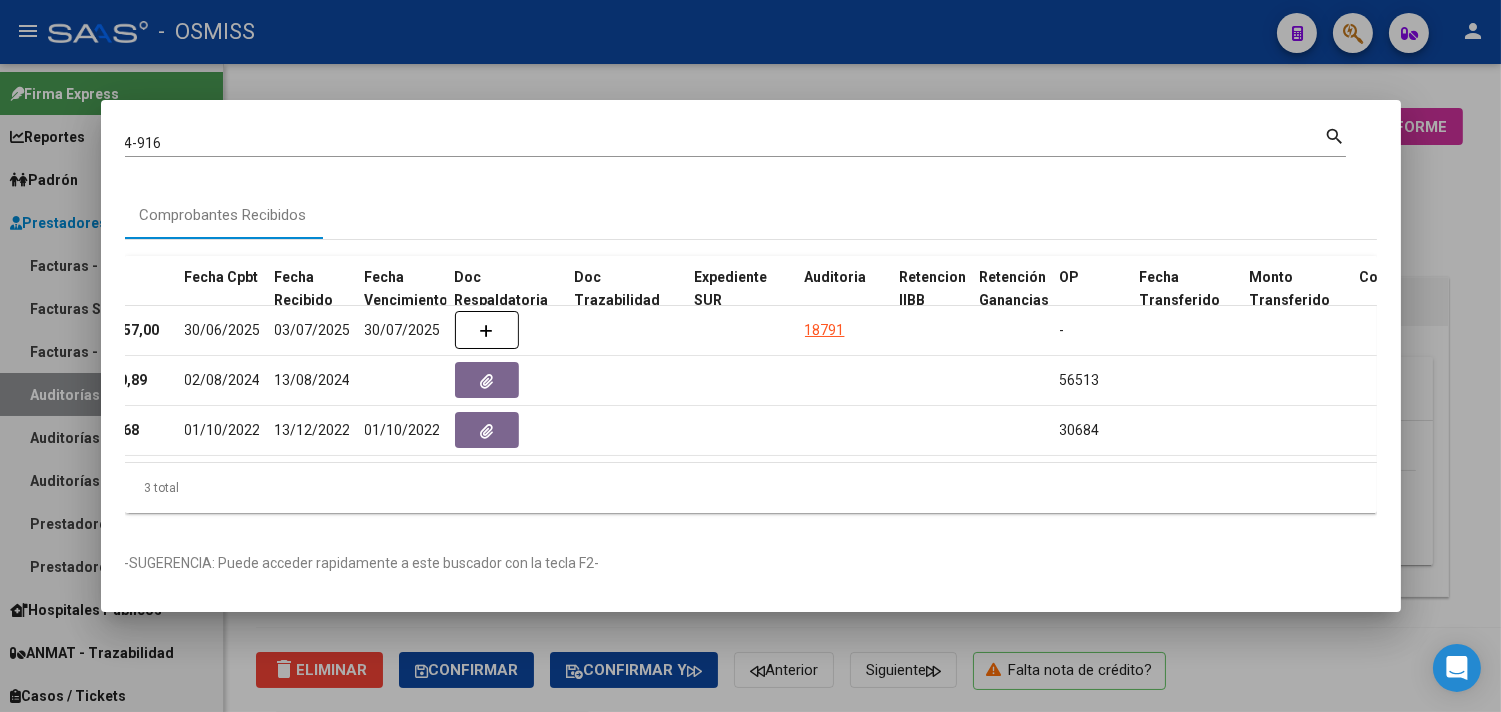 click at bounding box center (750, 356) 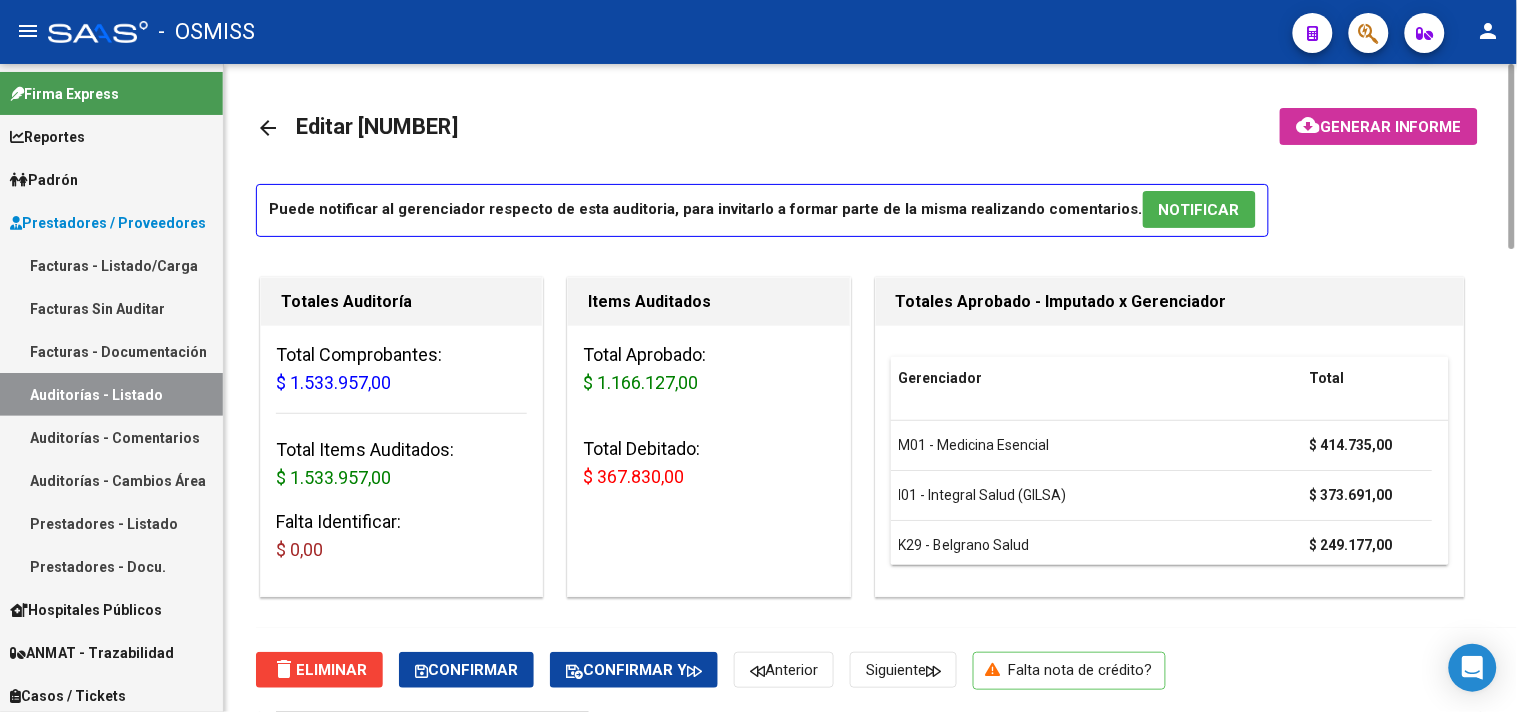 click on "NOTIFICAR" at bounding box center [1199, 210] 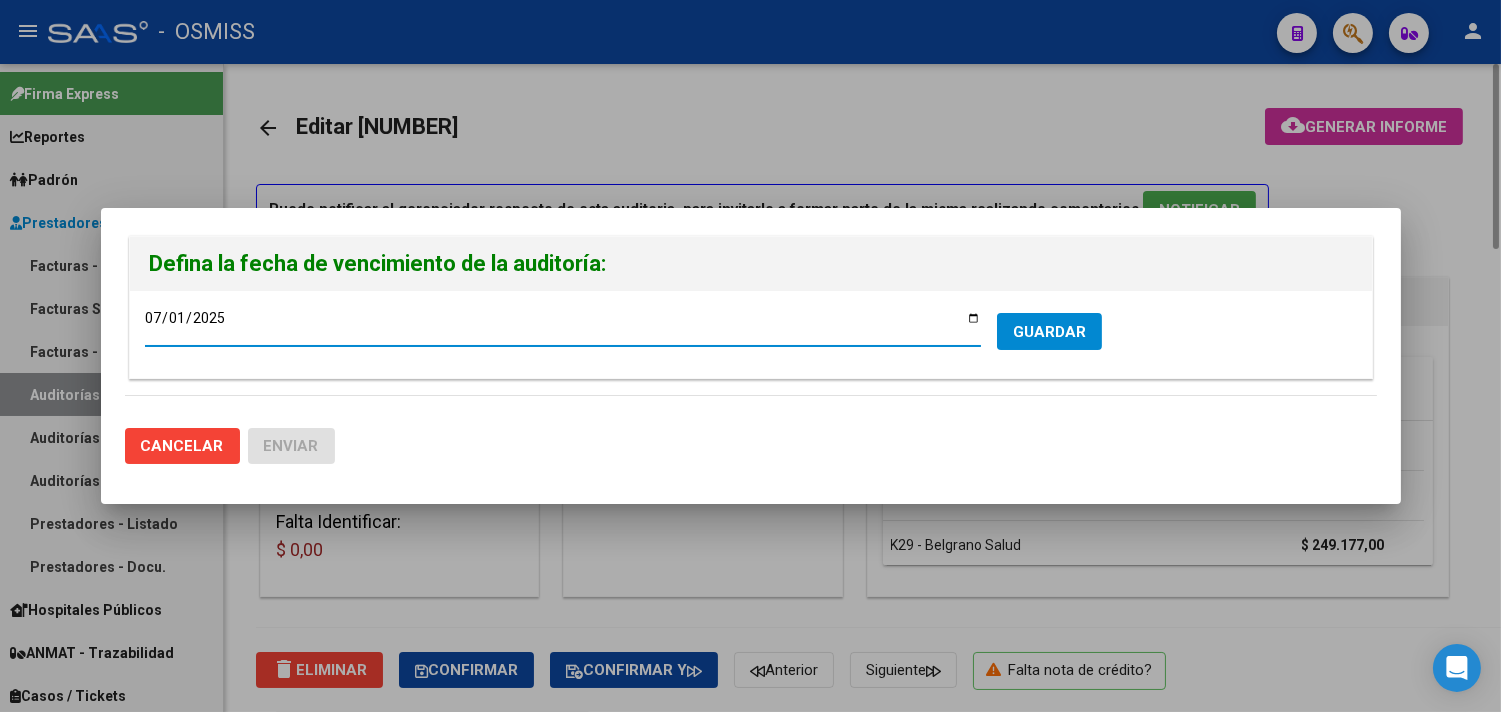 type on "2025-07-17" 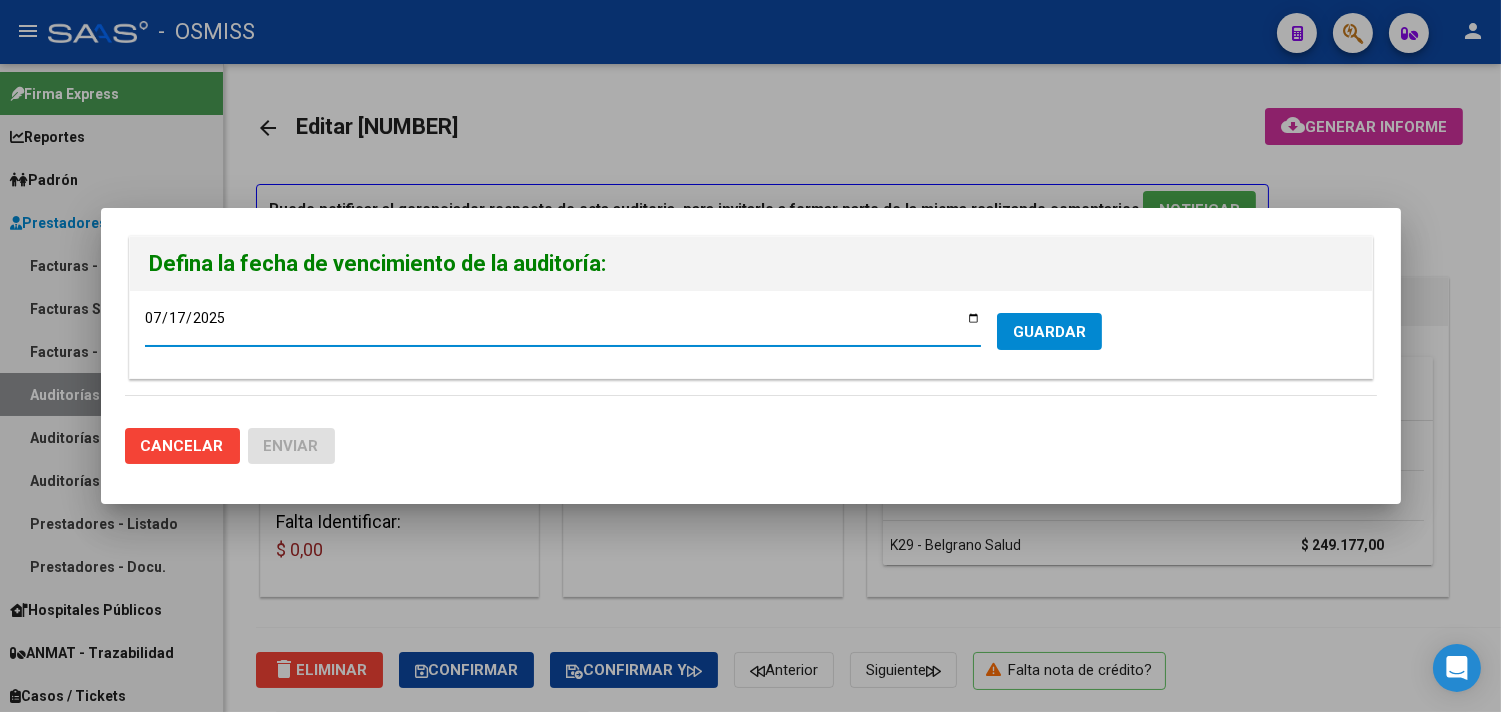 click on "GUARDAR" at bounding box center (1049, 332) 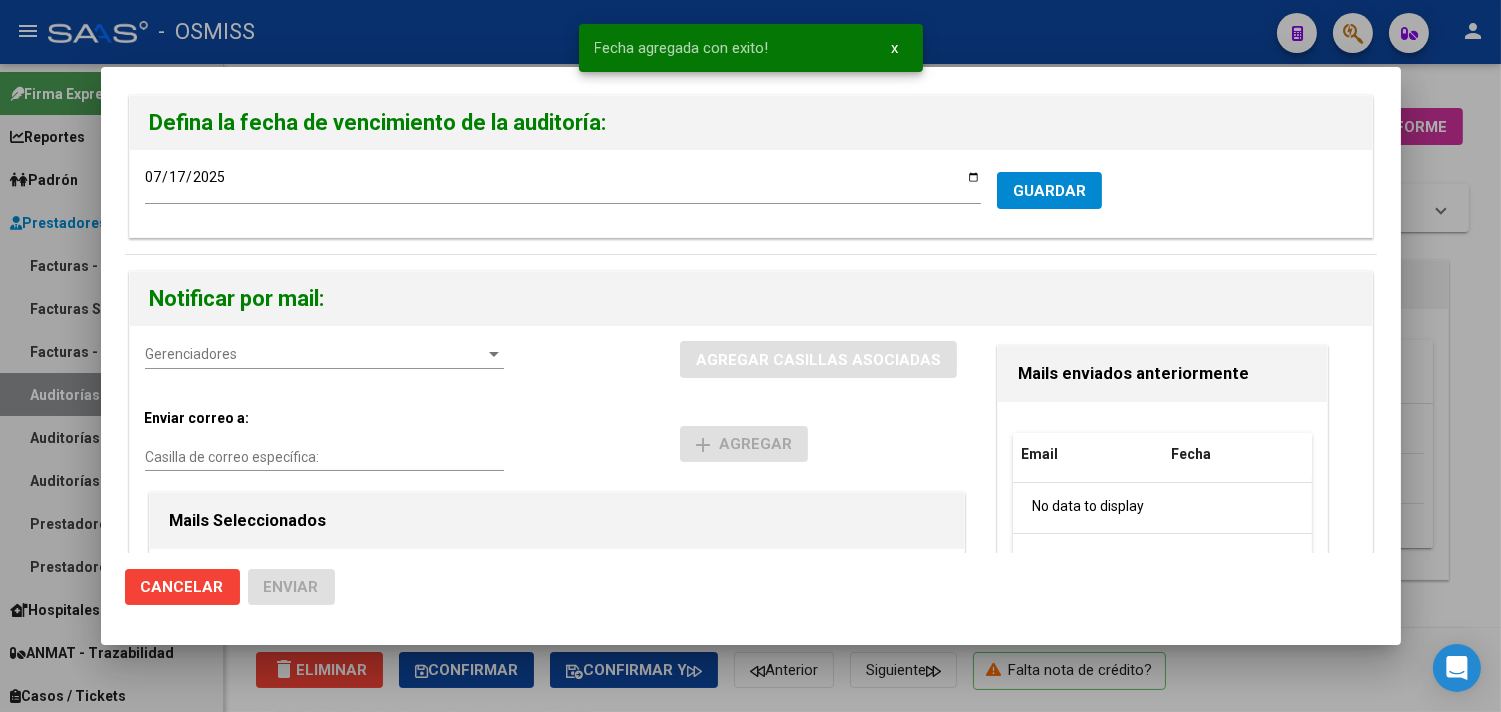 click on "Gerenciadores Gerenciadores" at bounding box center [324, 355] 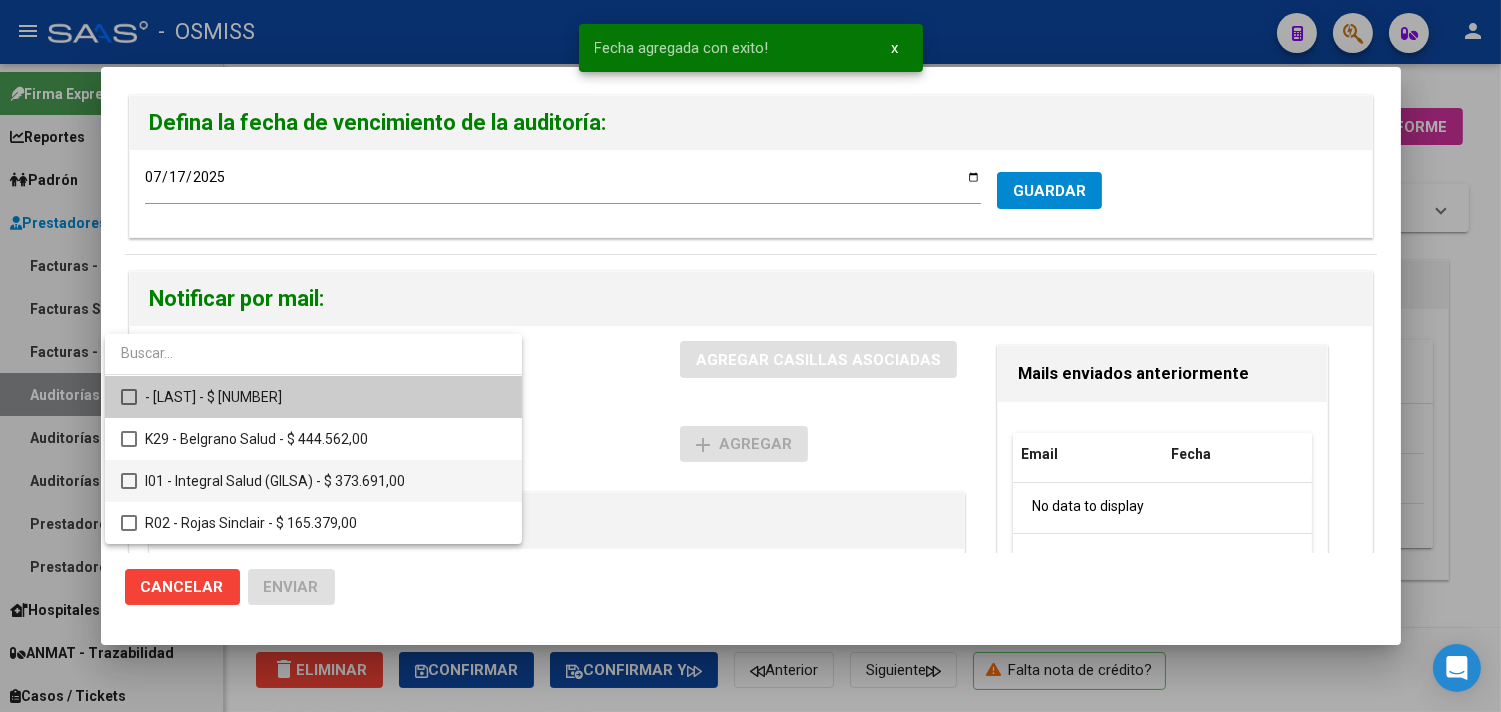click on "I01 - Integral Salud (GILSA) - $ 373.691,00" at bounding box center [325, 481] 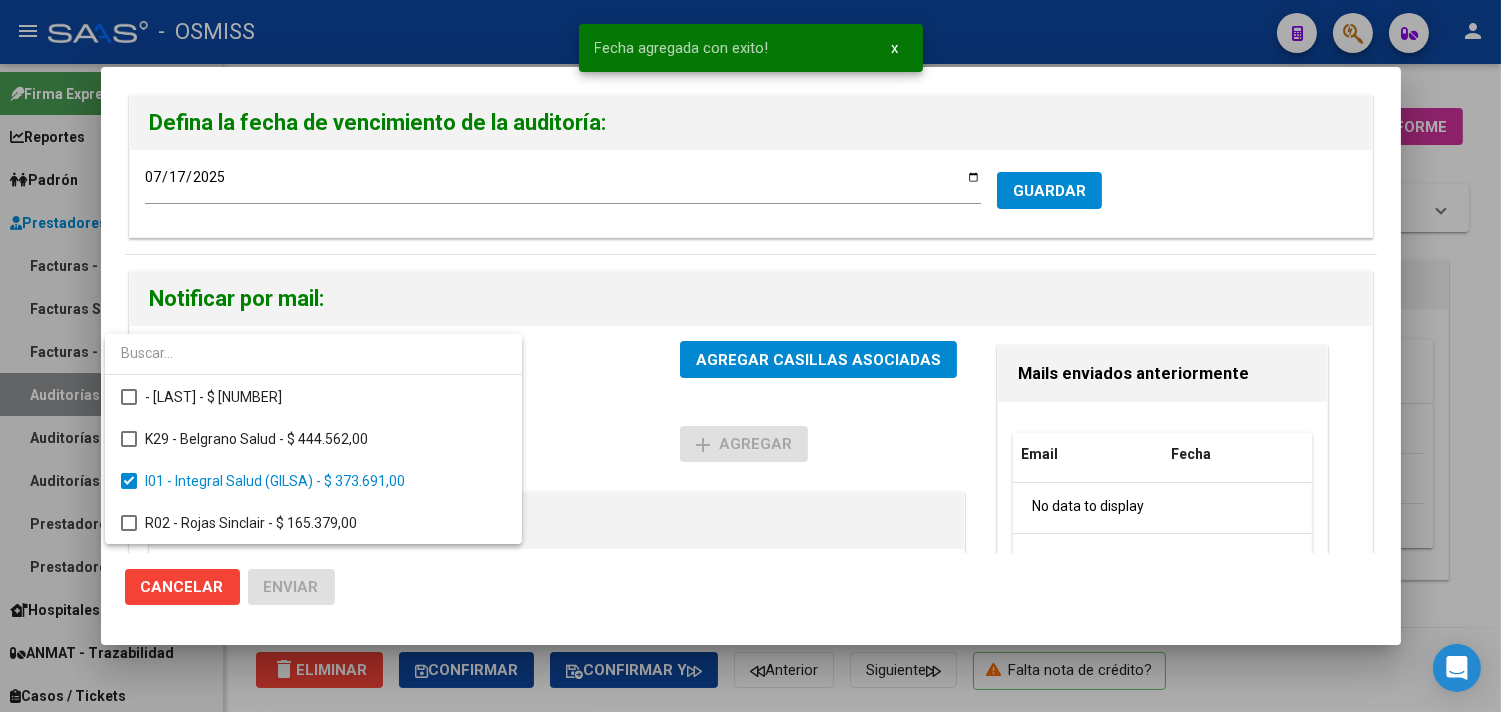 click at bounding box center [750, 356] 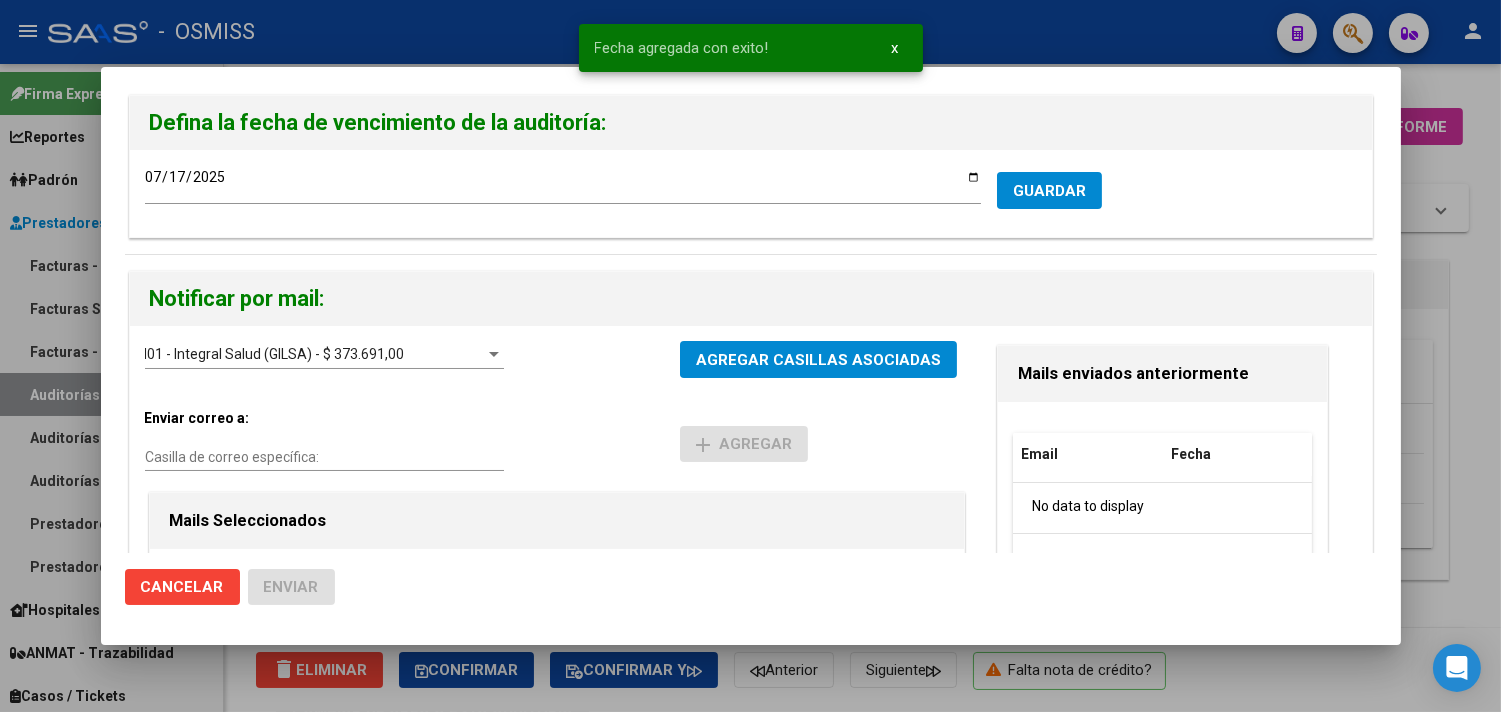click on "Casilla de correo específica:" at bounding box center (324, 457) 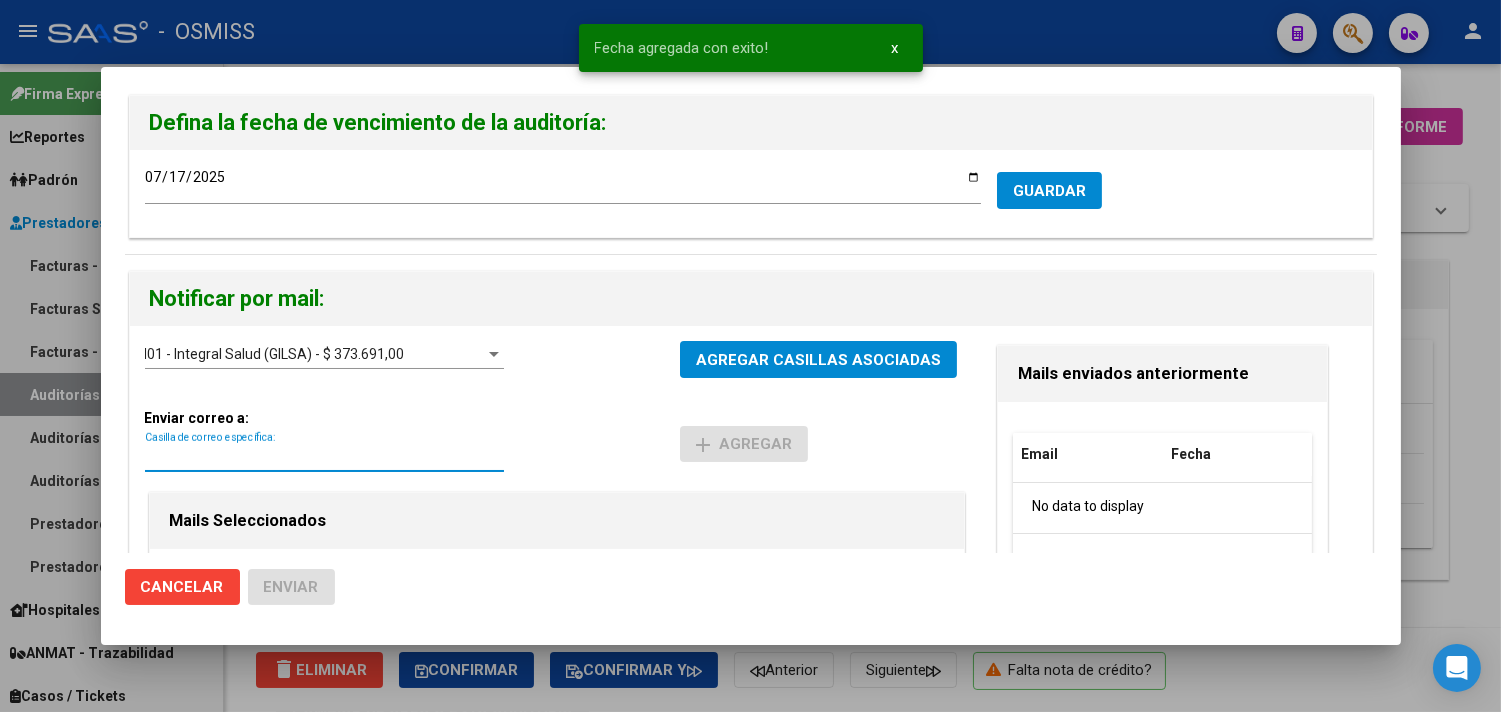 paste on "[EMAIL]" 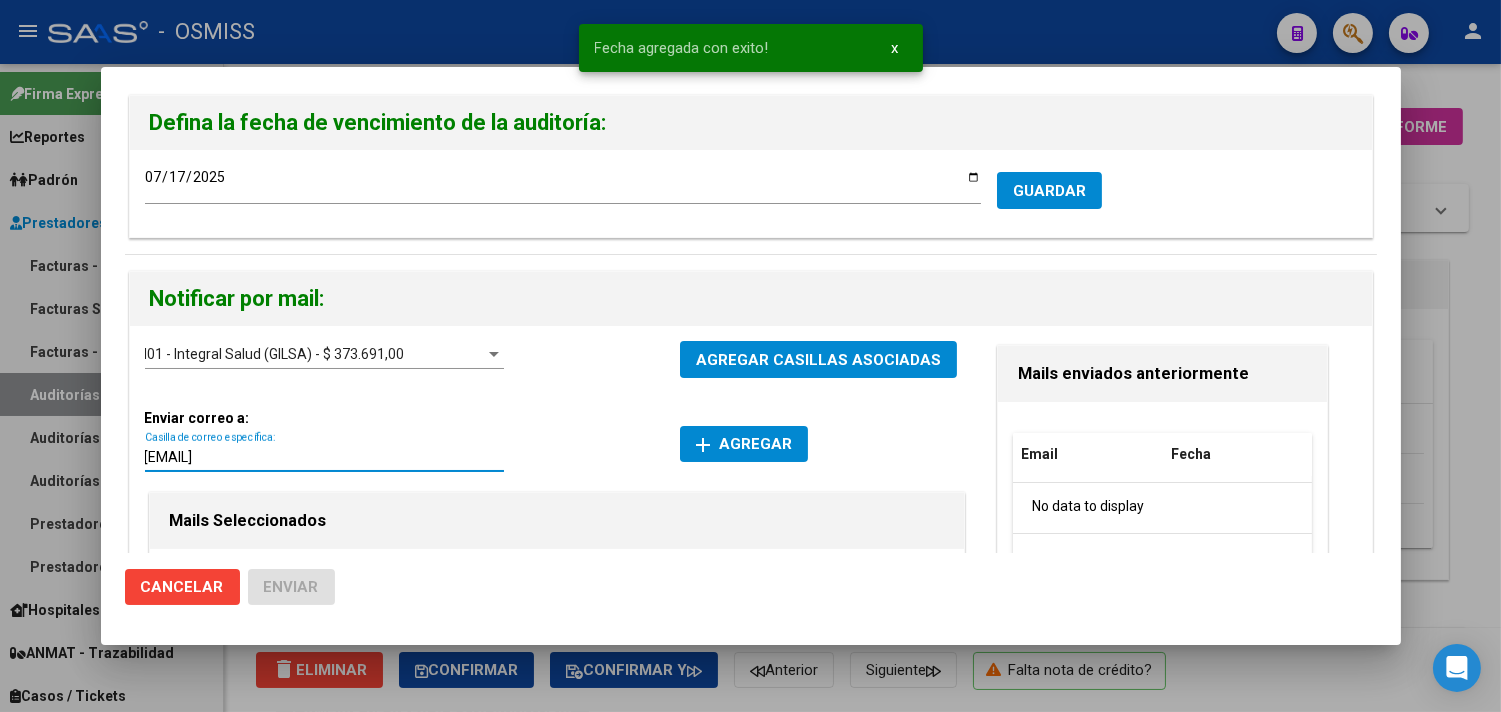type on "[EMAIL]" 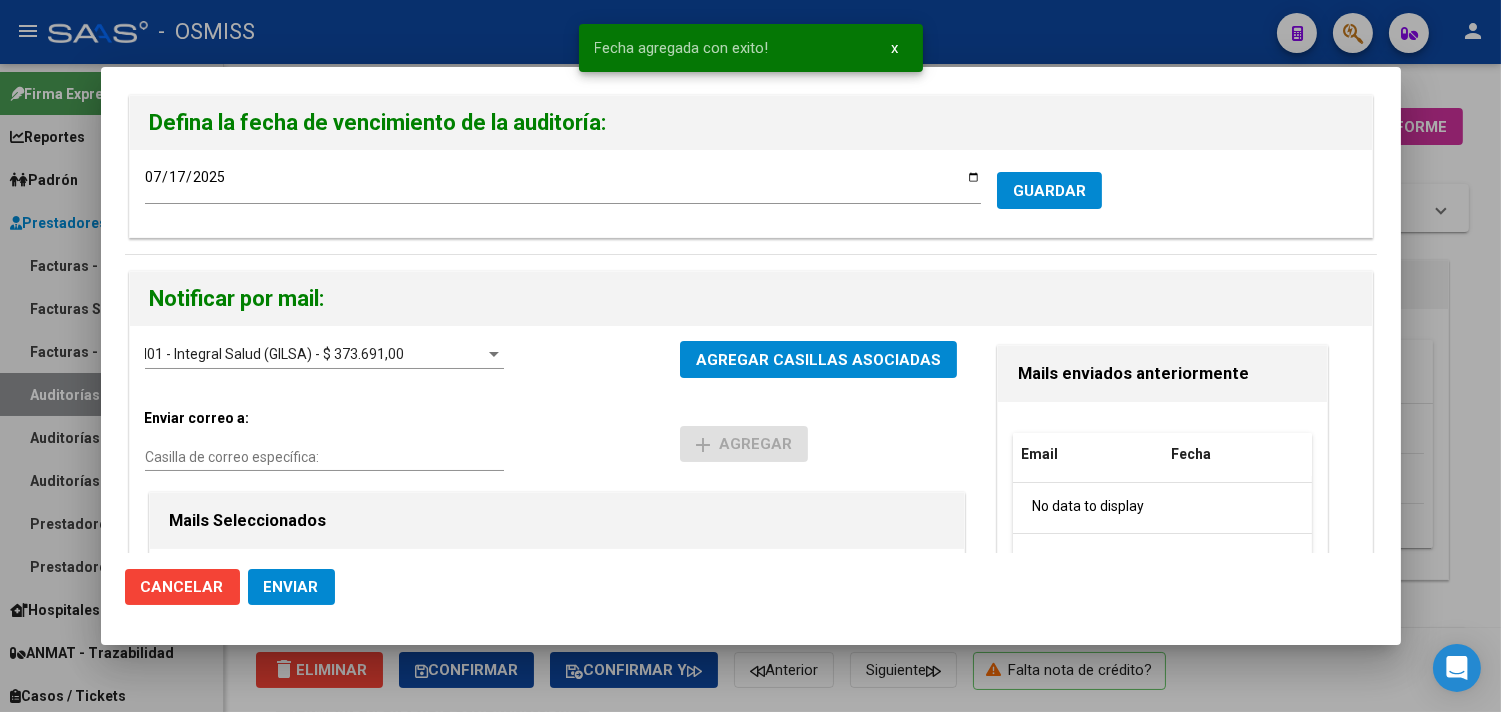 click on "Enviar" 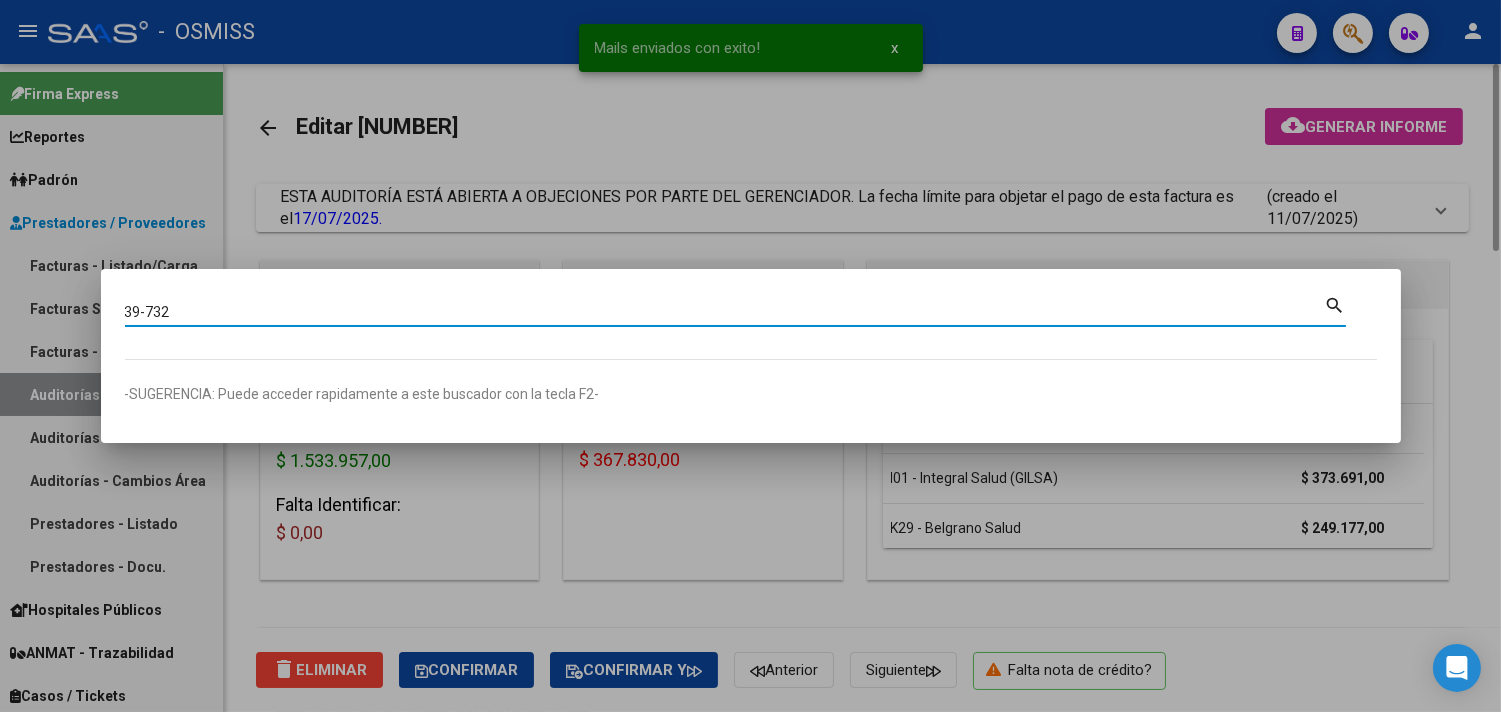 type on "39-732" 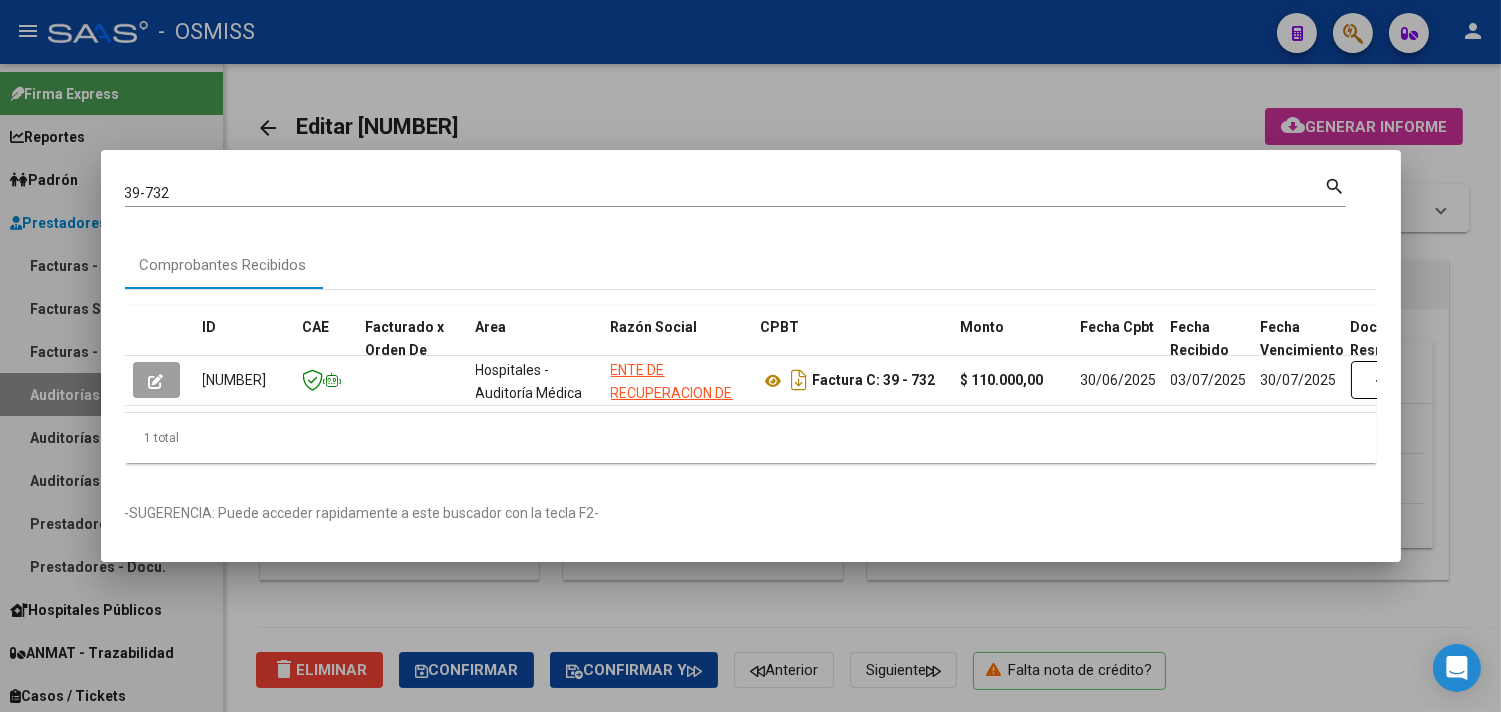 scroll, scrollTop: 0, scrollLeft: 1143, axis: horizontal 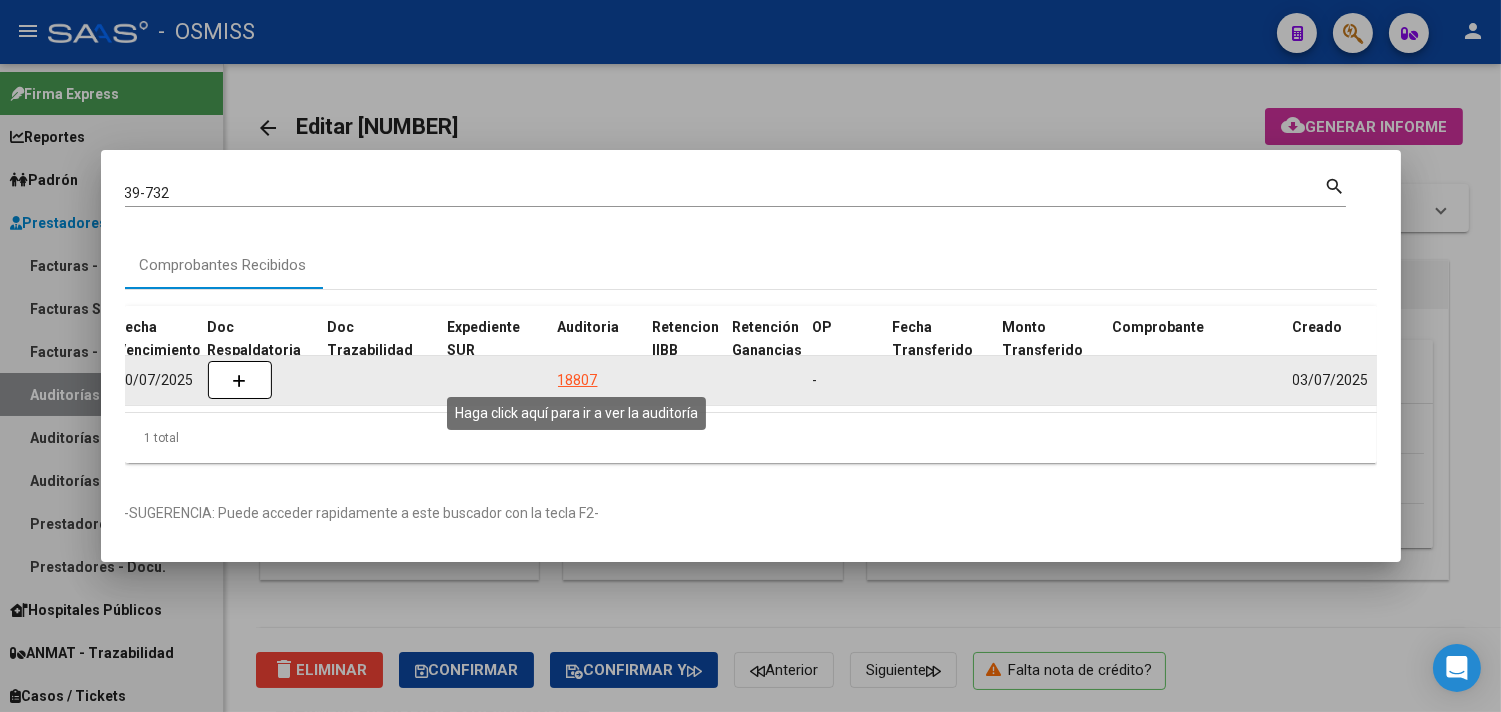 click on "18807" 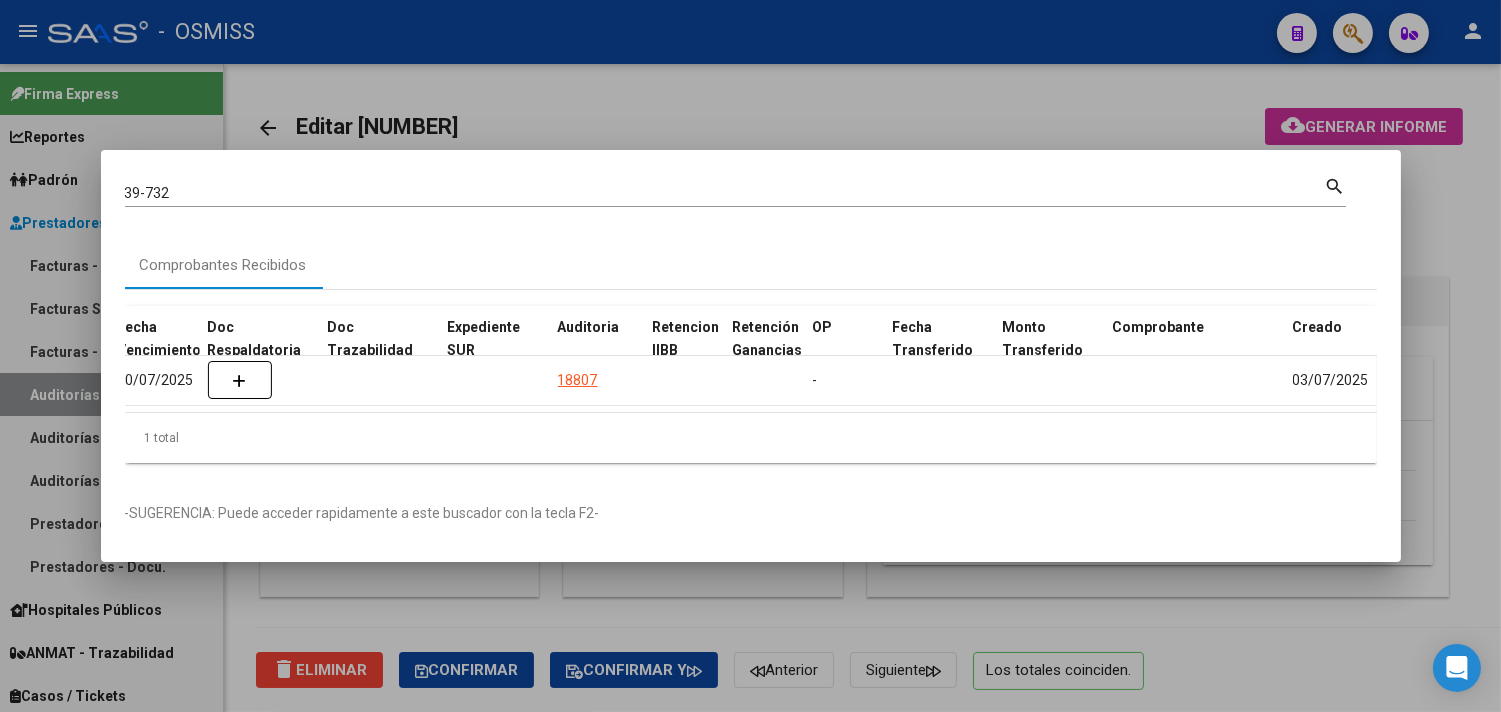 click at bounding box center (750, 356) 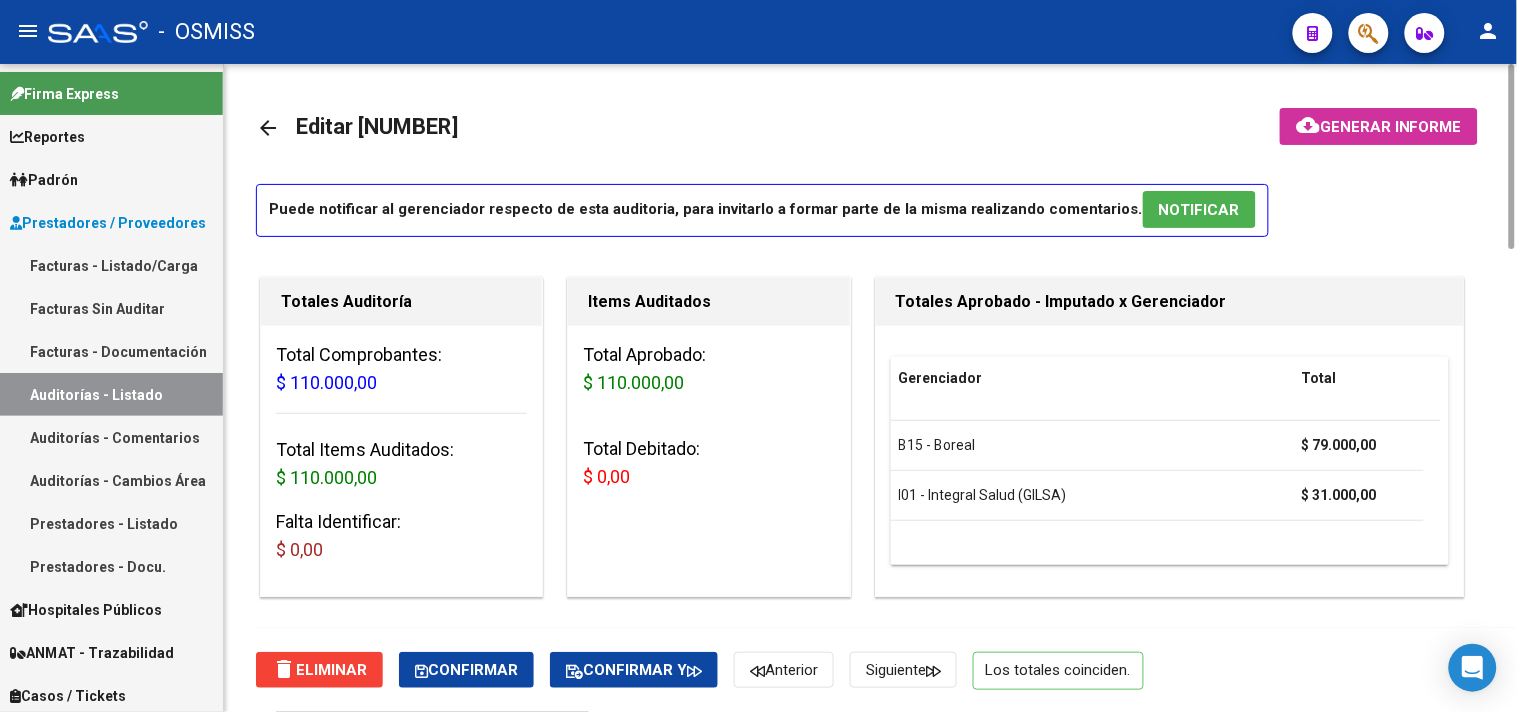 click on "NOTIFICAR" at bounding box center [1199, 210] 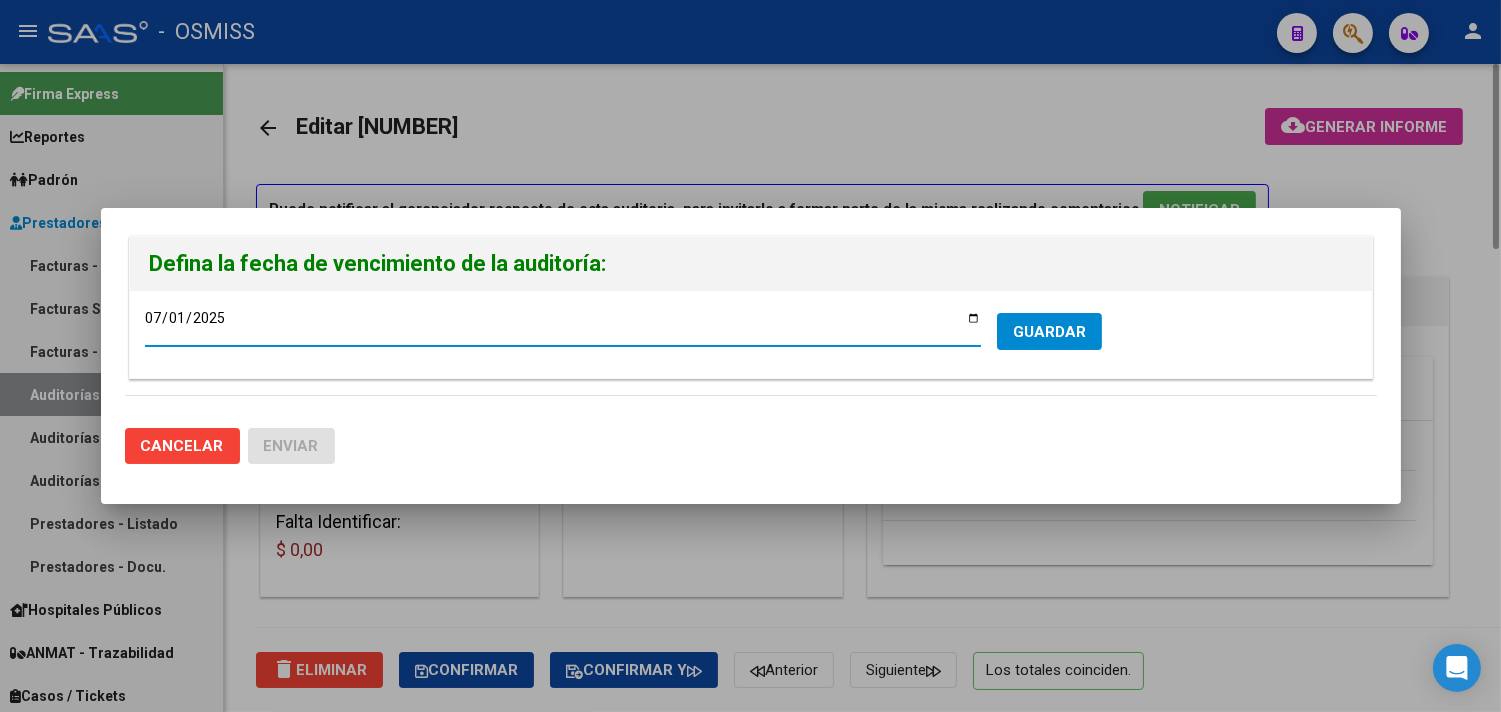 type on "2025-07-17" 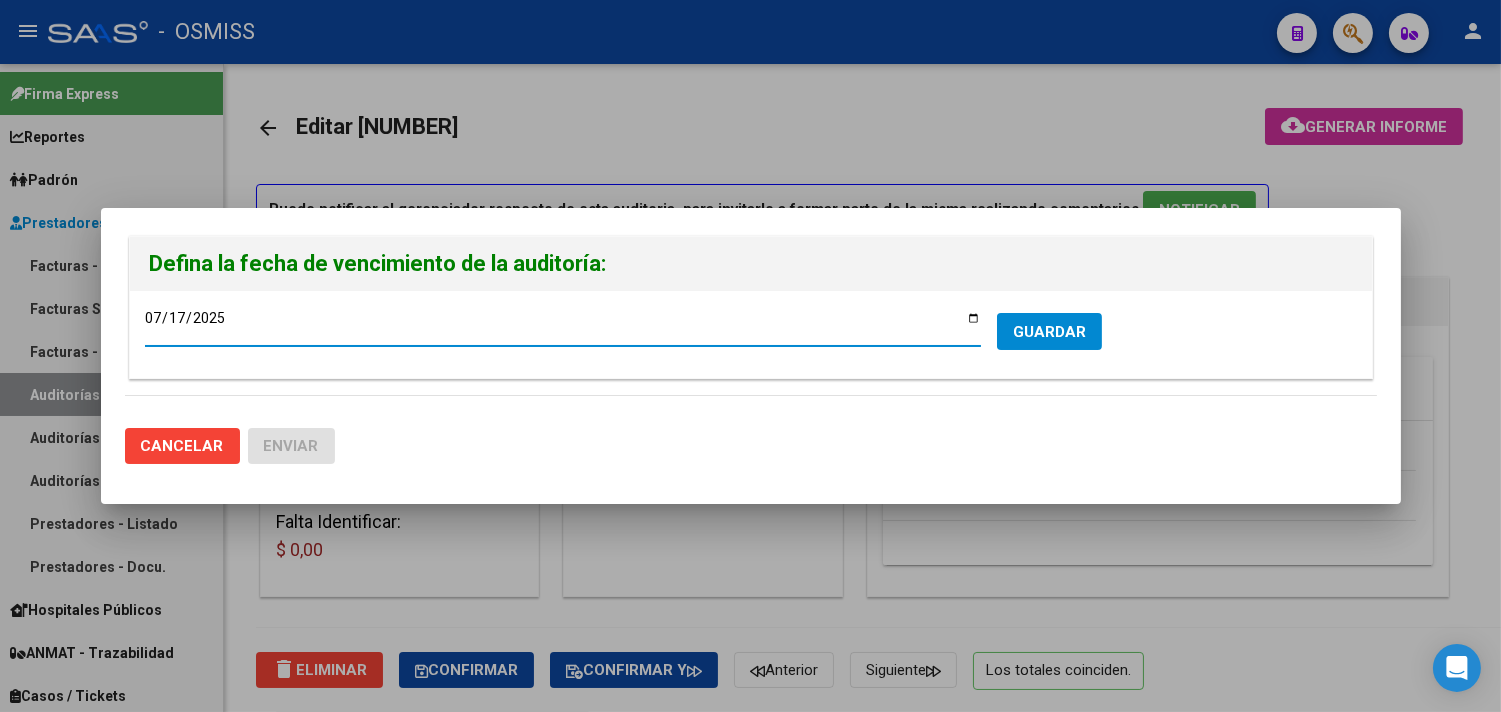 click on "GUARDAR" at bounding box center (1049, 332) 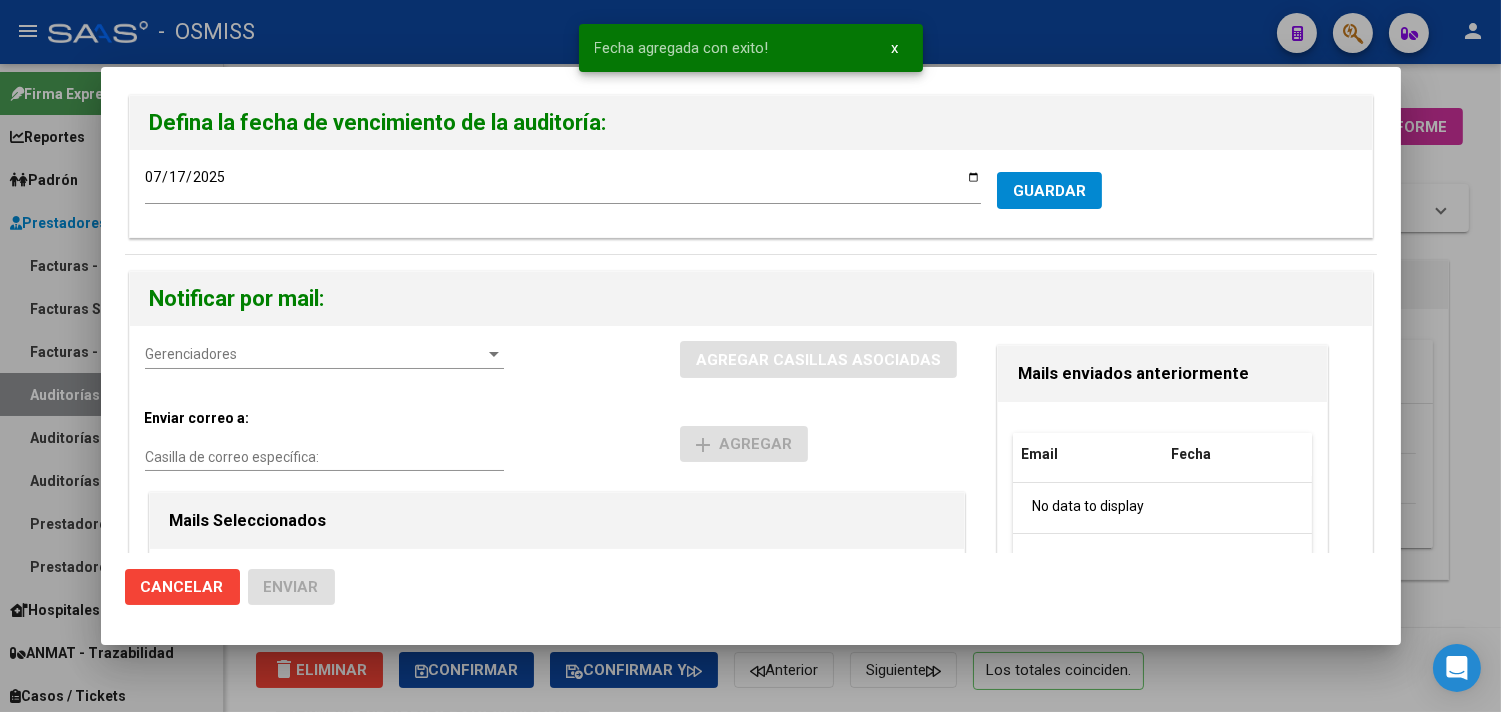 click on "Gerenciadores" at bounding box center [315, 354] 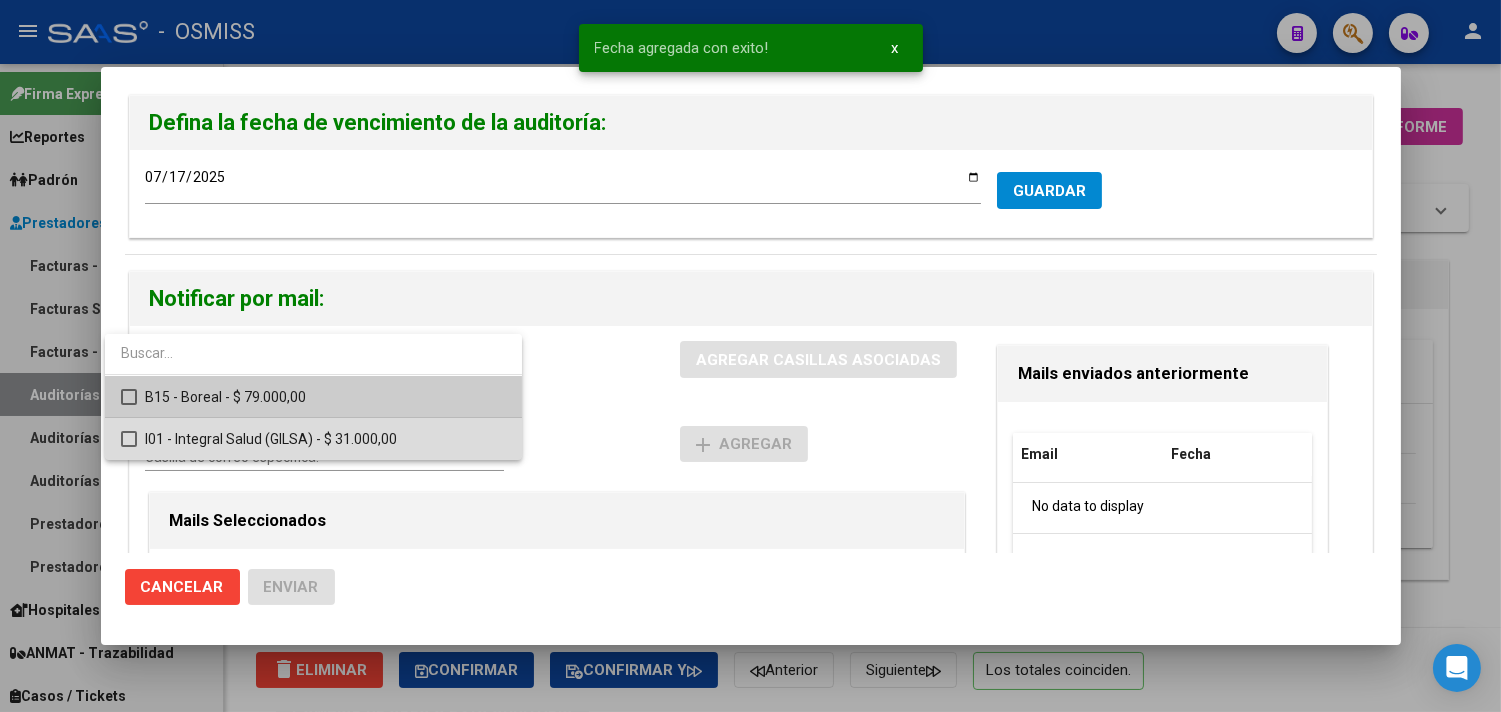 click on "I01 - Integral Salud (GILSA) - $ 31.000,00" at bounding box center [325, 439] 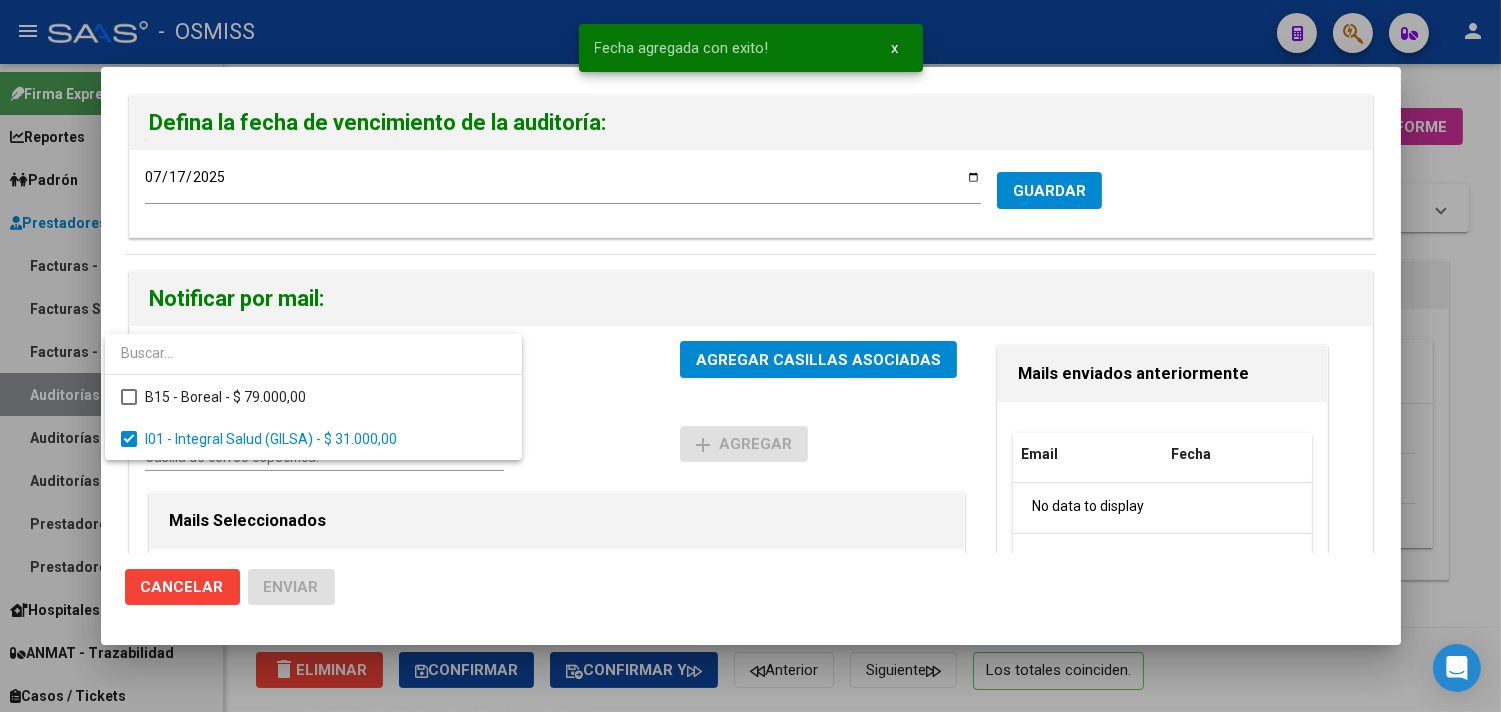 click at bounding box center [750, 356] 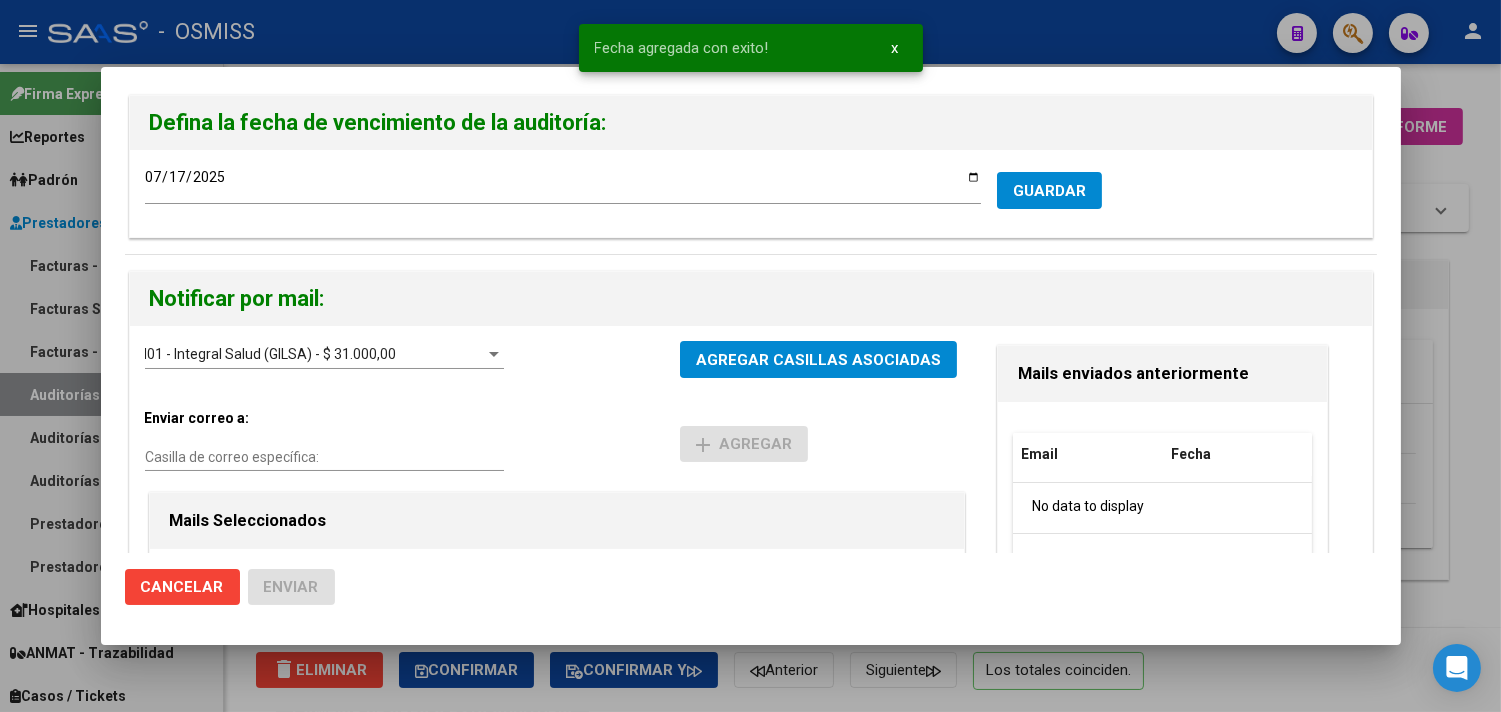 click on "Casilla de correo específica:" at bounding box center [324, 457] 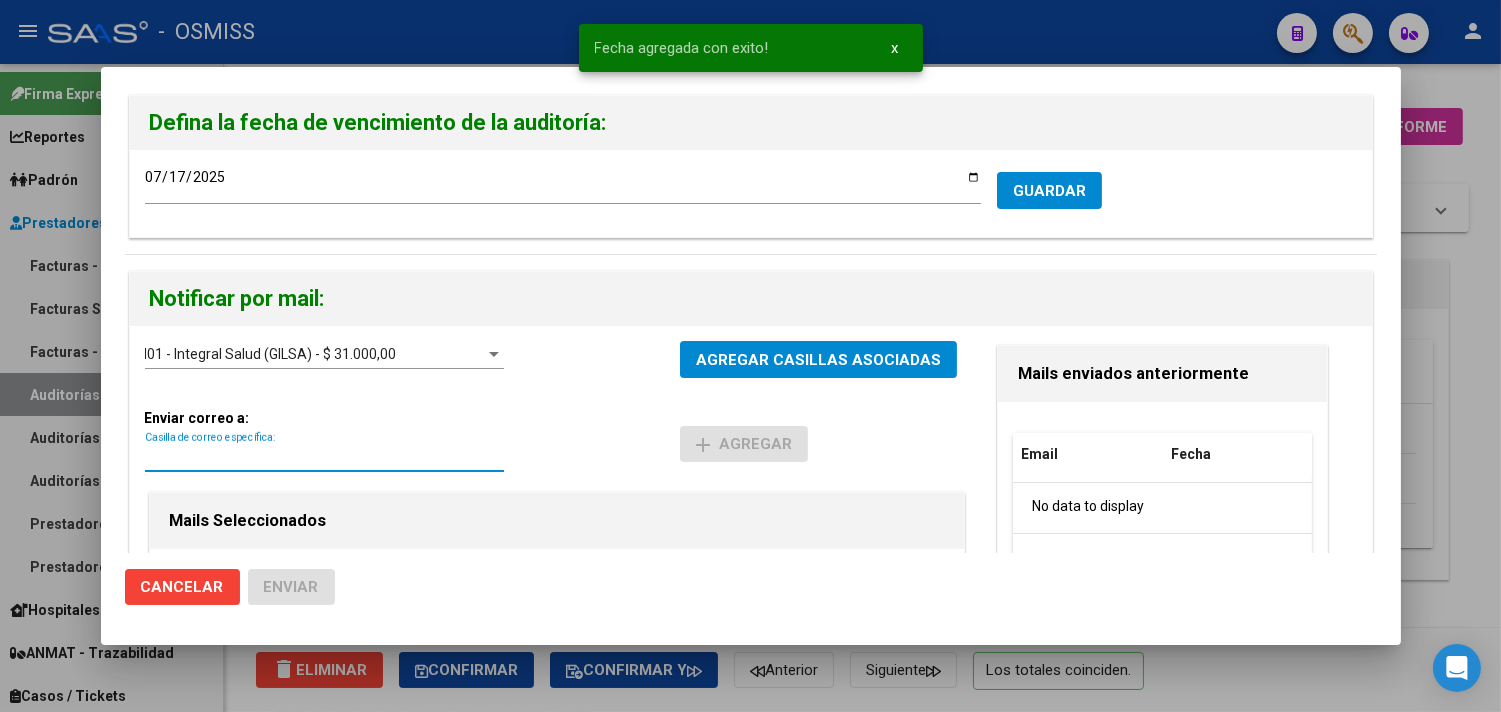 paste on "[EMAIL]" 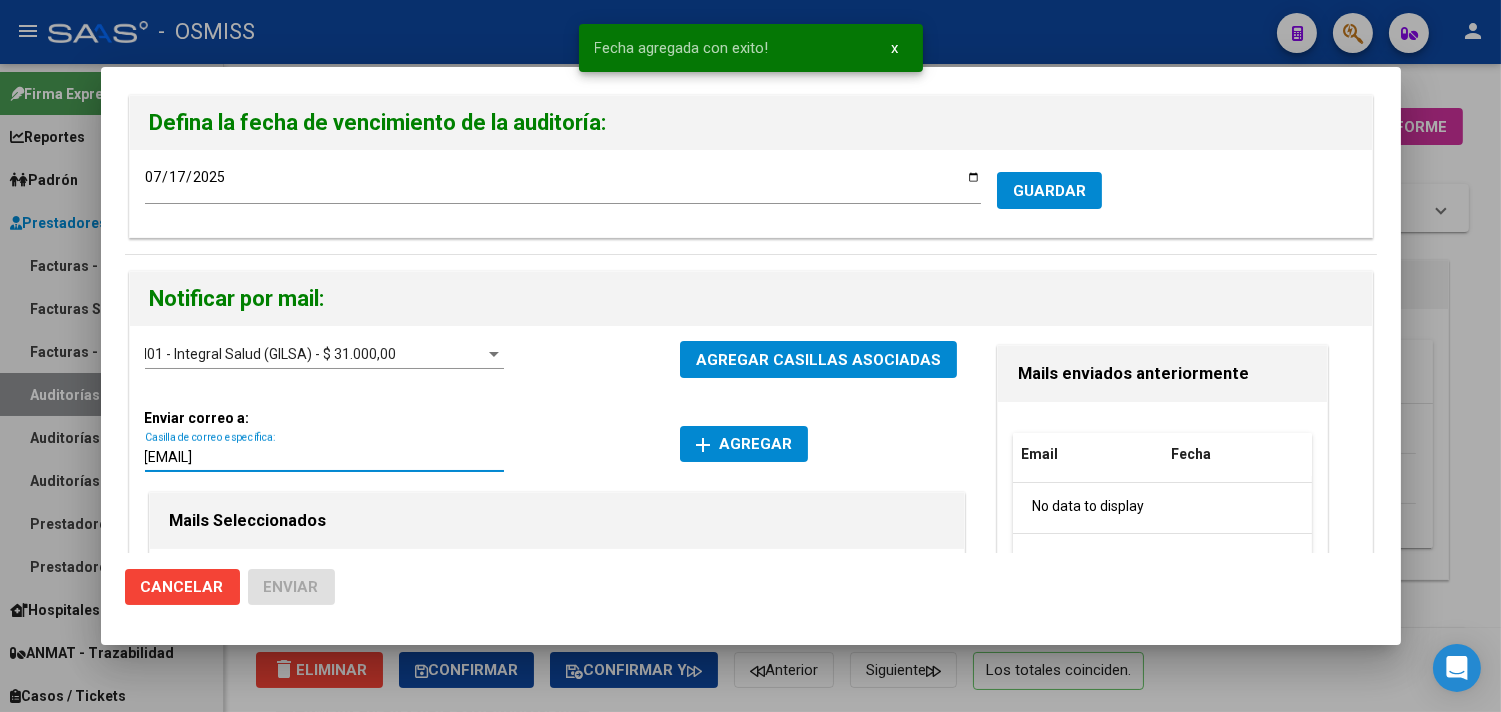 type on "[EMAIL]" 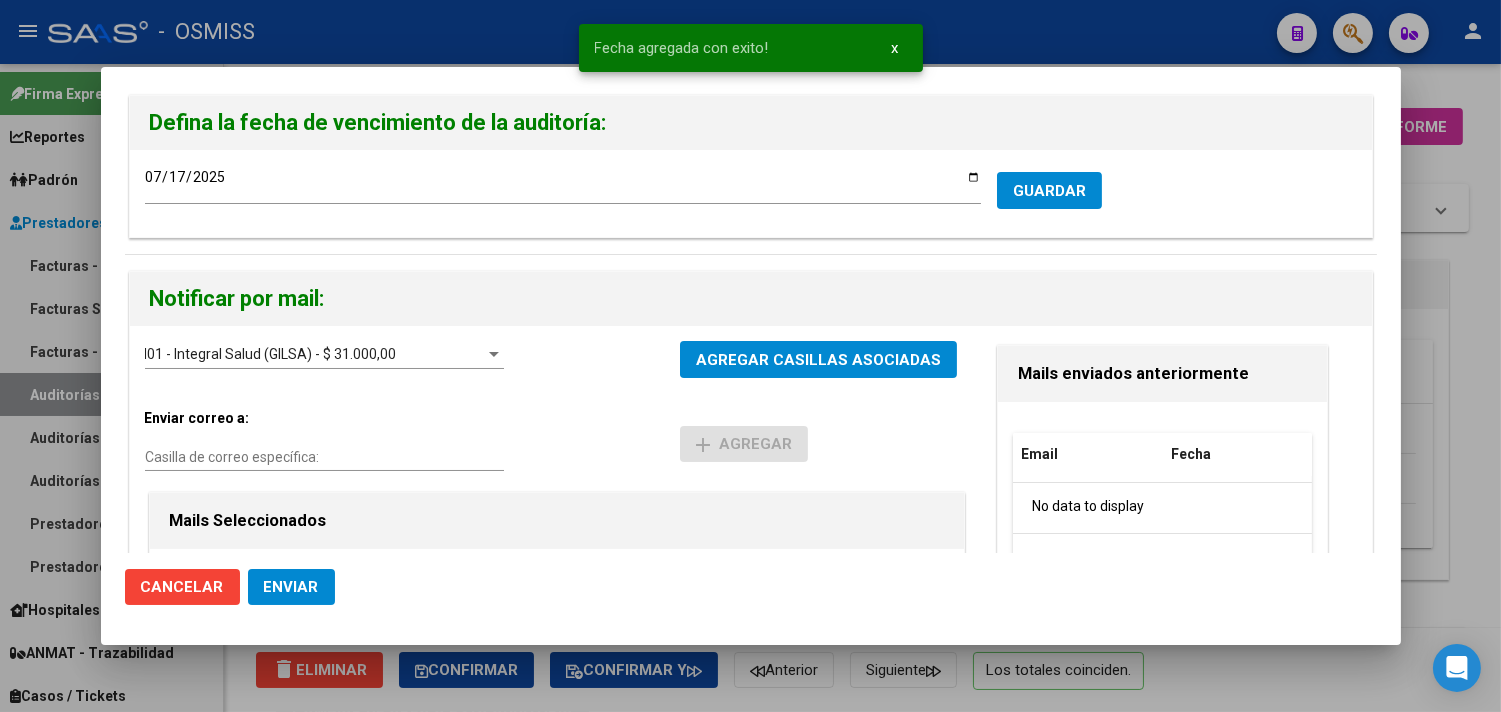 click on "Enviar" 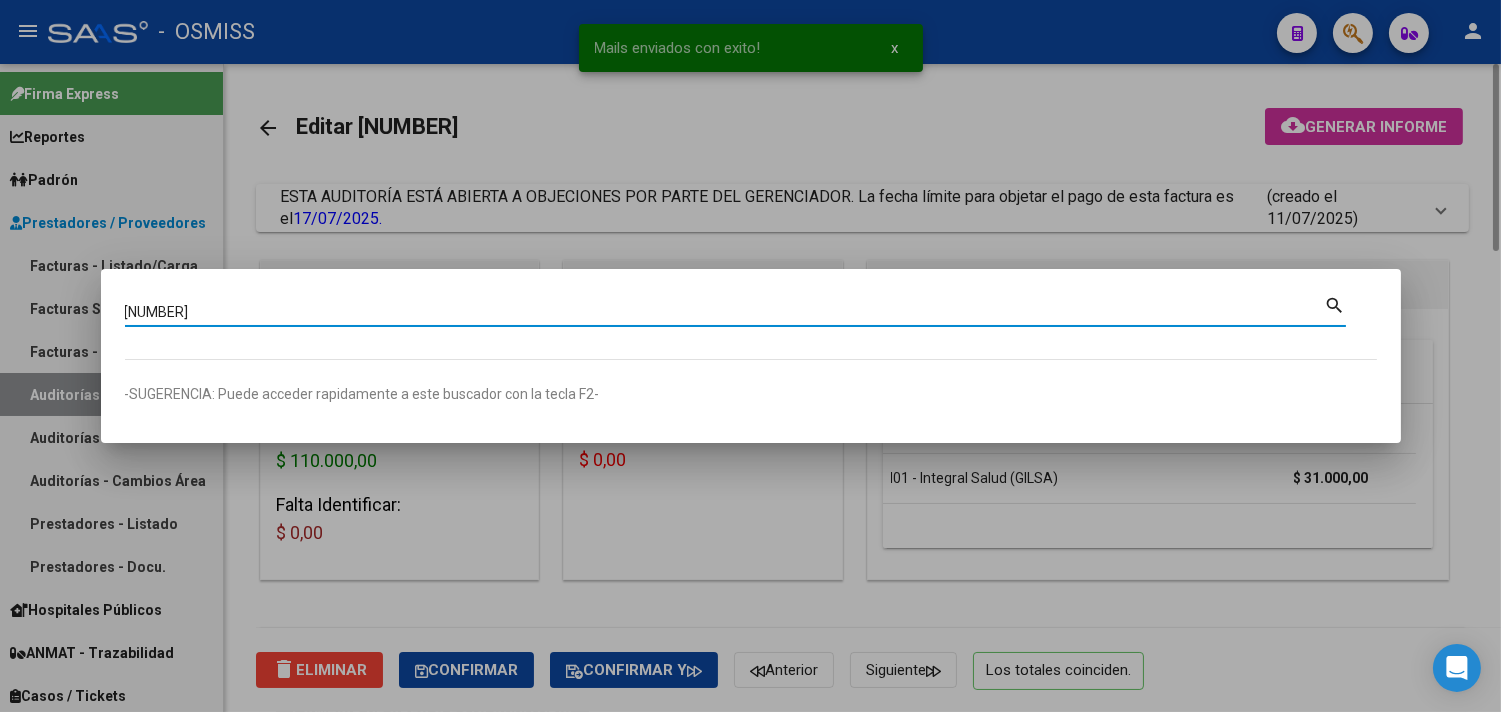type on "[NUMBER]" 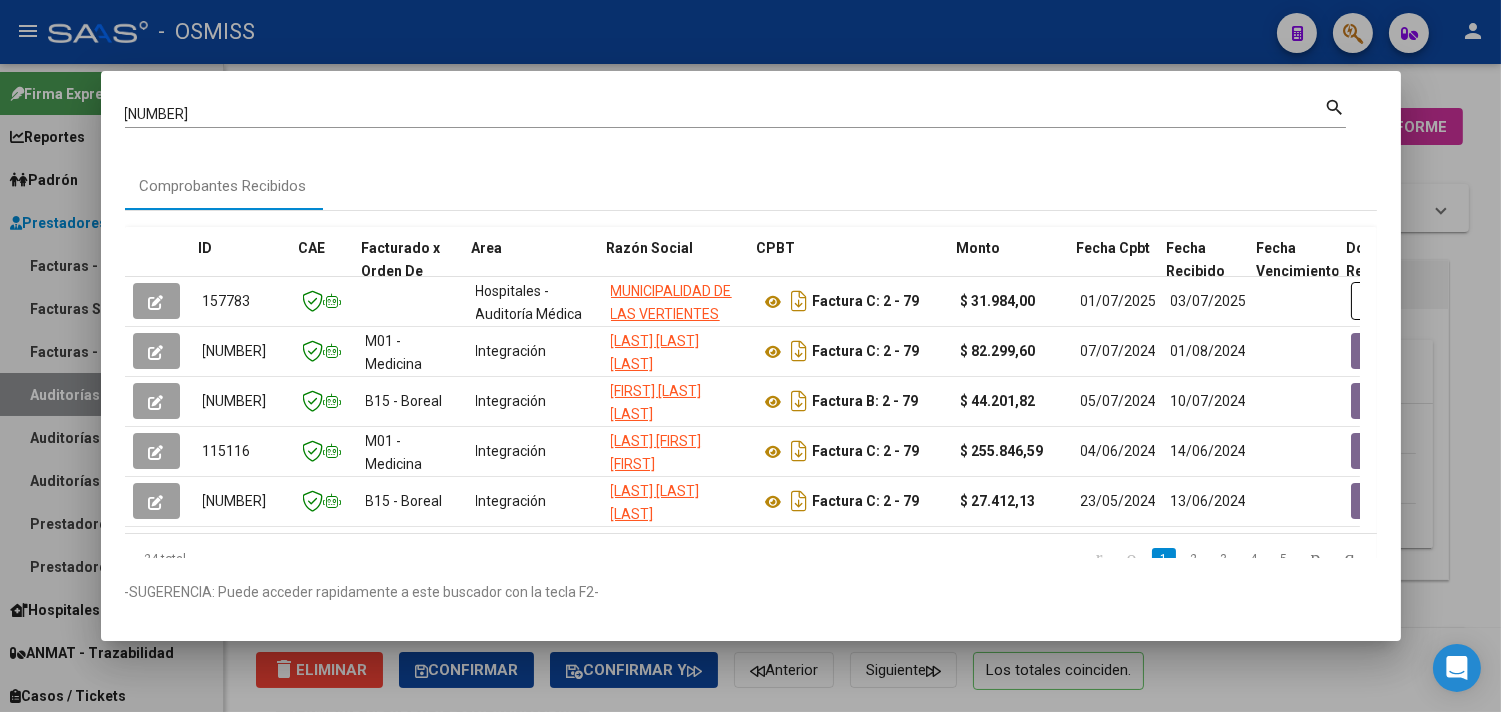 scroll, scrollTop: 0, scrollLeft: 1174, axis: horizontal 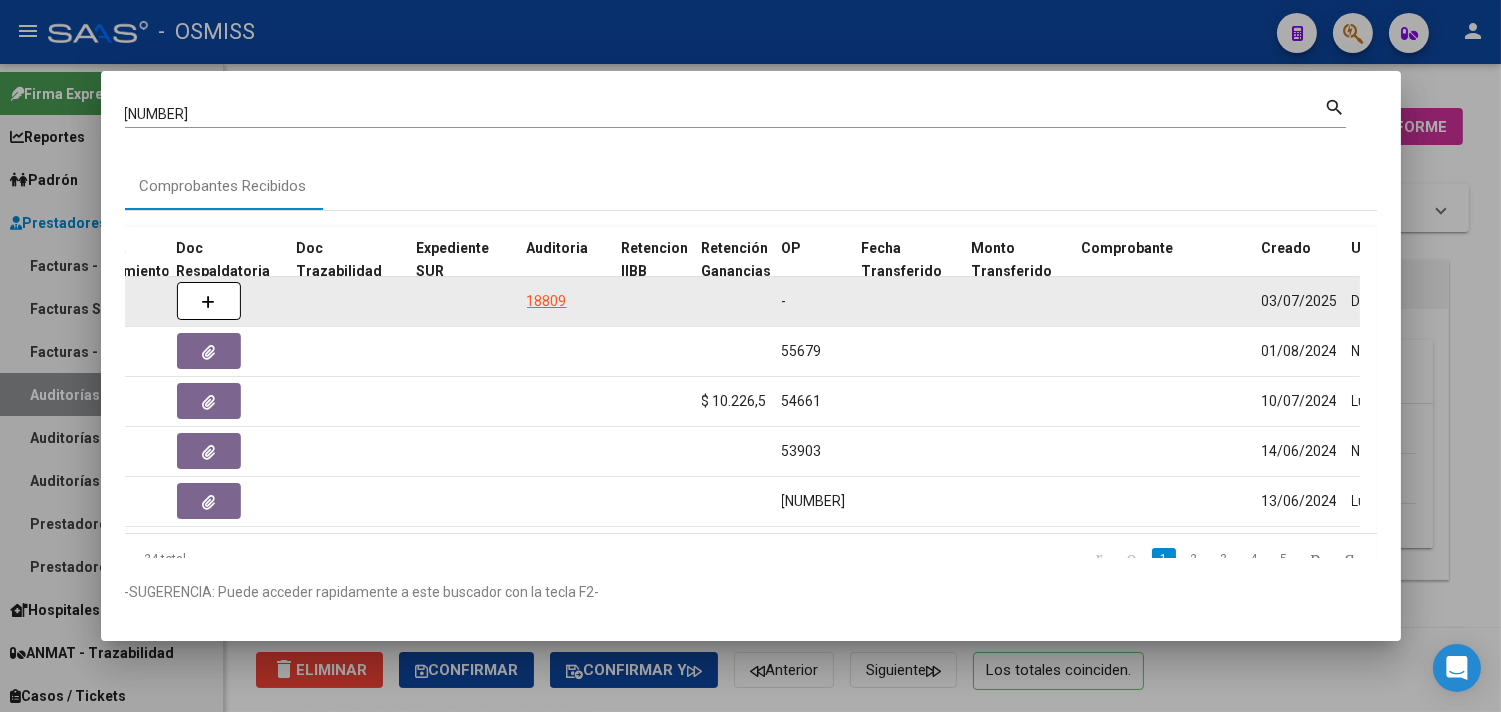 click on "18809" 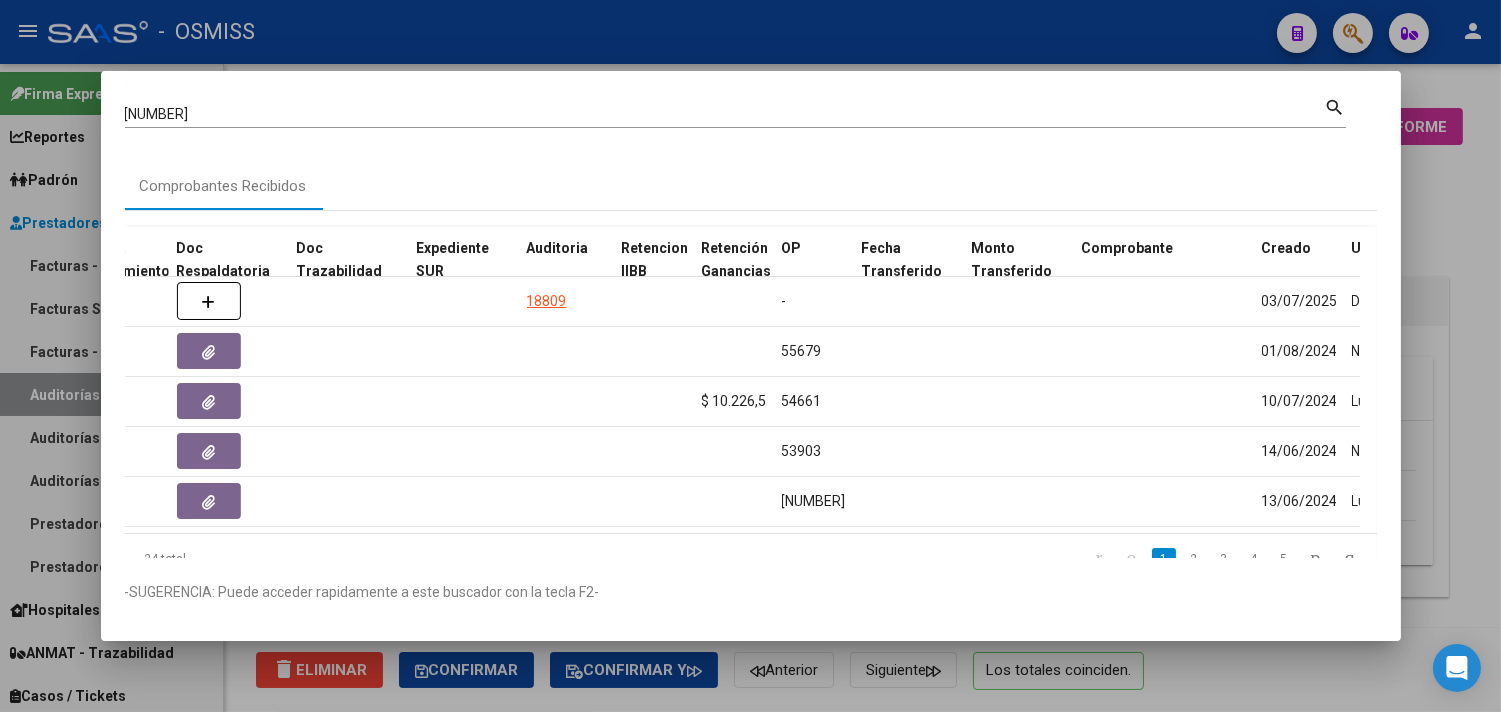 click at bounding box center [750, 356] 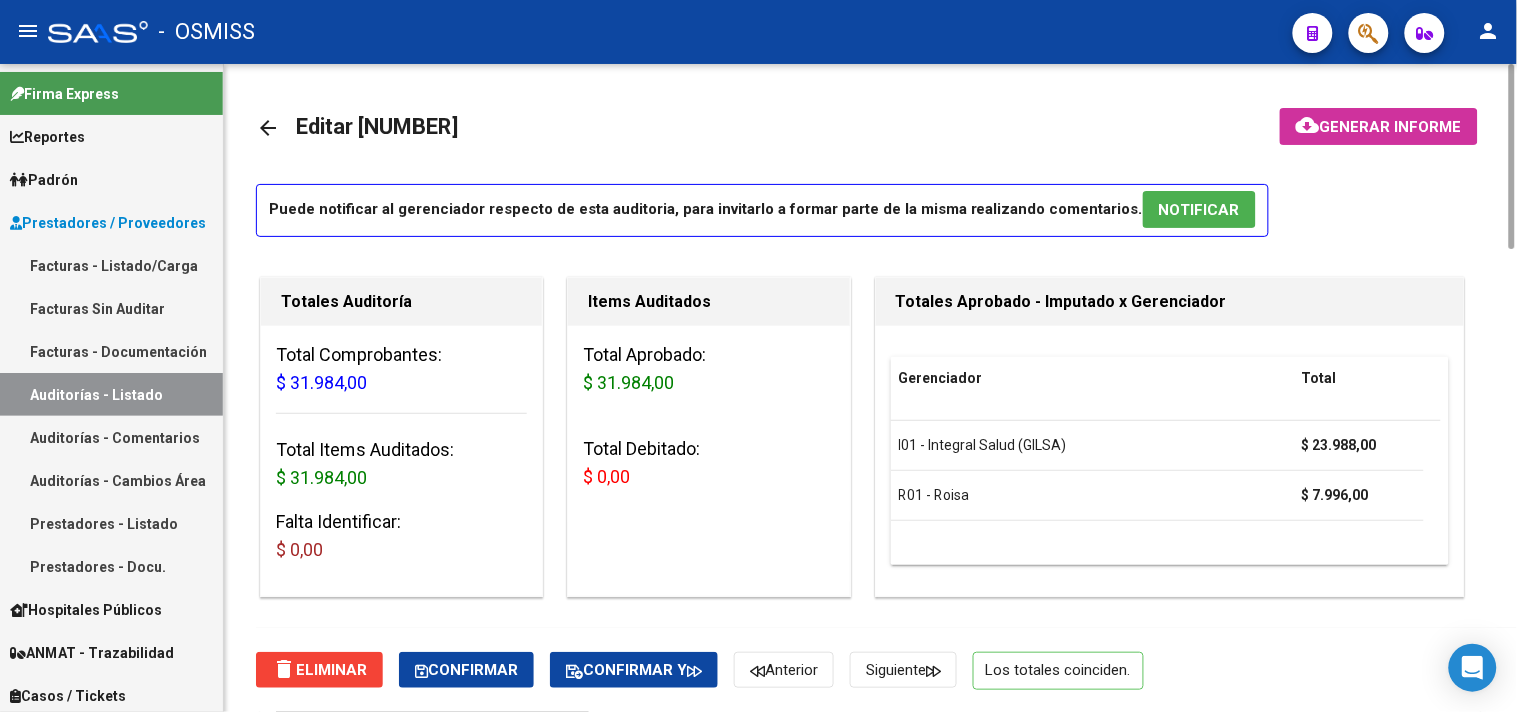 click on "NOTIFICAR" at bounding box center (1199, 210) 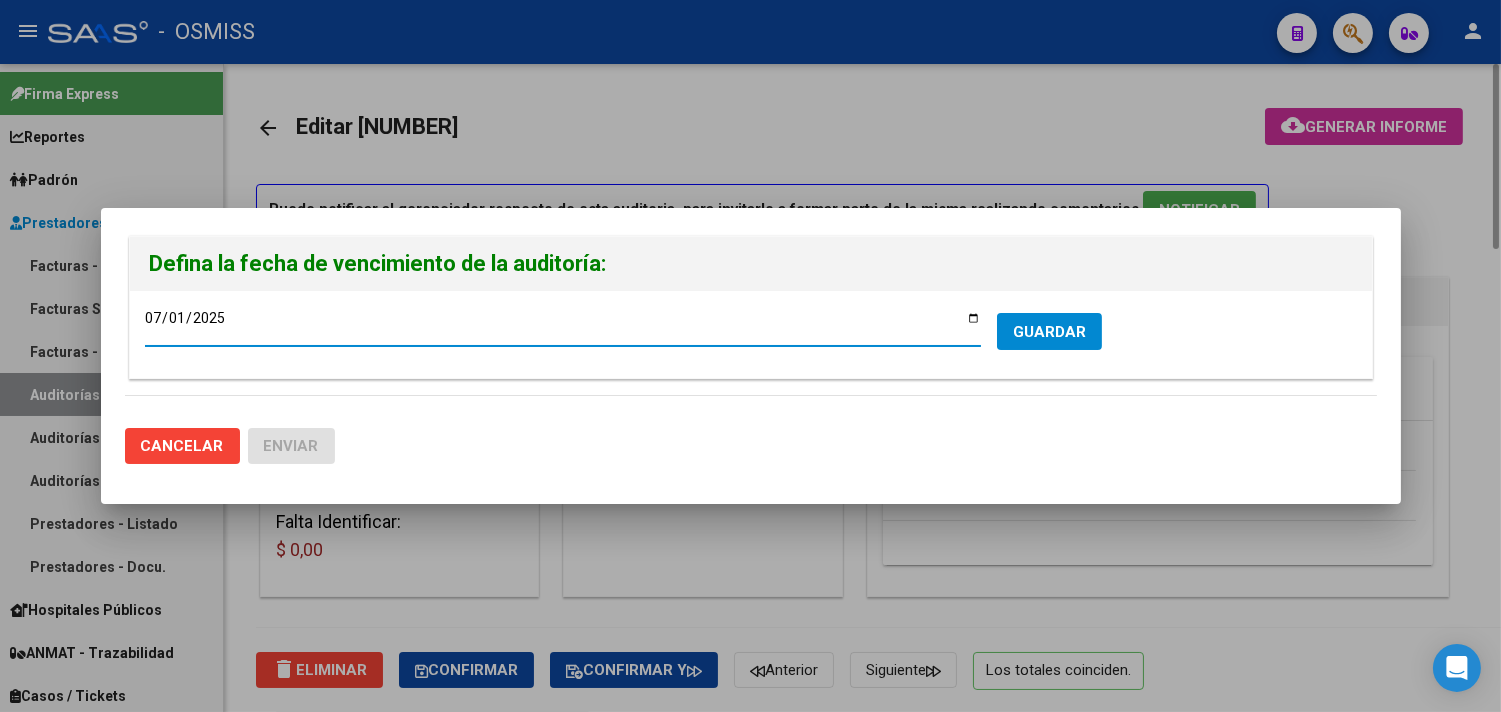 type on "2025-07-17" 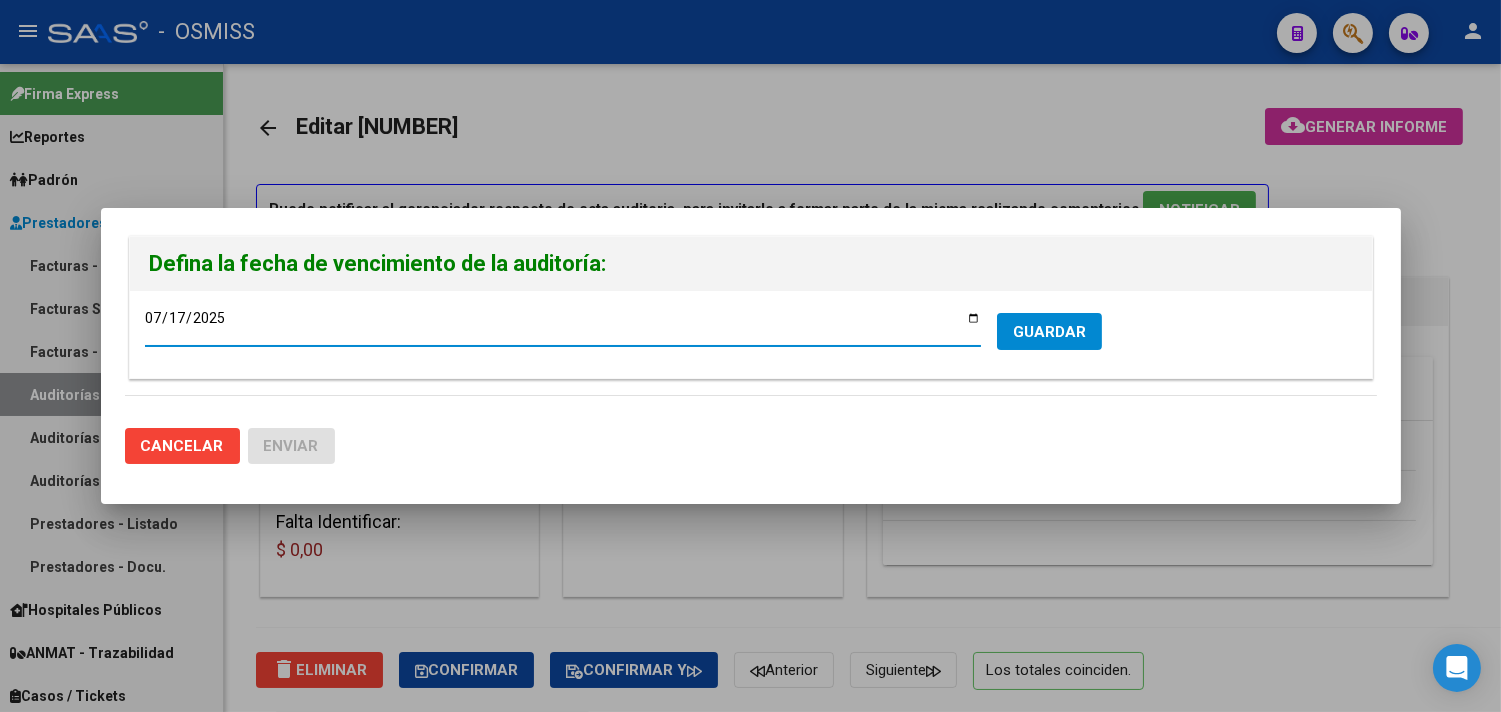 click on "GUARDAR" at bounding box center [1049, 332] 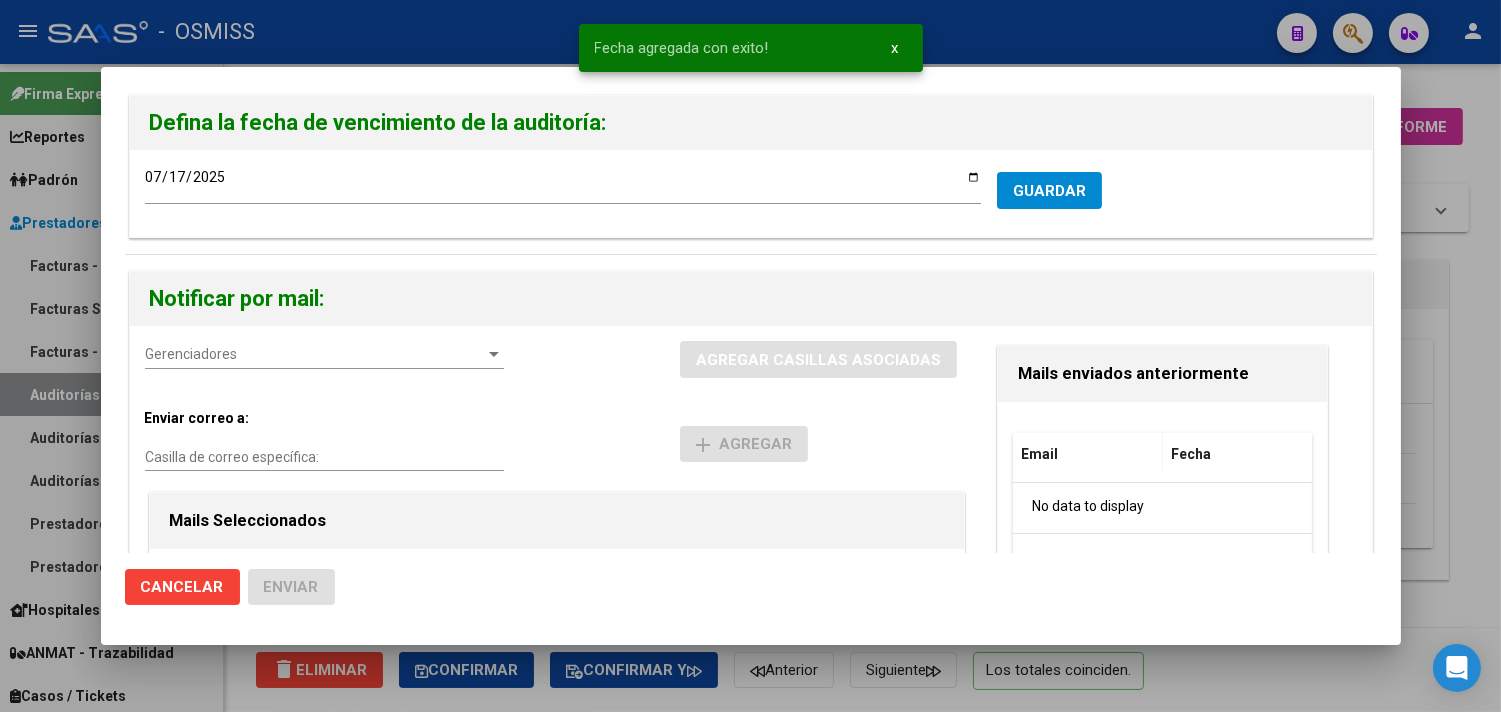 click on "Gerenciadores Gerenciadores" at bounding box center [324, 355] 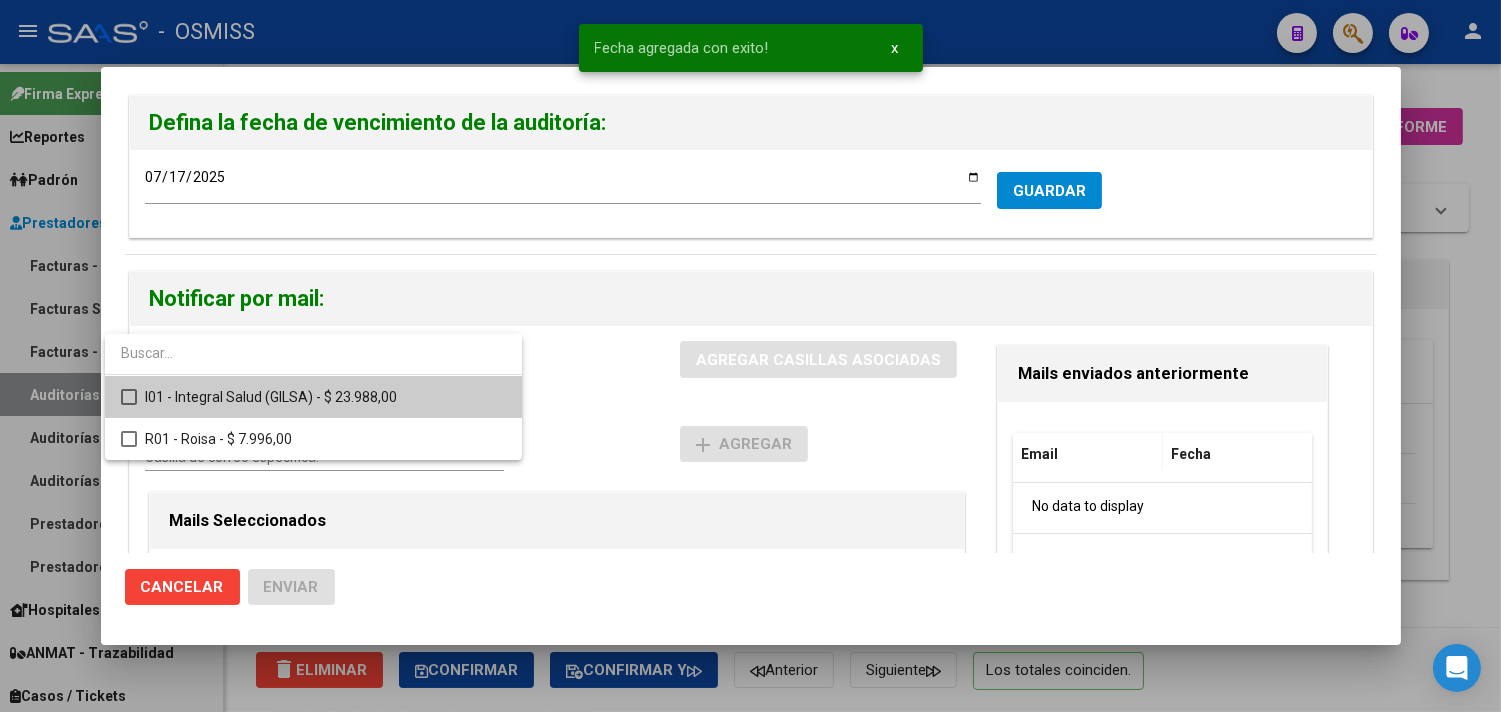 click on "I01 - Integral Salud (GILSA) - $ 23.988,00" at bounding box center (325, 397) 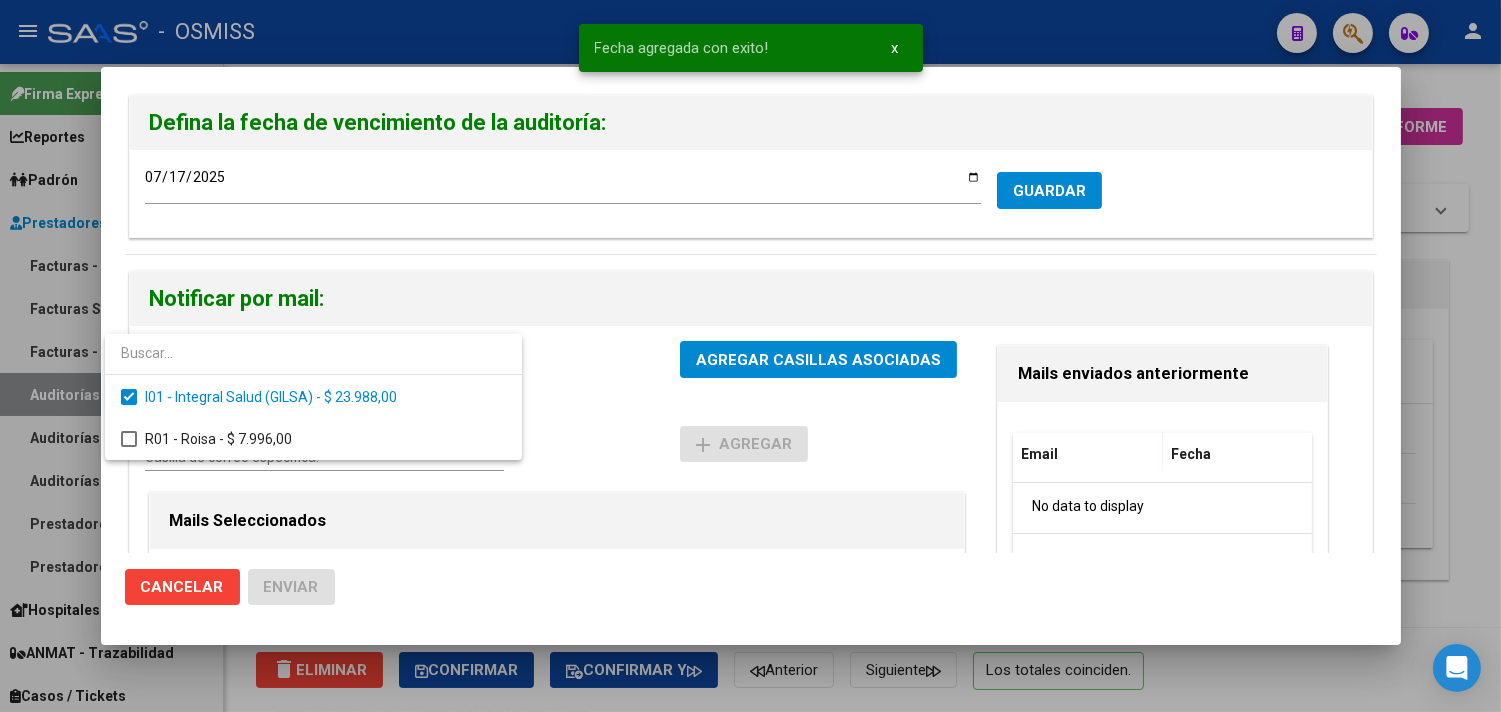 click at bounding box center [750, 356] 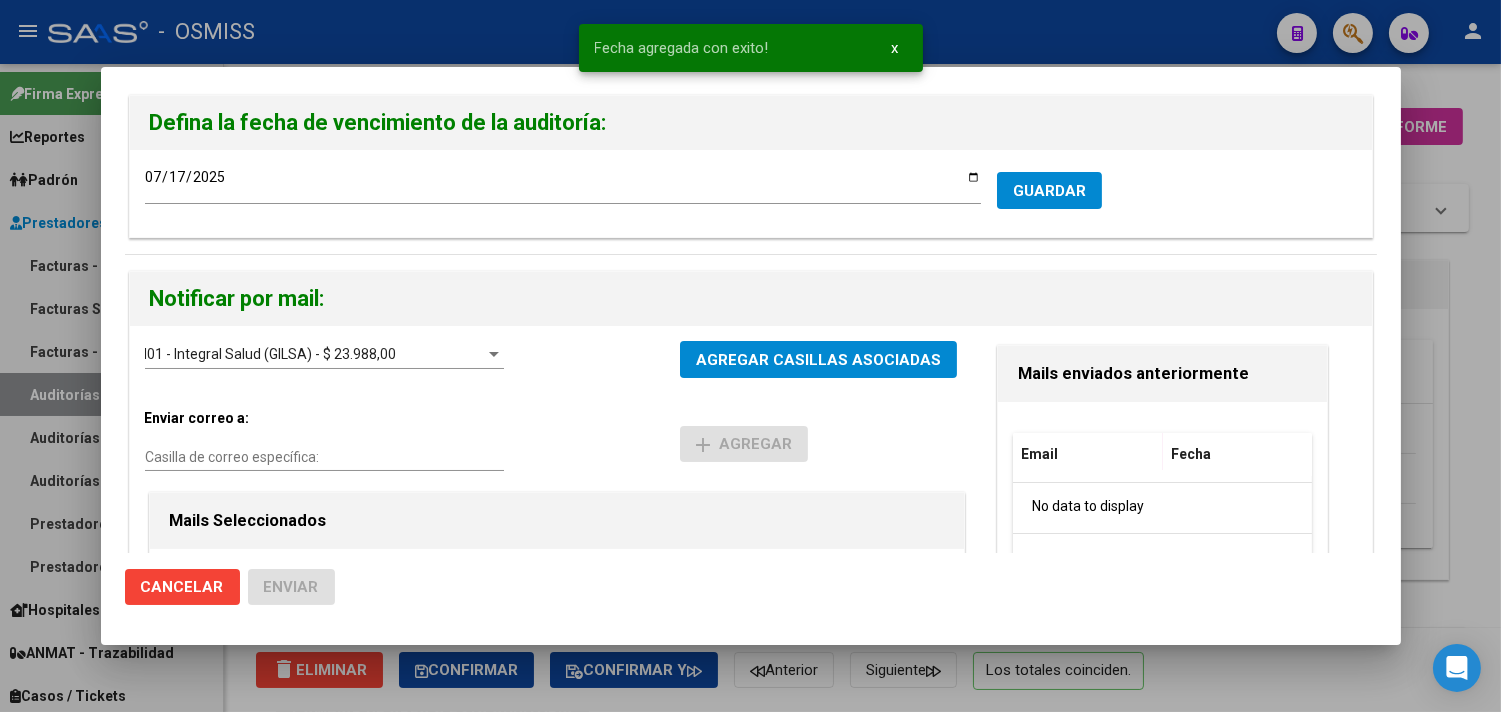 click on "Casilla de correo específica:" at bounding box center [324, 457] 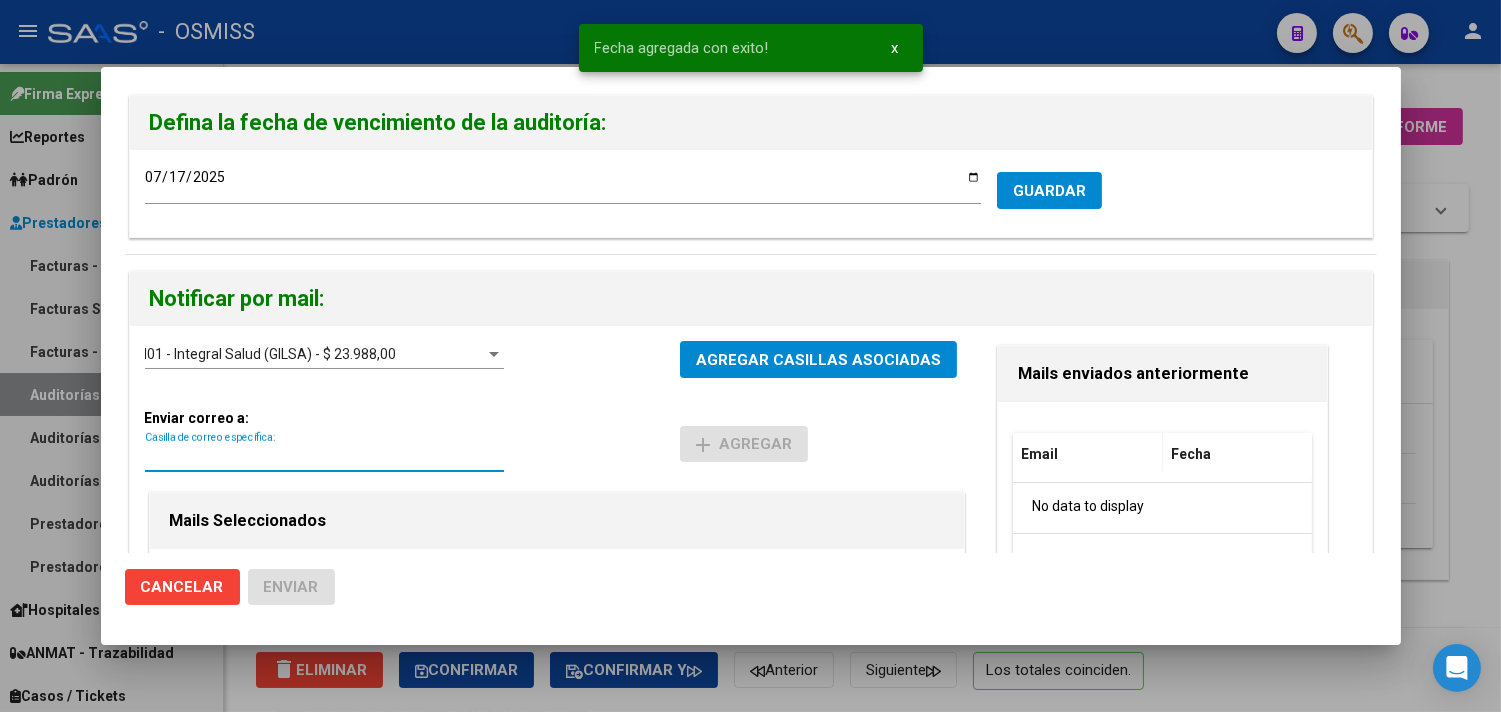 paste on "[EMAIL]" 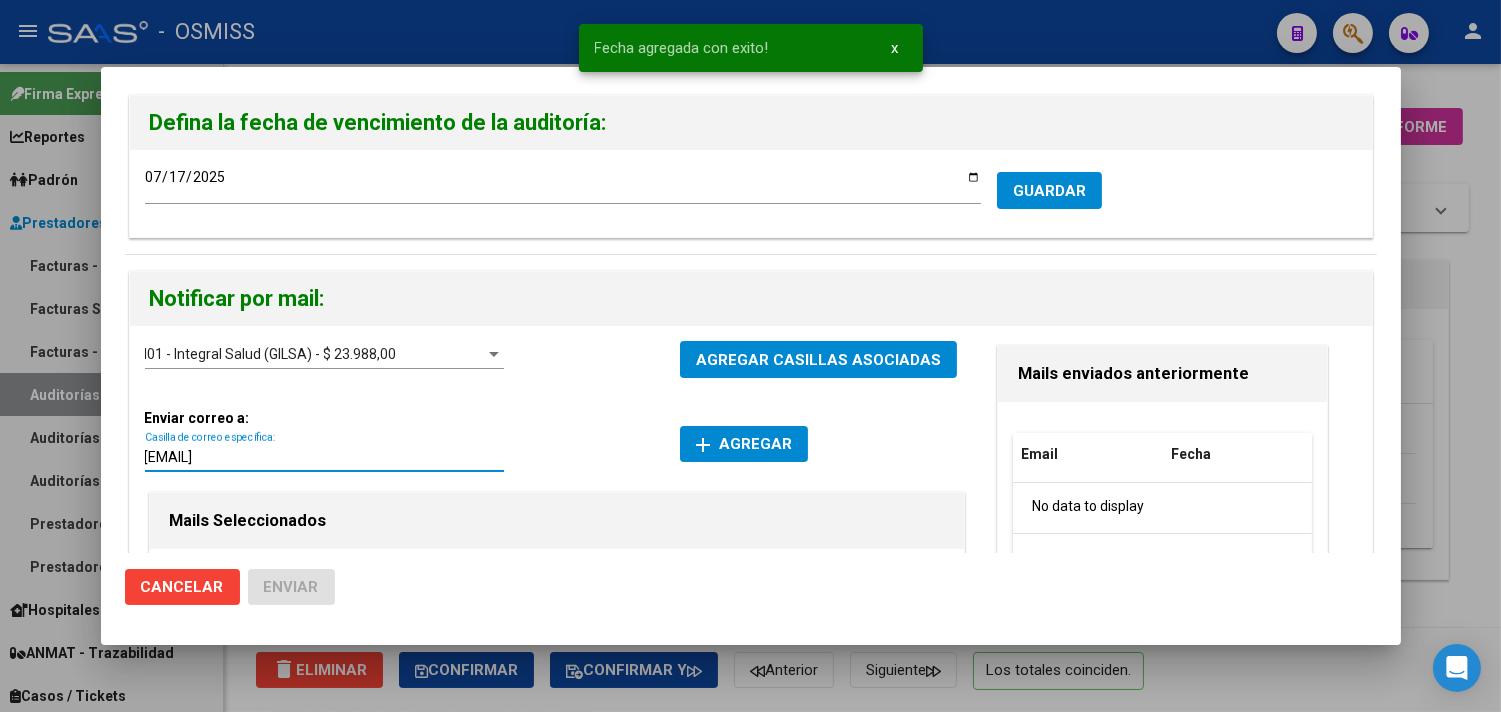 type on "[EMAIL]" 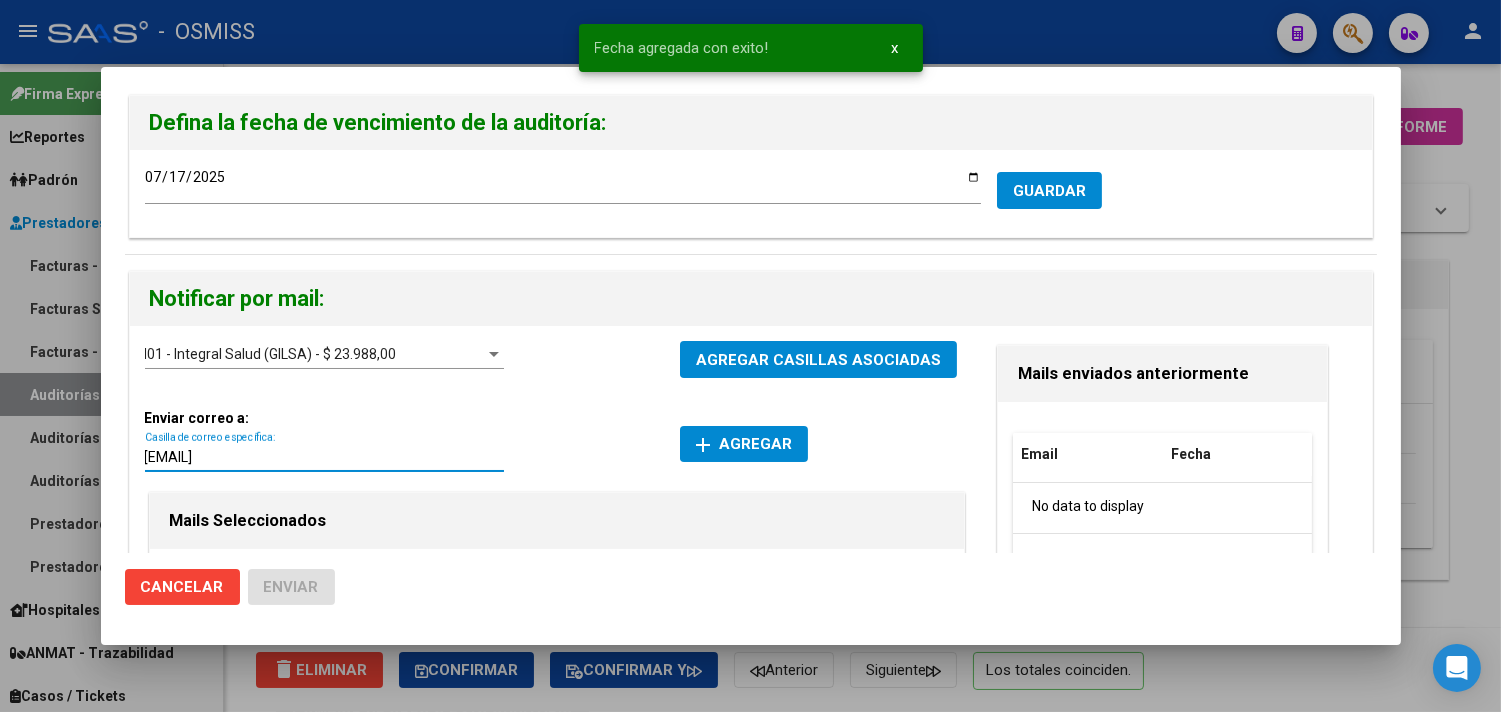 click on "add  Agregar" at bounding box center [744, 444] 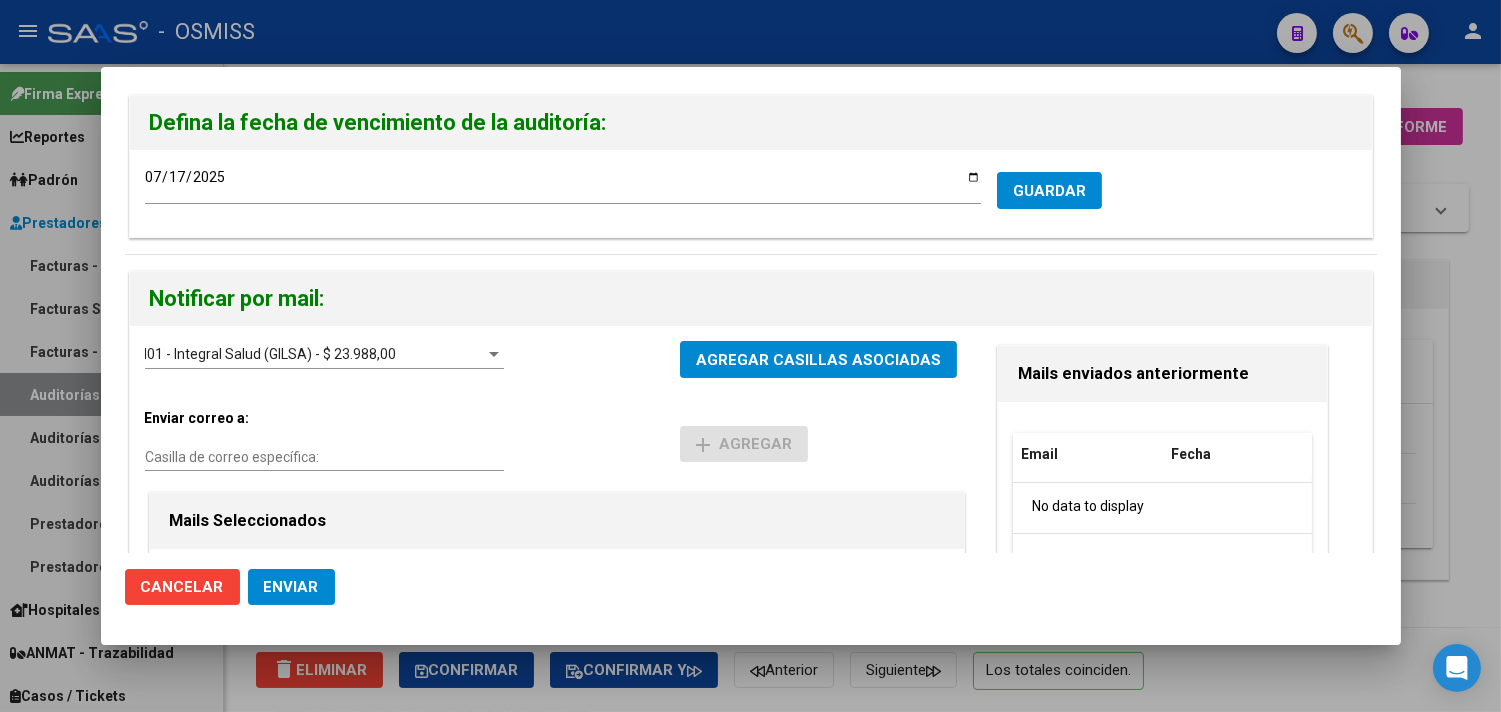 click on "Enviar" 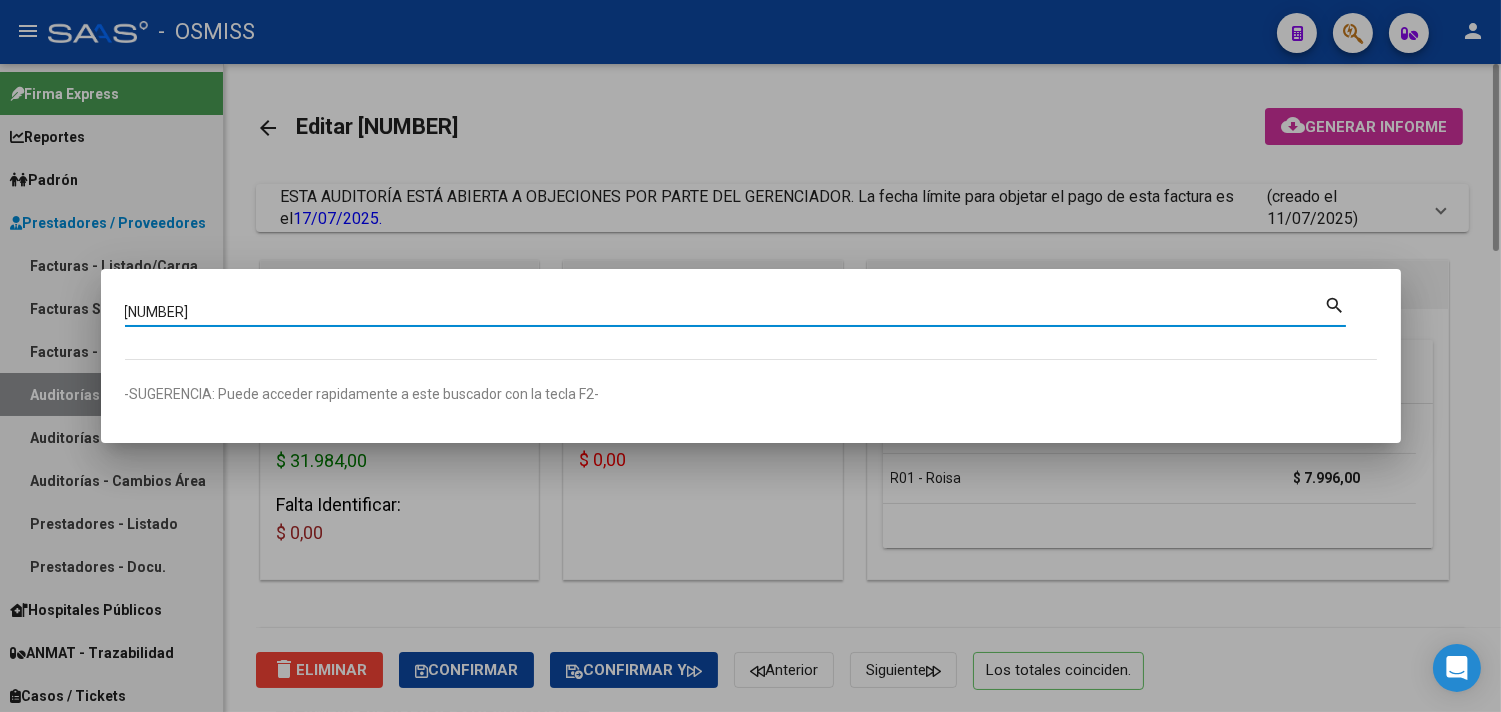 type on "[NUMBER]" 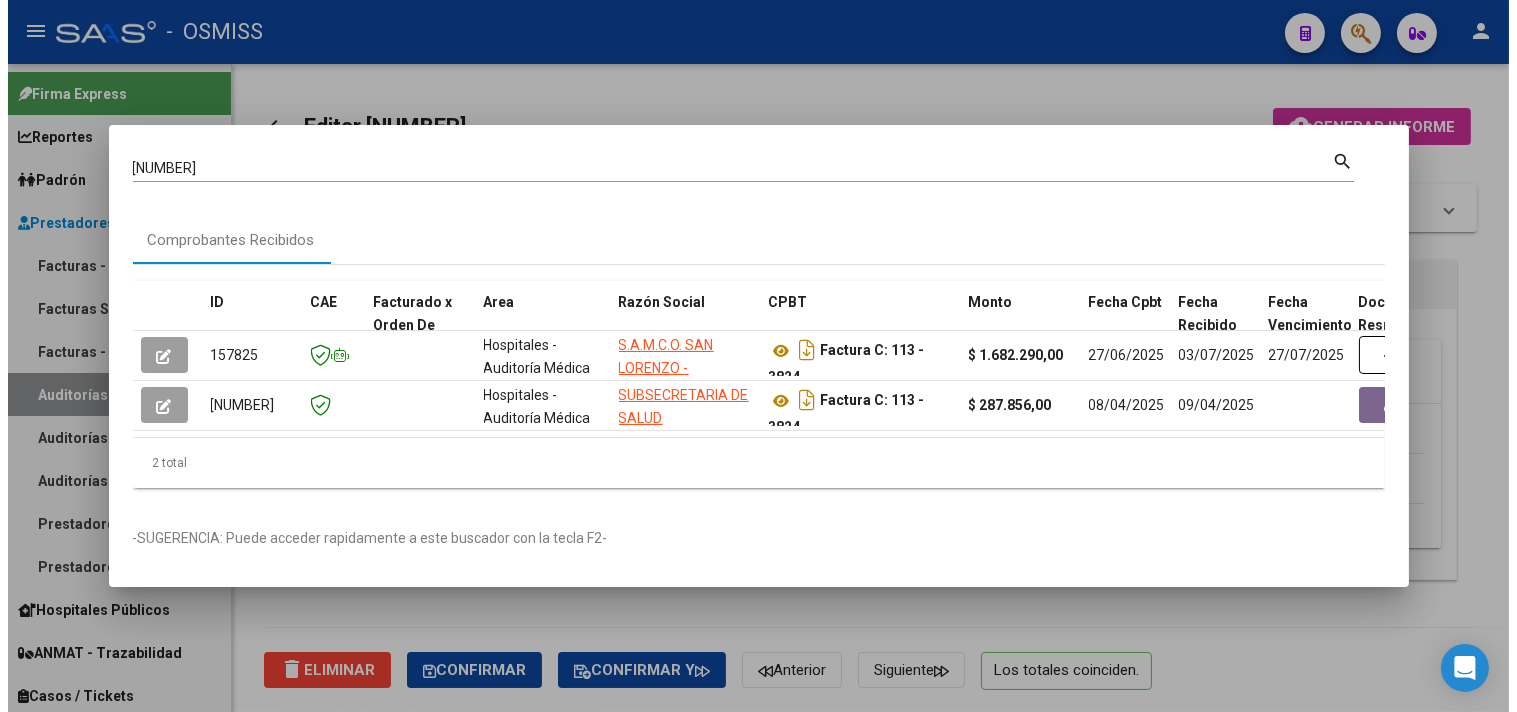 scroll, scrollTop: 0, scrollLeft: 808, axis: horizontal 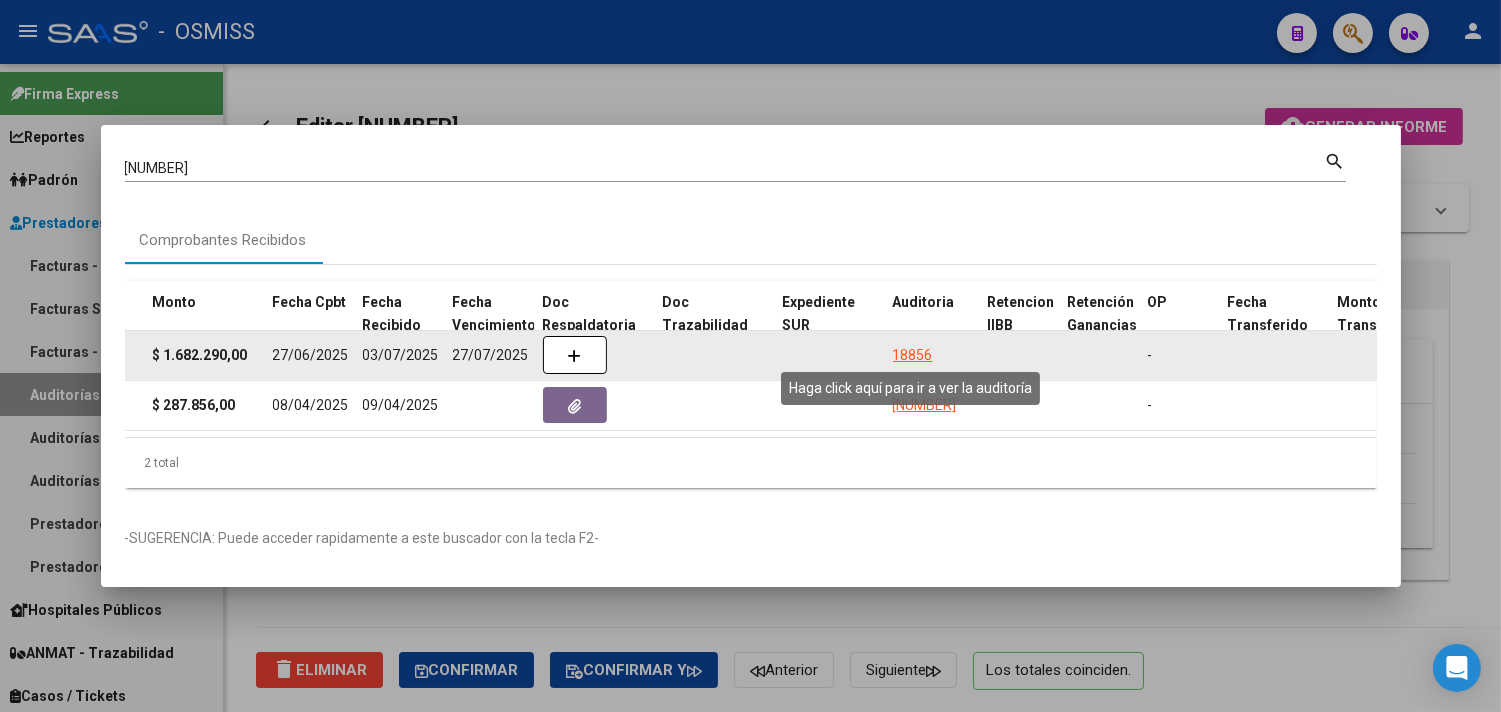click on "18856" 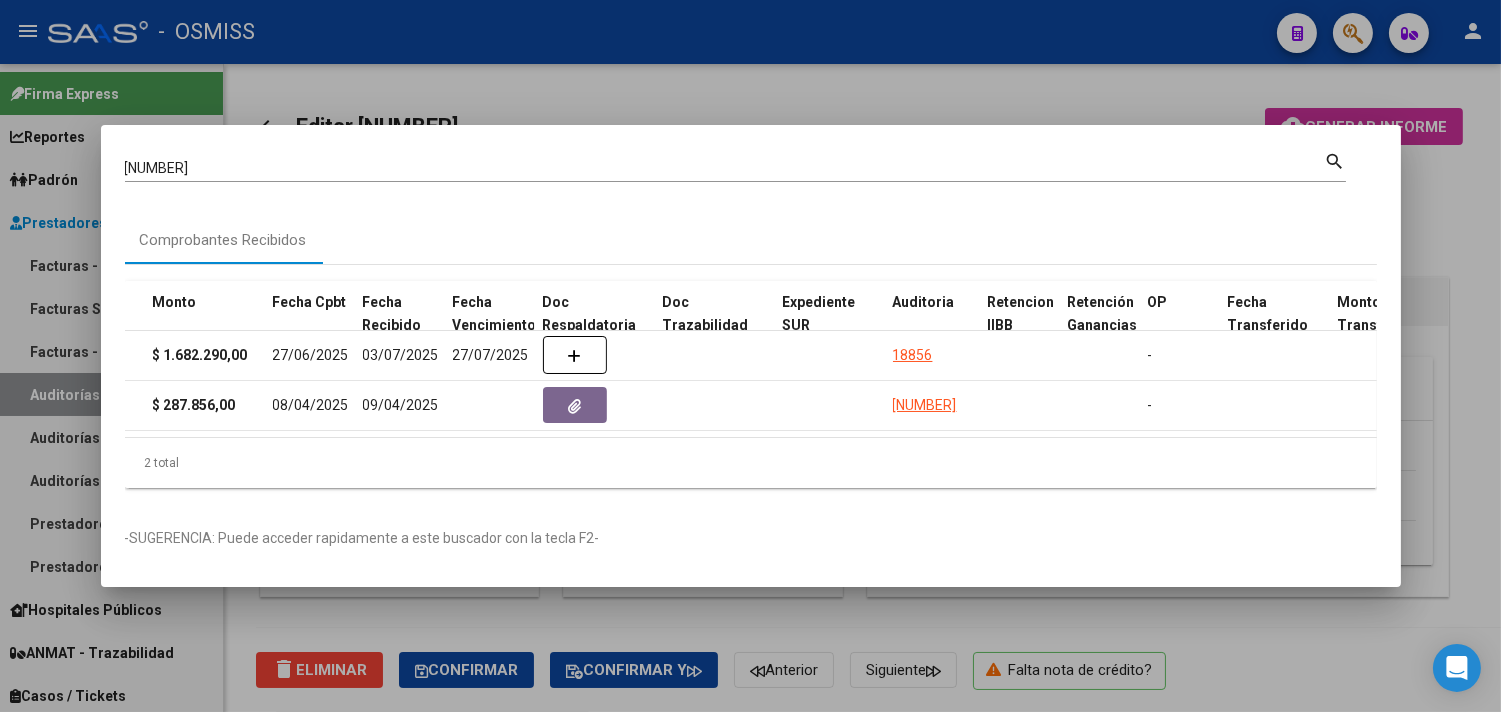 click at bounding box center [750, 356] 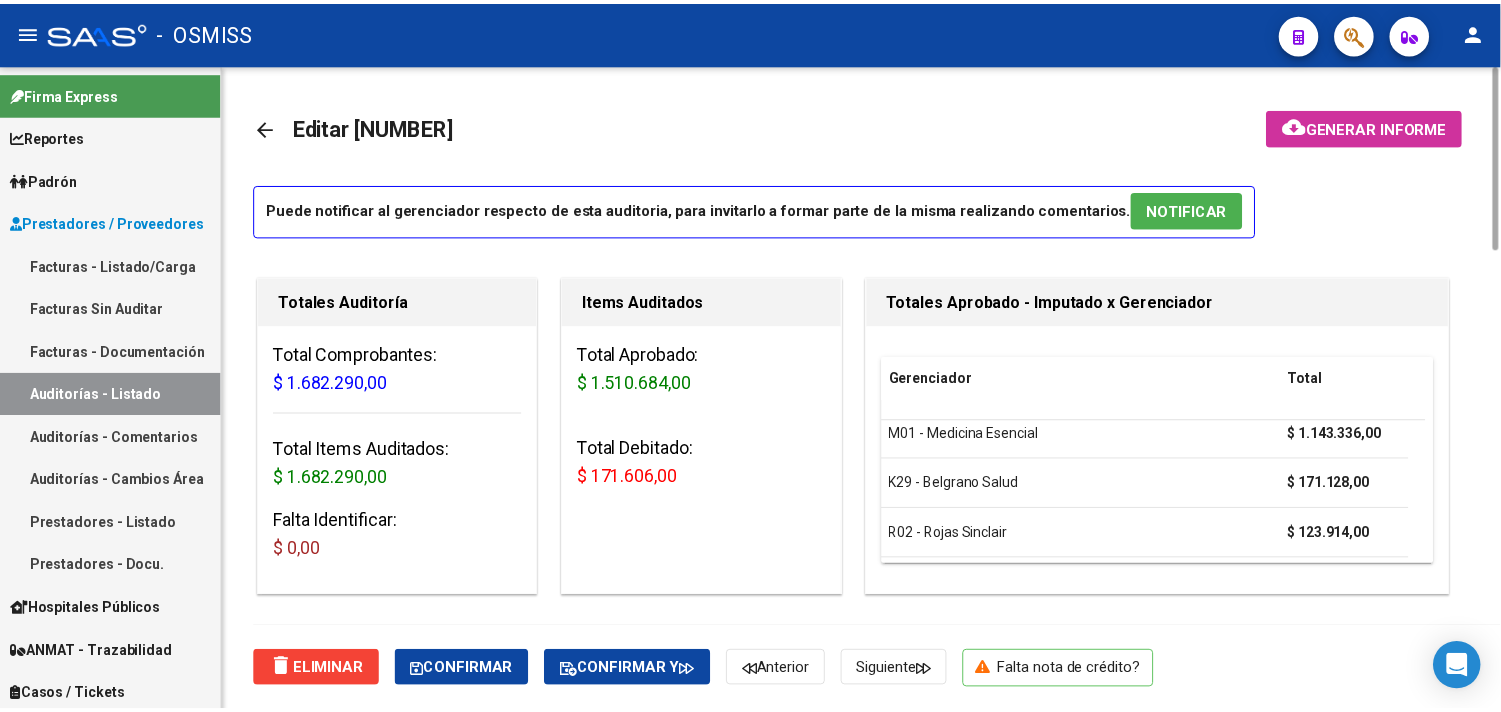 scroll, scrollTop: 62, scrollLeft: 0, axis: vertical 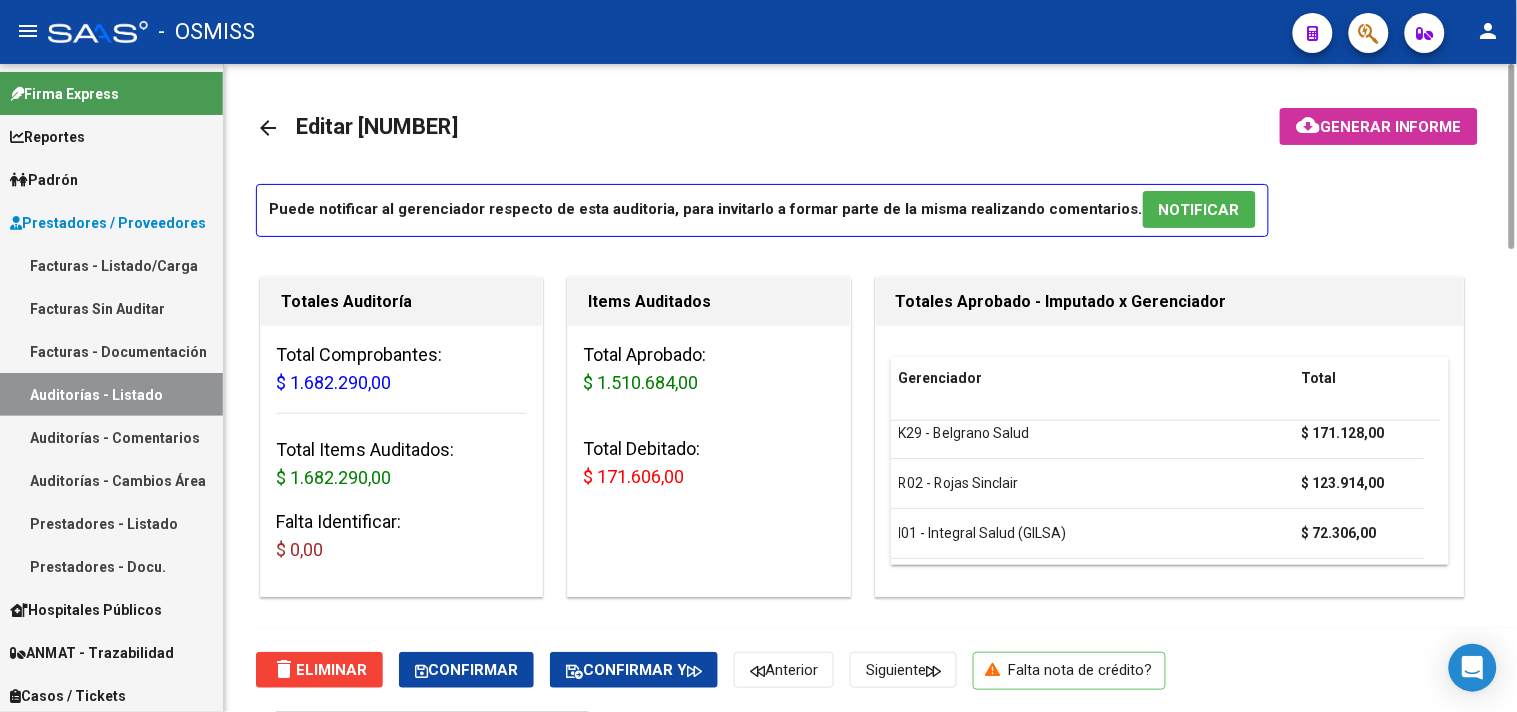 click on "NOTIFICAR" at bounding box center [1199, 210] 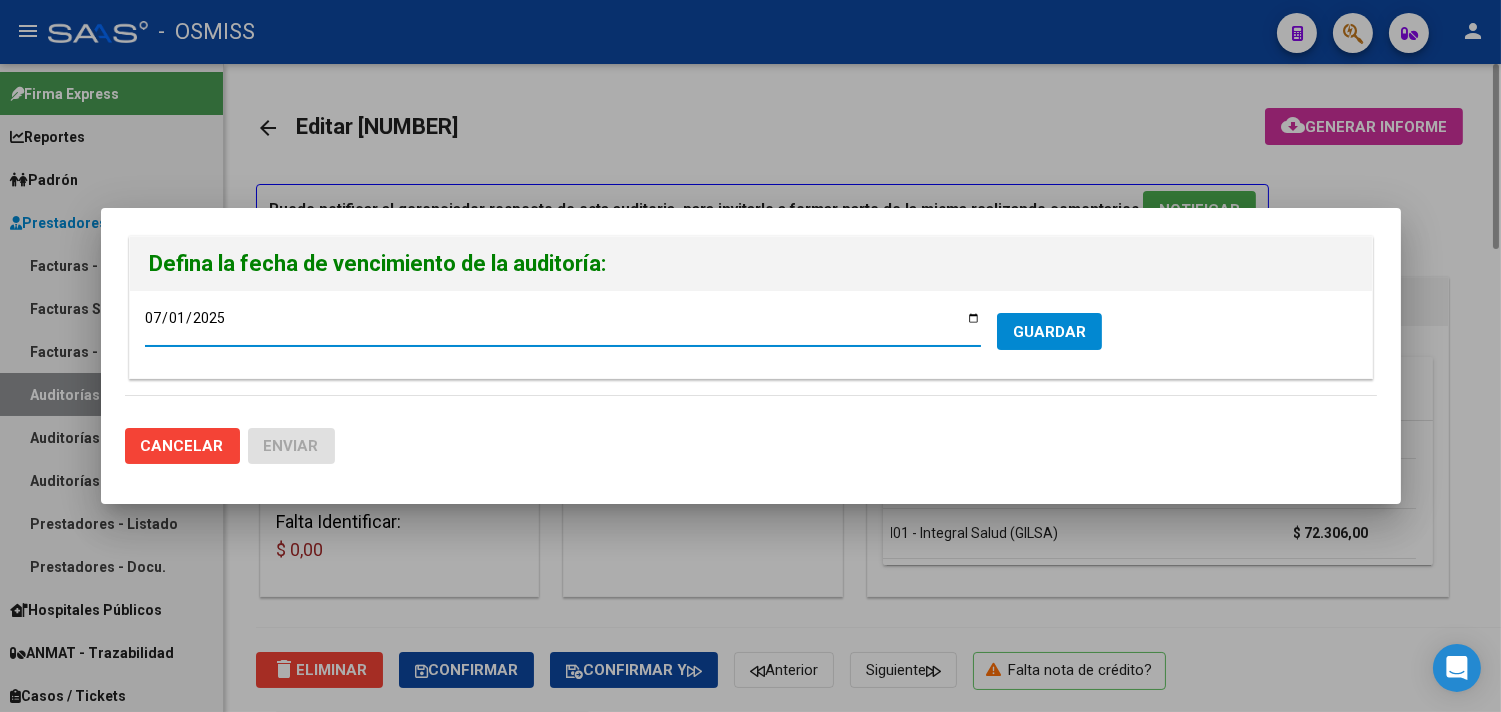 type on "2025-07-17" 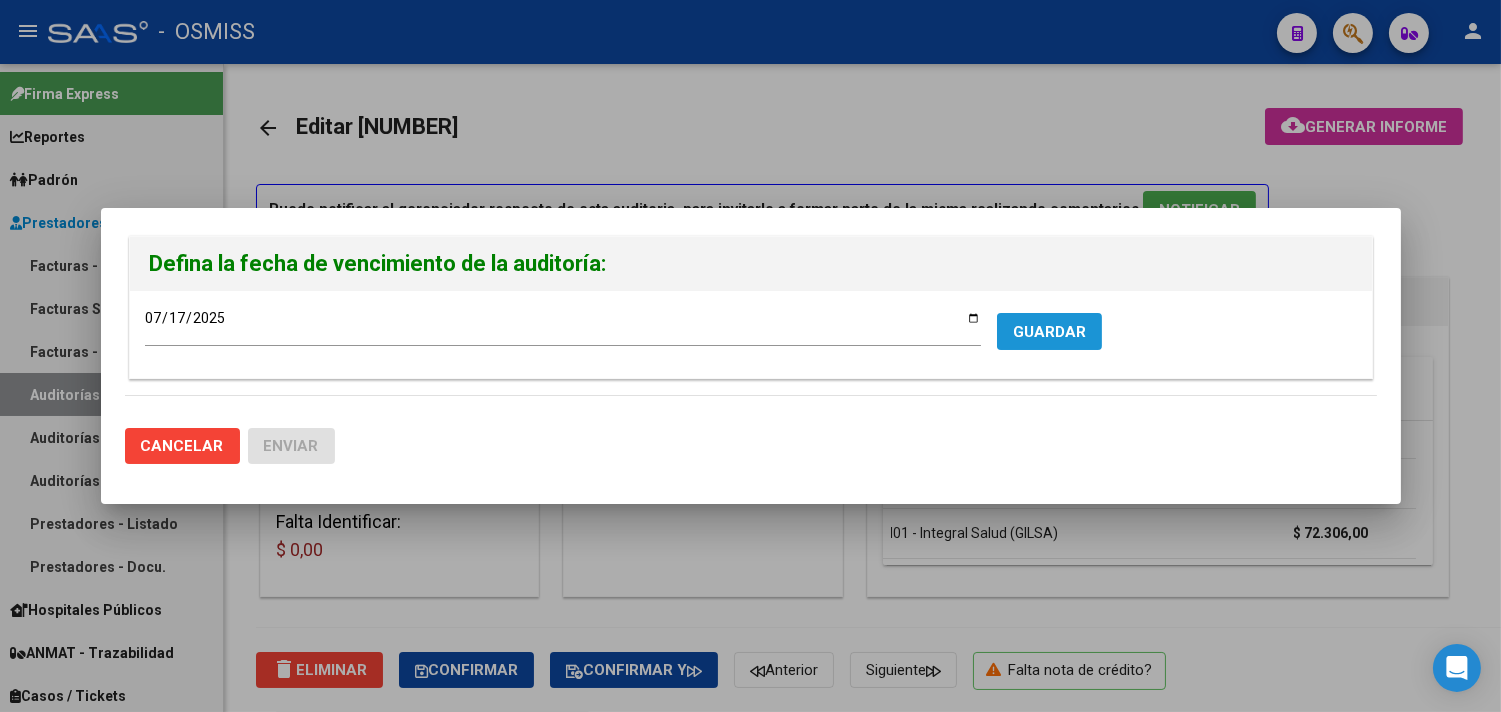 click on "GUARDAR" at bounding box center [1049, 332] 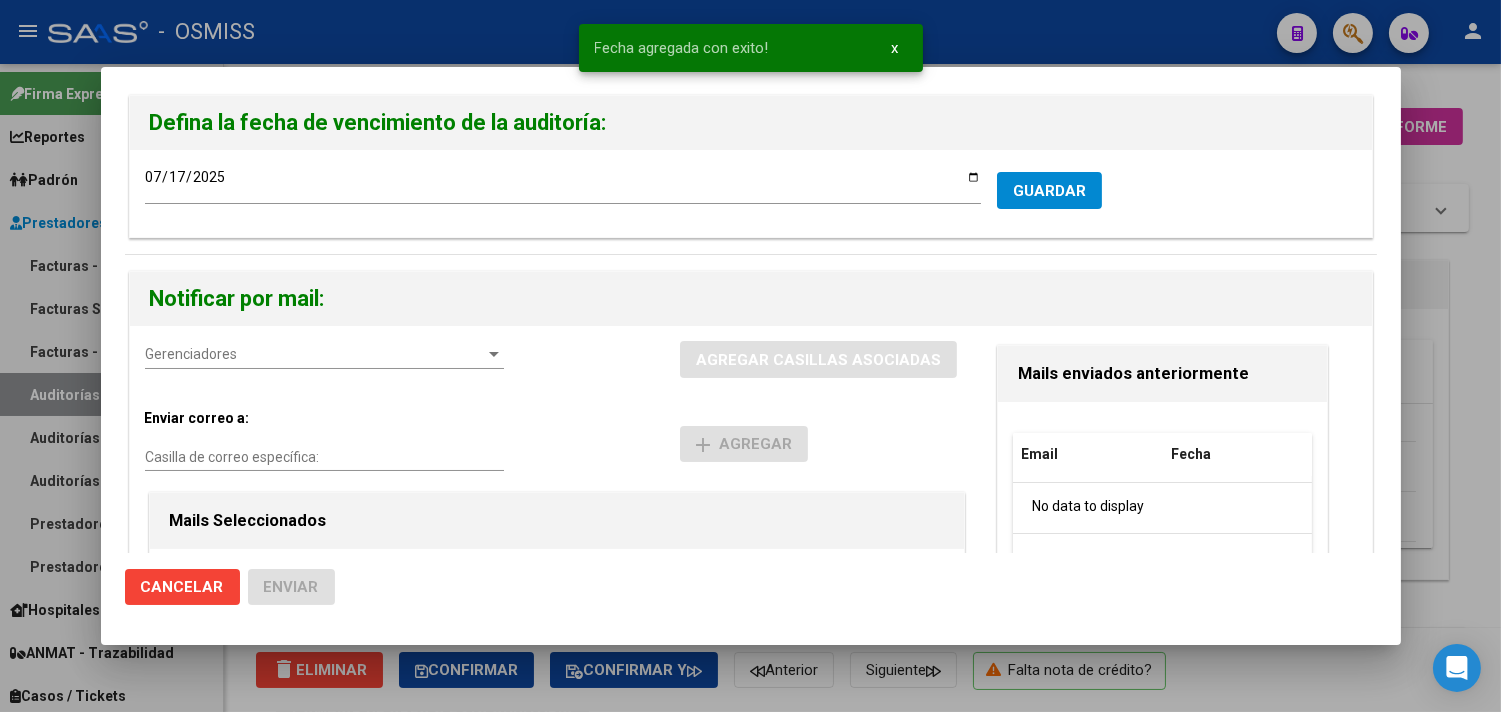 click on "Gerenciadores" at bounding box center (315, 354) 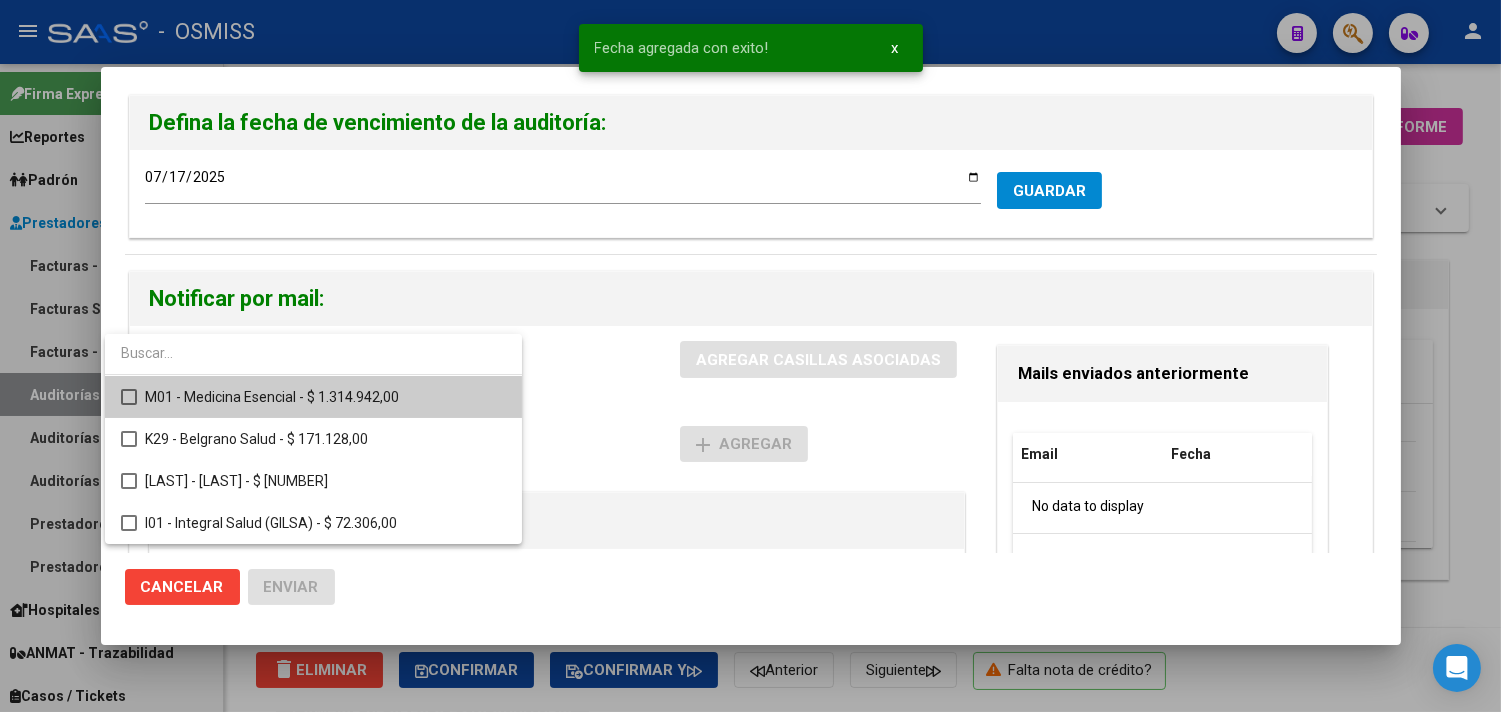 click on "M01 - Medicina Esencial - $ 1.314.942,00" at bounding box center (325, 397) 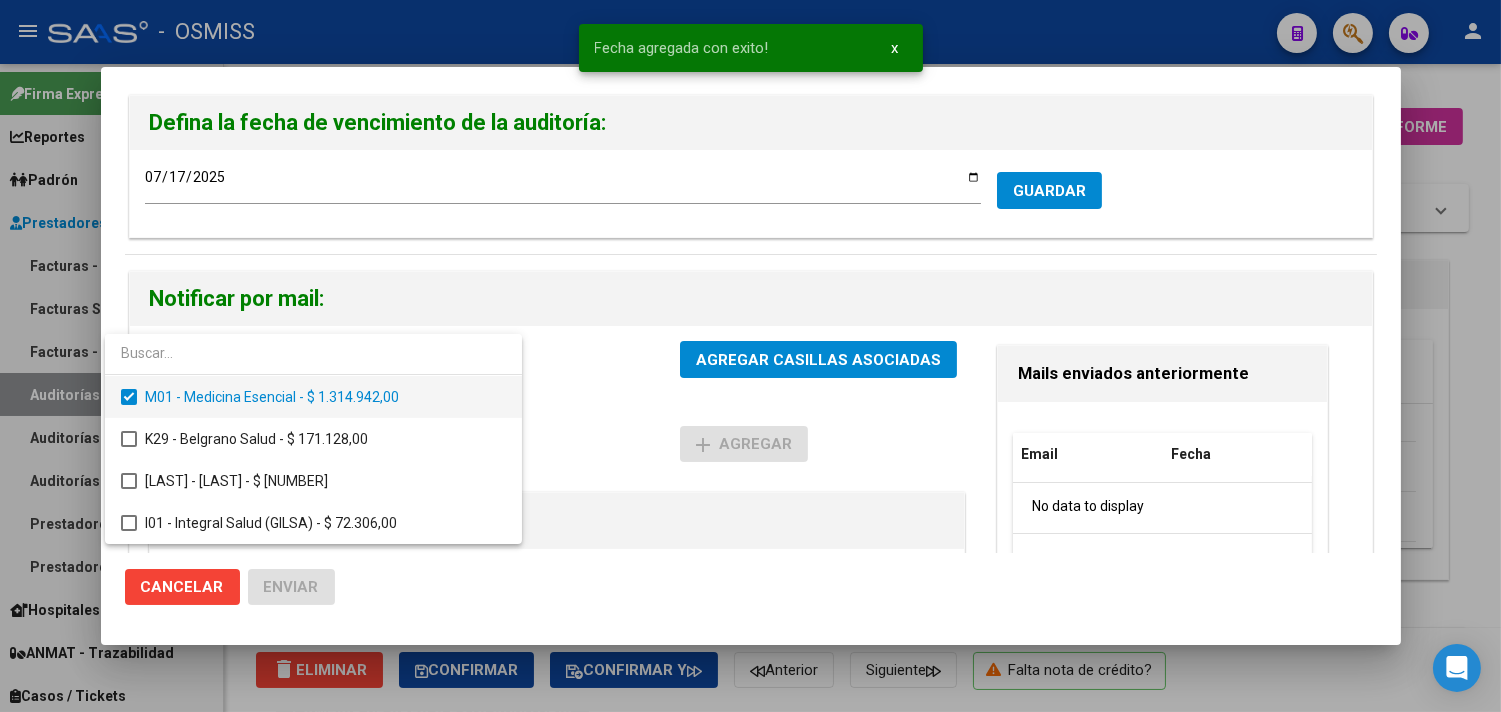 click on "M01 - Medicina Esencial - $ 1.314.942,00" at bounding box center (325, 397) 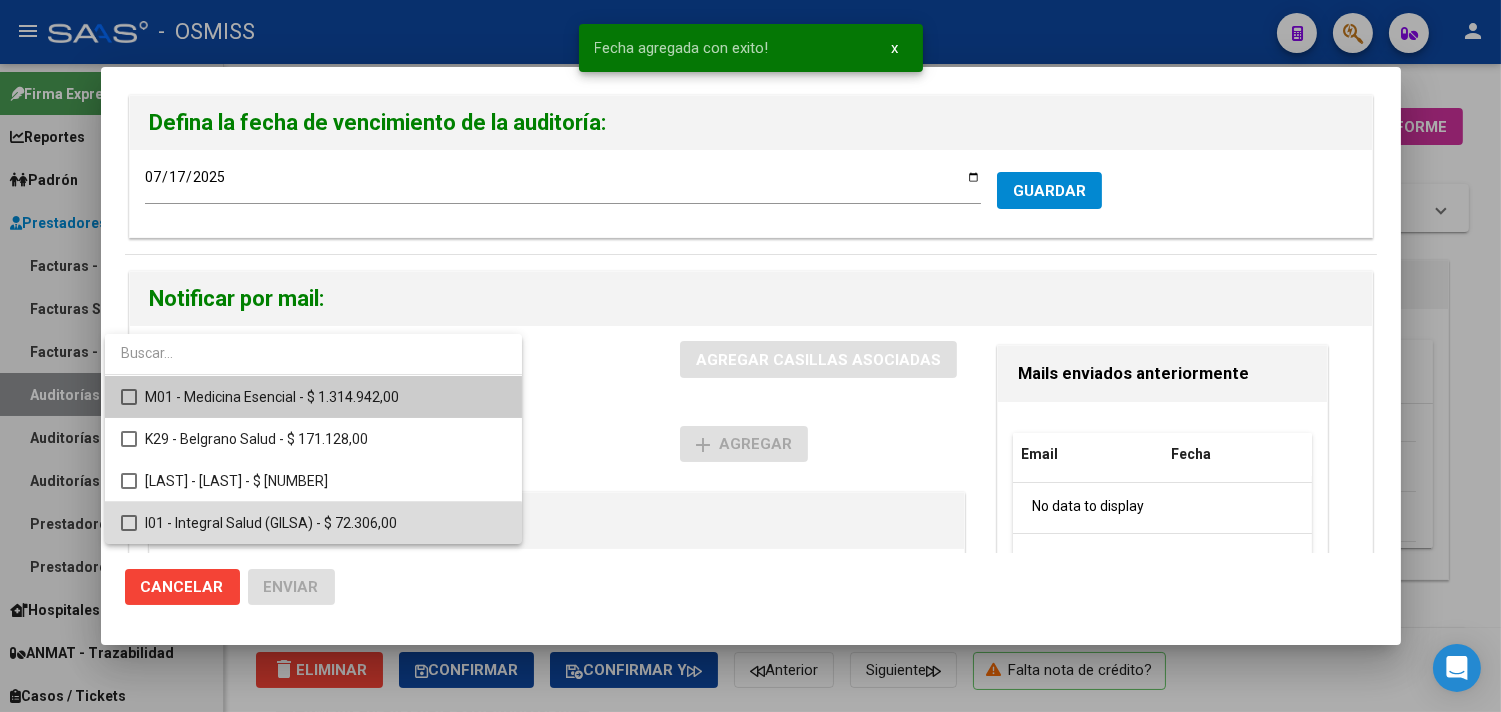 click on "I01 - Integral Salud (GILSA) - $ 72.306,00" at bounding box center (325, 523) 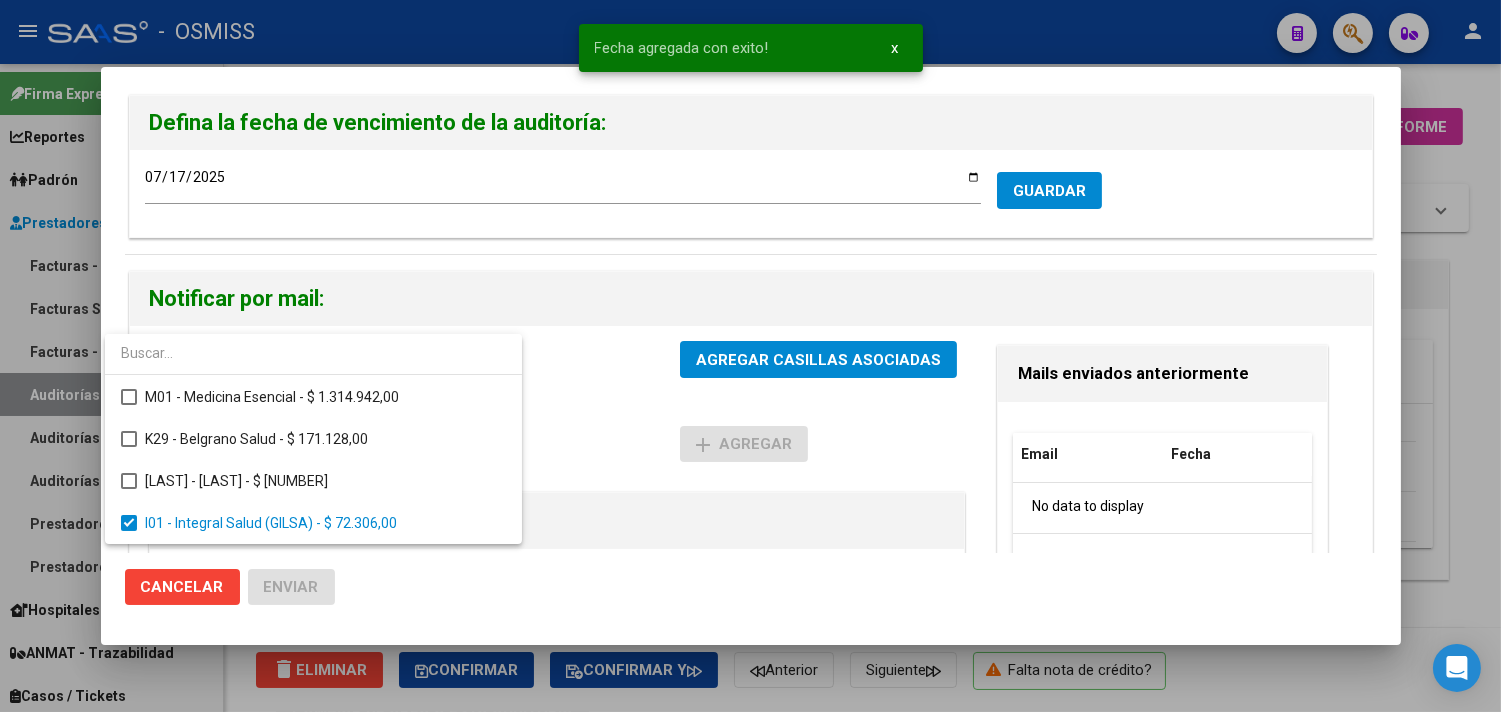 click at bounding box center [750, 356] 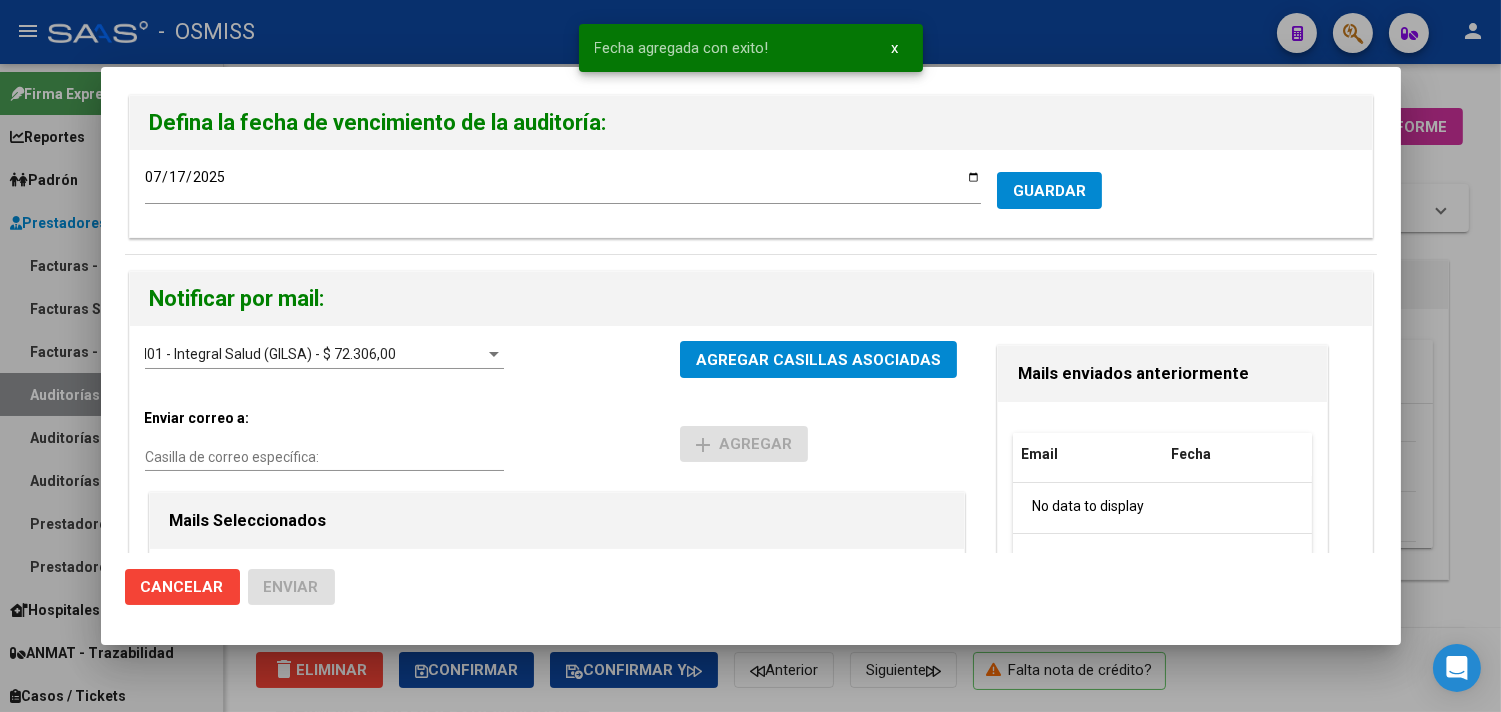 click on "Casilla de correo específica:" at bounding box center [324, 457] 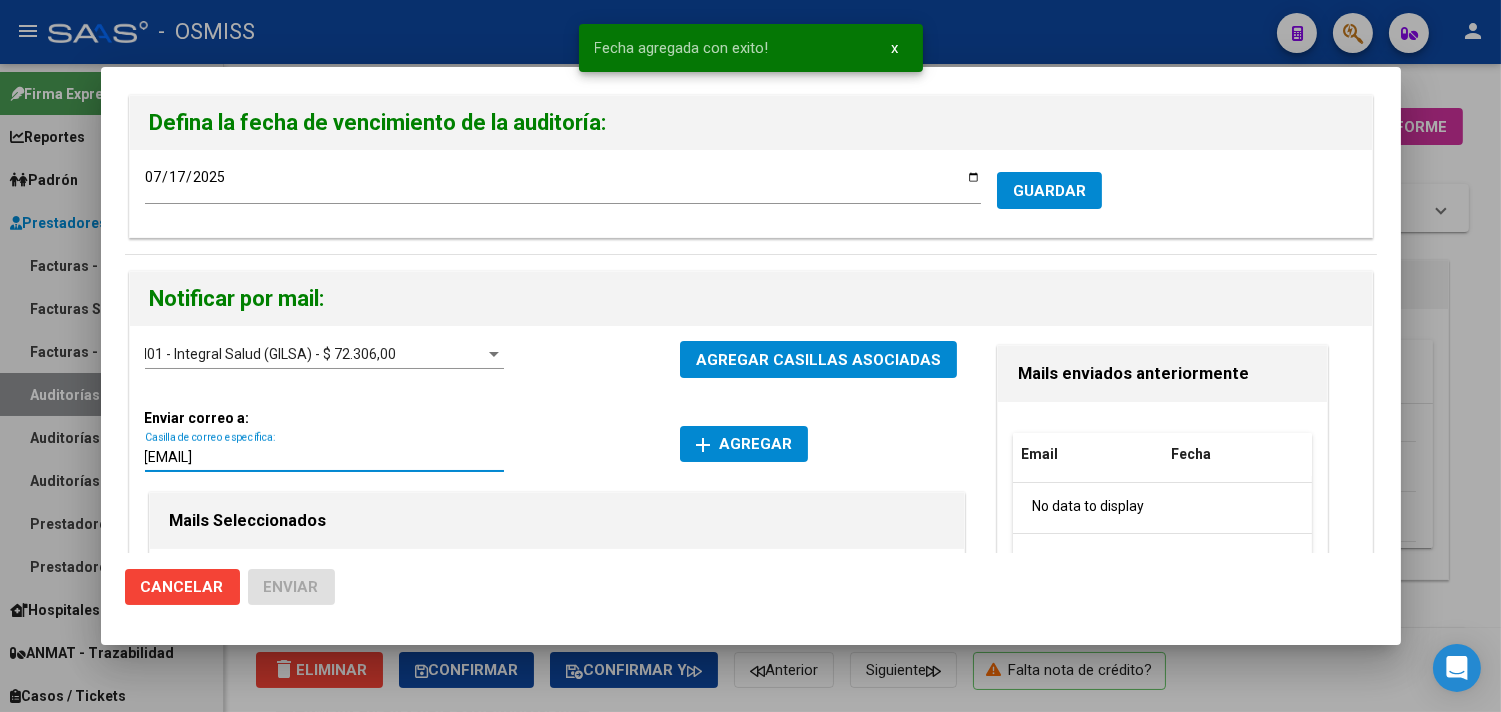 type on "[EMAIL]" 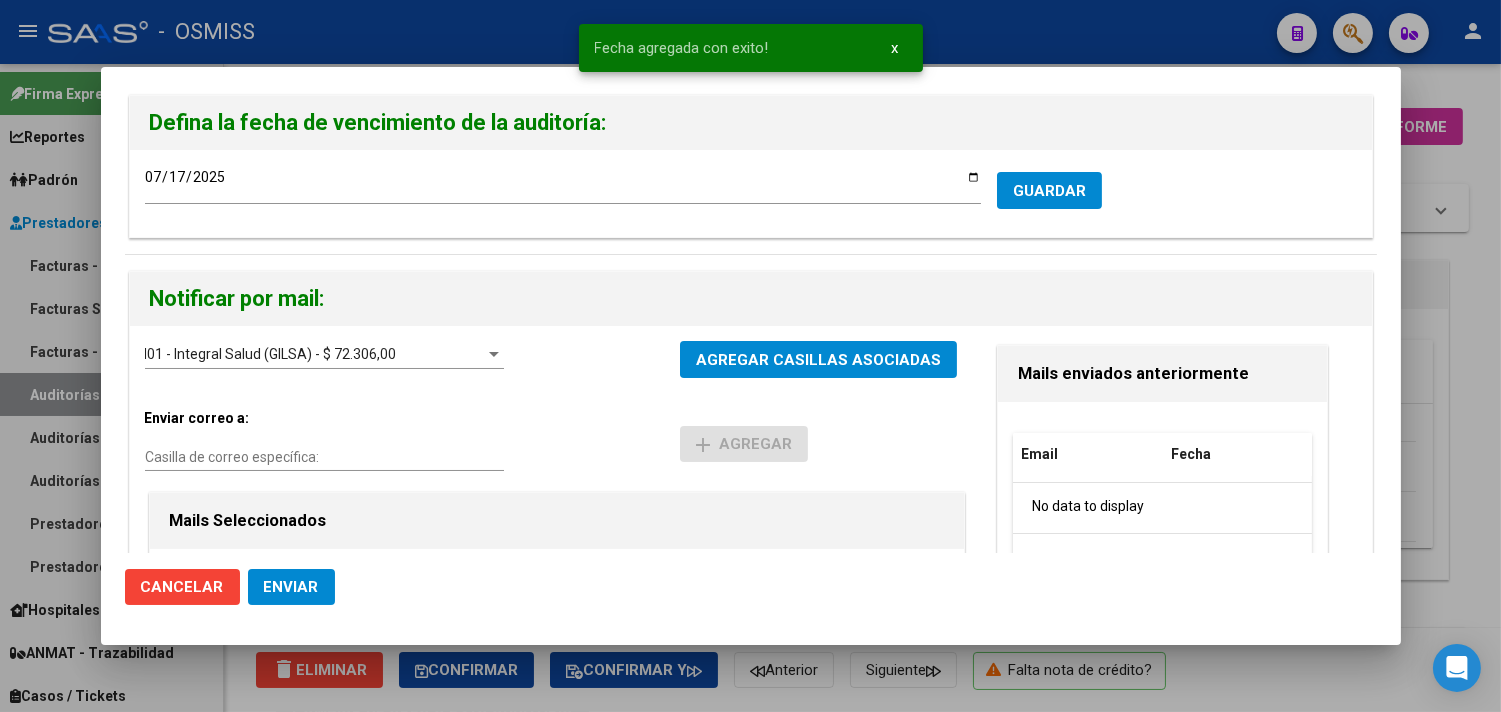 click on "Enviar" 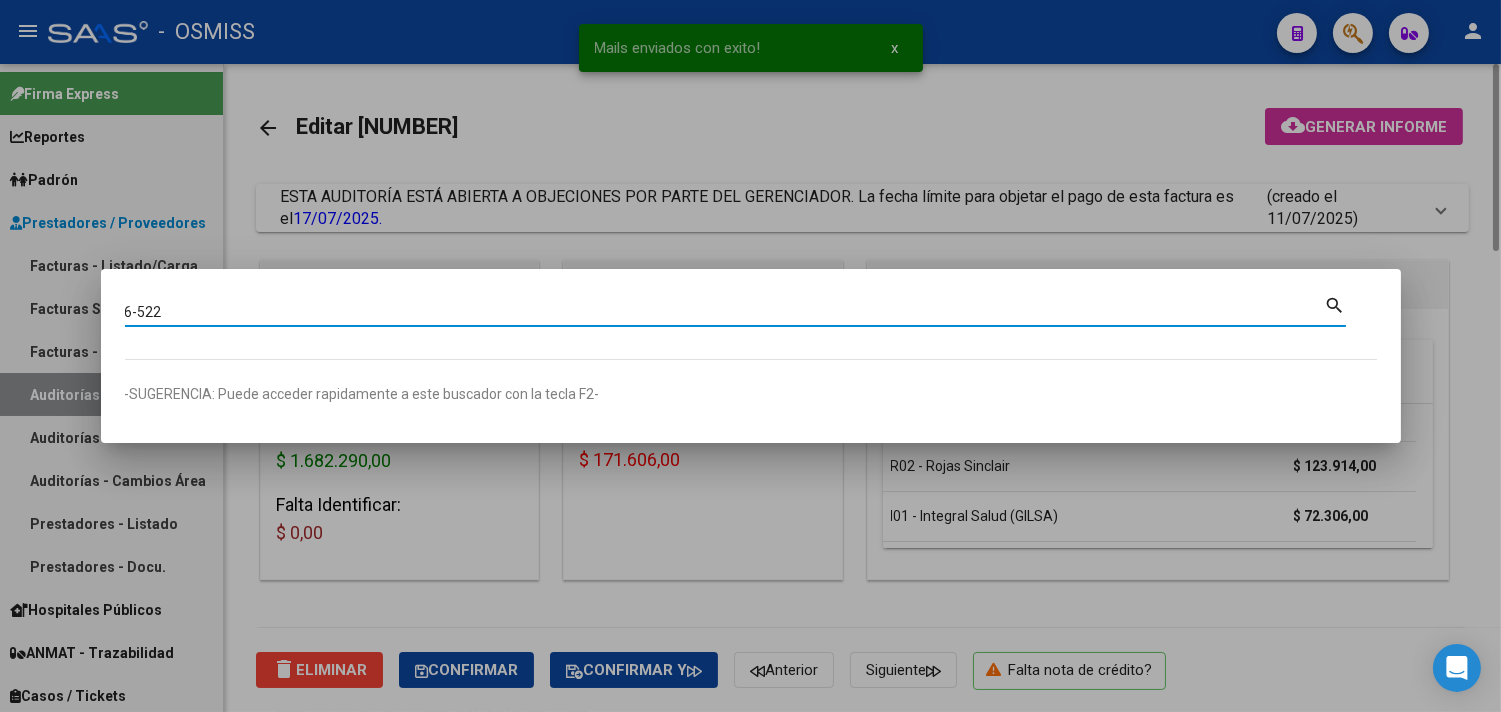 type on "6-522" 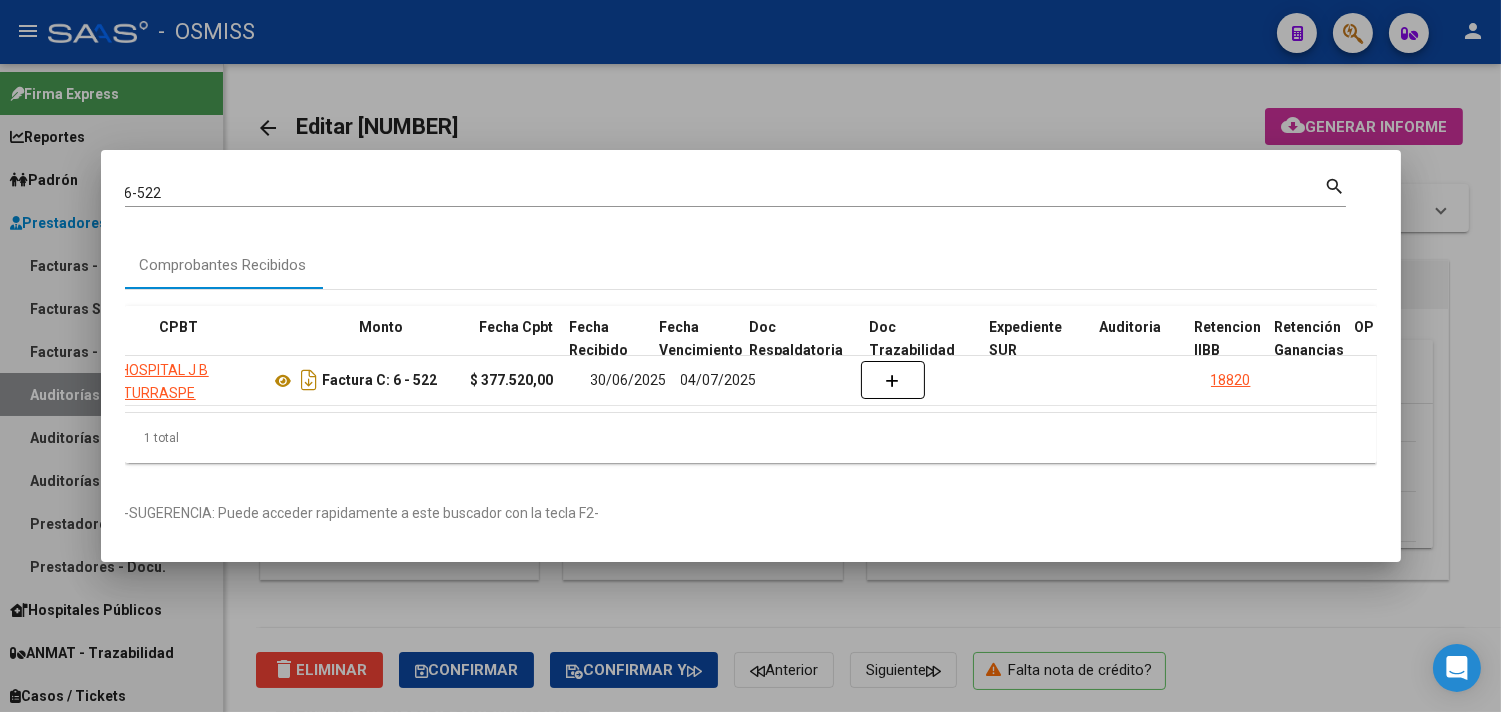 scroll, scrollTop: 0, scrollLeft: 613, axis: horizontal 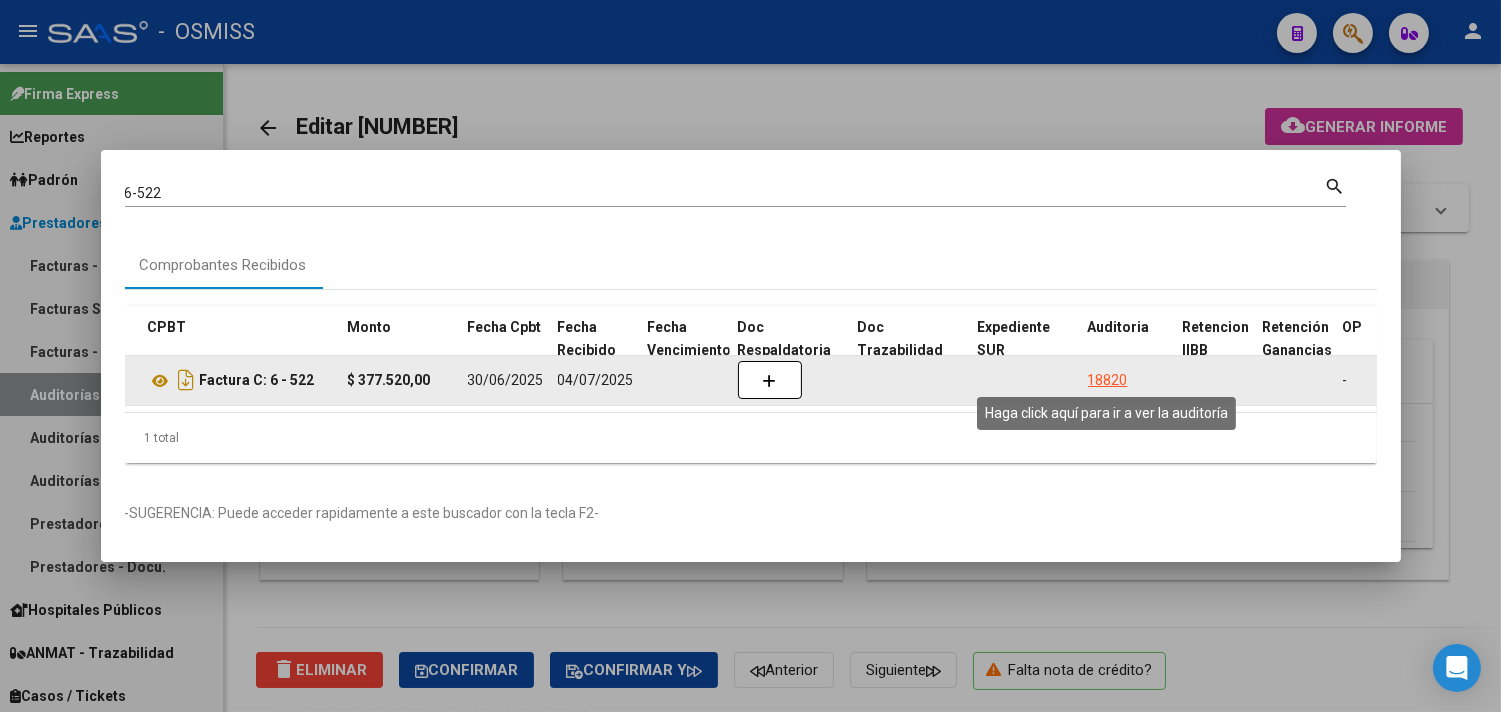 click on "18820" 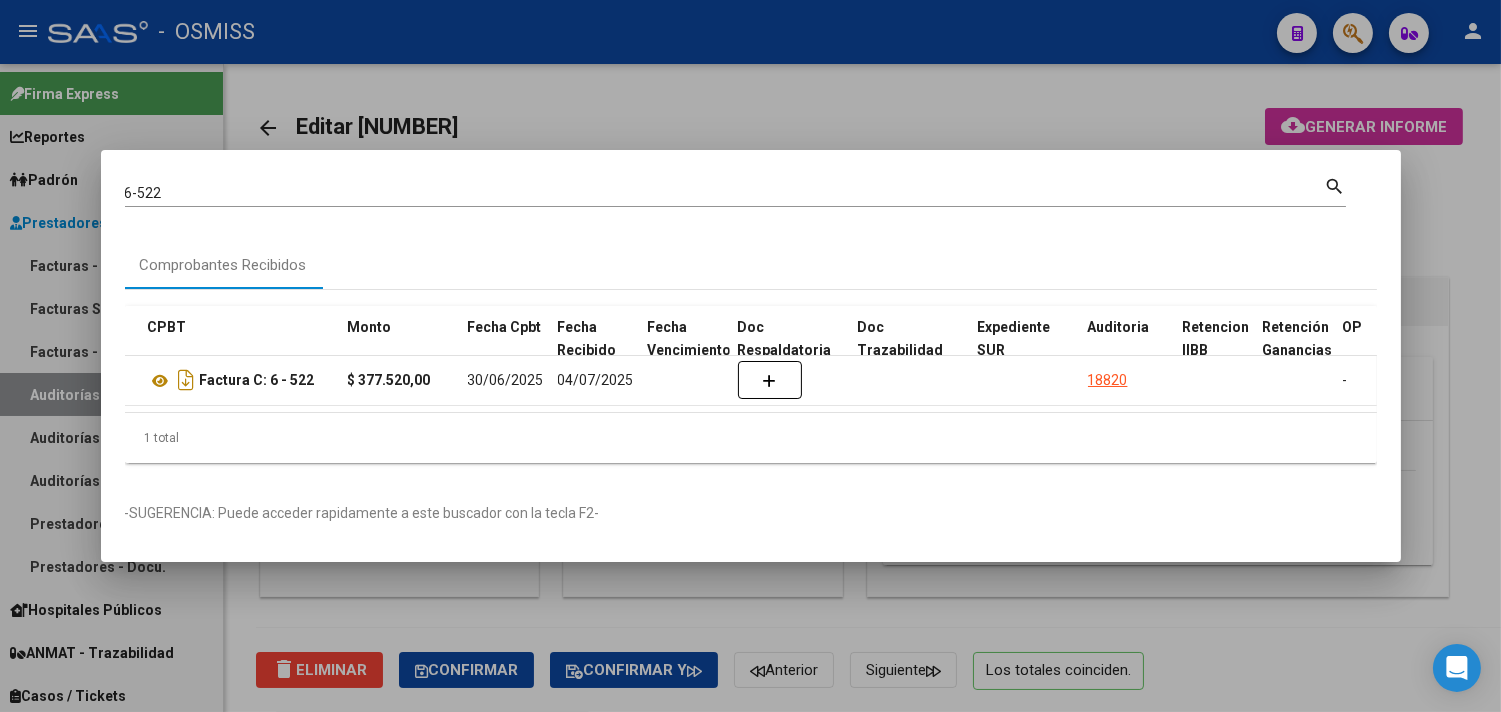 click at bounding box center [750, 356] 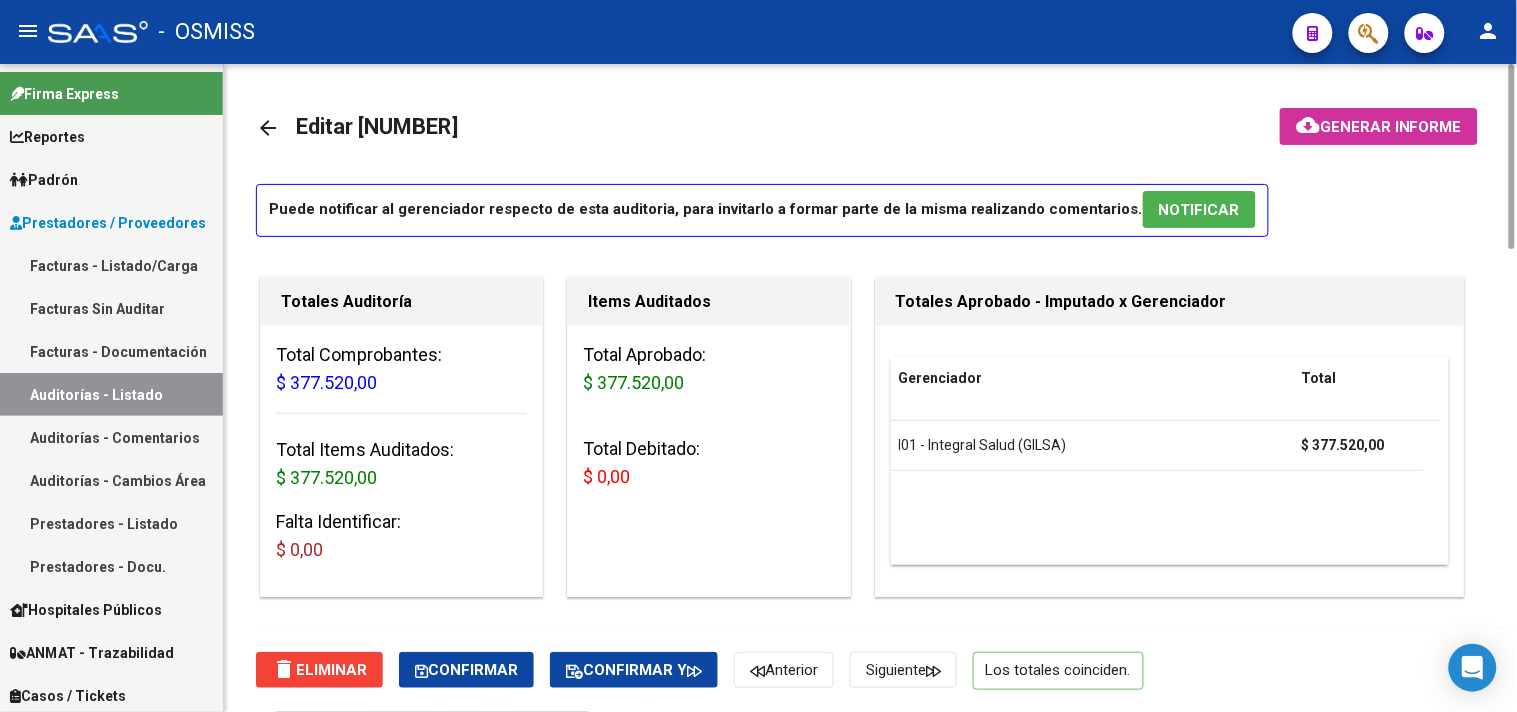 click on "NOTIFICAR" at bounding box center [1199, 210] 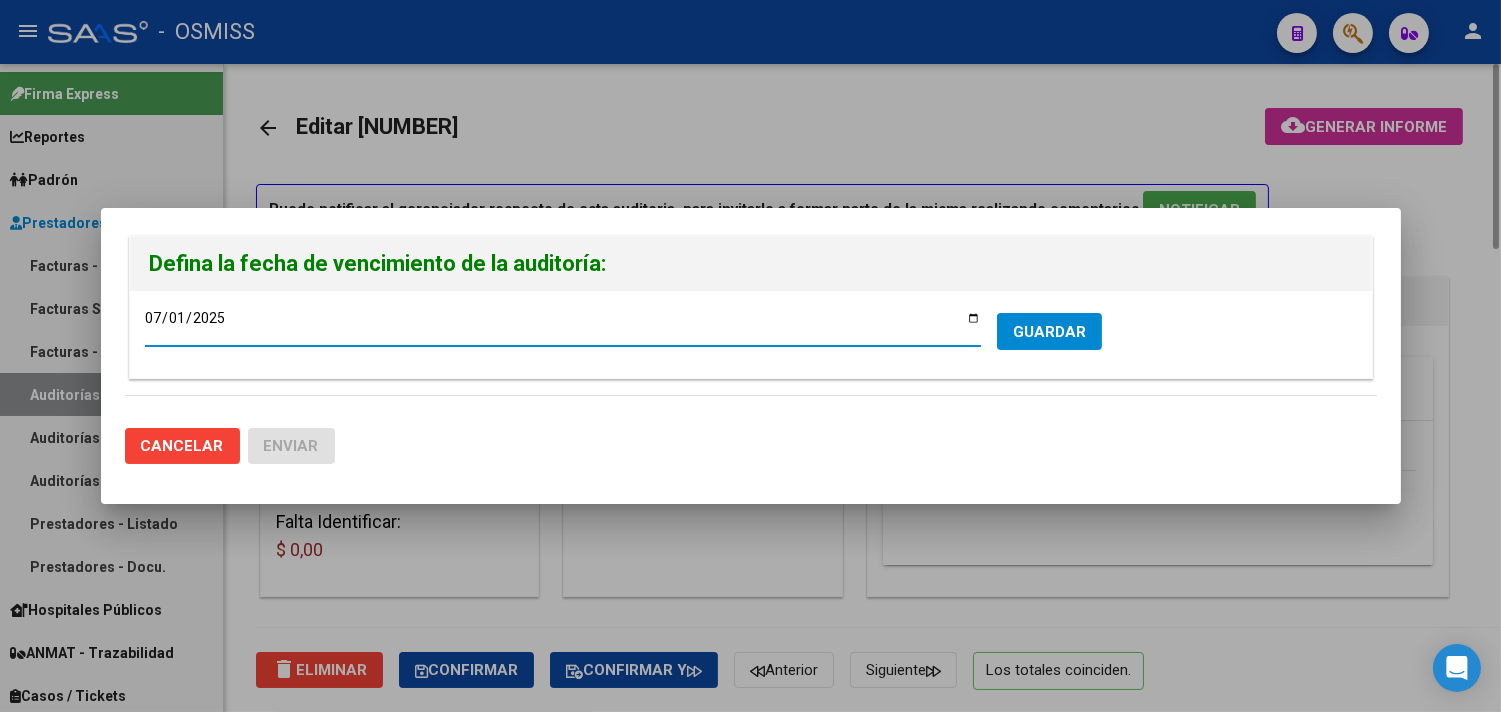 type on "2025-07-18" 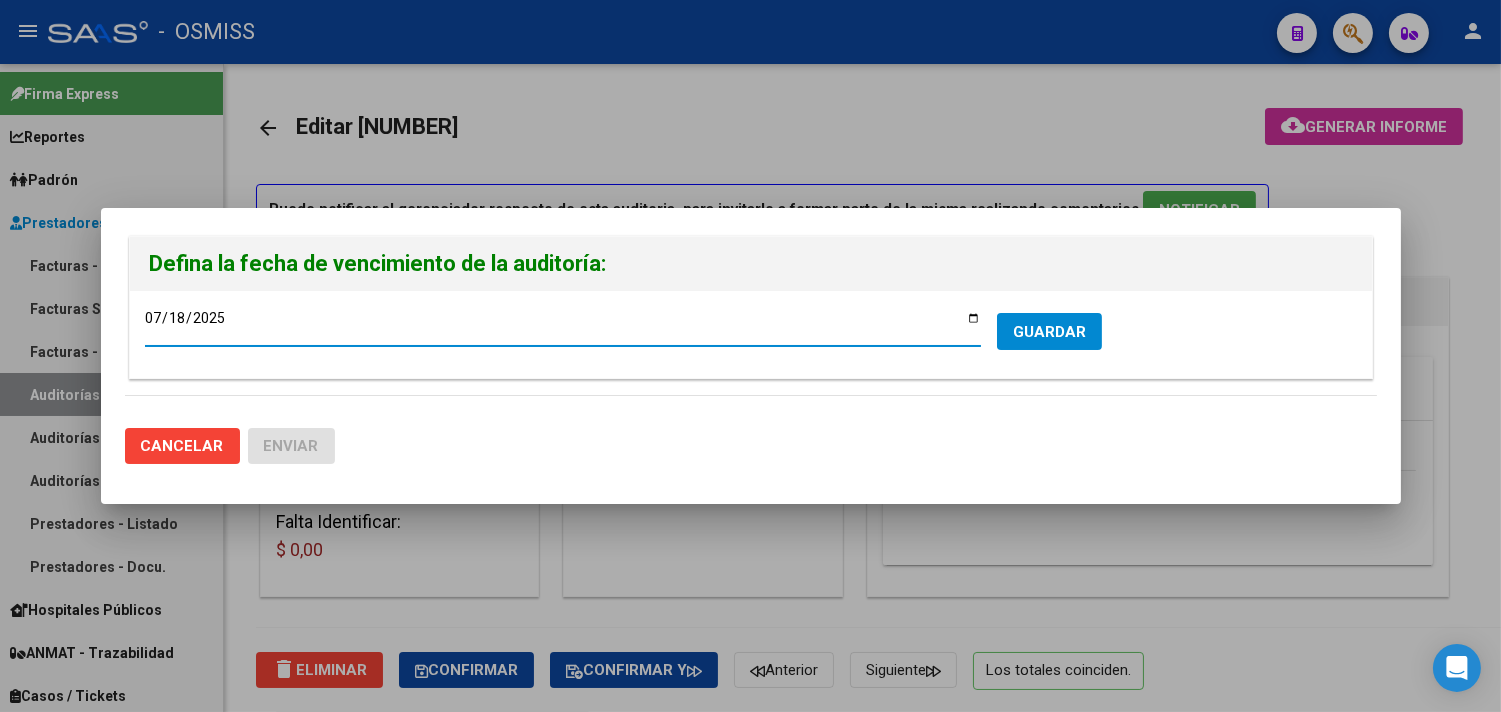 click on "GUARDAR" at bounding box center (1049, 332) 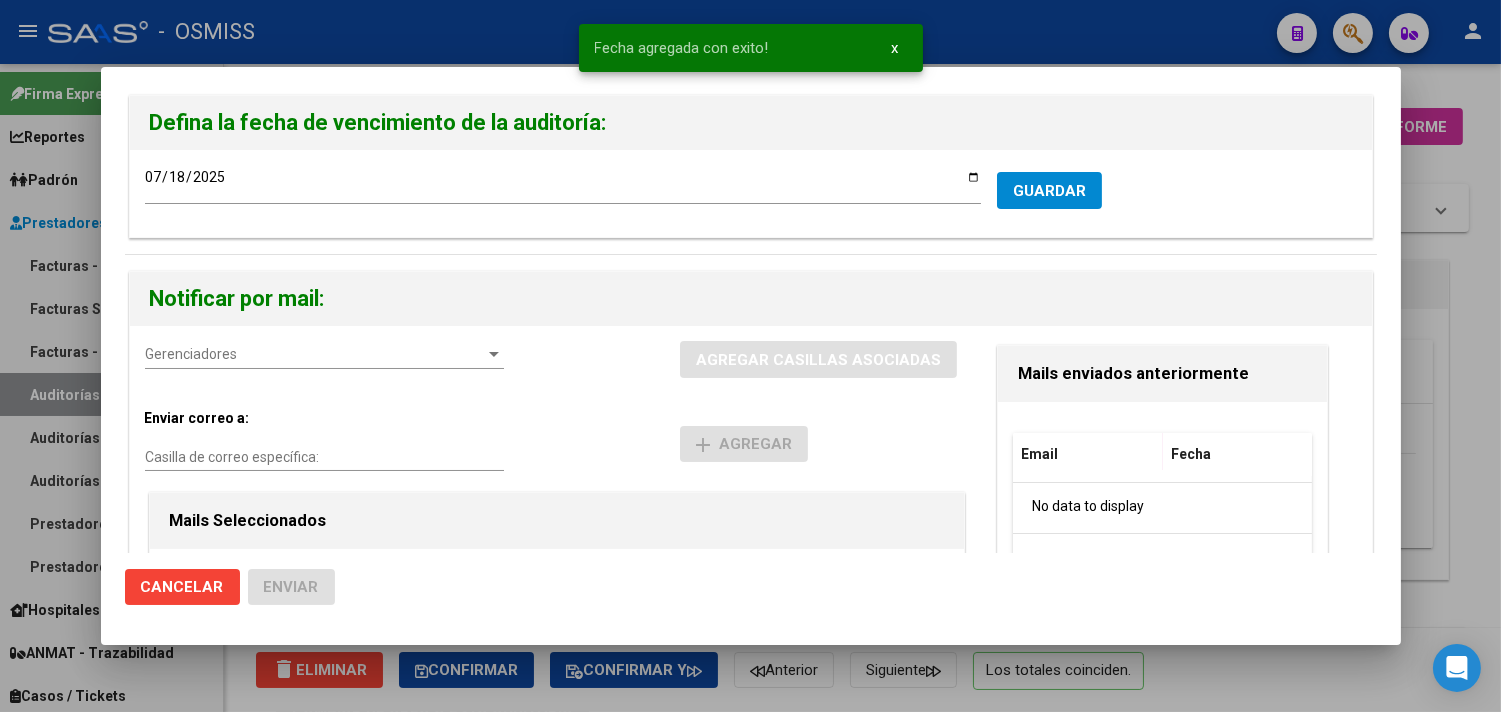 click on "Gerenciadores Gerenciadores" at bounding box center [324, 355] 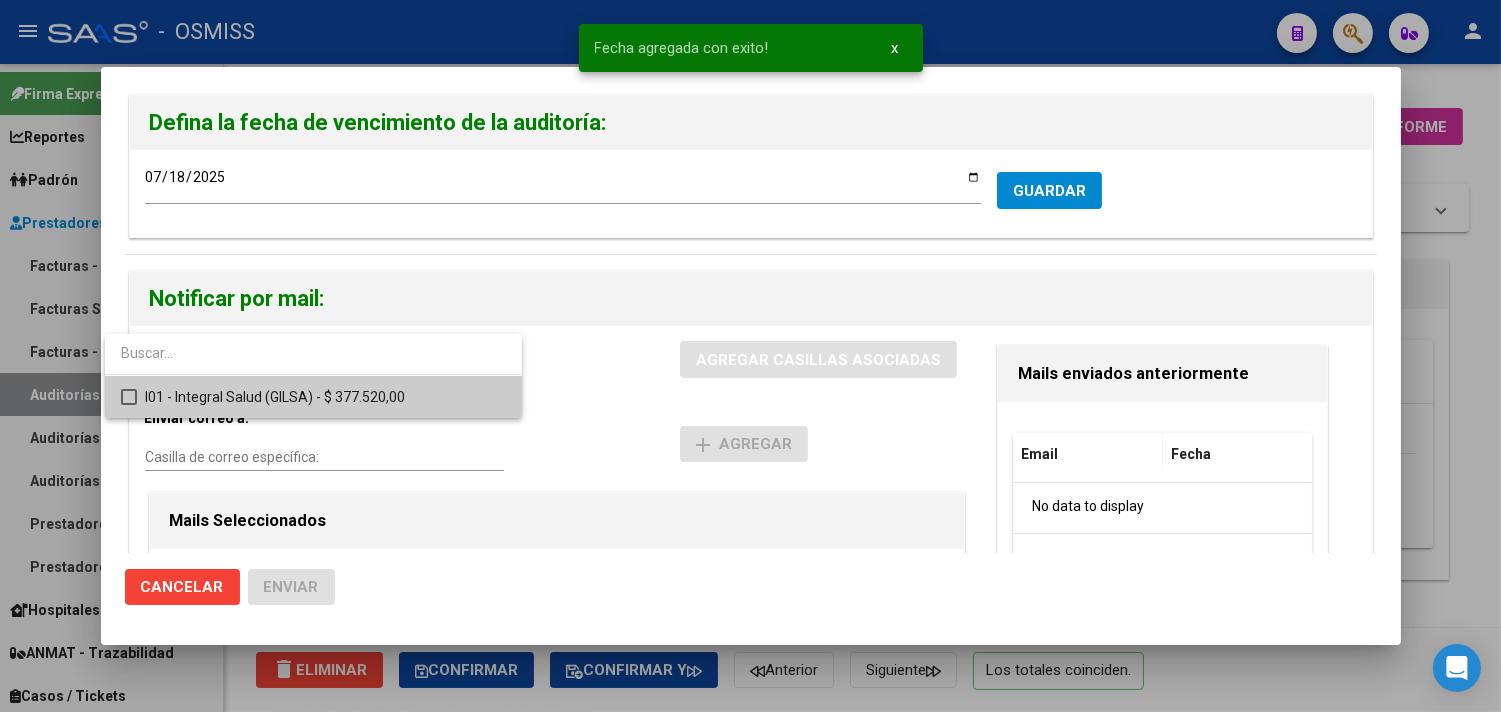 click on "I01 - Integral Salud (GILSA) - $ 377.520,00" at bounding box center (325, 397) 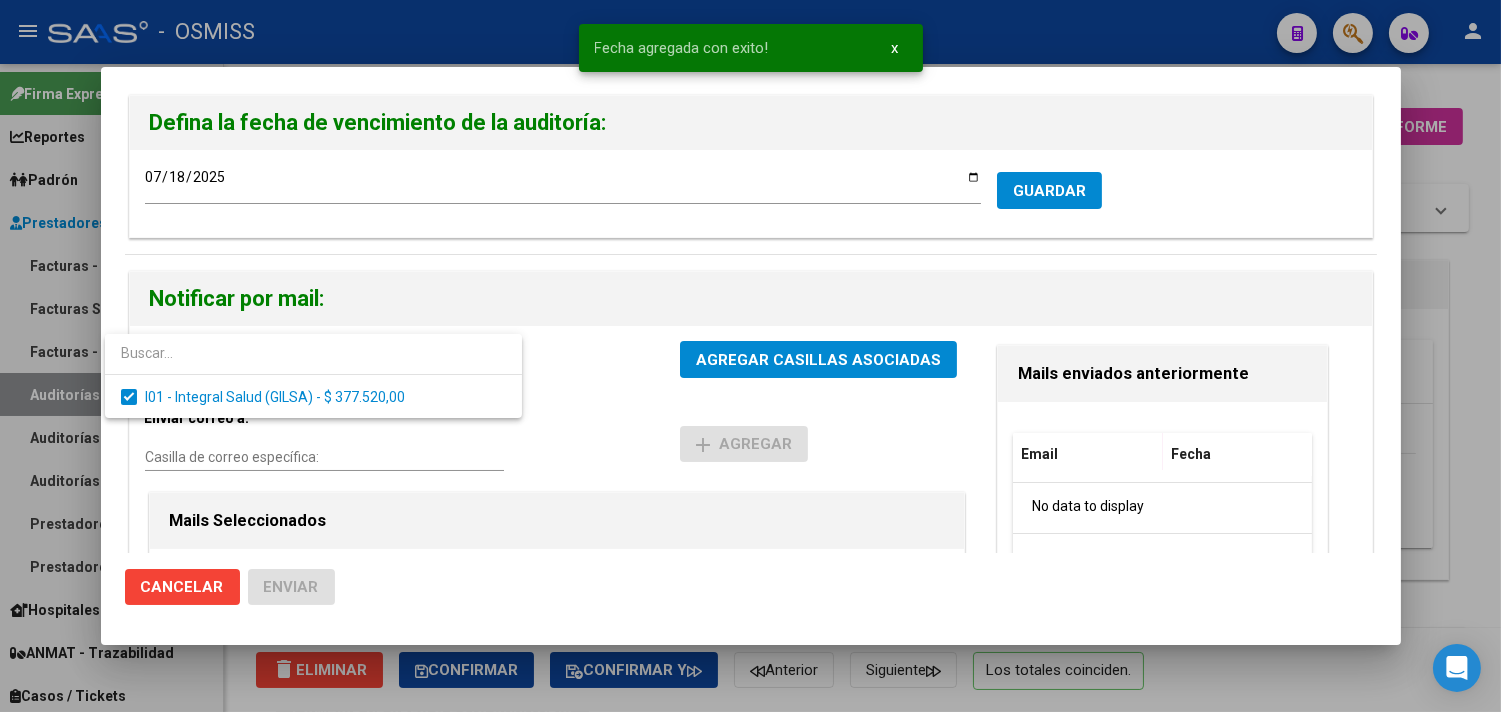 click at bounding box center (750, 356) 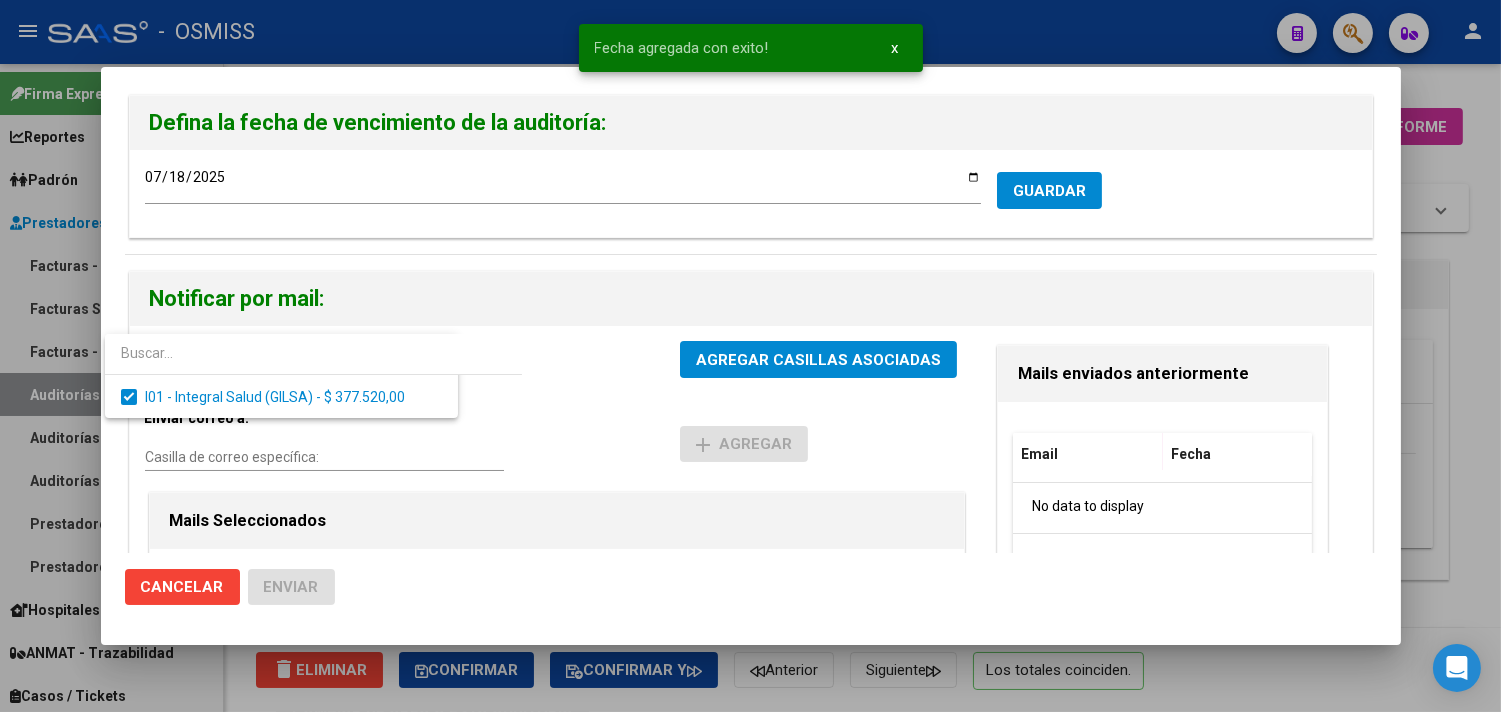 click on "Casilla de correo específica:" at bounding box center [324, 465] 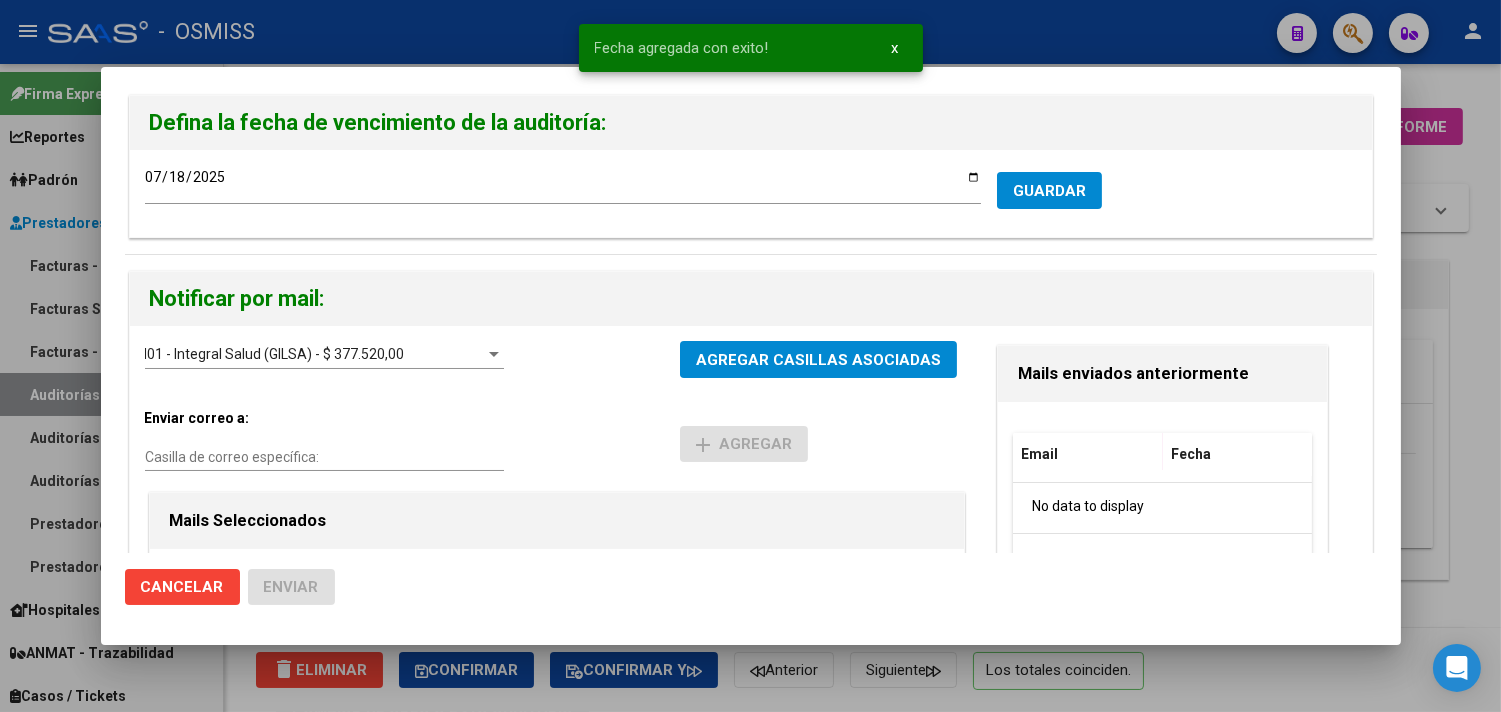 click on "Casilla de correo específica:" at bounding box center [324, 457] 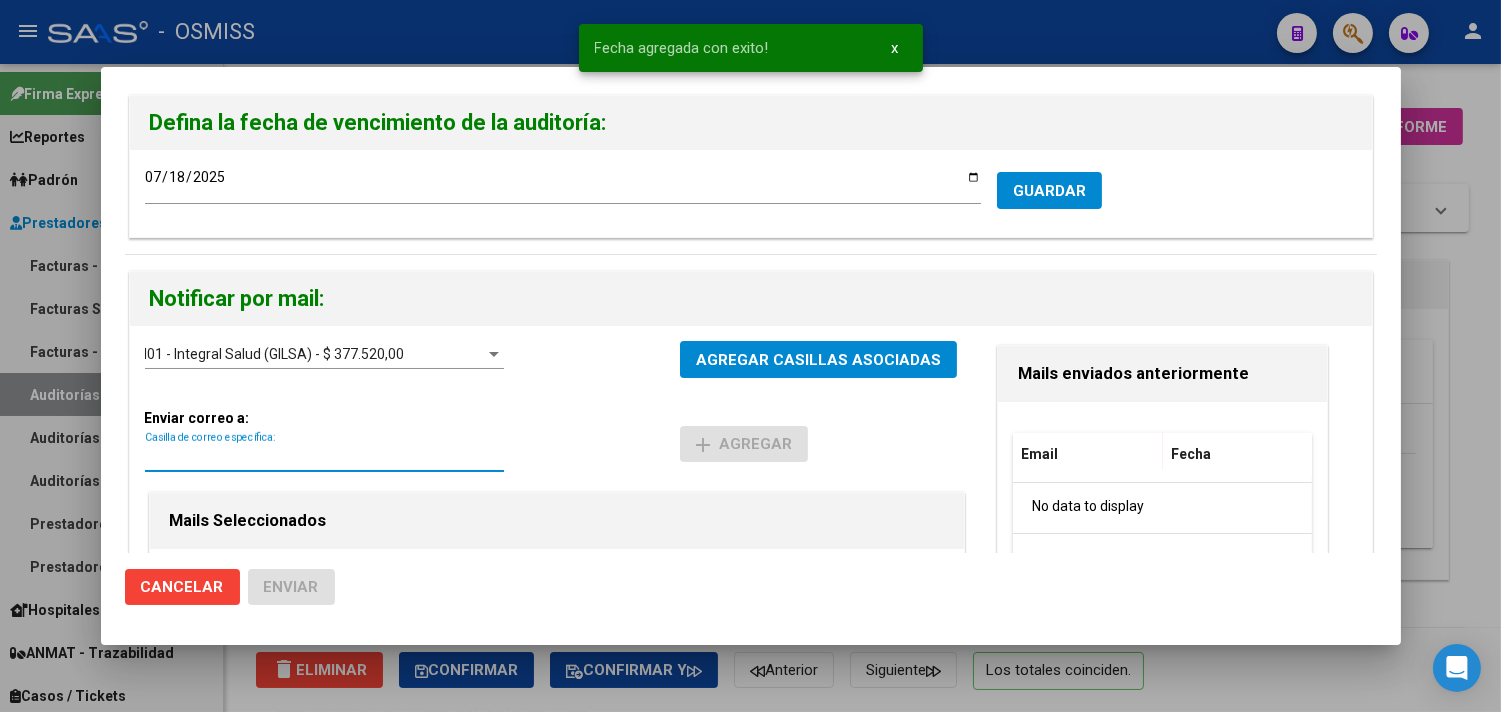 paste on "[EMAIL]" 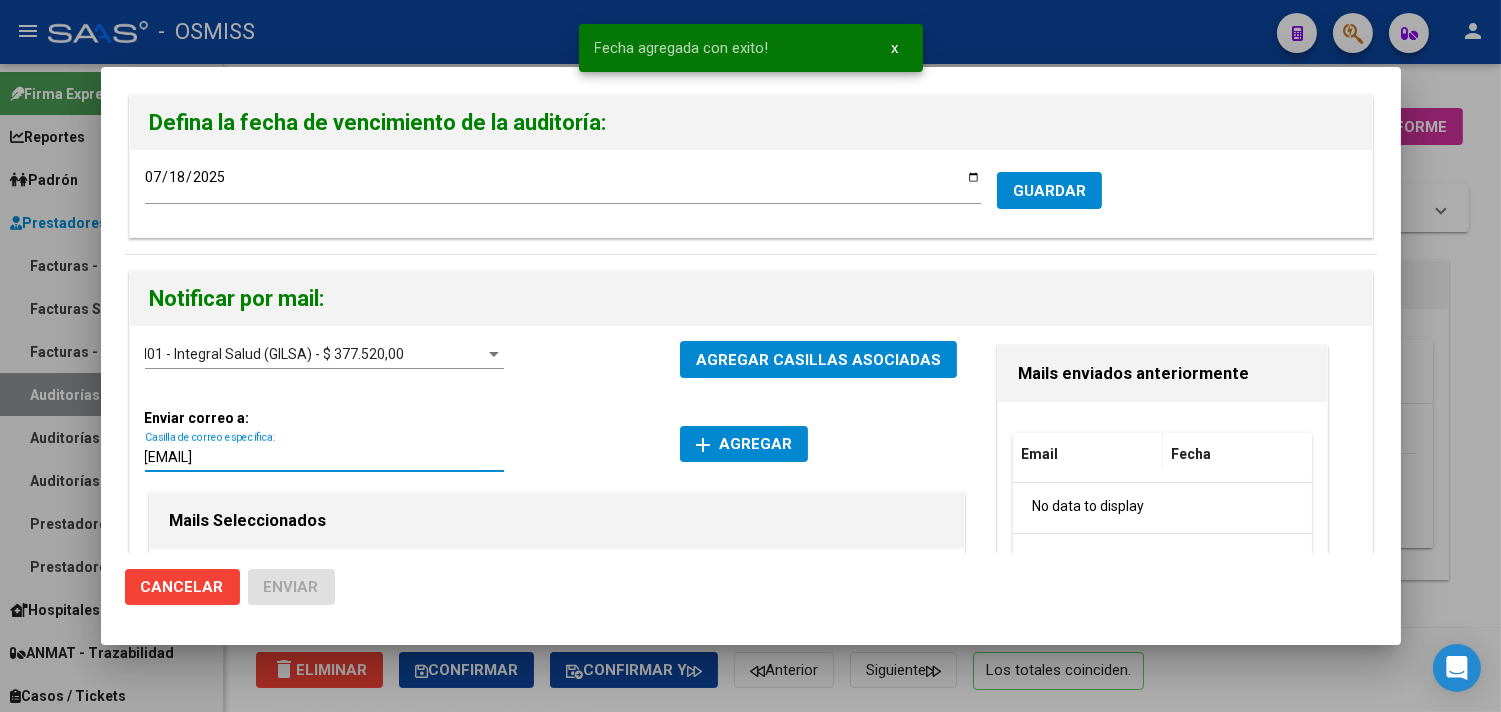 type on "[EMAIL]" 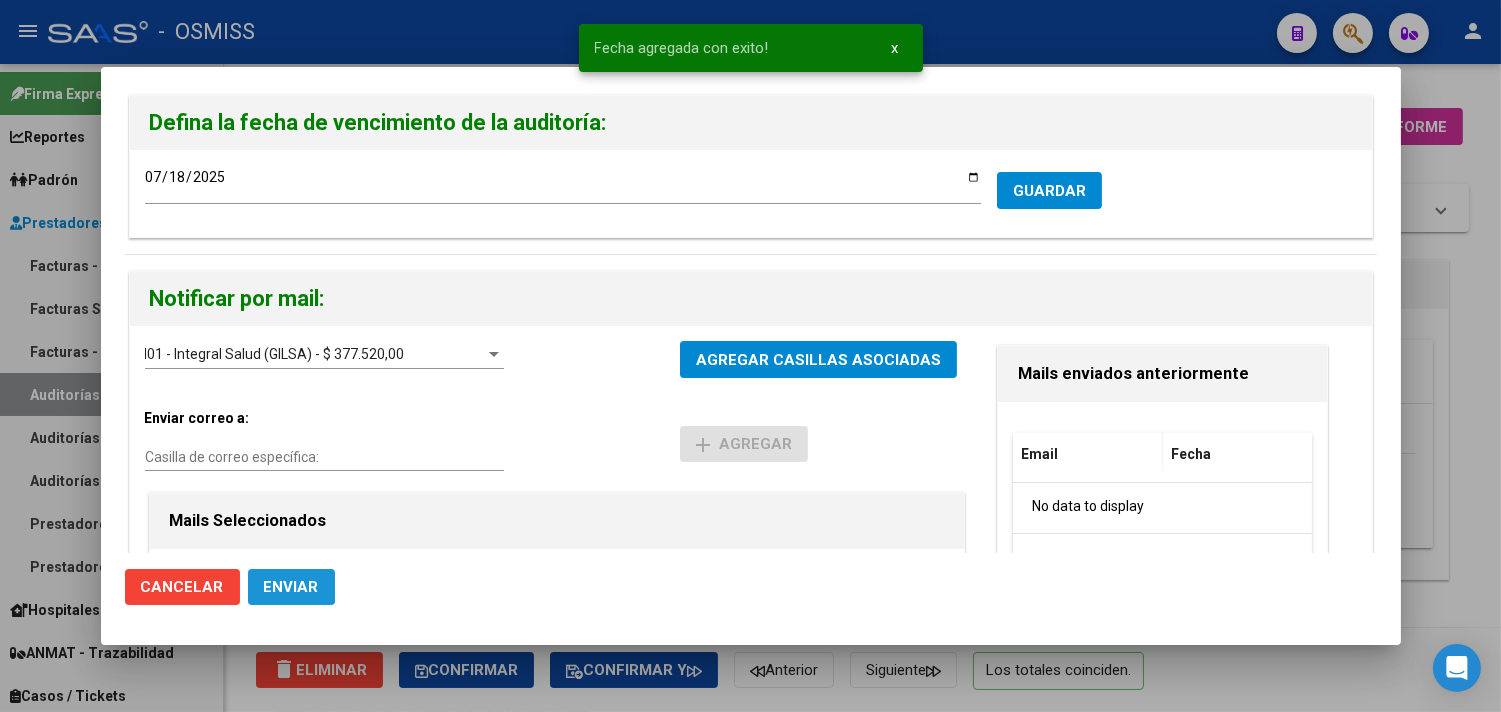 click on "Enviar" 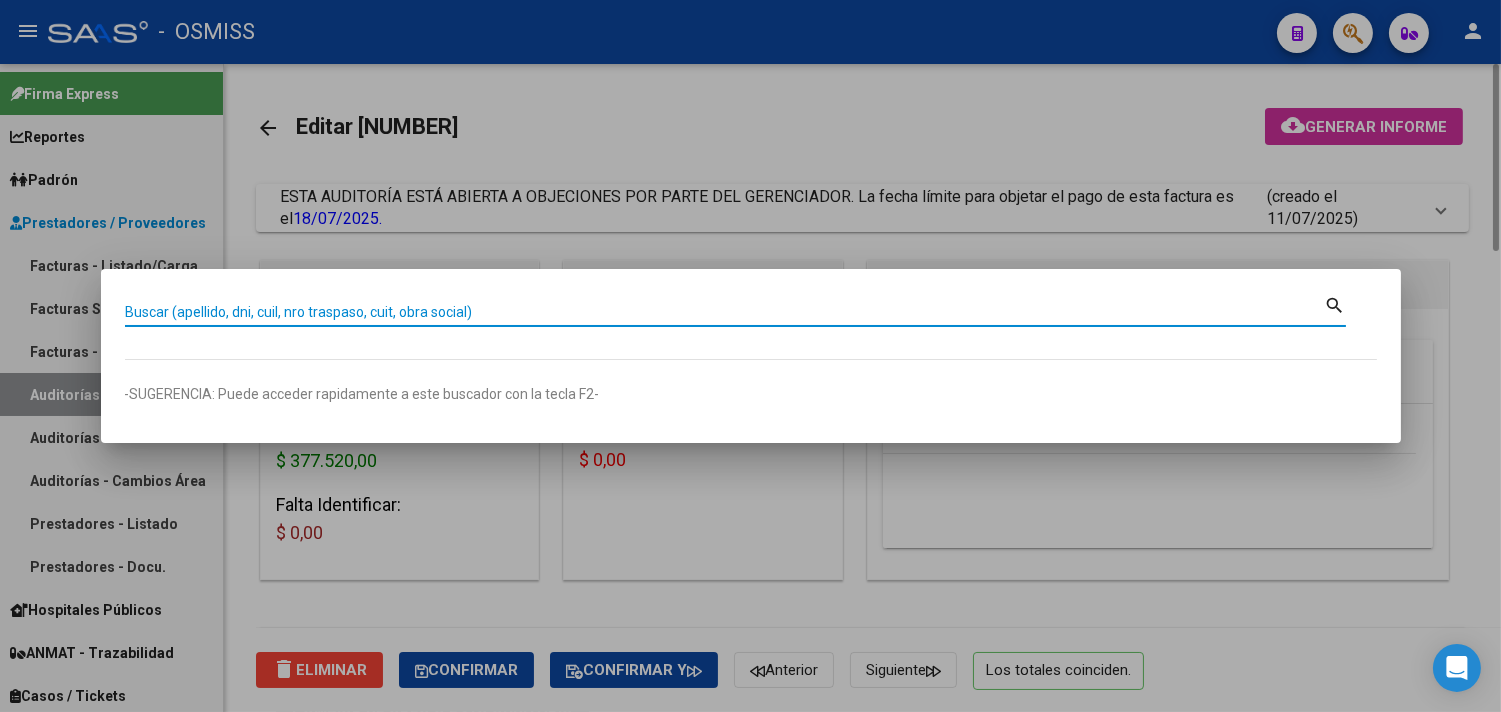 paste on "2 - 6761" 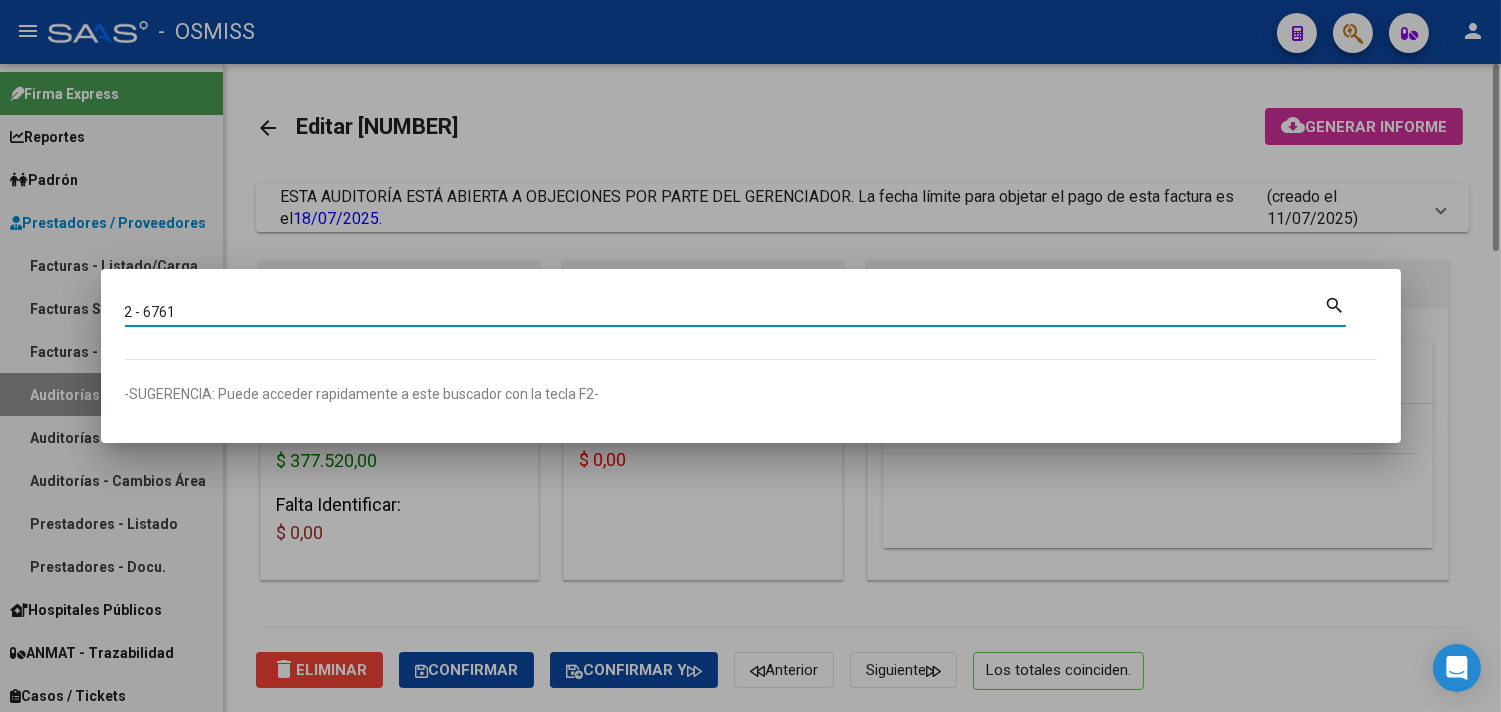 type on "2 - 6761" 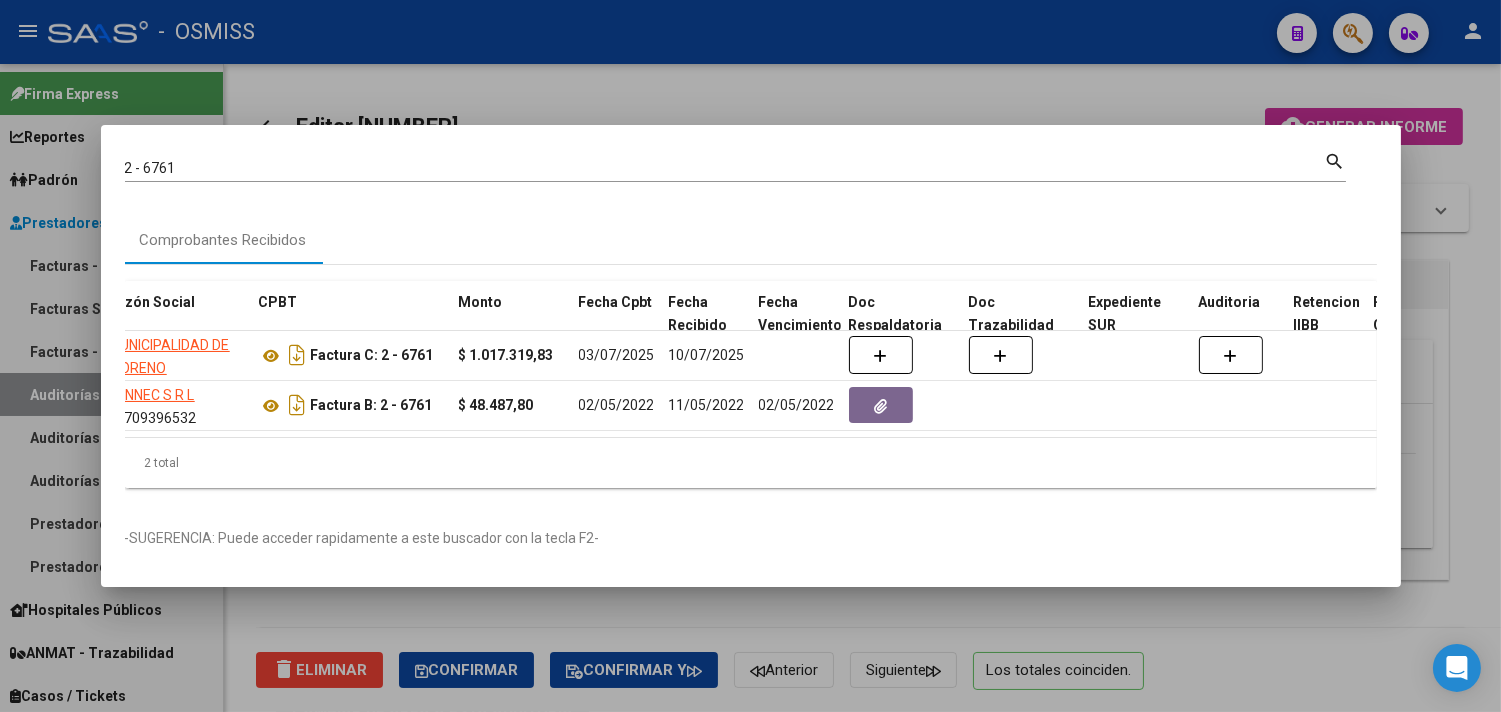 scroll, scrollTop: 0, scrollLeft: 497, axis: horizontal 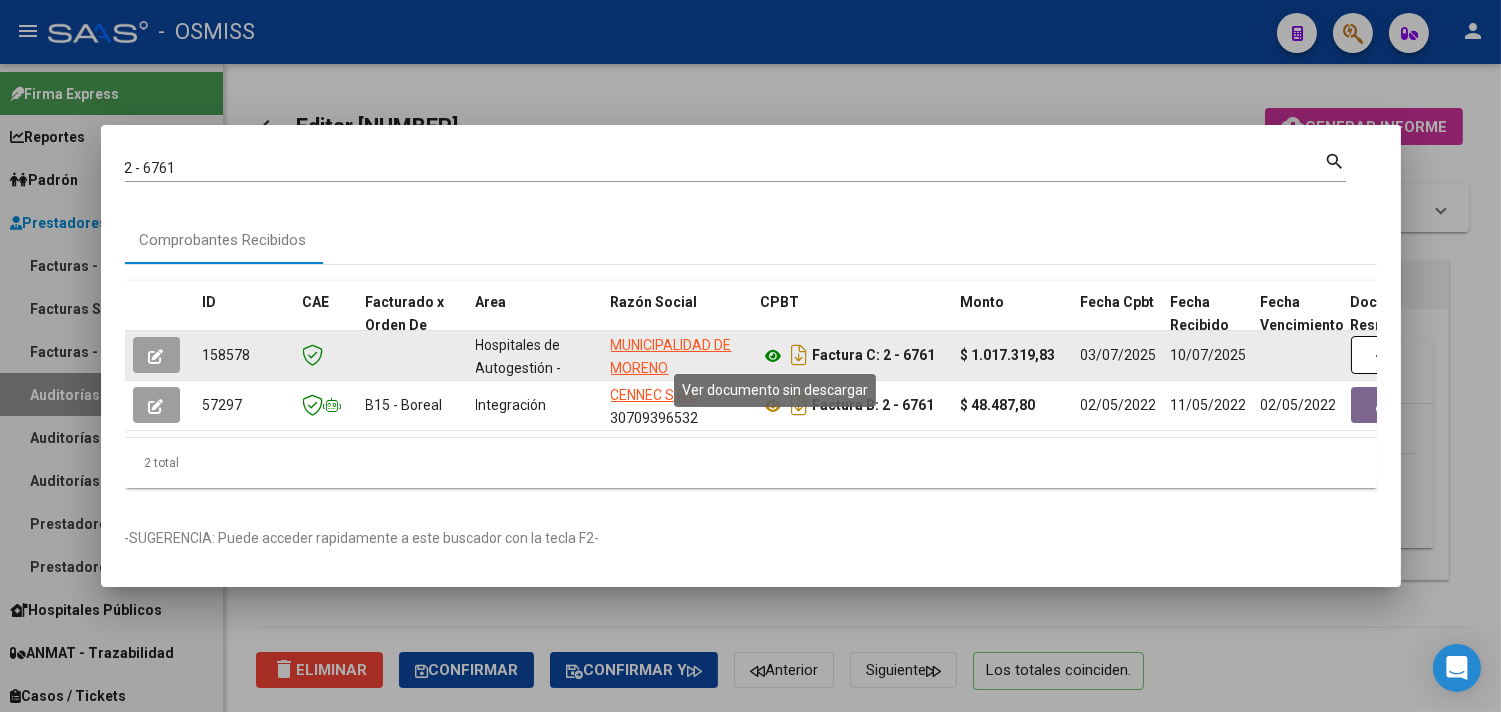 click 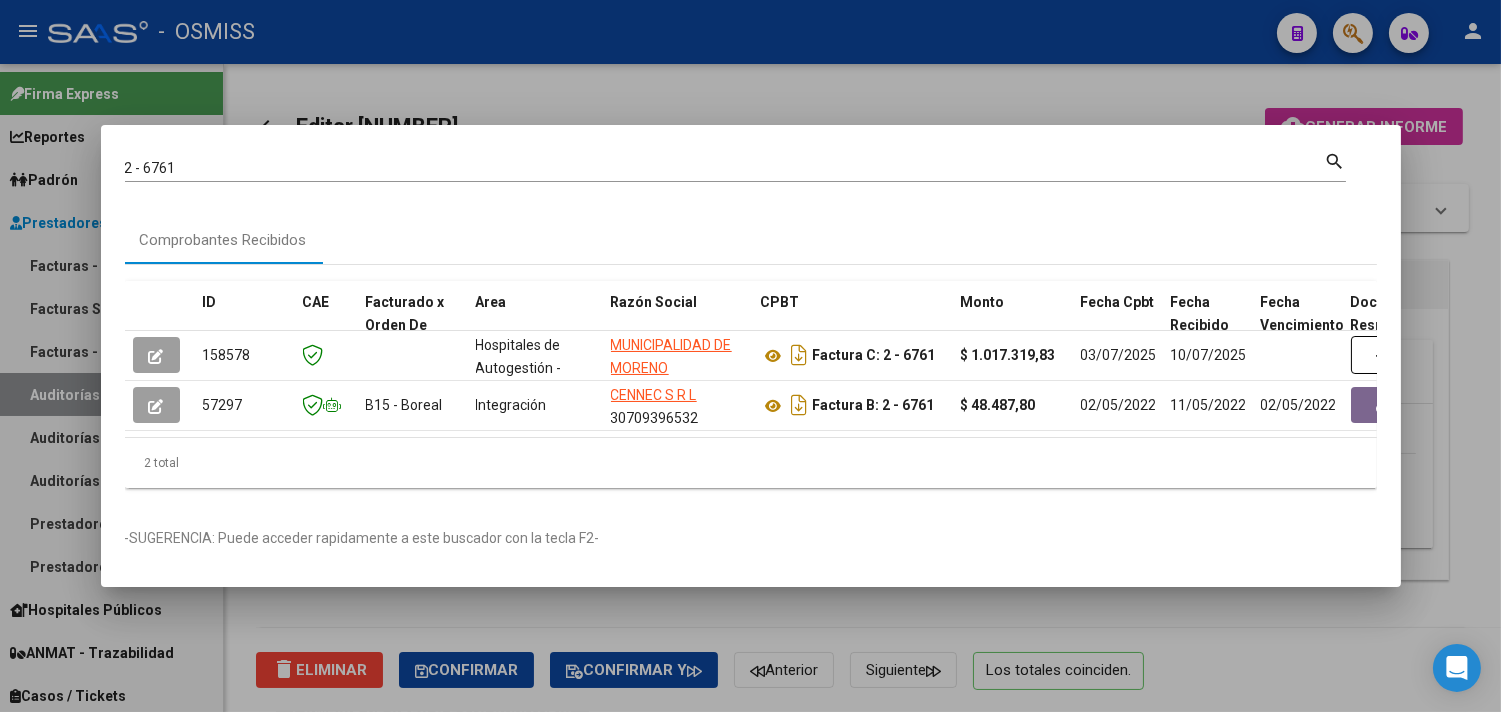 click at bounding box center (750, 356) 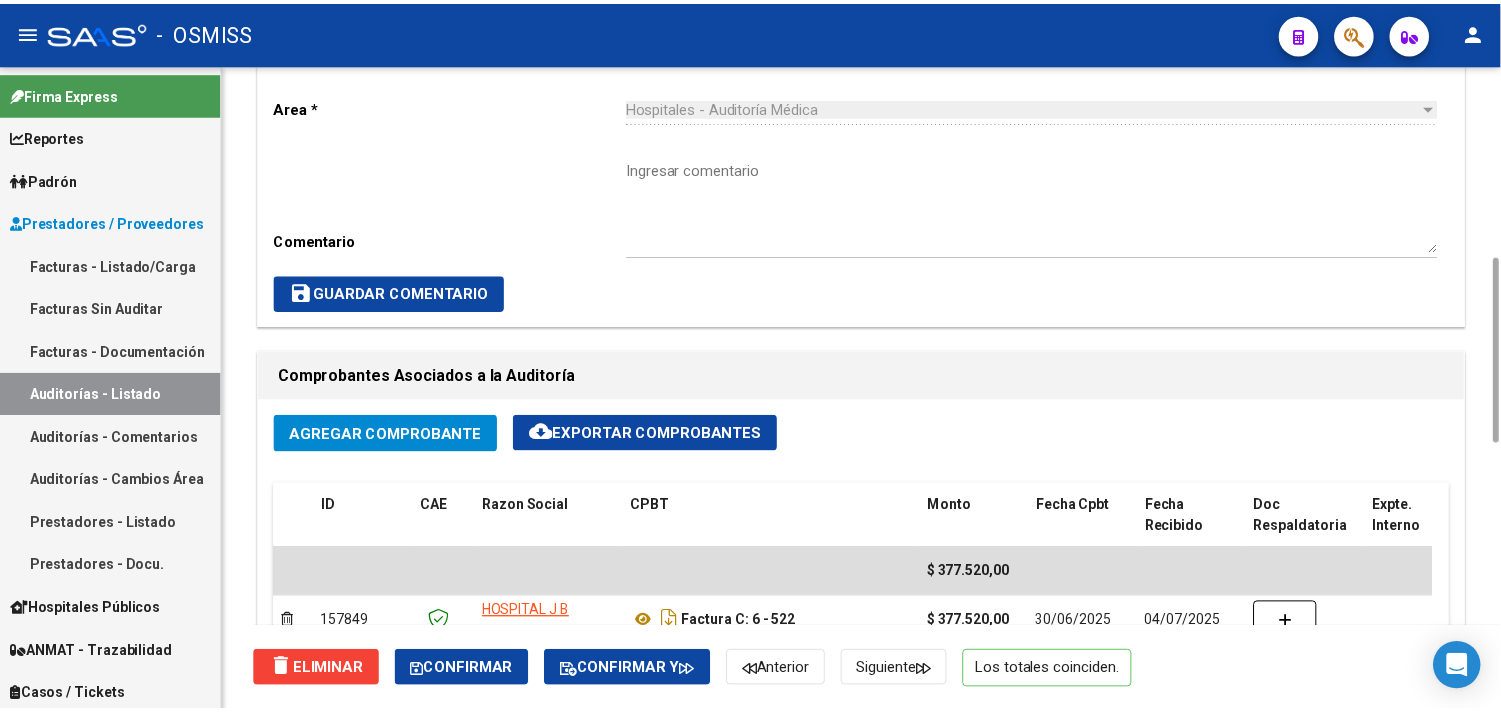 scroll, scrollTop: 888, scrollLeft: 0, axis: vertical 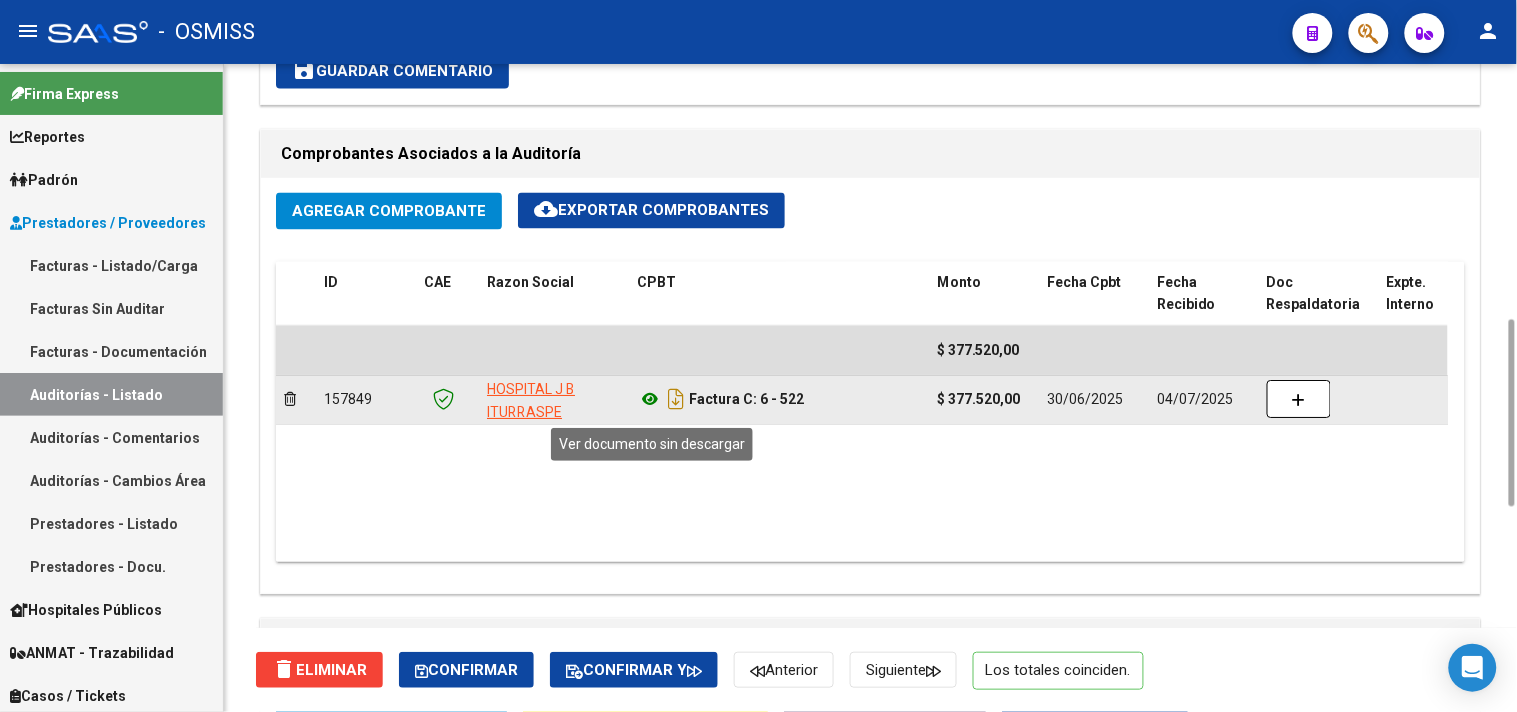click 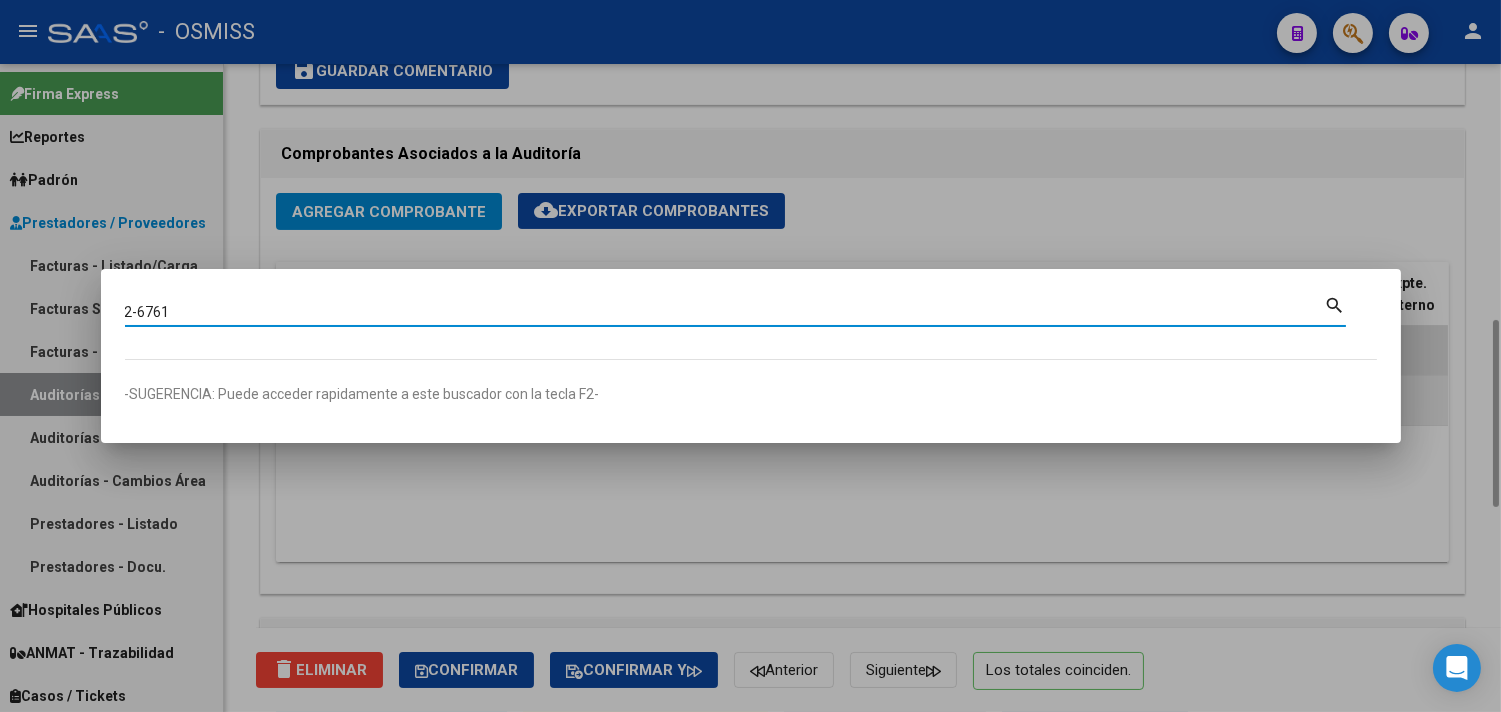 type on "2-6761" 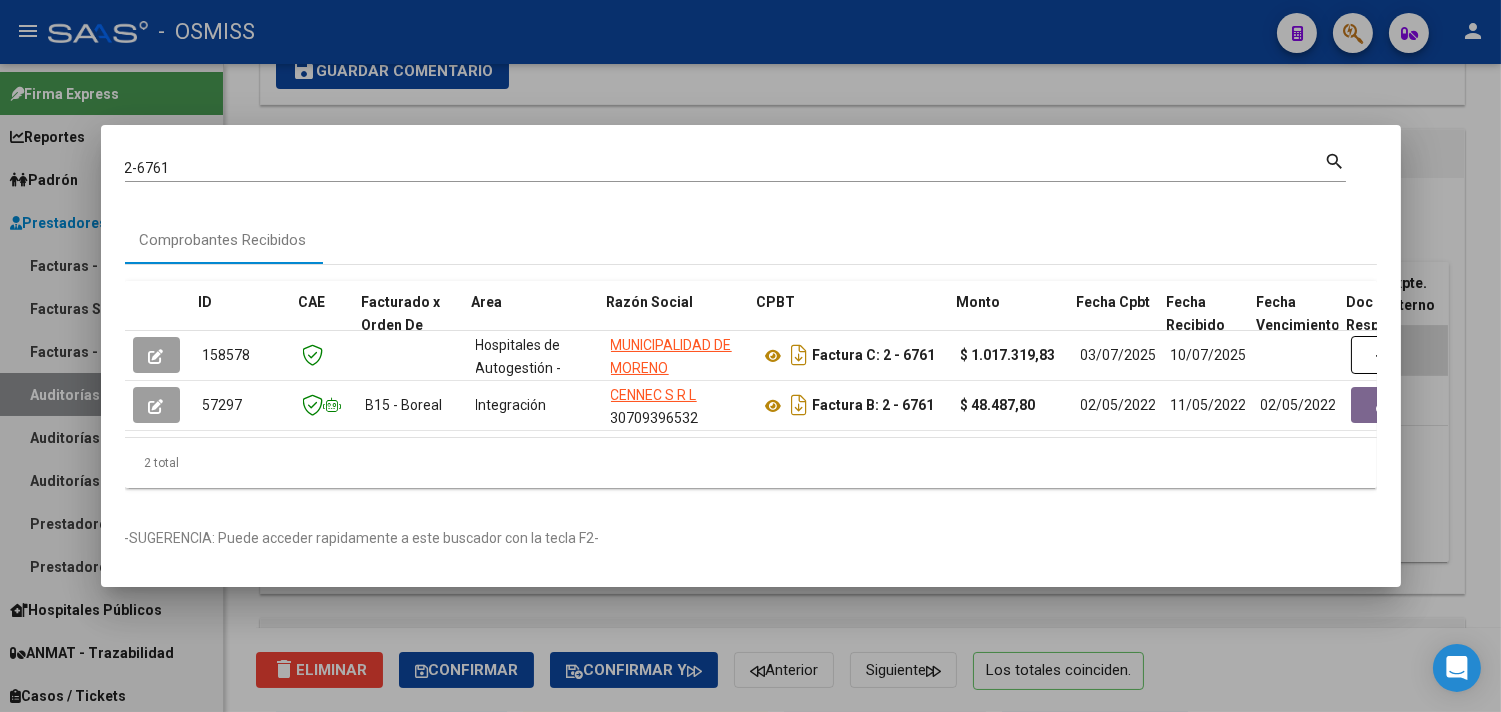 scroll, scrollTop: 0, scrollLeft: 828, axis: horizontal 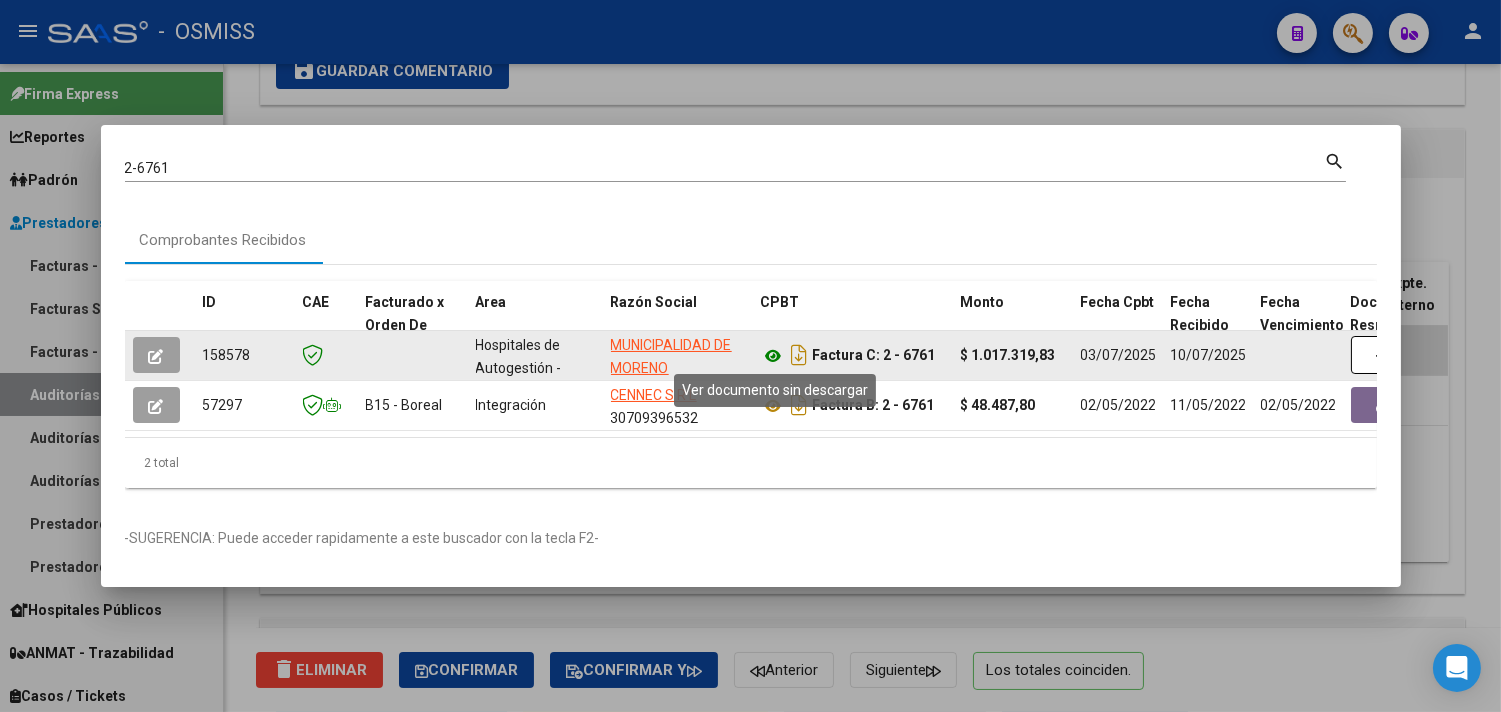 click 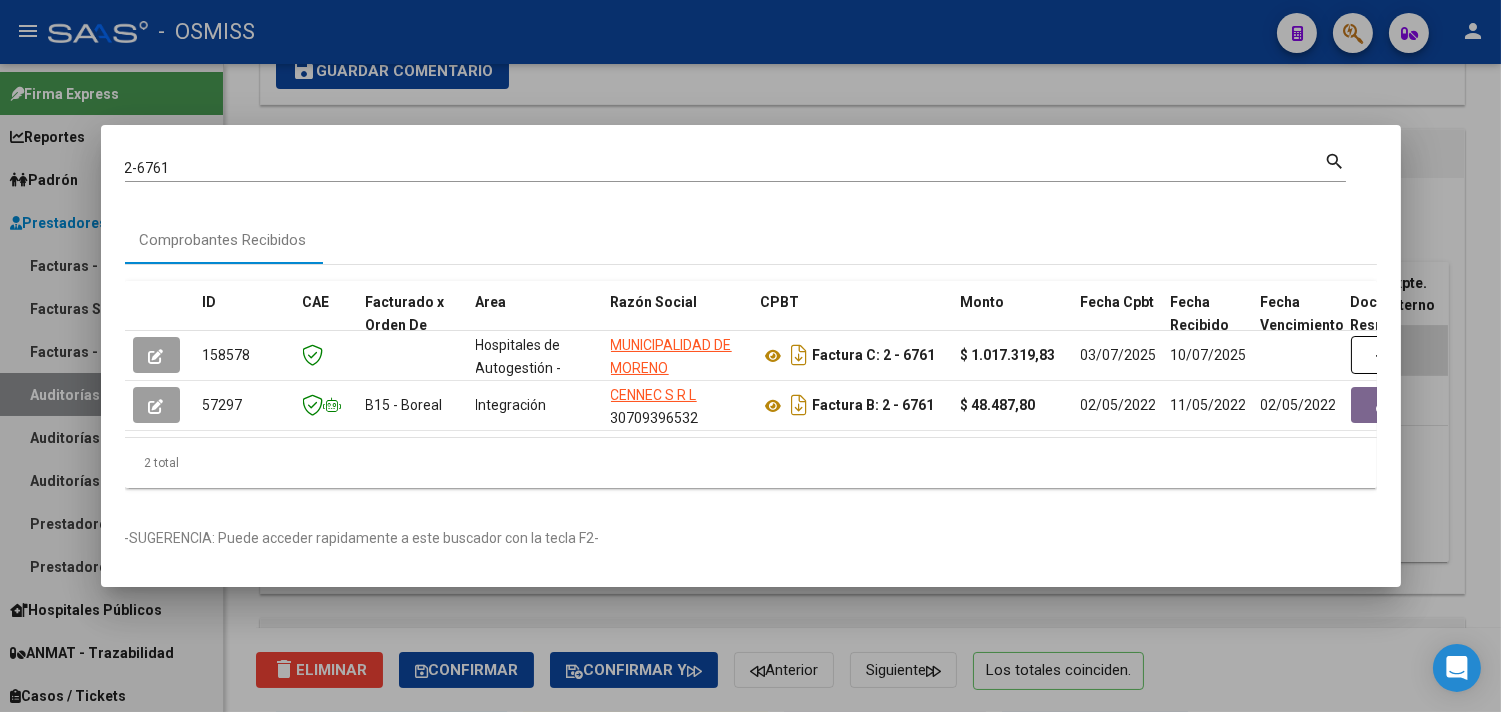 click at bounding box center (750, 356) 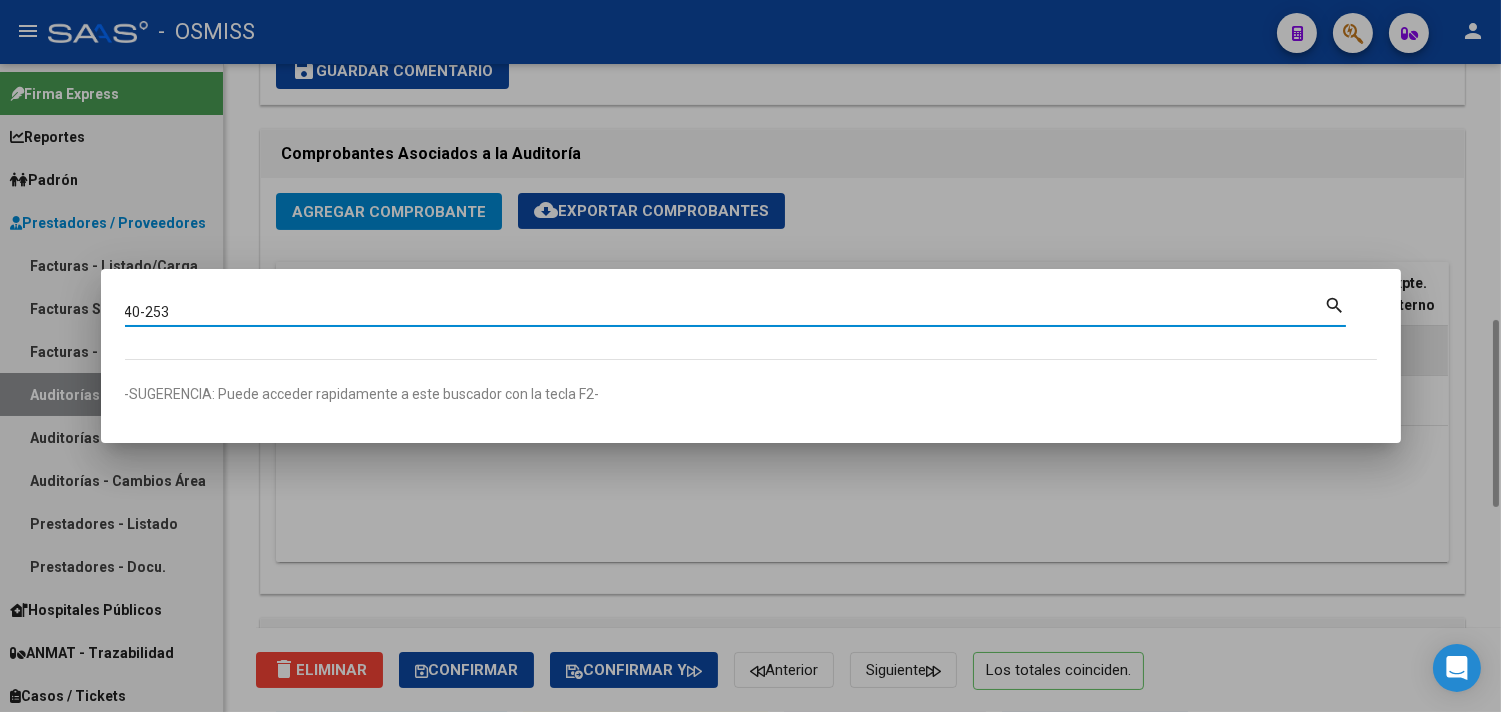 type on "40-253" 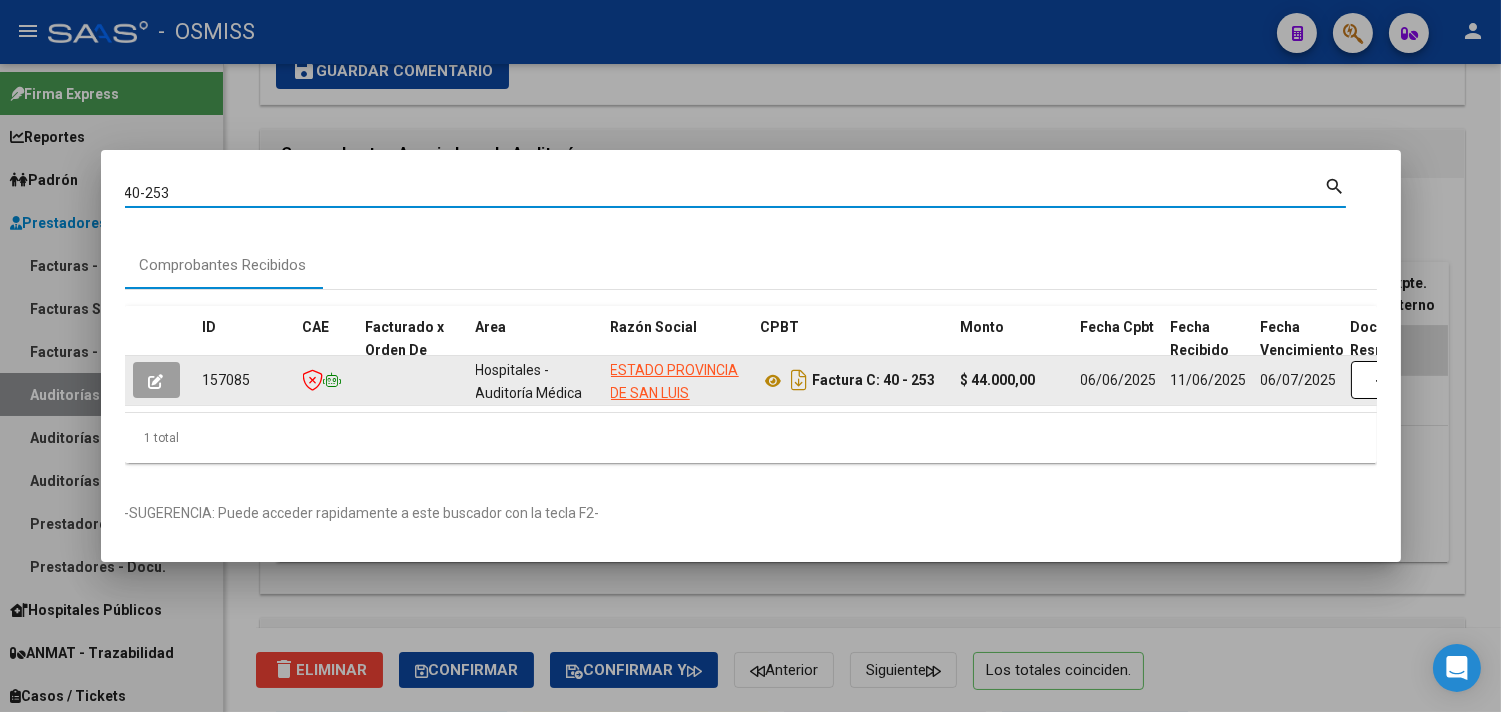 click 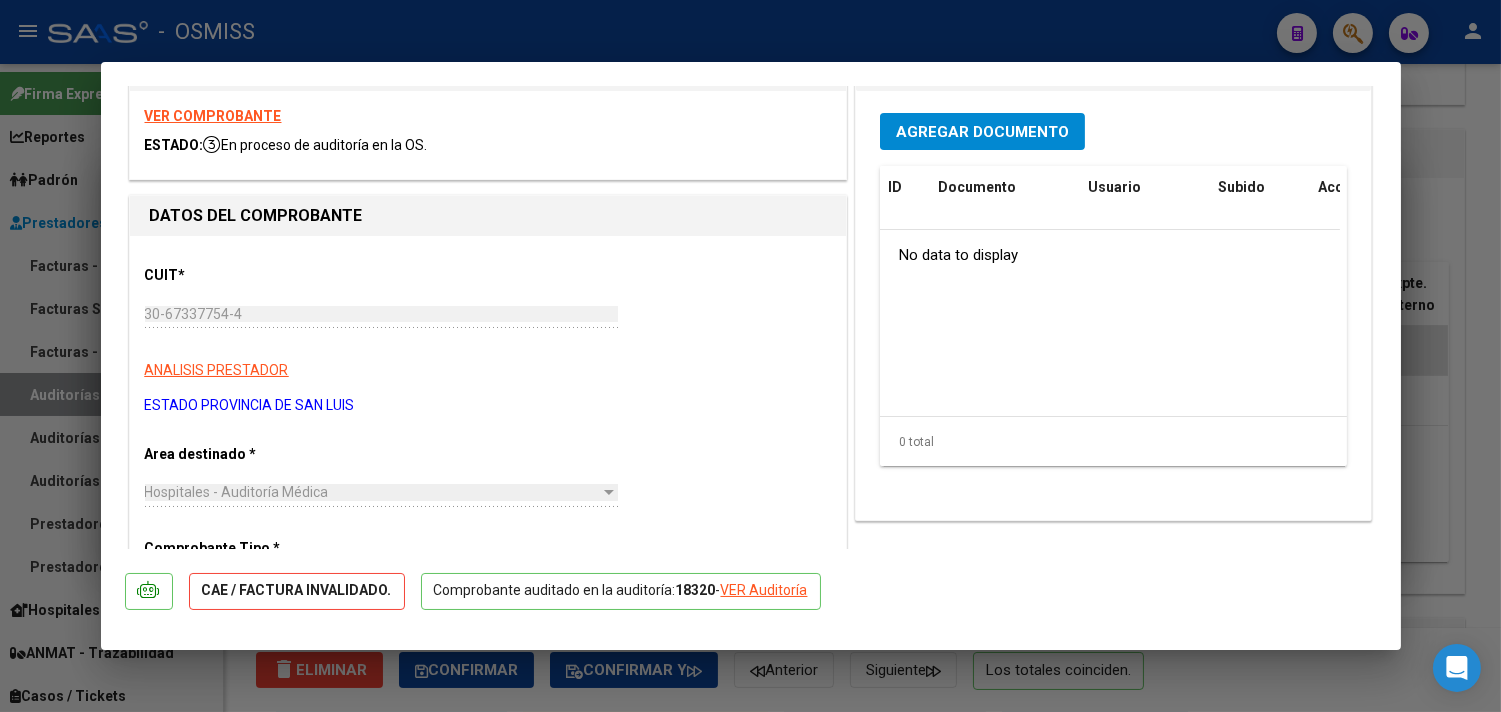 scroll, scrollTop: 111, scrollLeft: 0, axis: vertical 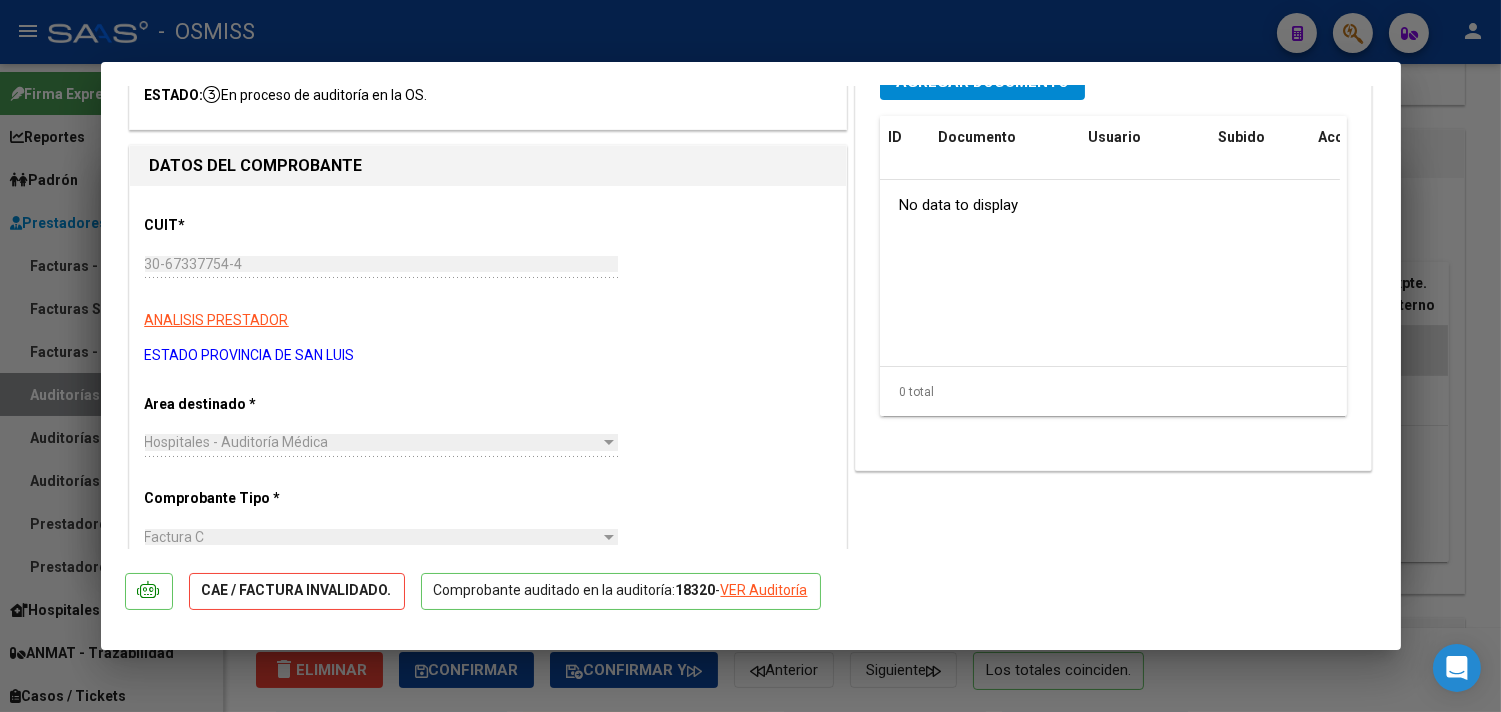 click on "VER Auditoría" 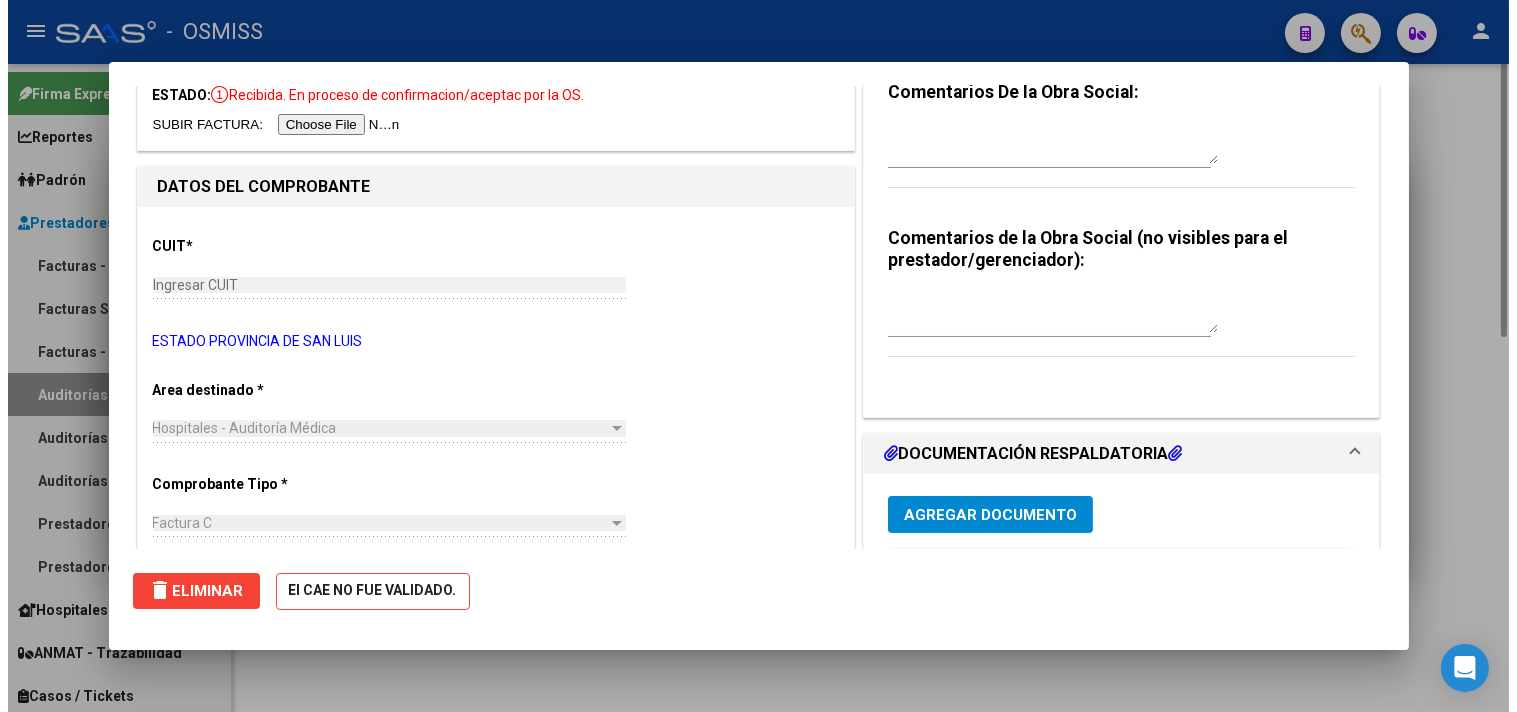scroll, scrollTop: 0, scrollLeft: 0, axis: both 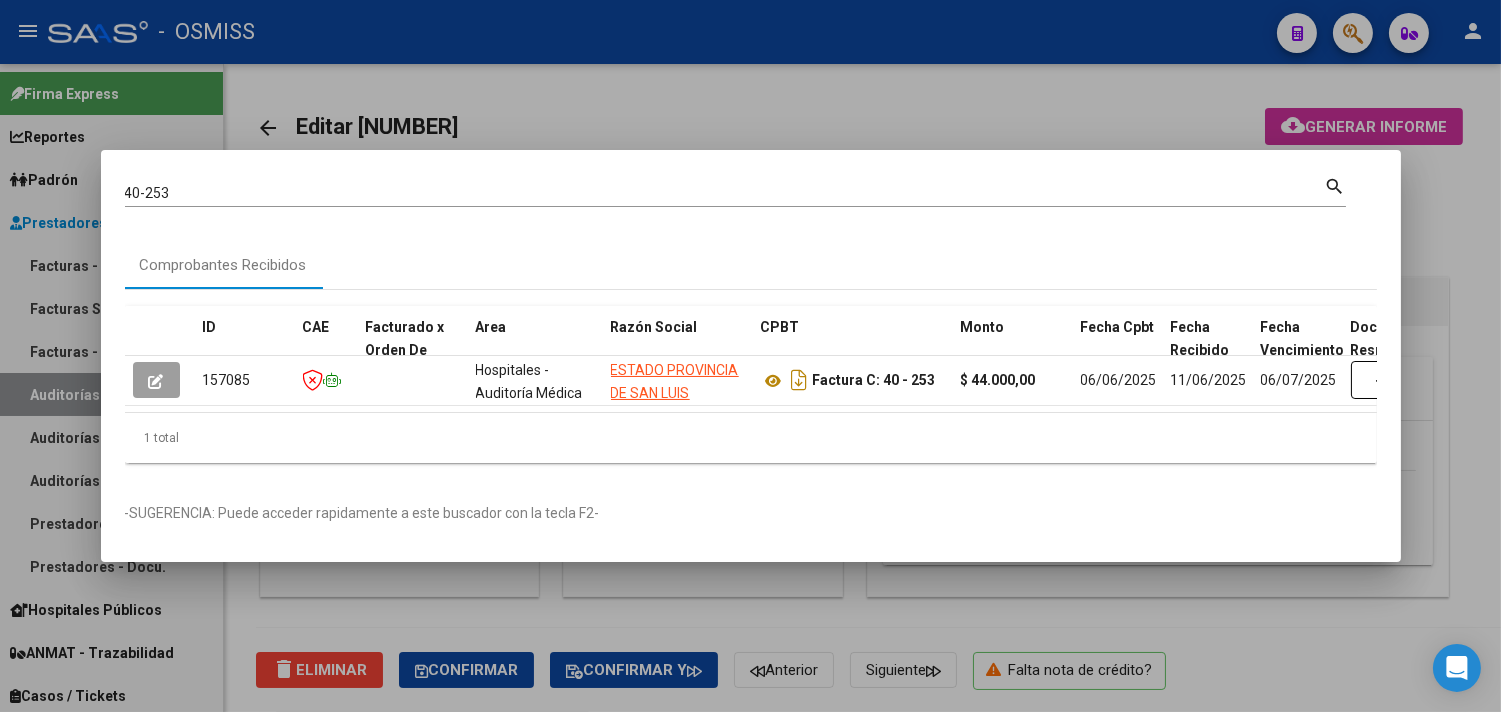 click at bounding box center (750, 356) 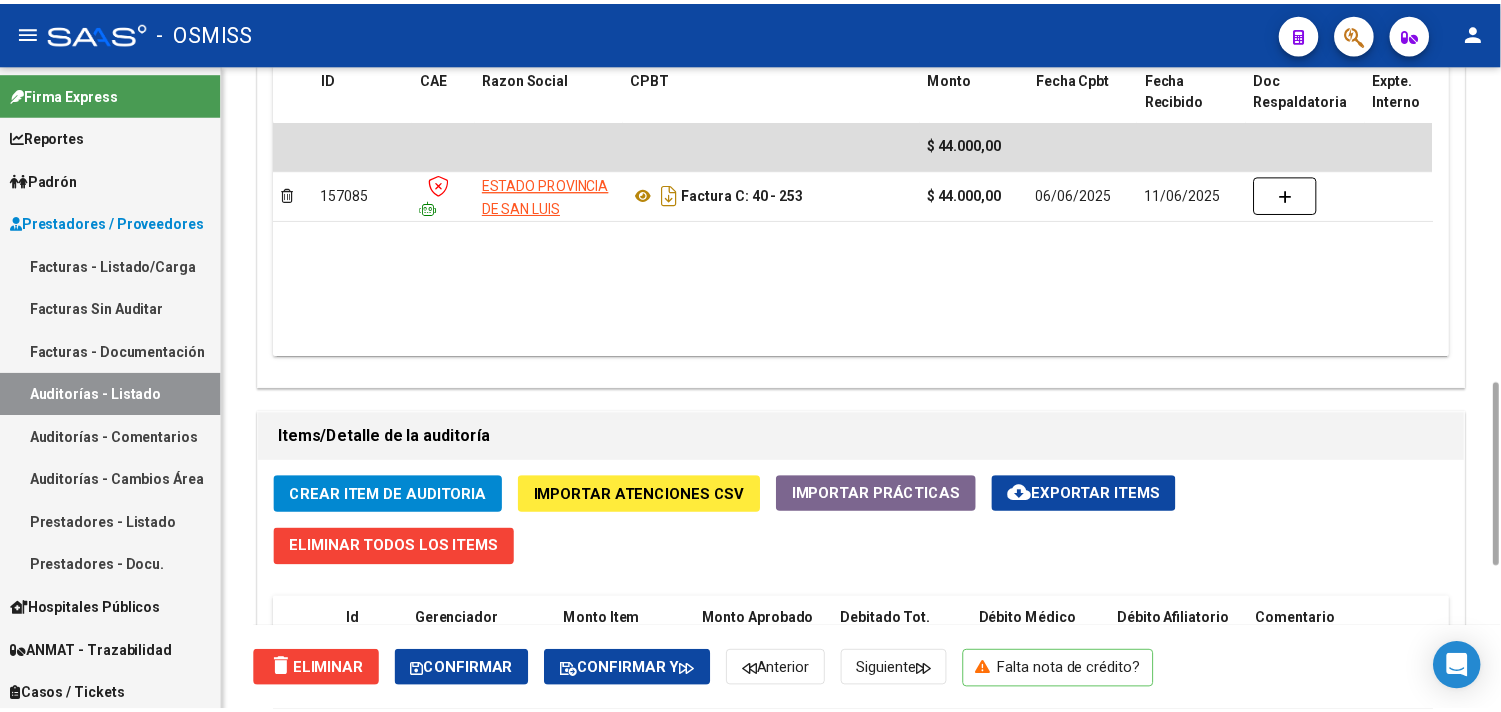 scroll, scrollTop: 888, scrollLeft: 0, axis: vertical 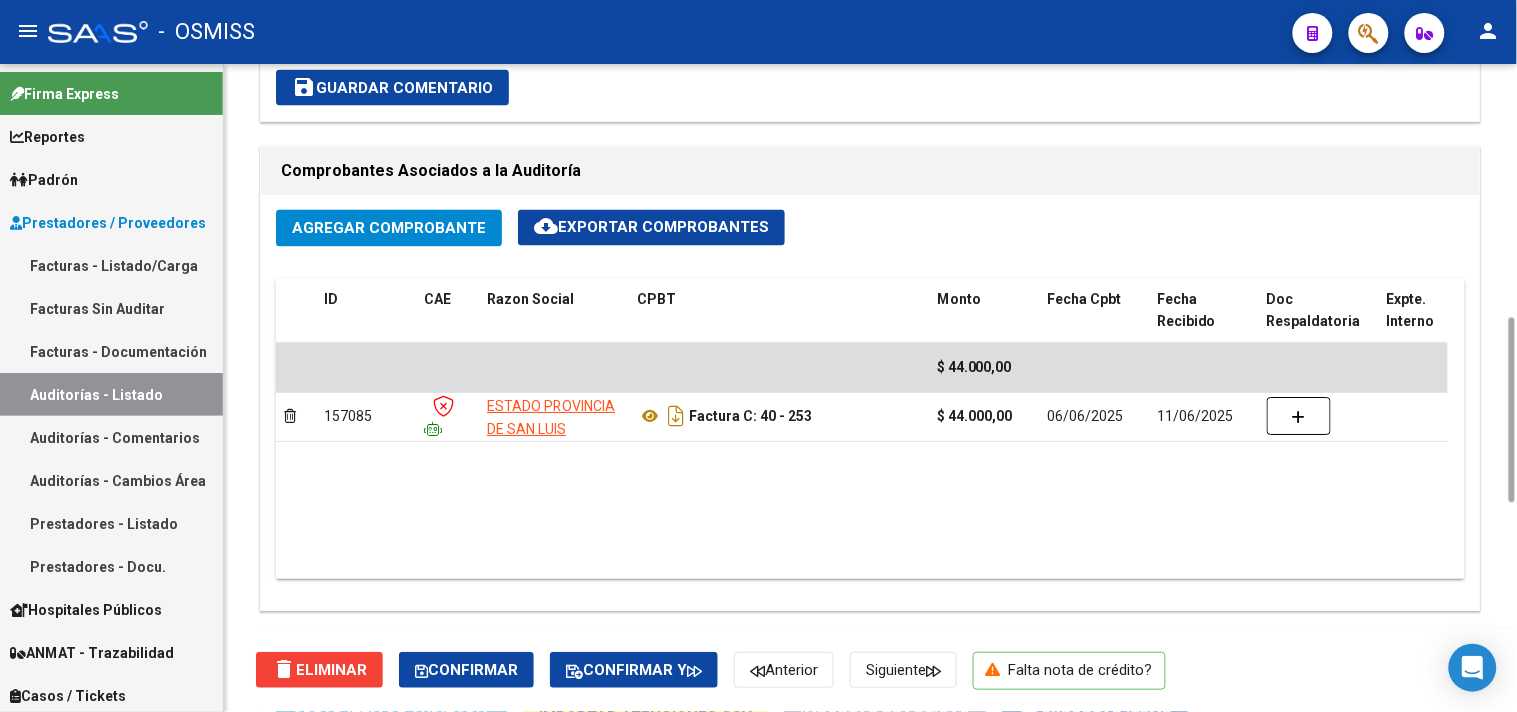 click on "Agregar Comprobante" 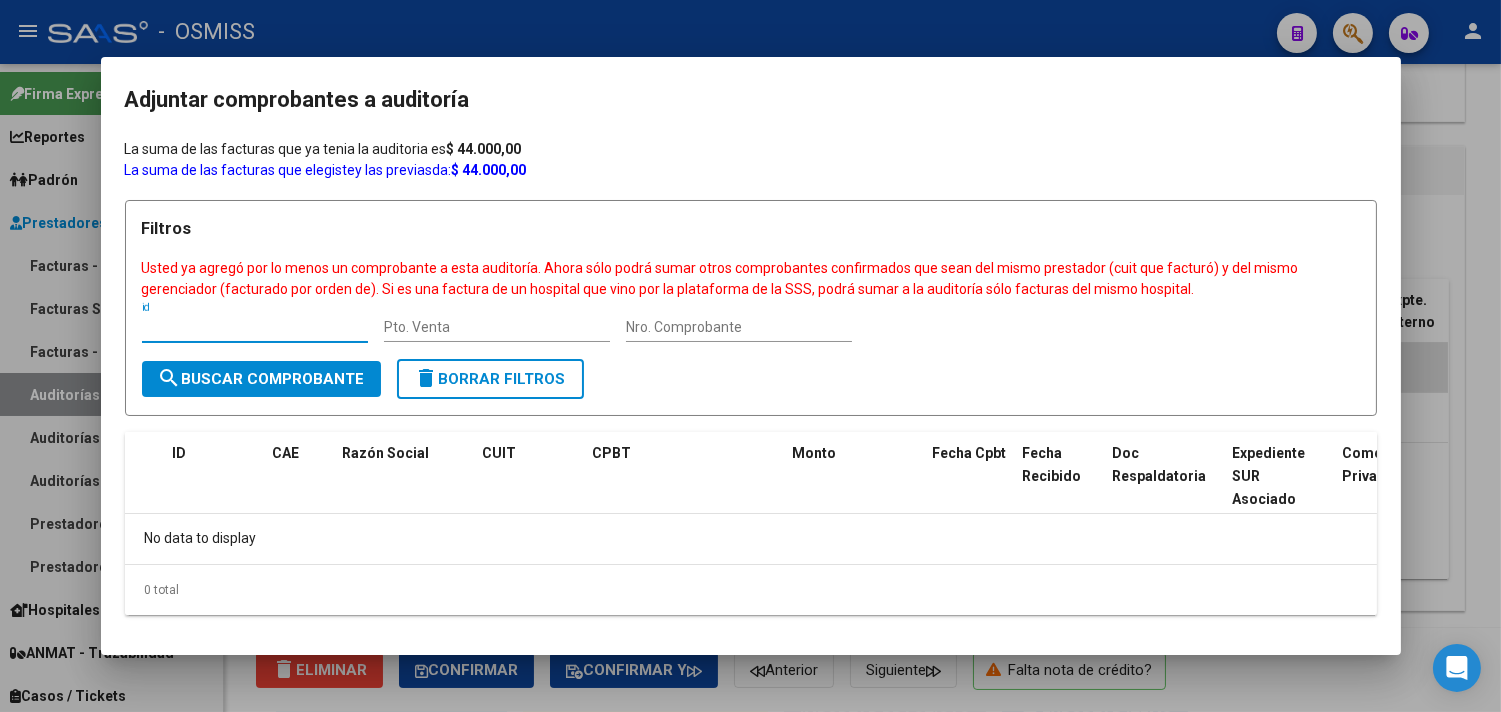 click at bounding box center [750, 356] 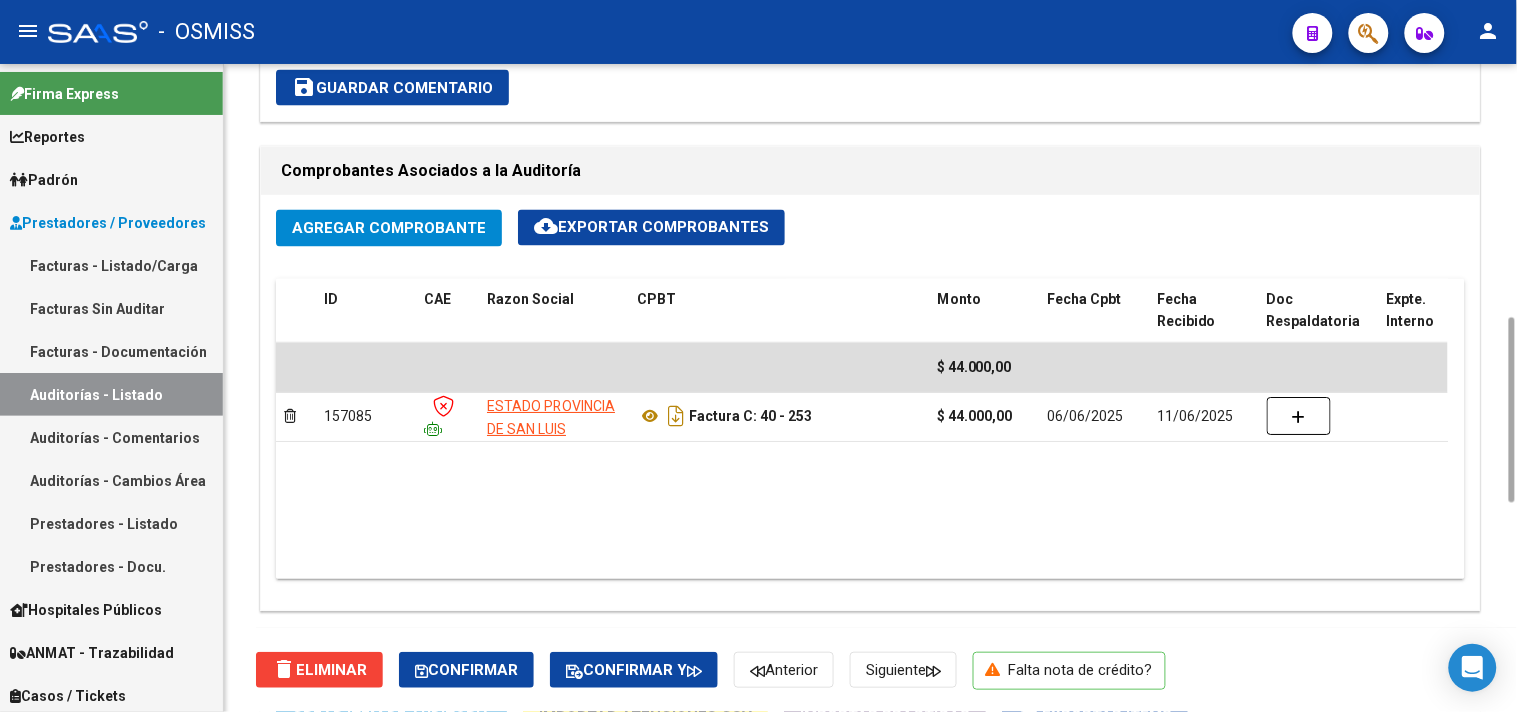 type 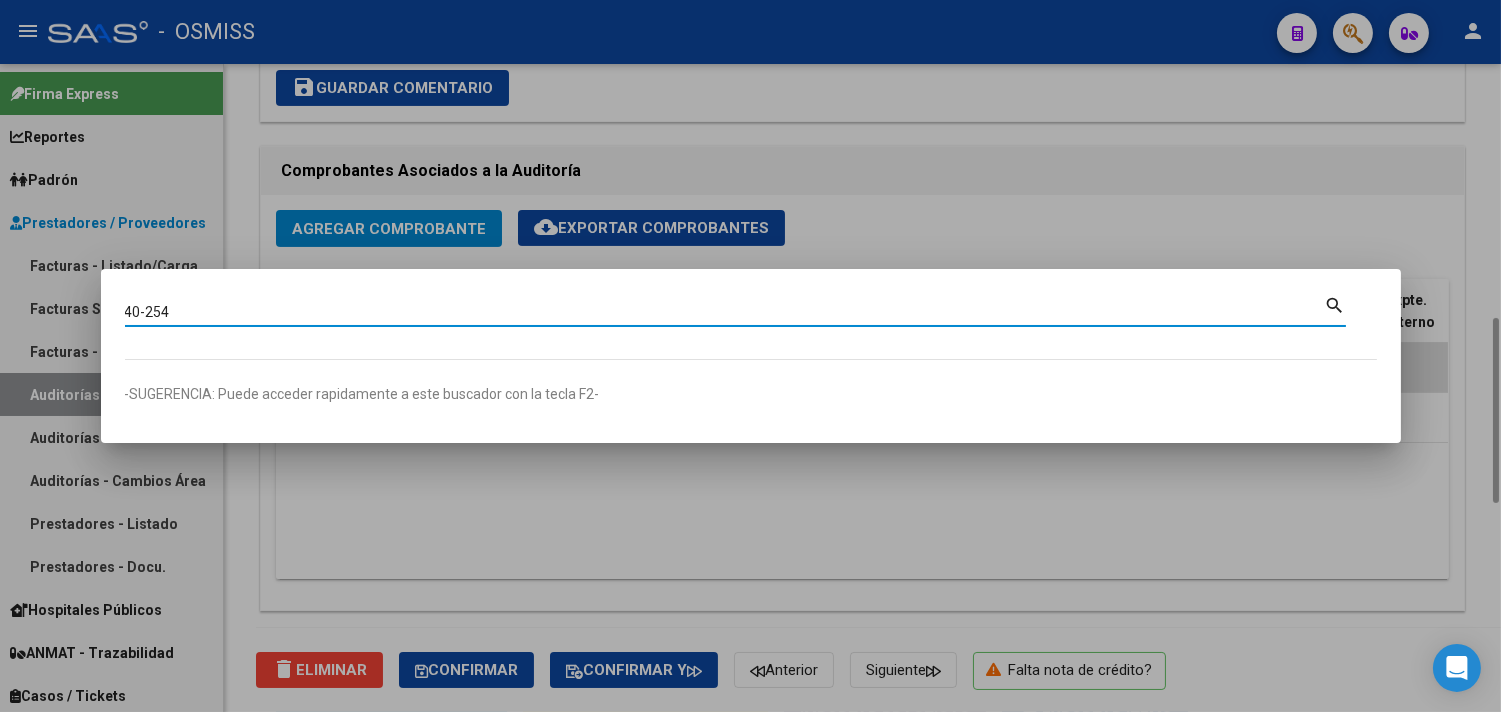 type on "40-254" 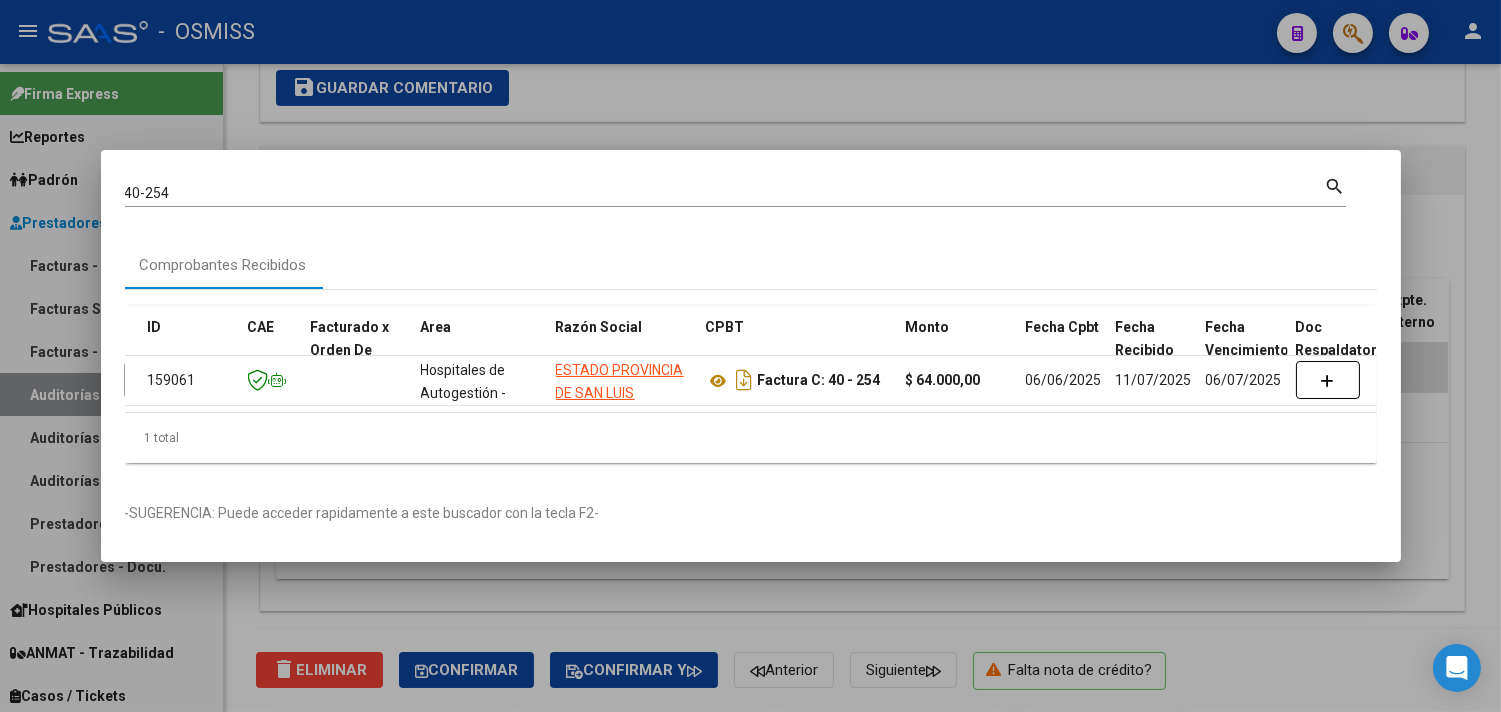 scroll, scrollTop: 0, scrollLeft: 0, axis: both 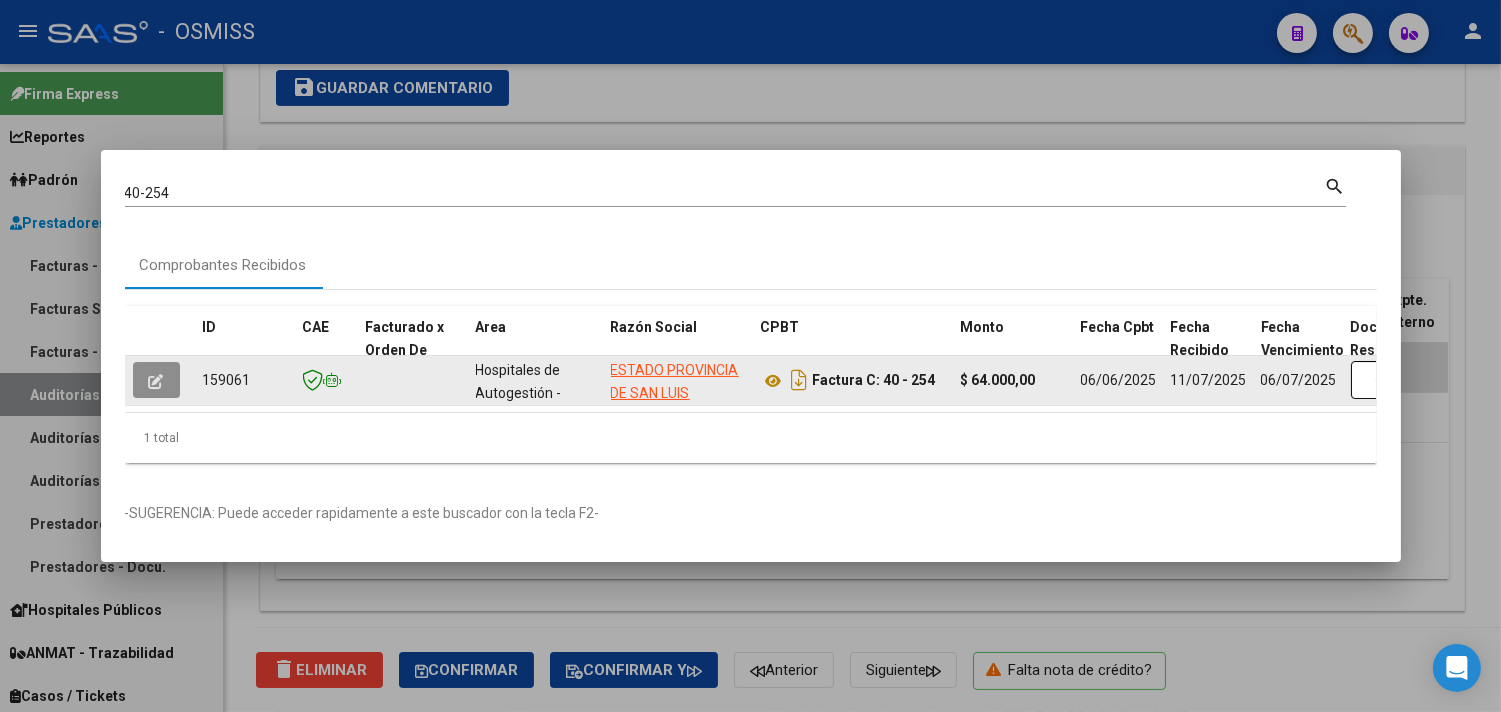 click 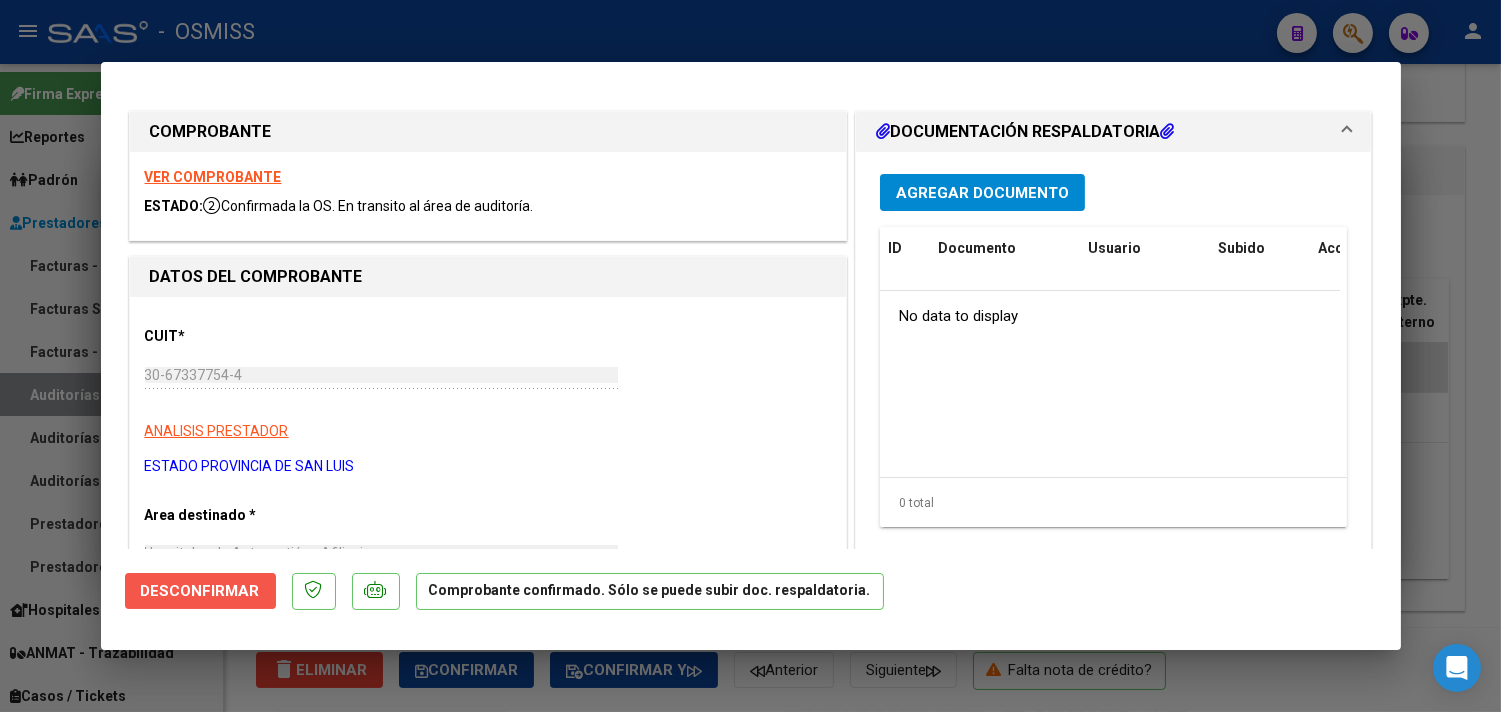 click on "Desconfirmar" 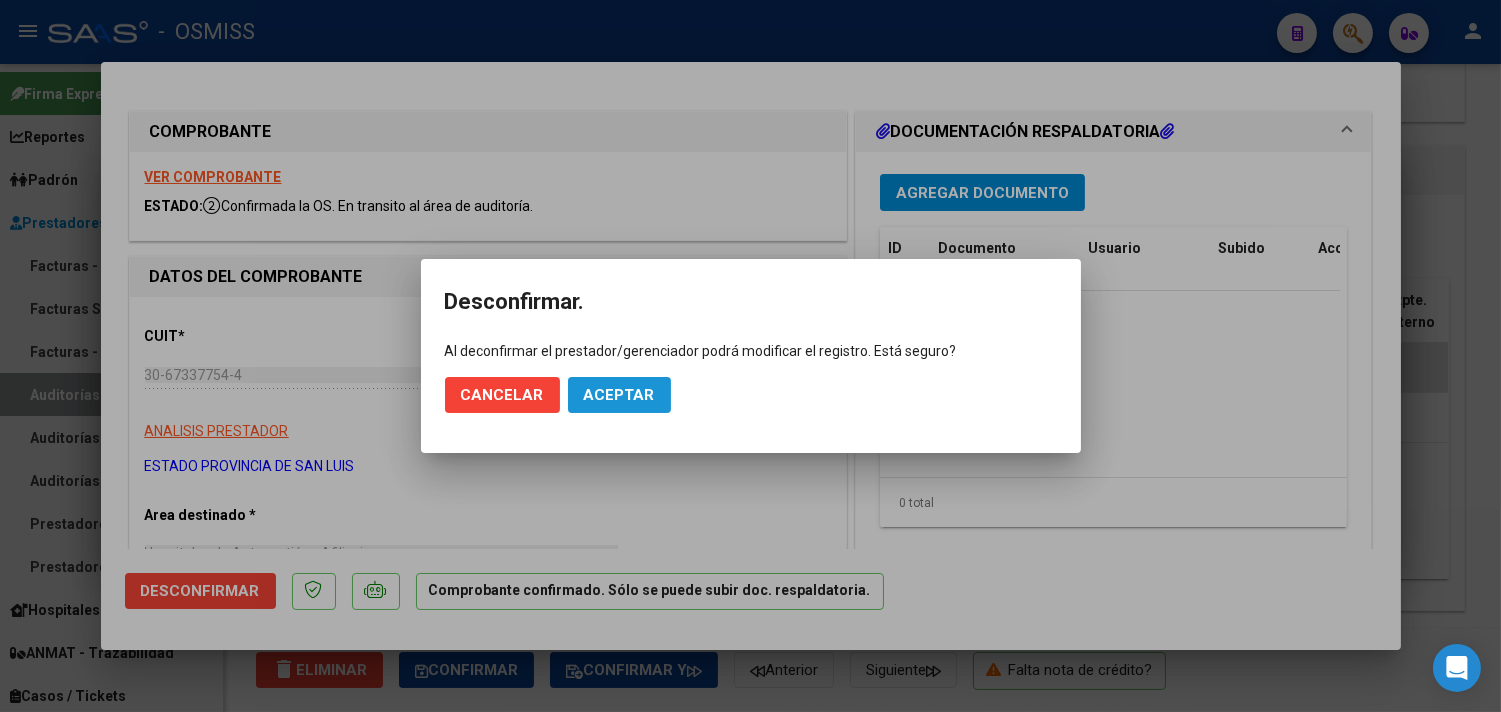 click on "Aceptar" 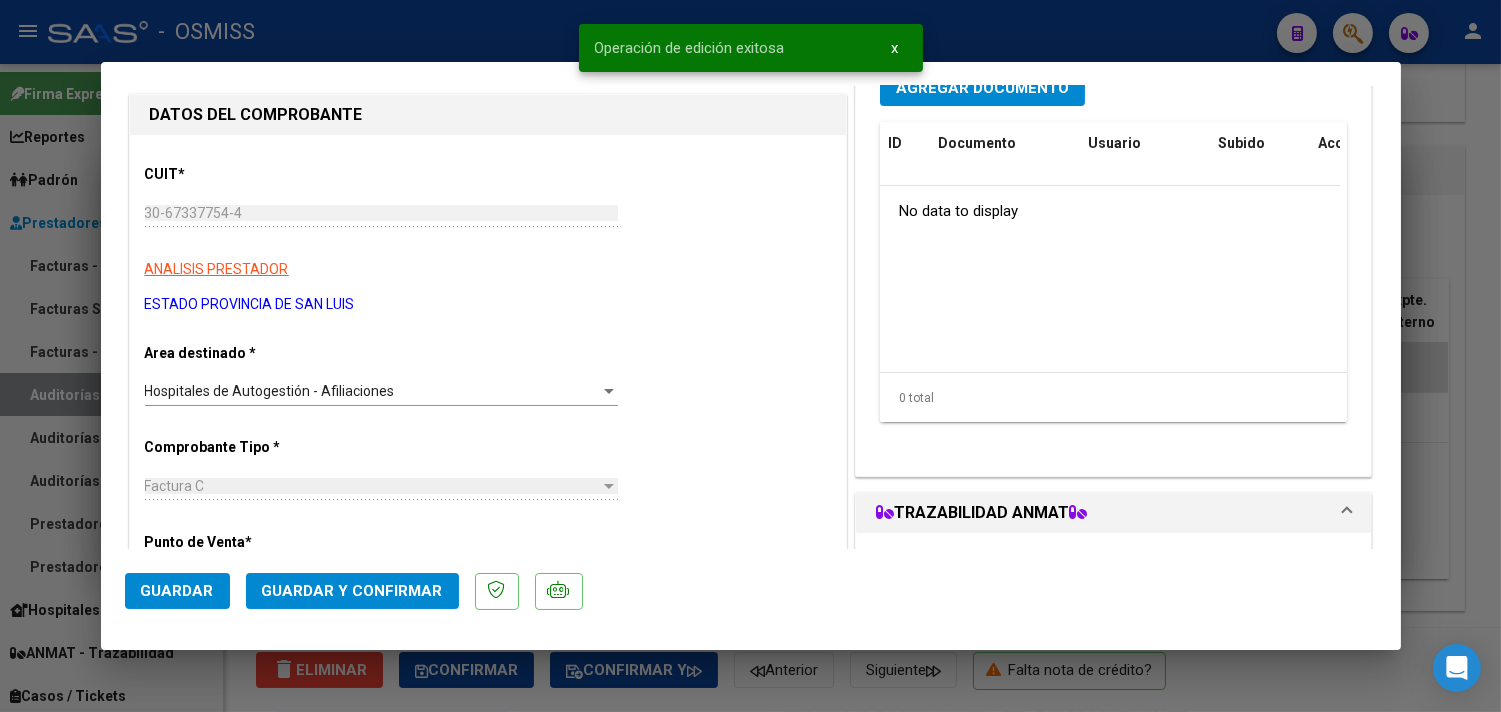 scroll, scrollTop: 222, scrollLeft: 0, axis: vertical 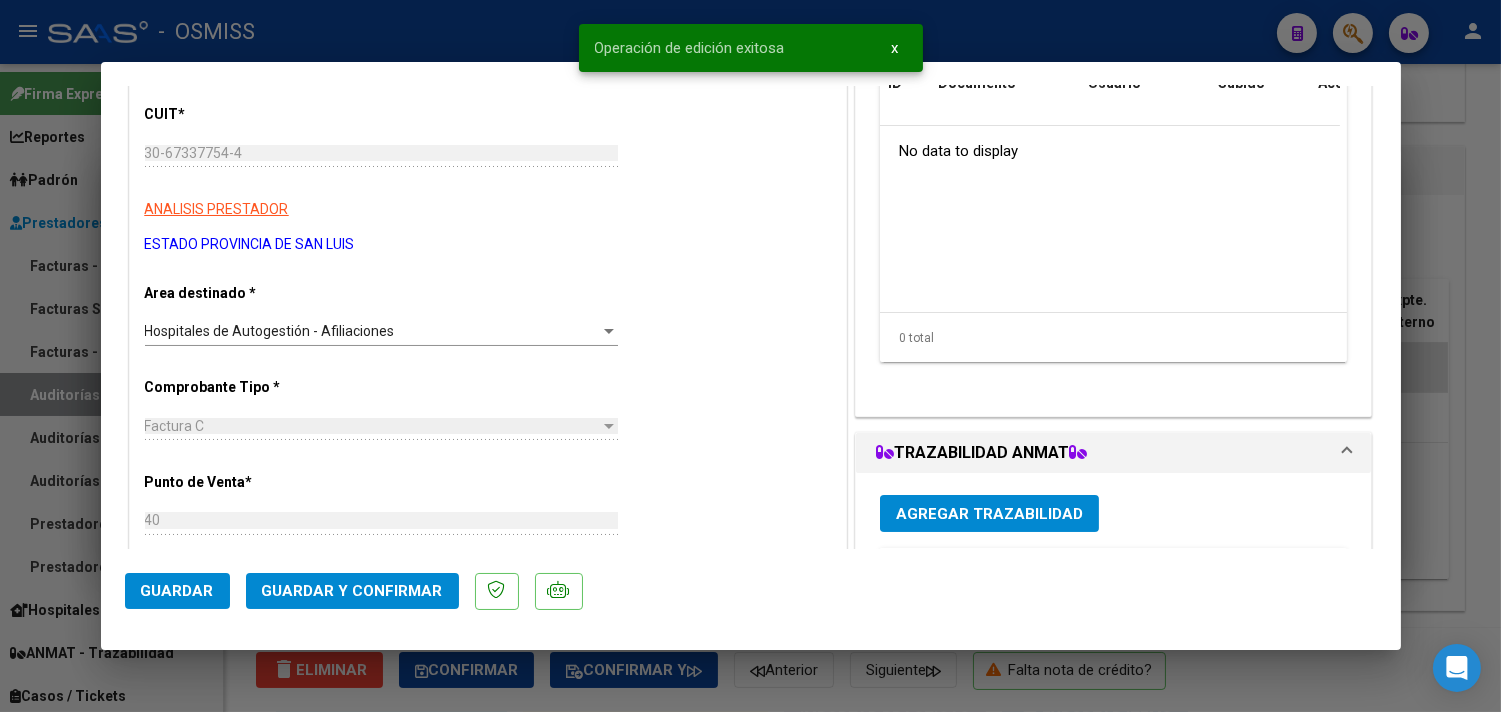 click on "Hospitales de Autogestión - Afiliaciones" at bounding box center [372, 331] 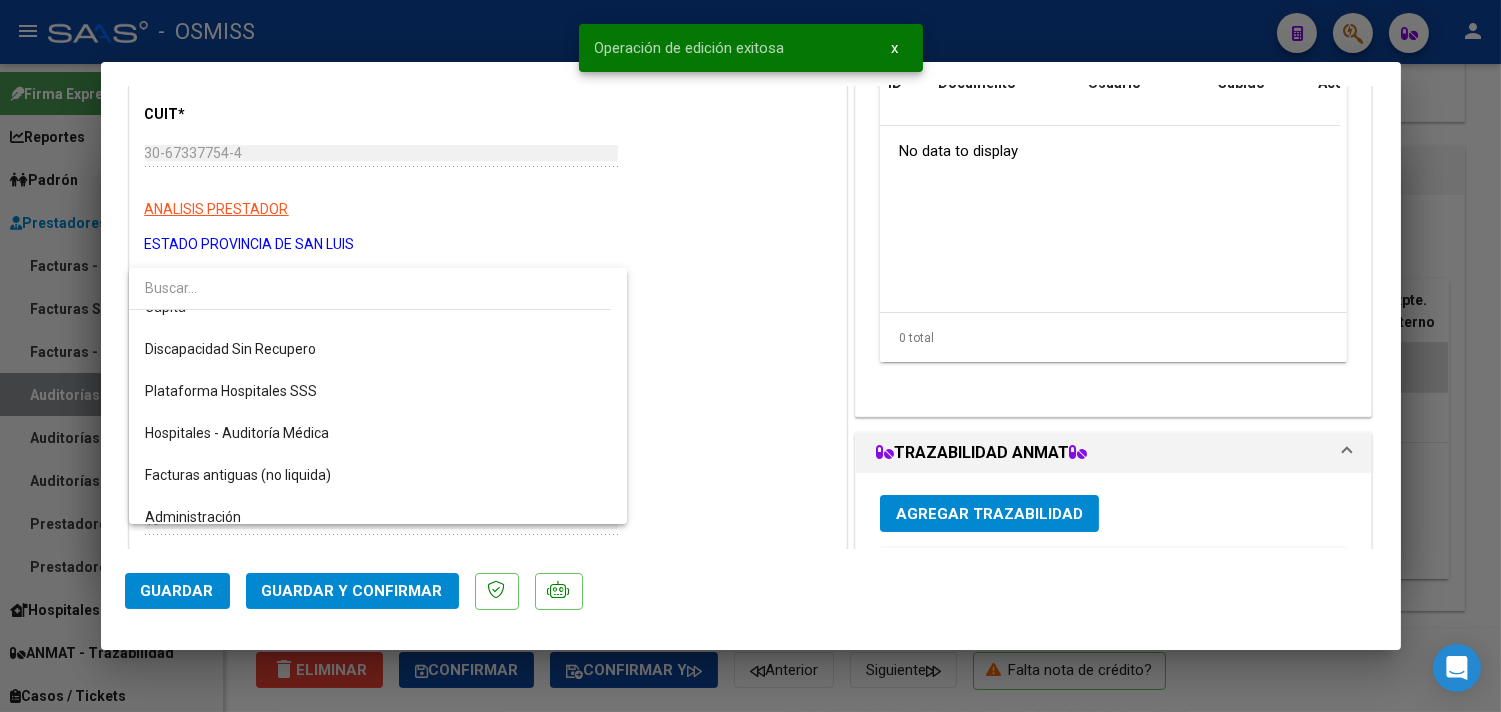 scroll, scrollTop: 333, scrollLeft: 0, axis: vertical 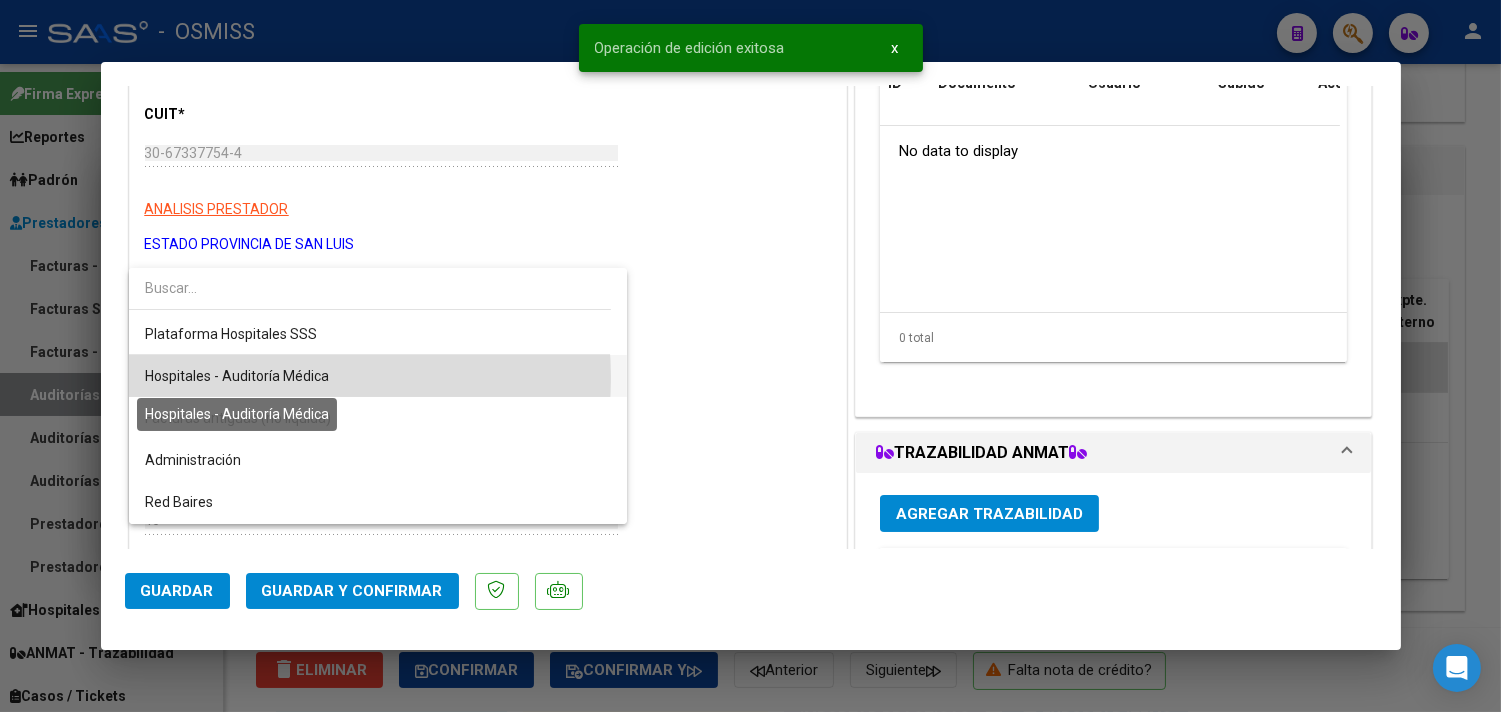 click on "Hospitales - Auditoría Médica" at bounding box center [237, 376] 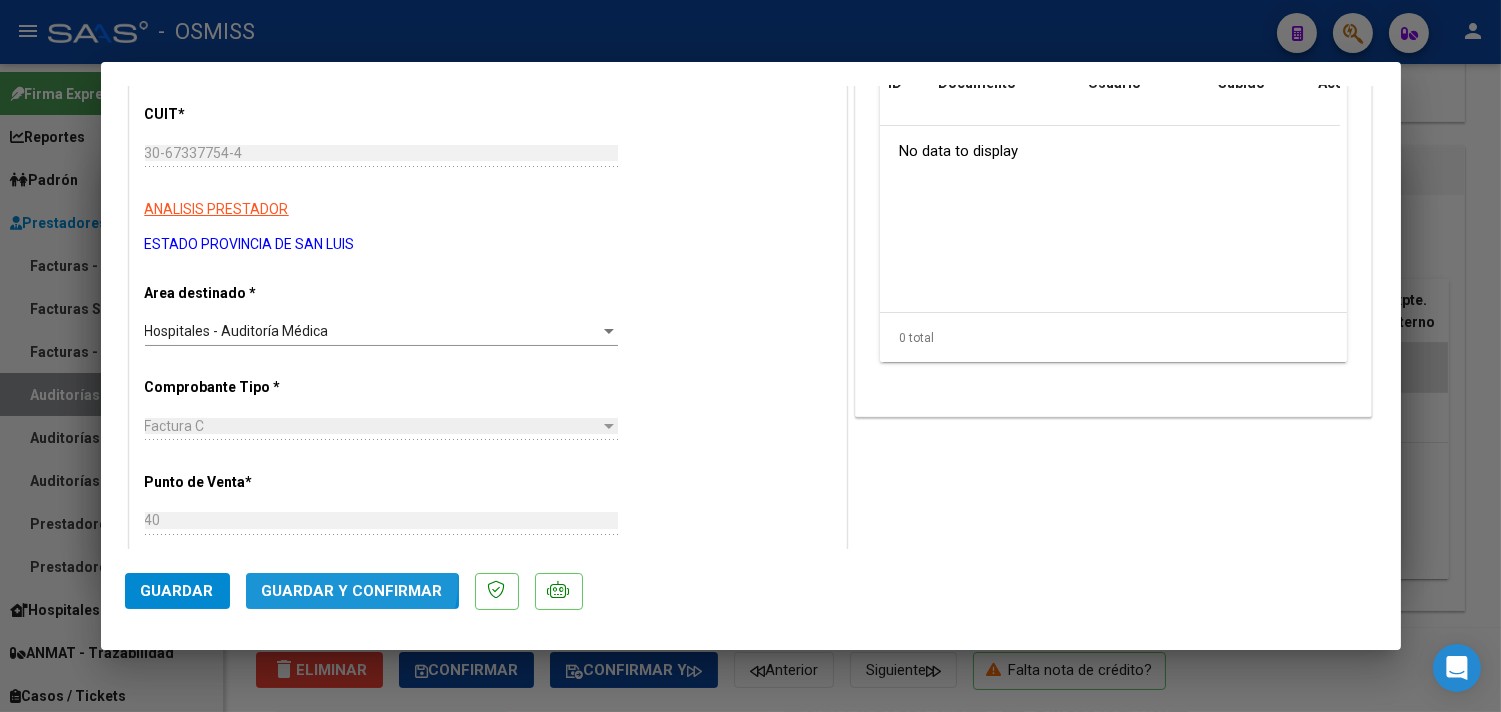 click on "Guardar y Confirmar" 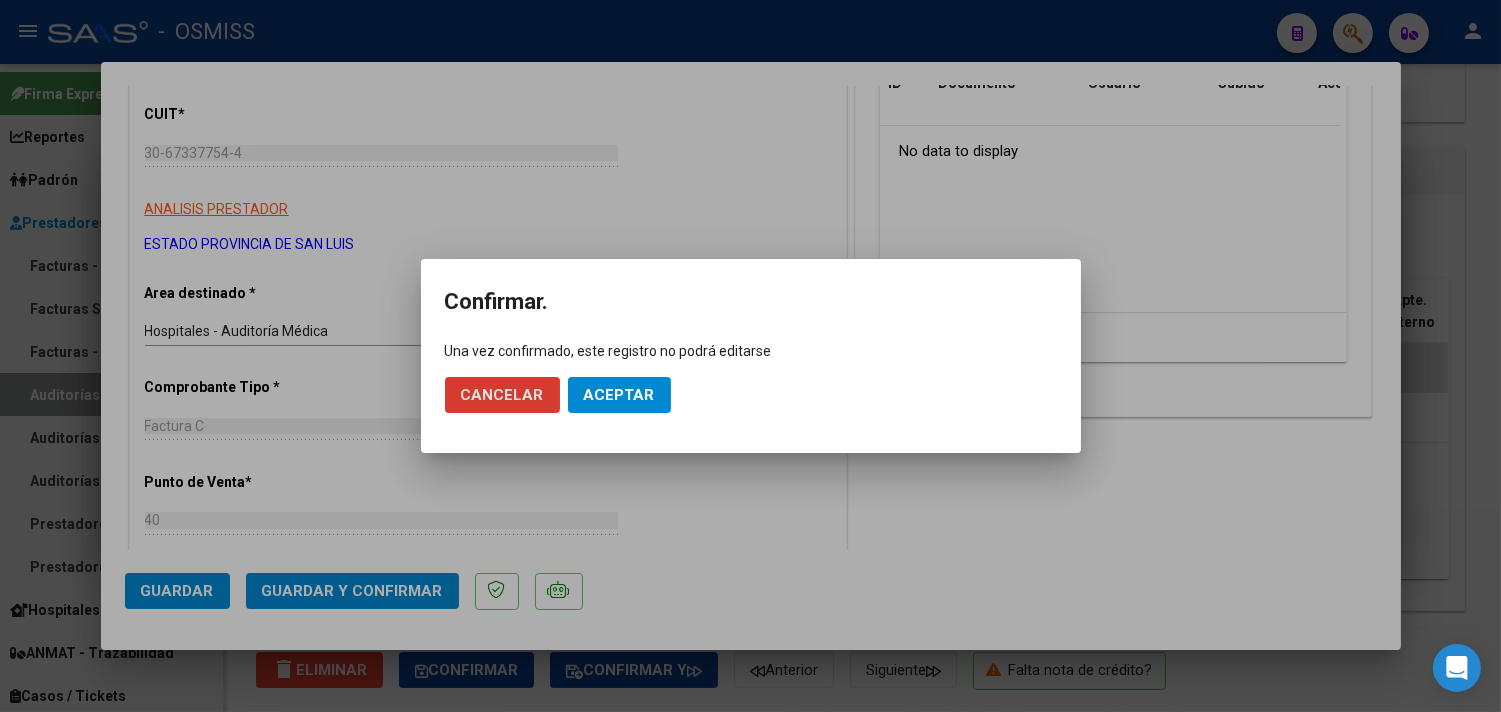 click on "Aceptar" 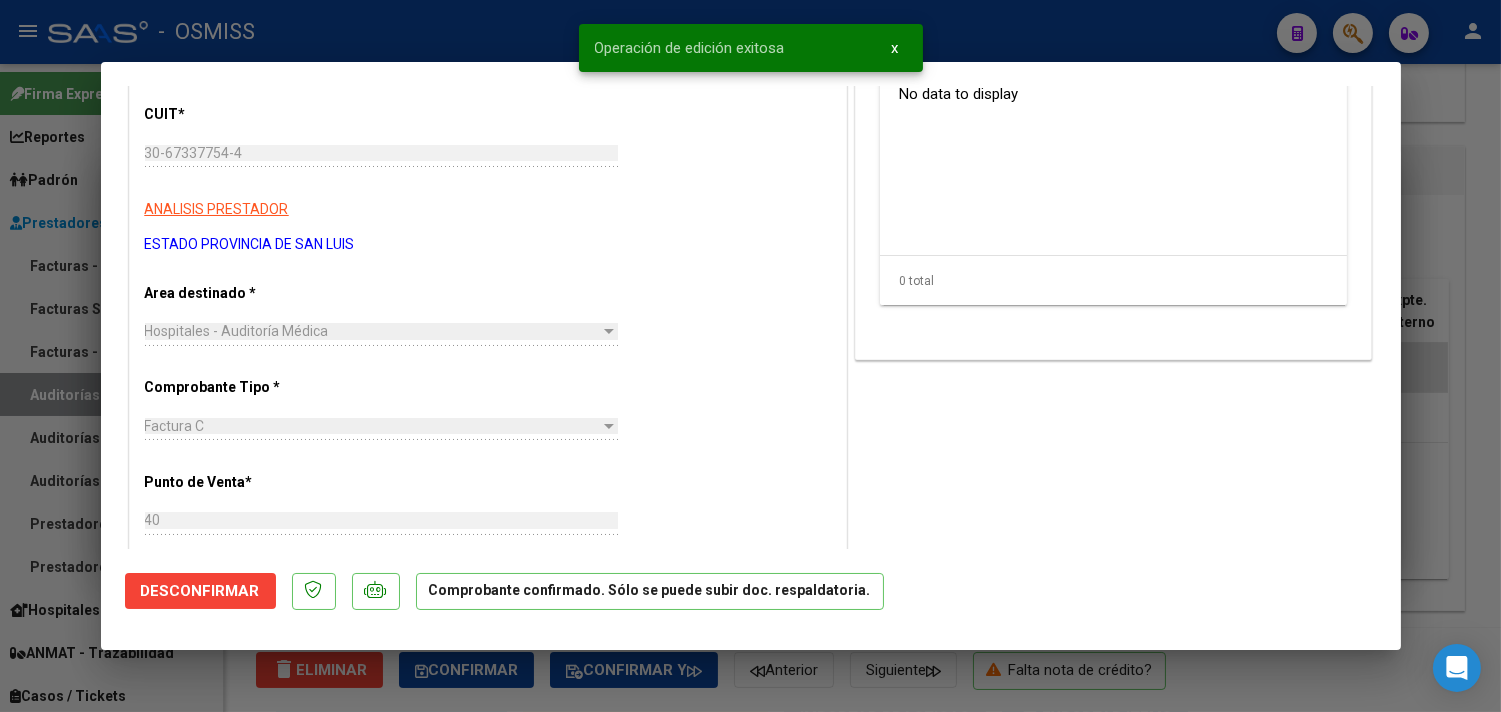 drag, startPoint x: 1475, startPoint y: 353, endPoint x: 1422, endPoint y: 346, distance: 53.460266 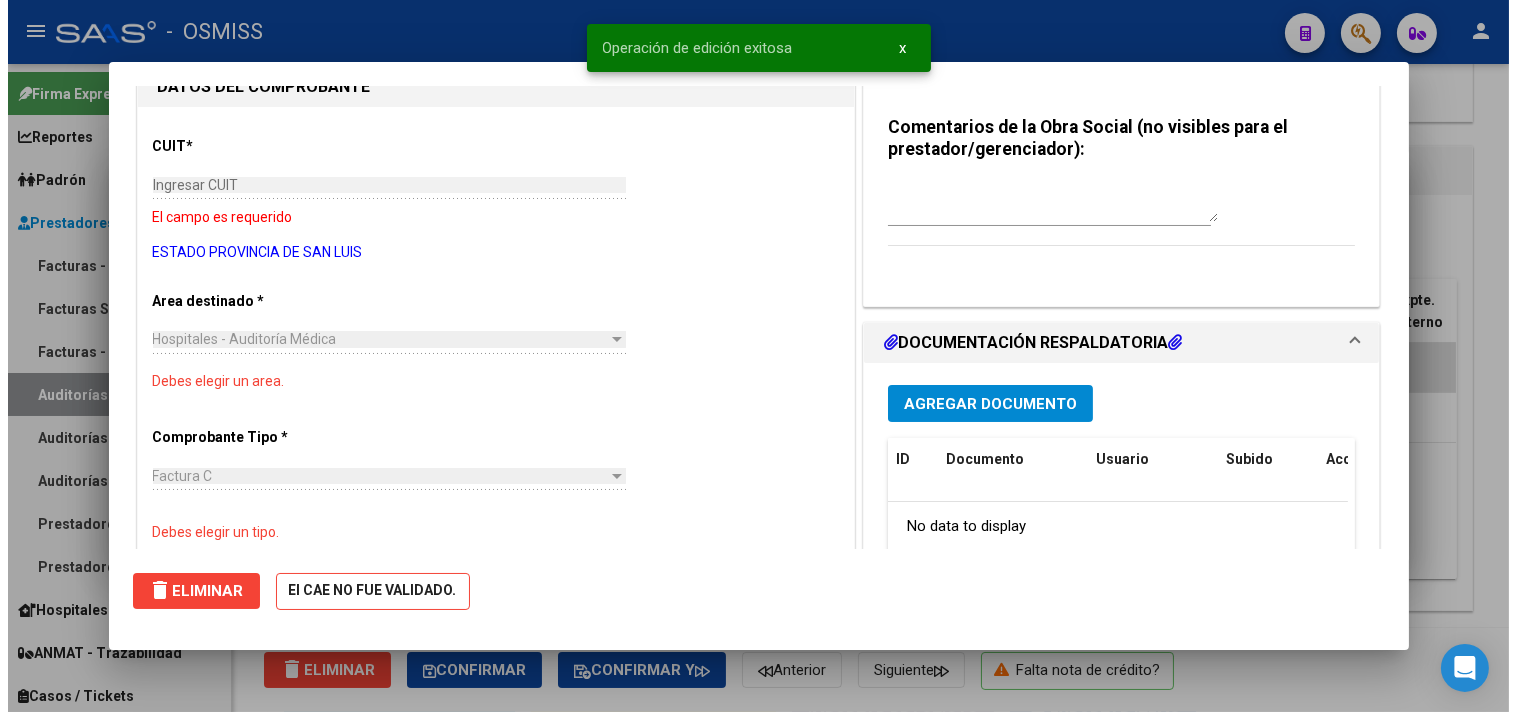 scroll, scrollTop: 0, scrollLeft: 0, axis: both 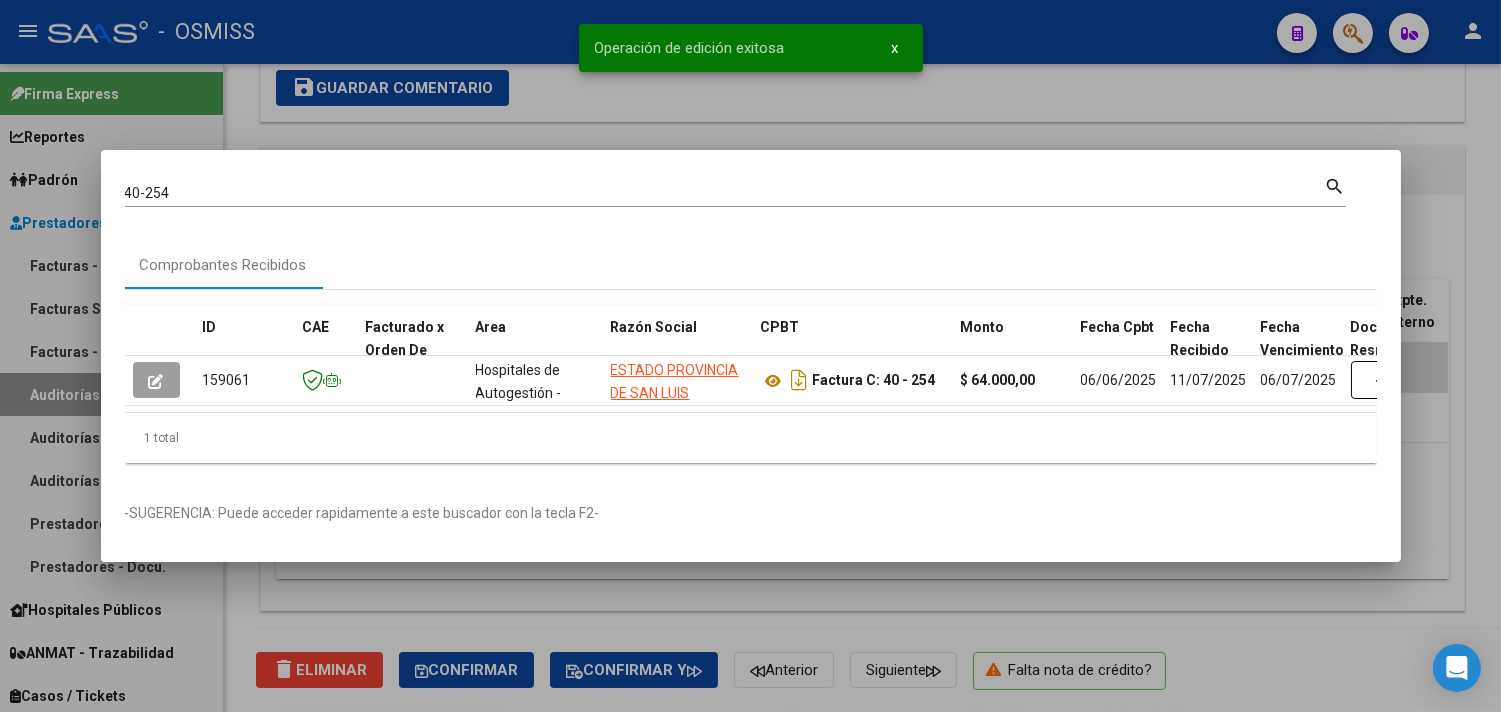 click at bounding box center (750, 356) 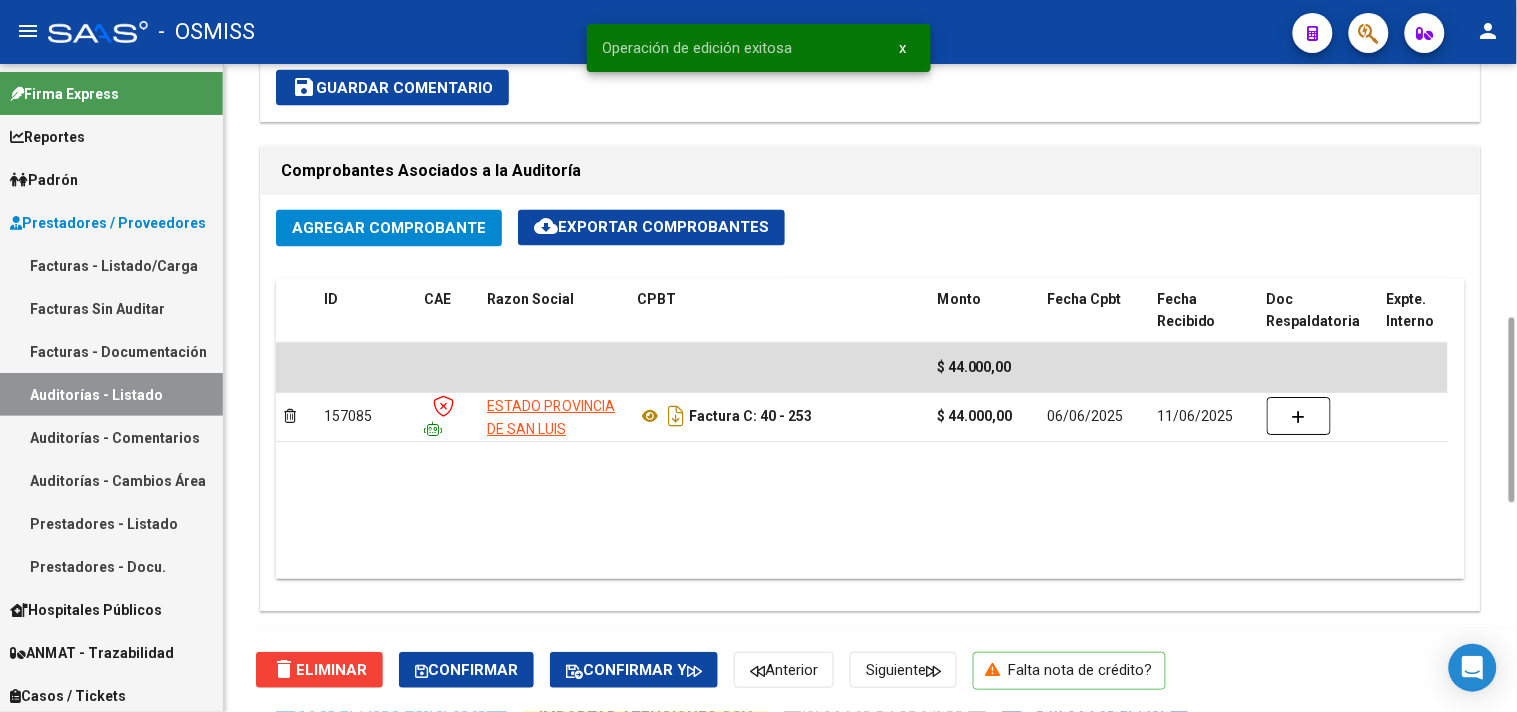 click on "Agregar Comprobante" 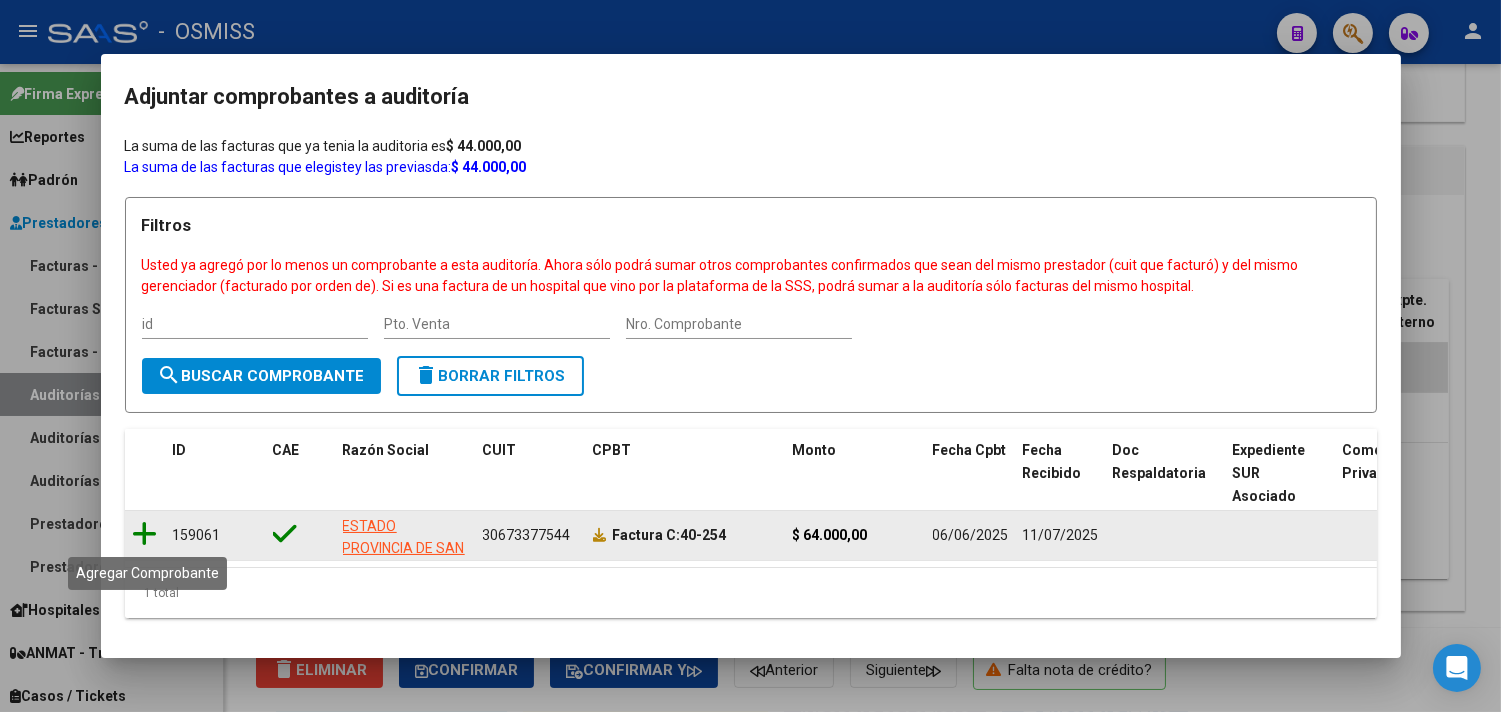 click 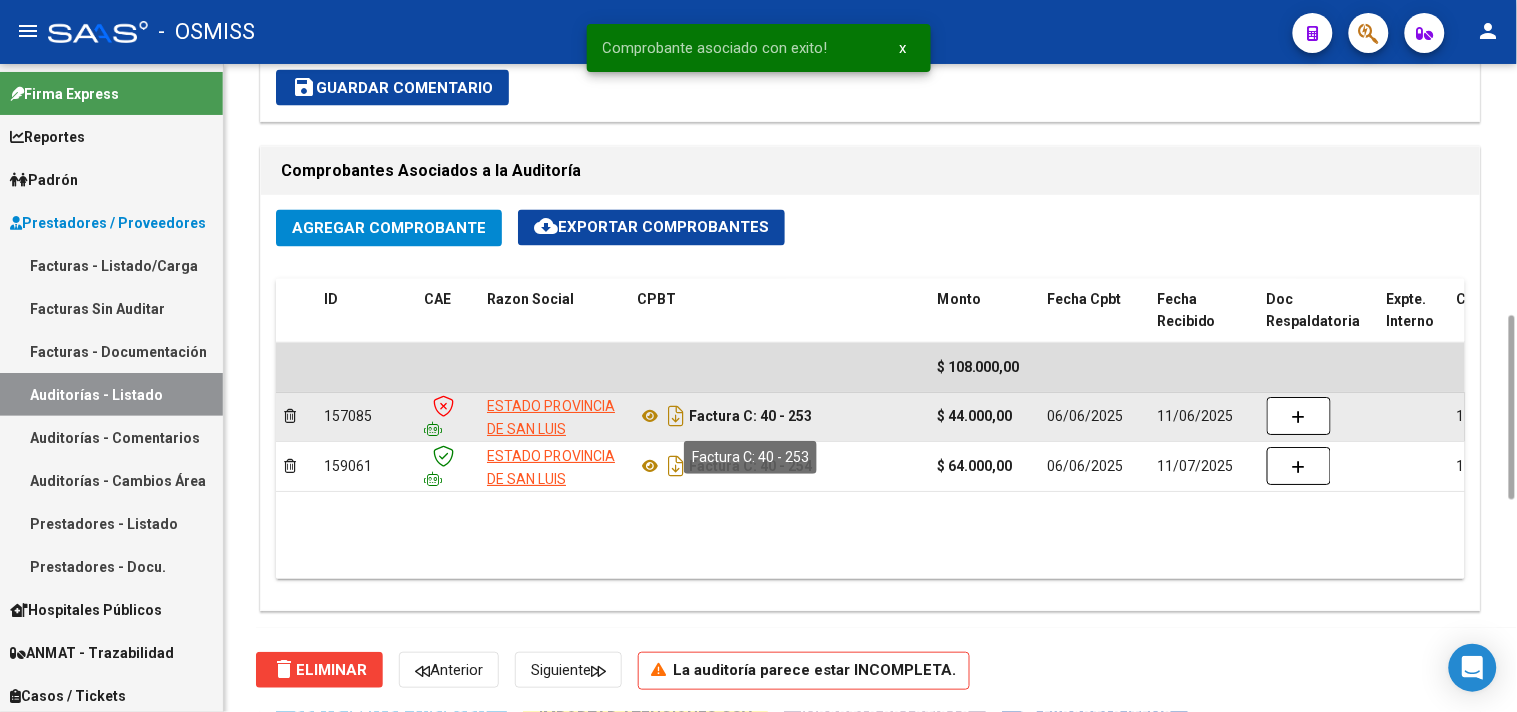 drag, startPoint x: 820, startPoint y: 416, endPoint x: 757, endPoint y: 423, distance: 63.387695 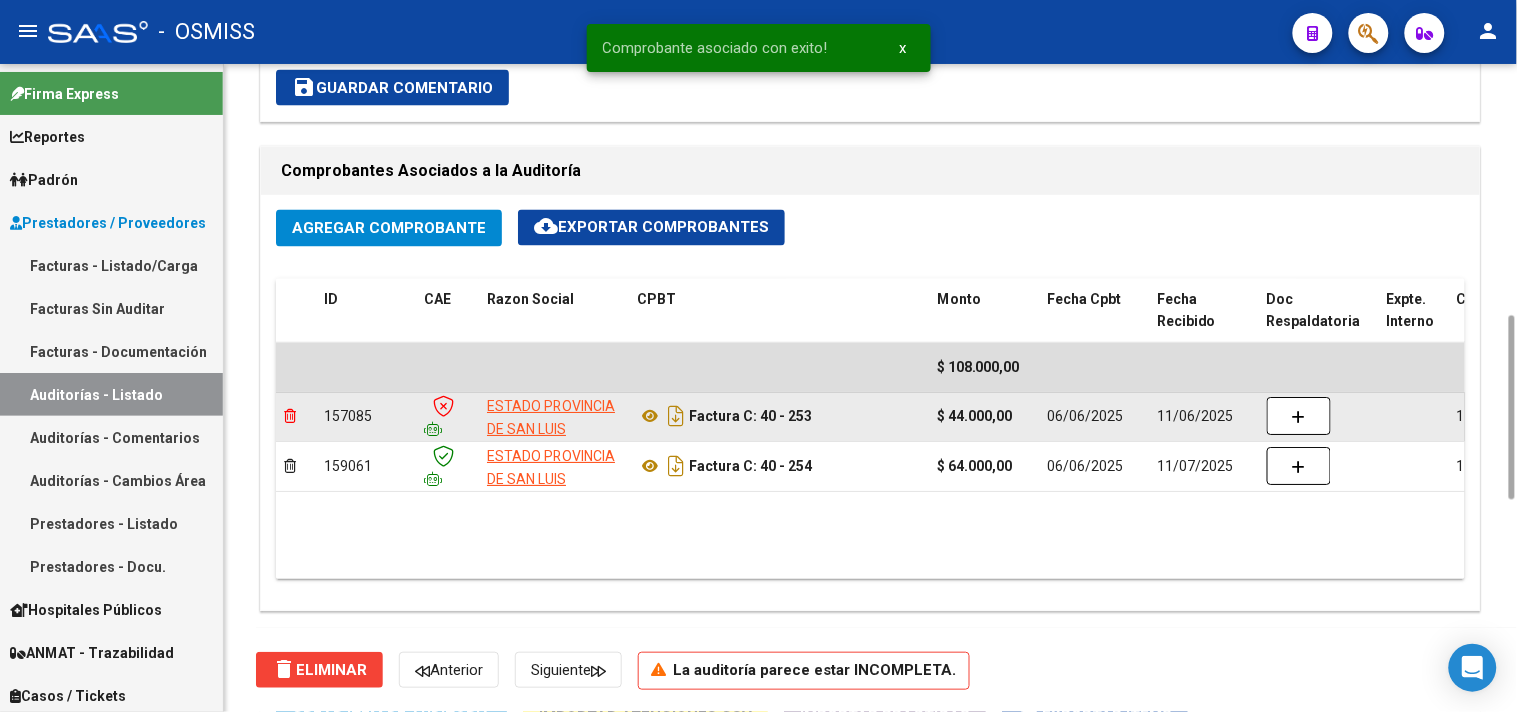 click 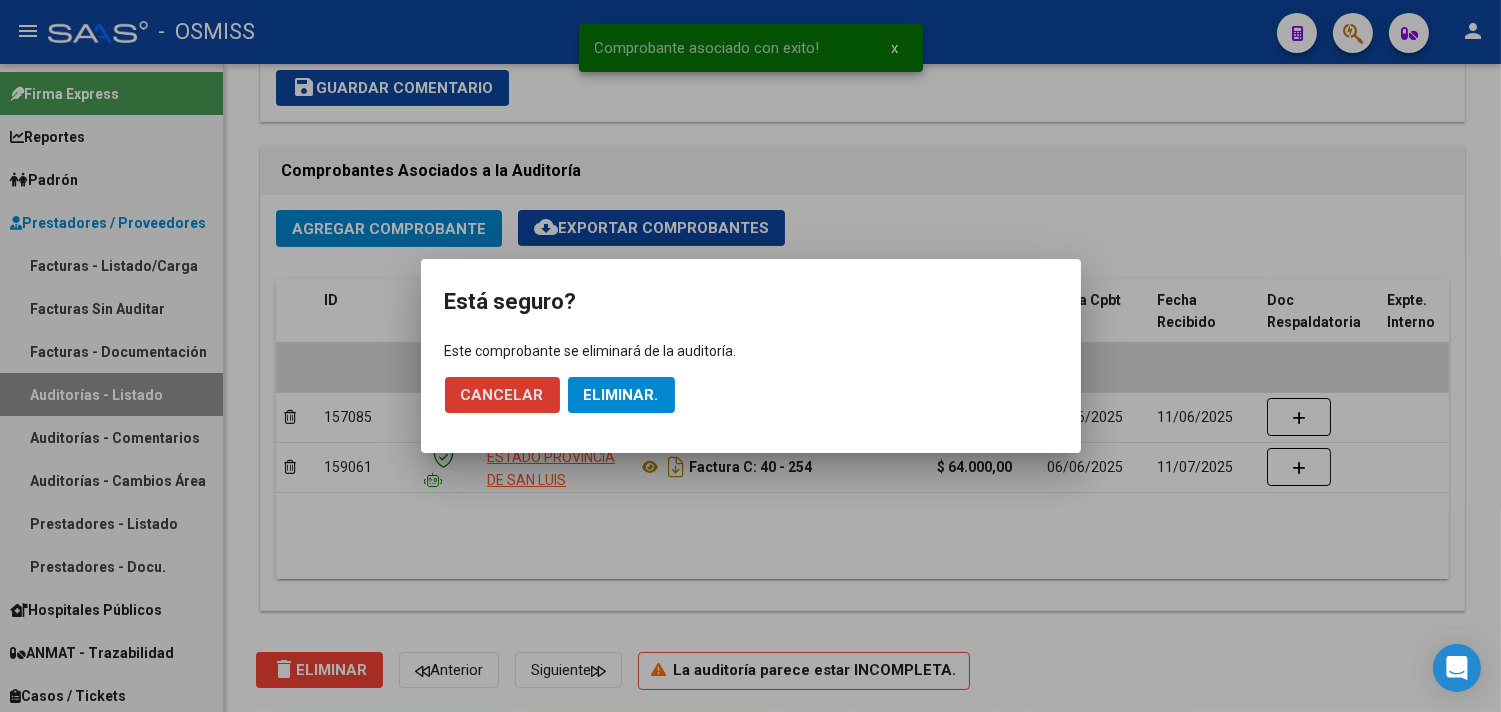 click on "Eliminar." 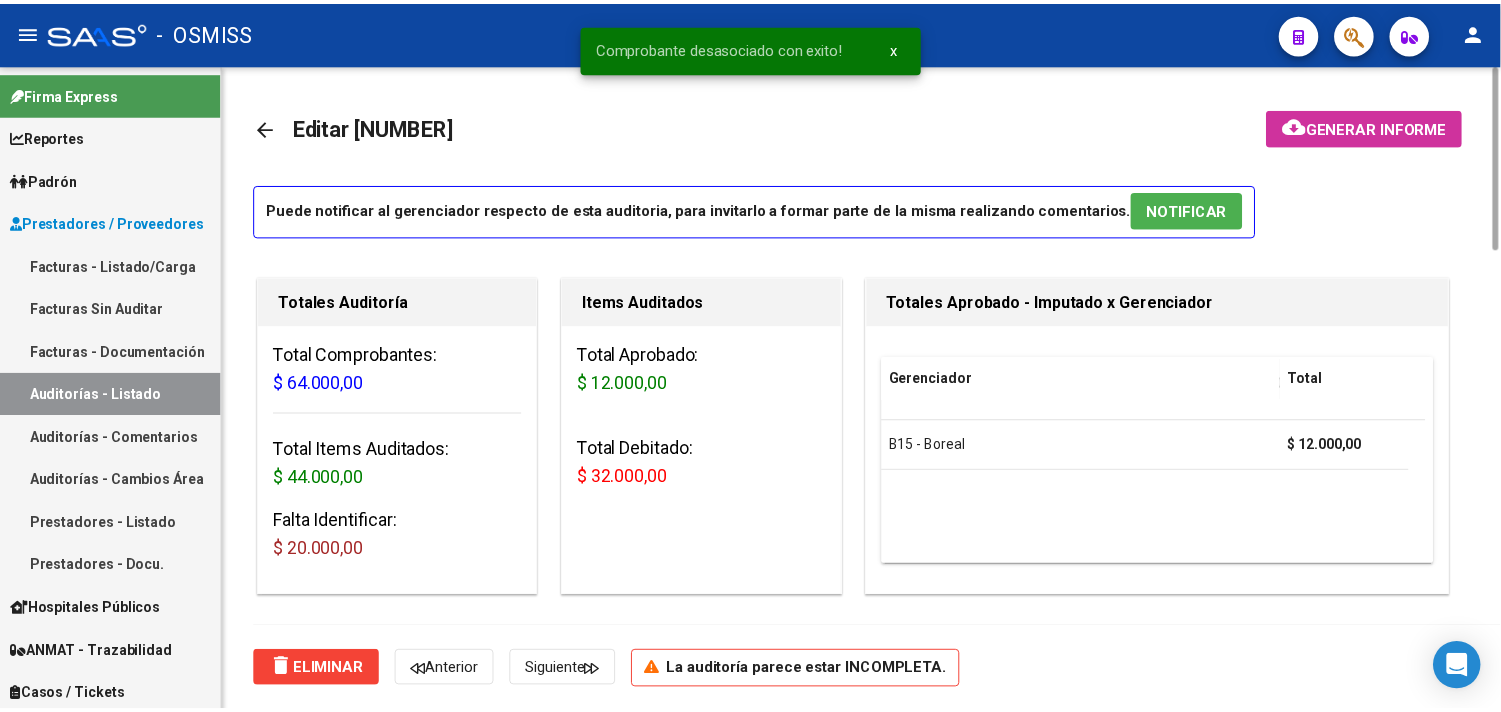scroll, scrollTop: 222, scrollLeft: 0, axis: vertical 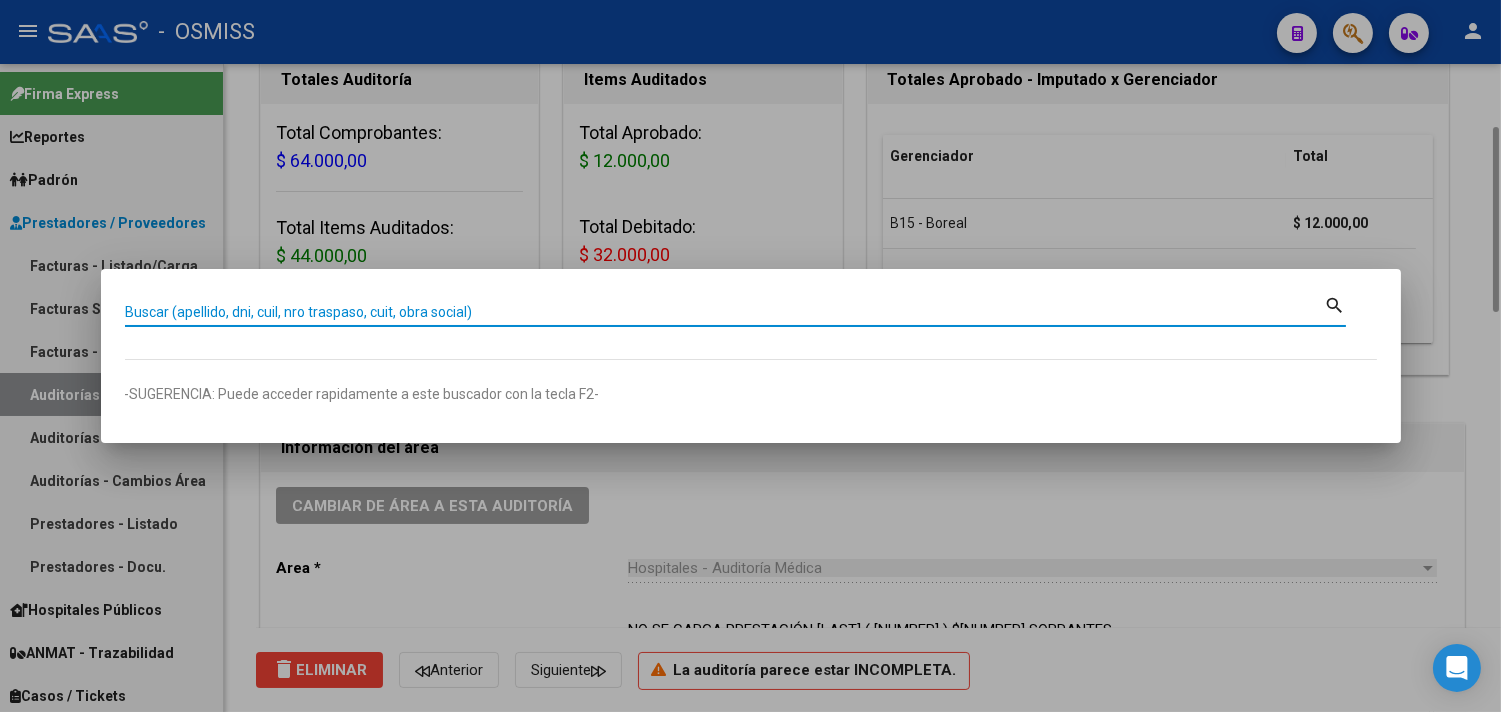 paste on "40 - 253" 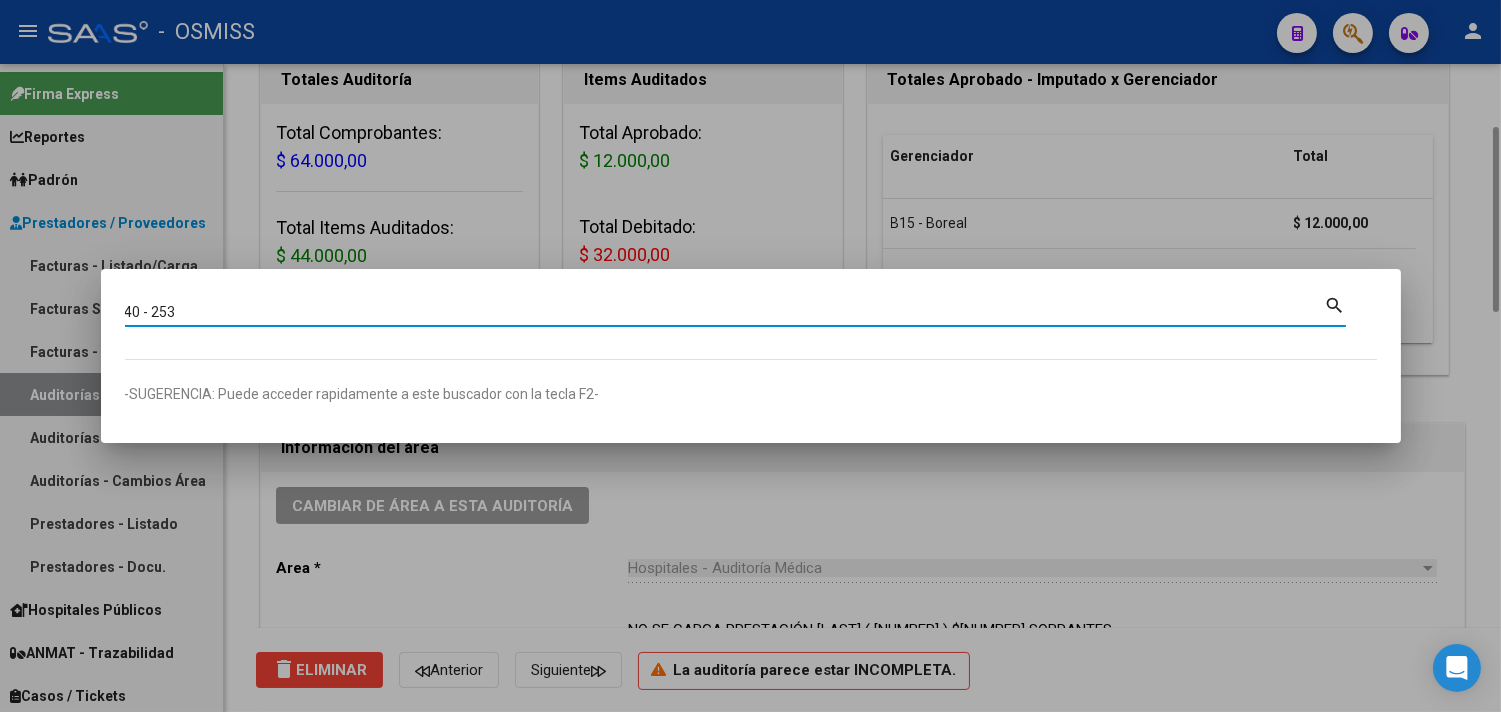 type on "40 - 253" 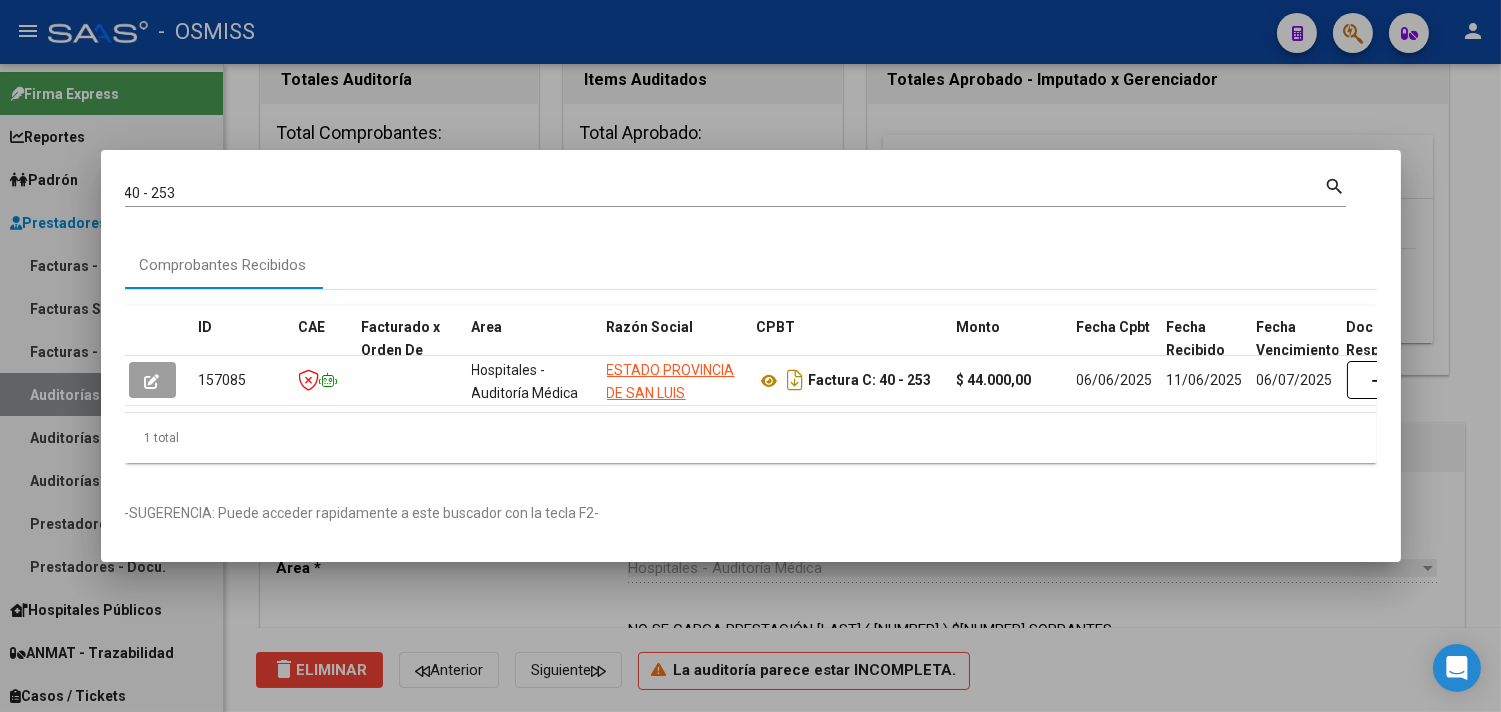 scroll, scrollTop: 0, scrollLeft: 0, axis: both 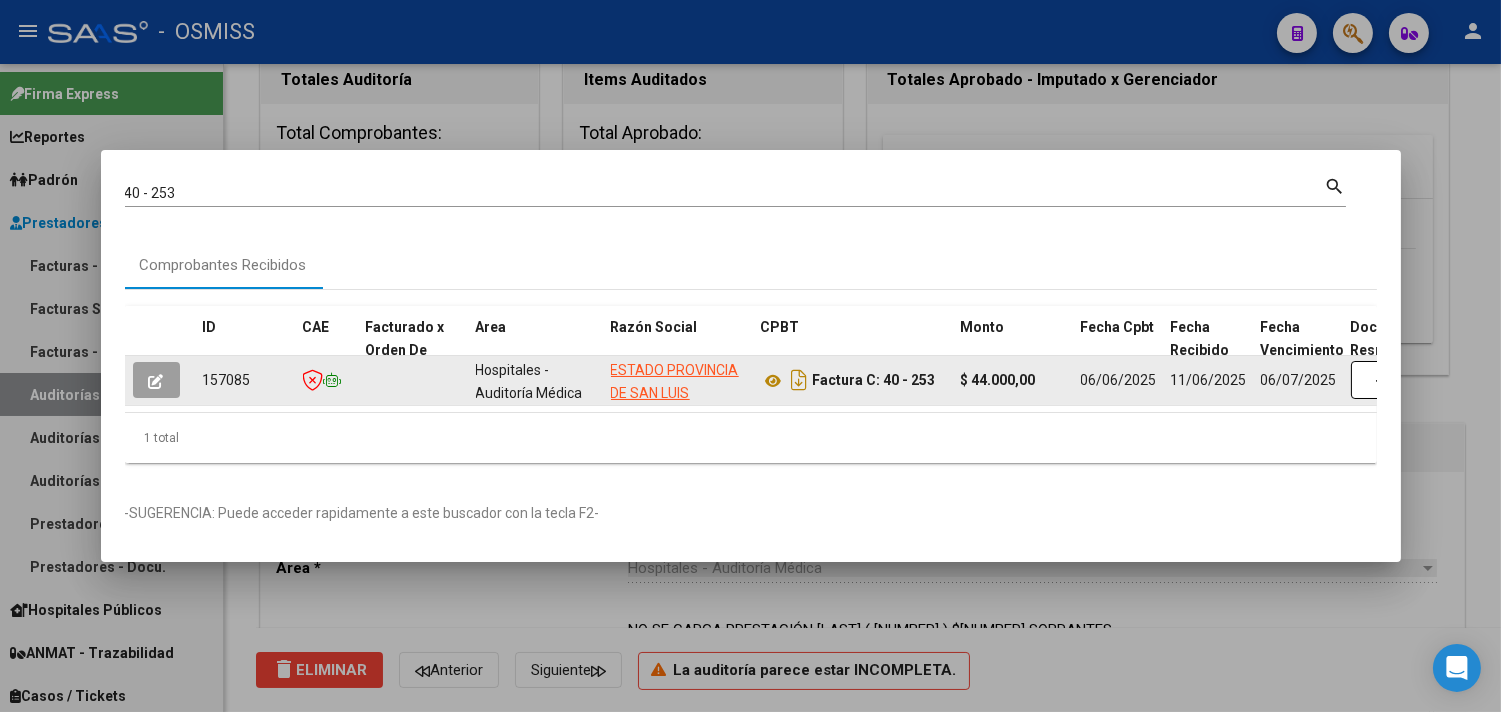 click 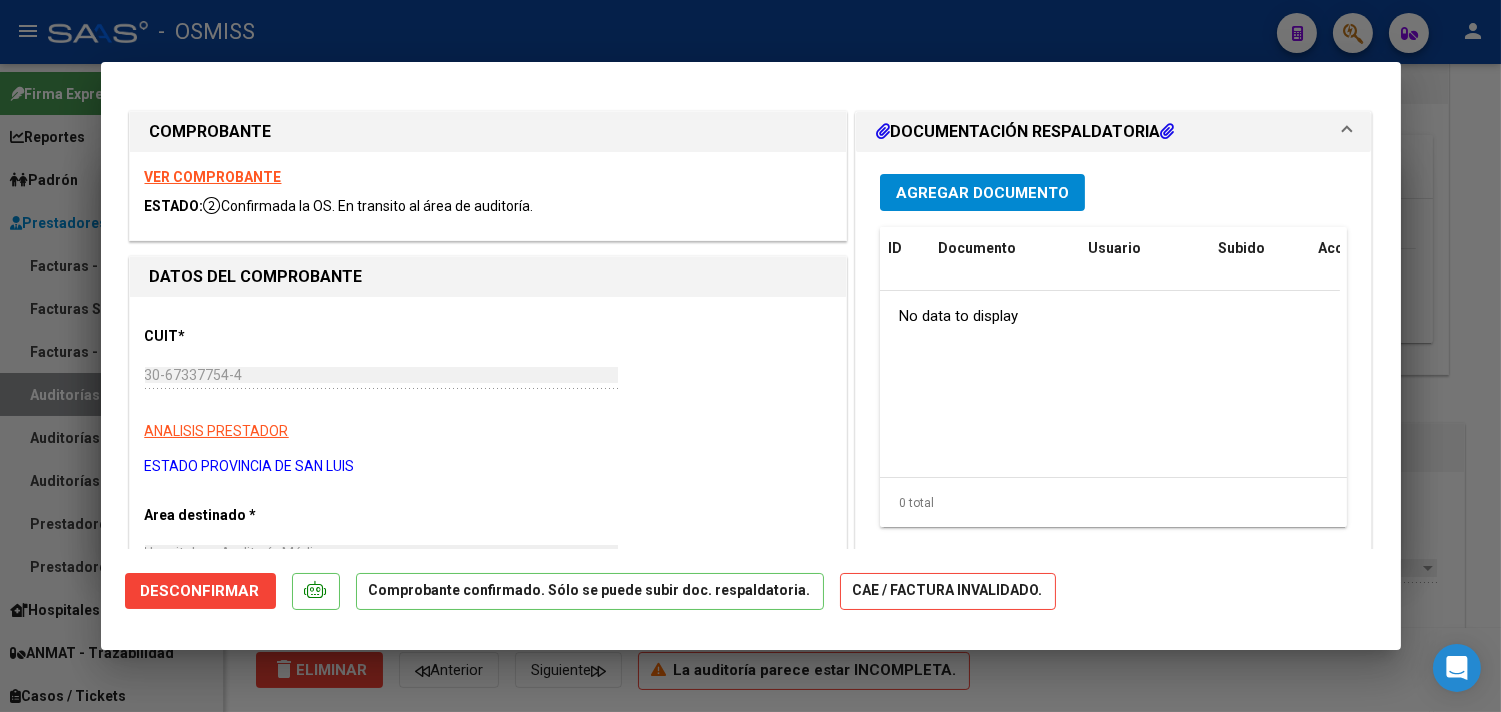click on "Desconfirmar" 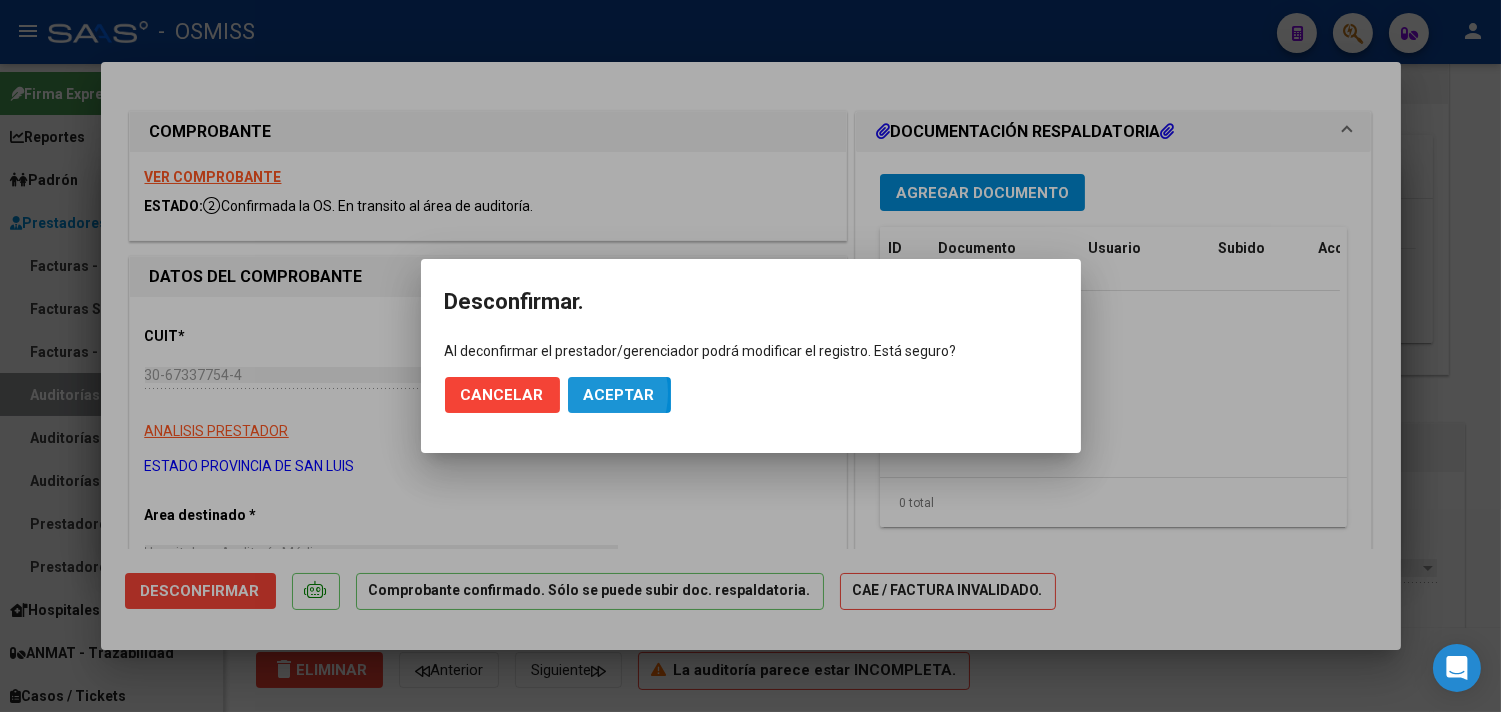 click on "Aceptar" 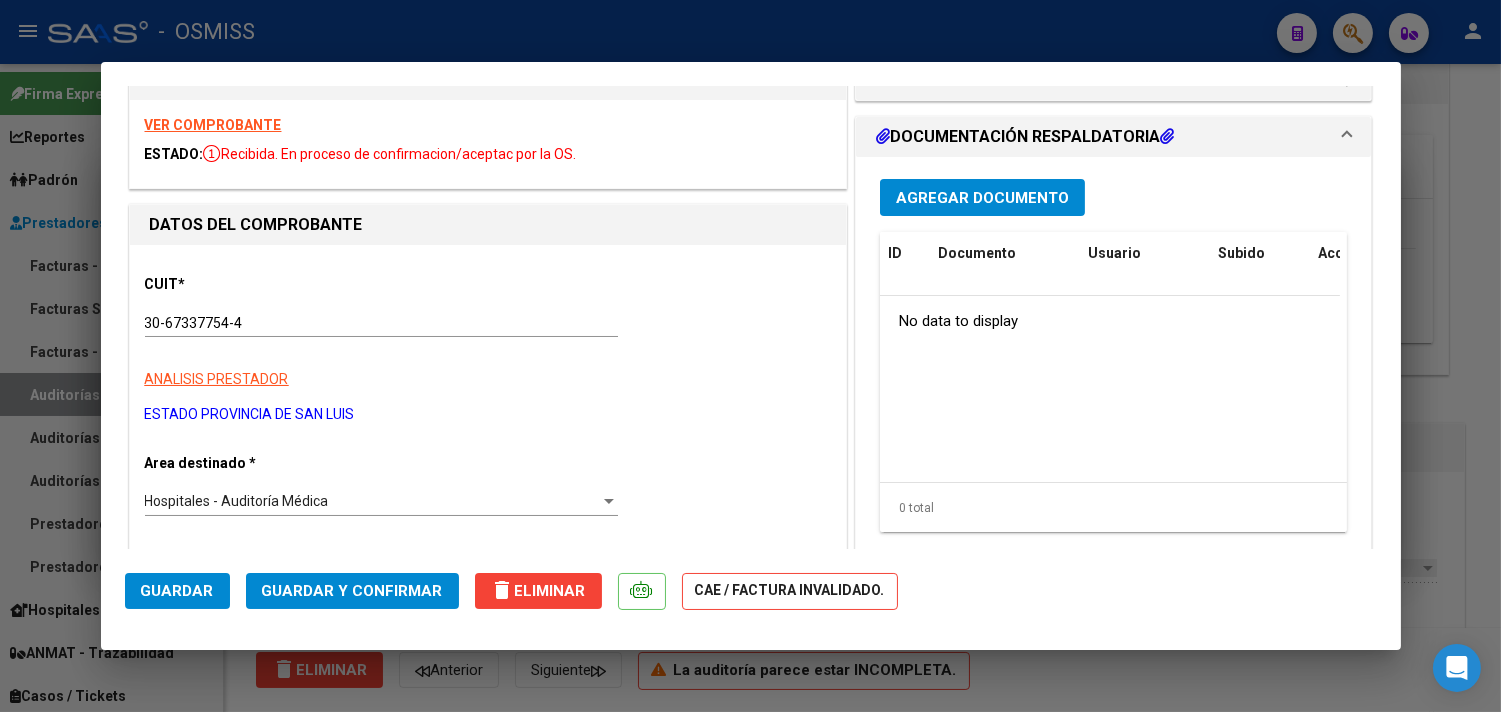 scroll, scrollTop: 0, scrollLeft: 0, axis: both 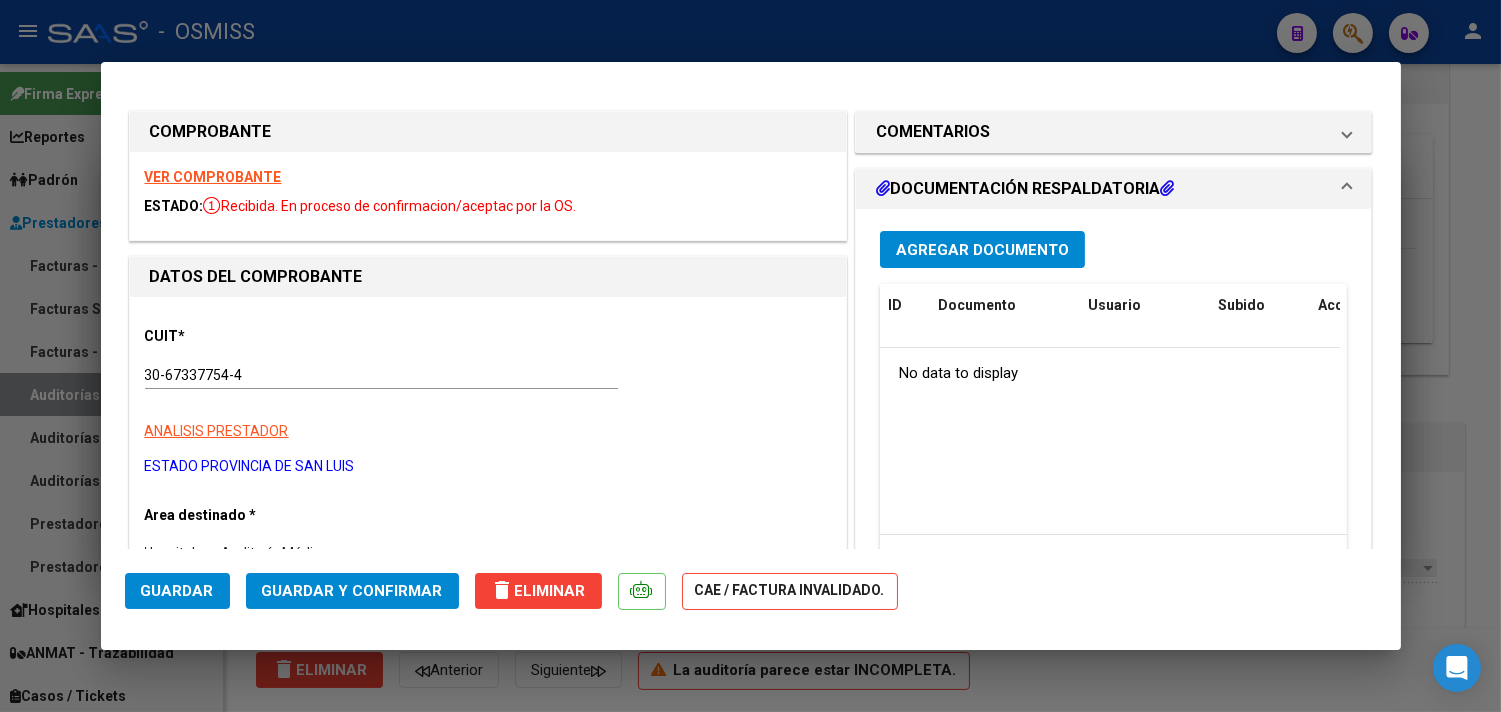 click on "delete  Eliminar" 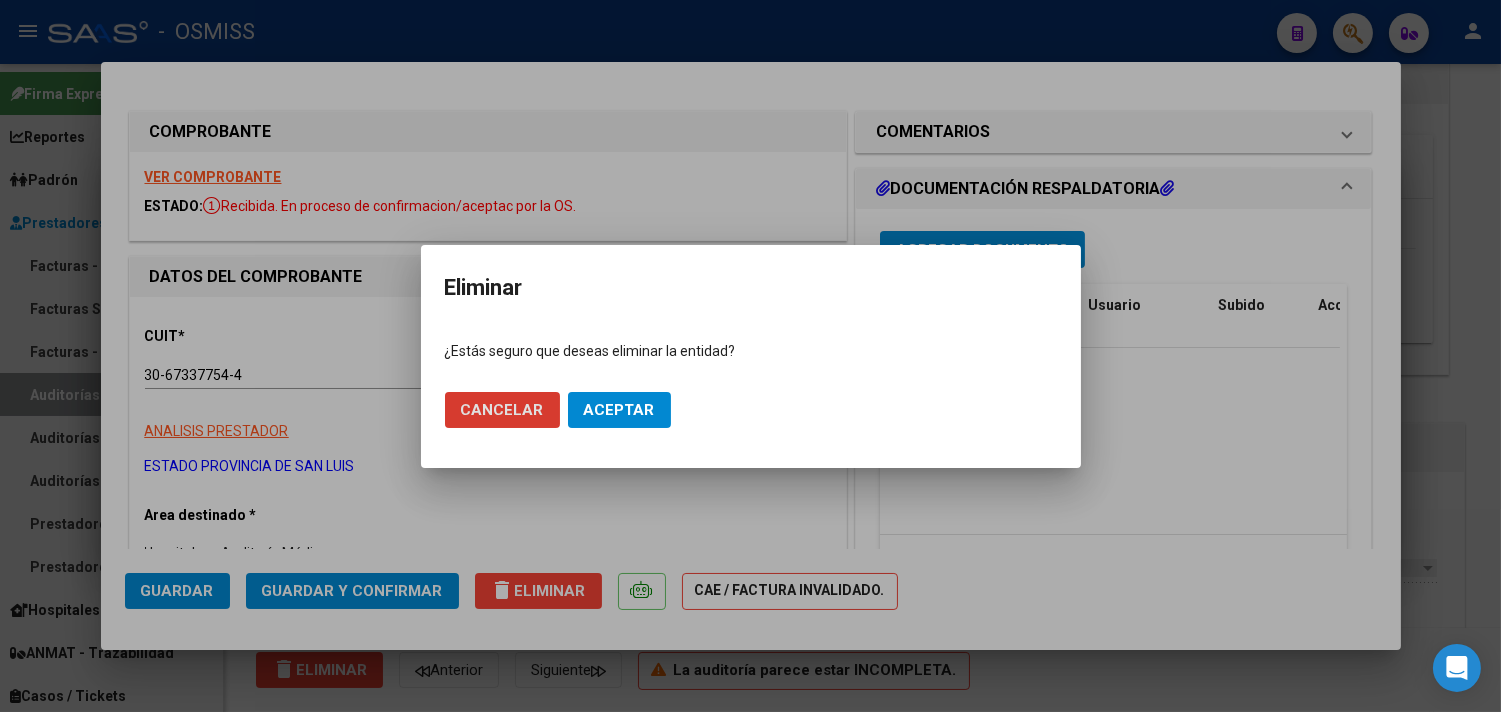 click on "Aceptar" 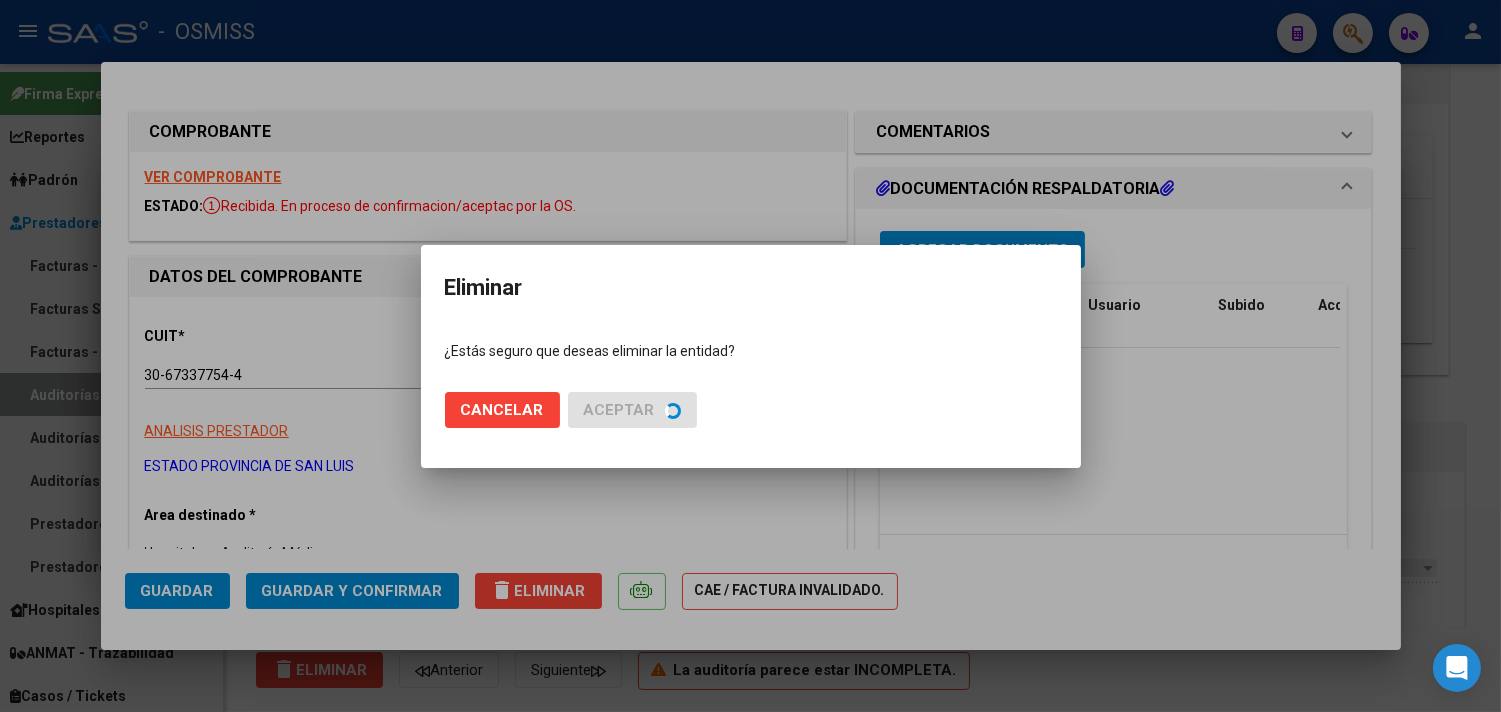 type 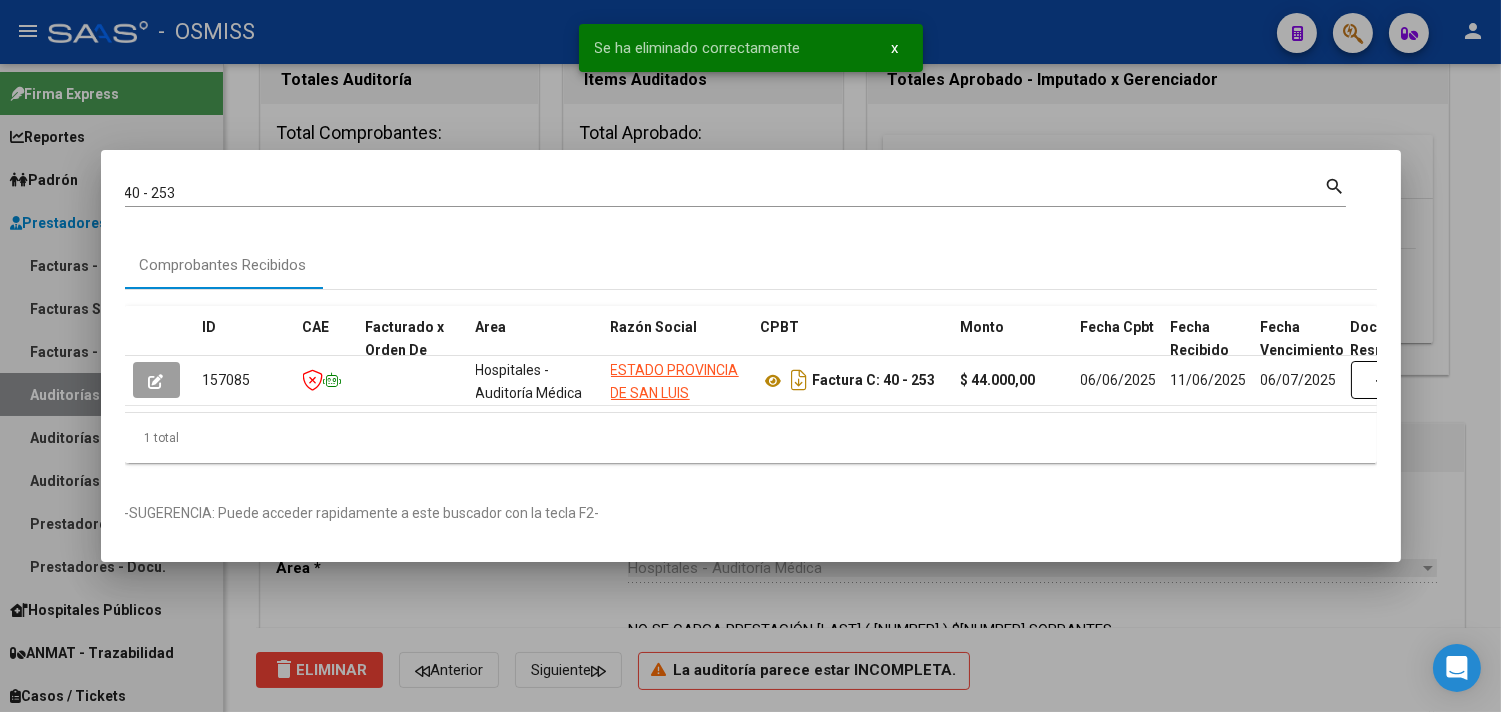 click on "40 - 253" at bounding box center [725, 193] 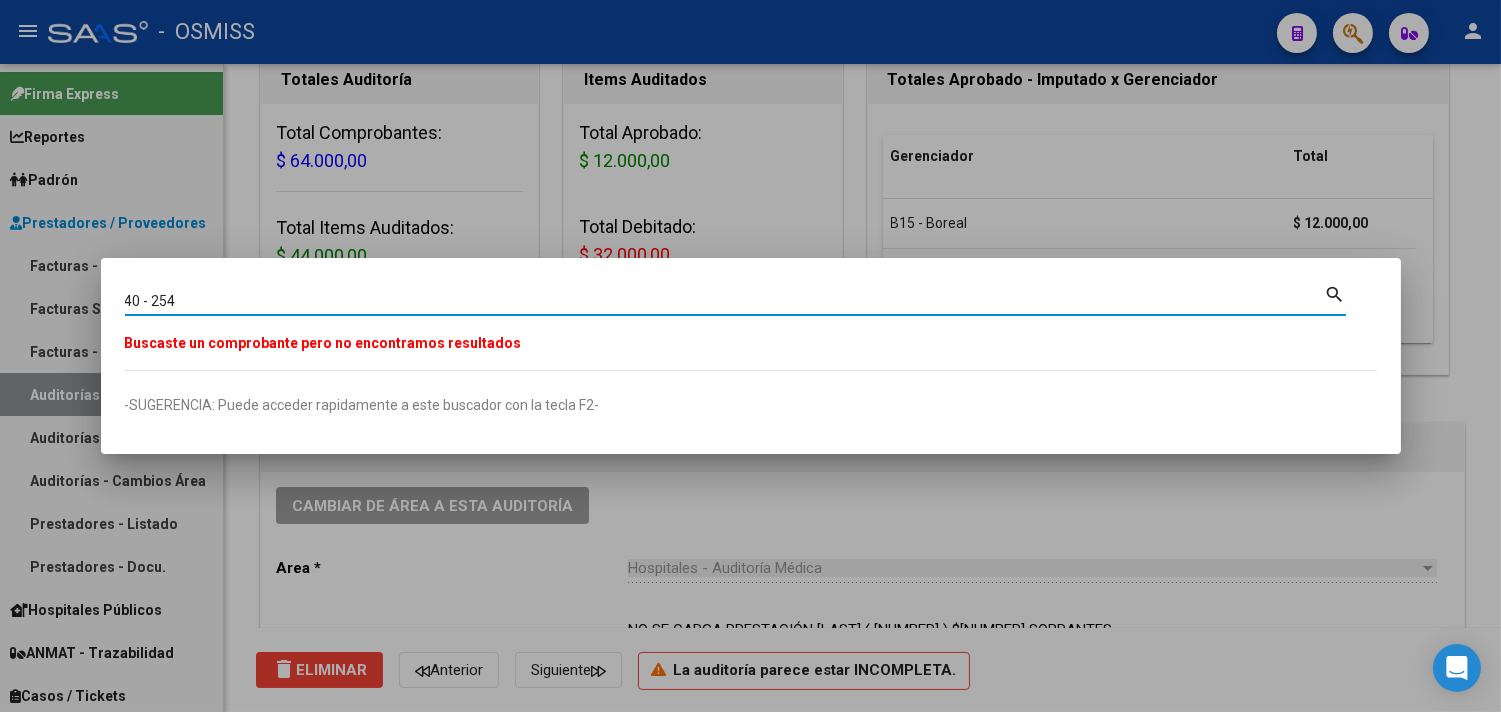 type on "40 - 254" 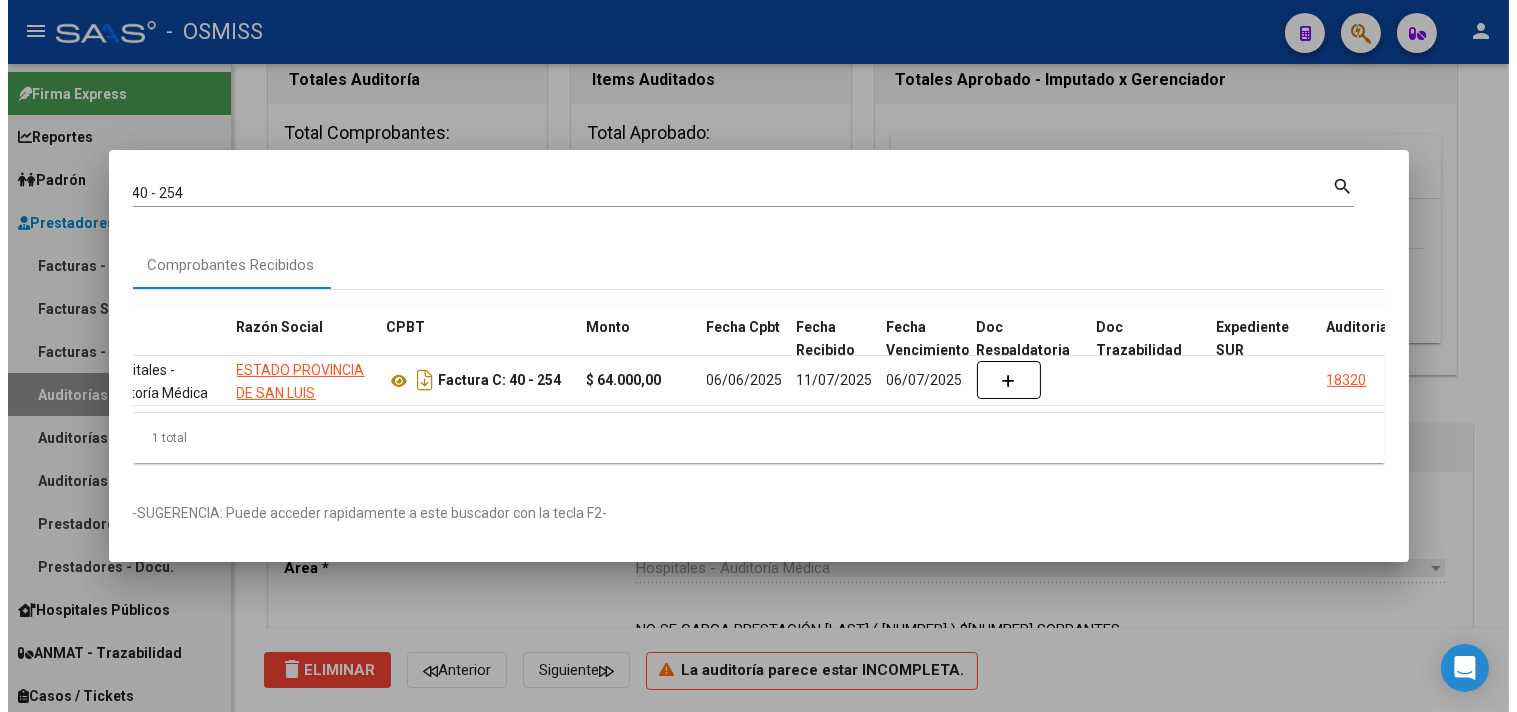 scroll, scrollTop: 0, scrollLeft: 386, axis: horizontal 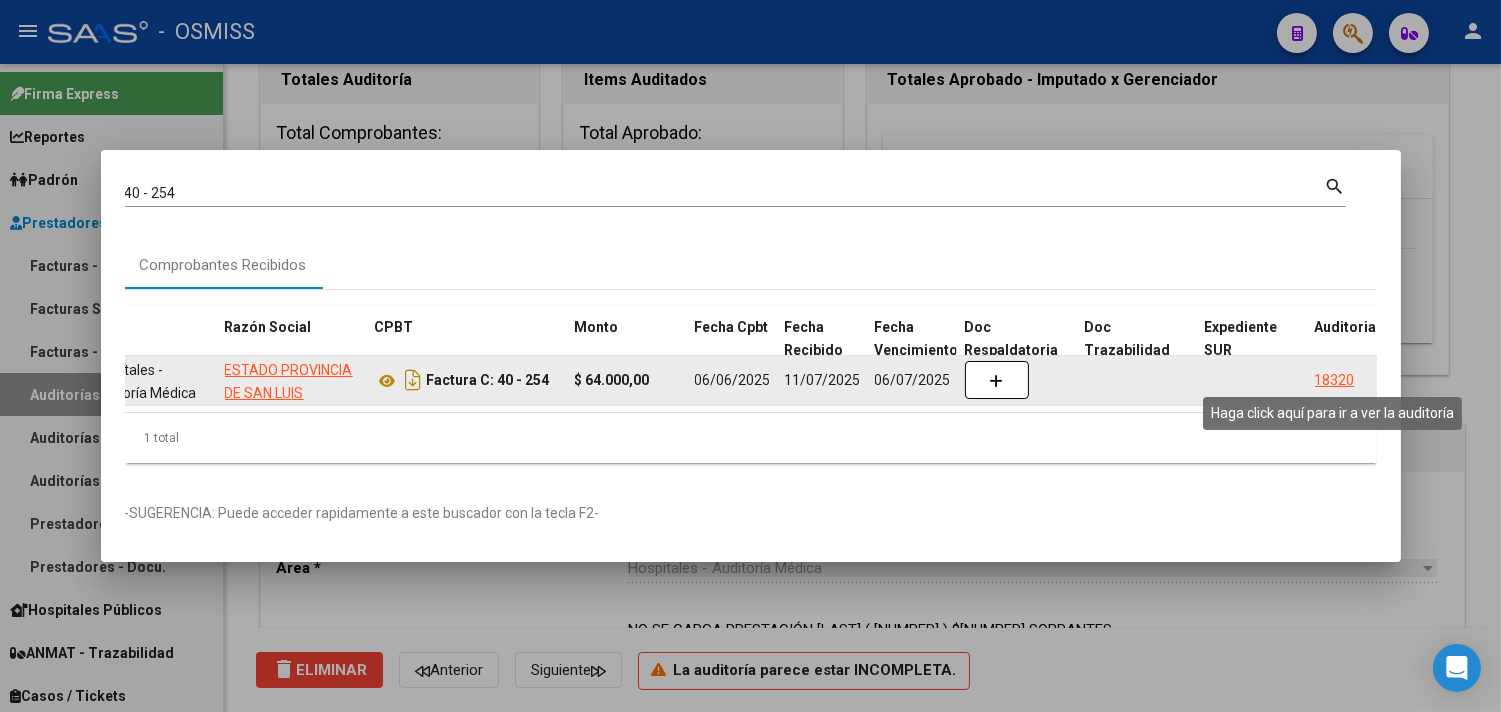 click on "18320" 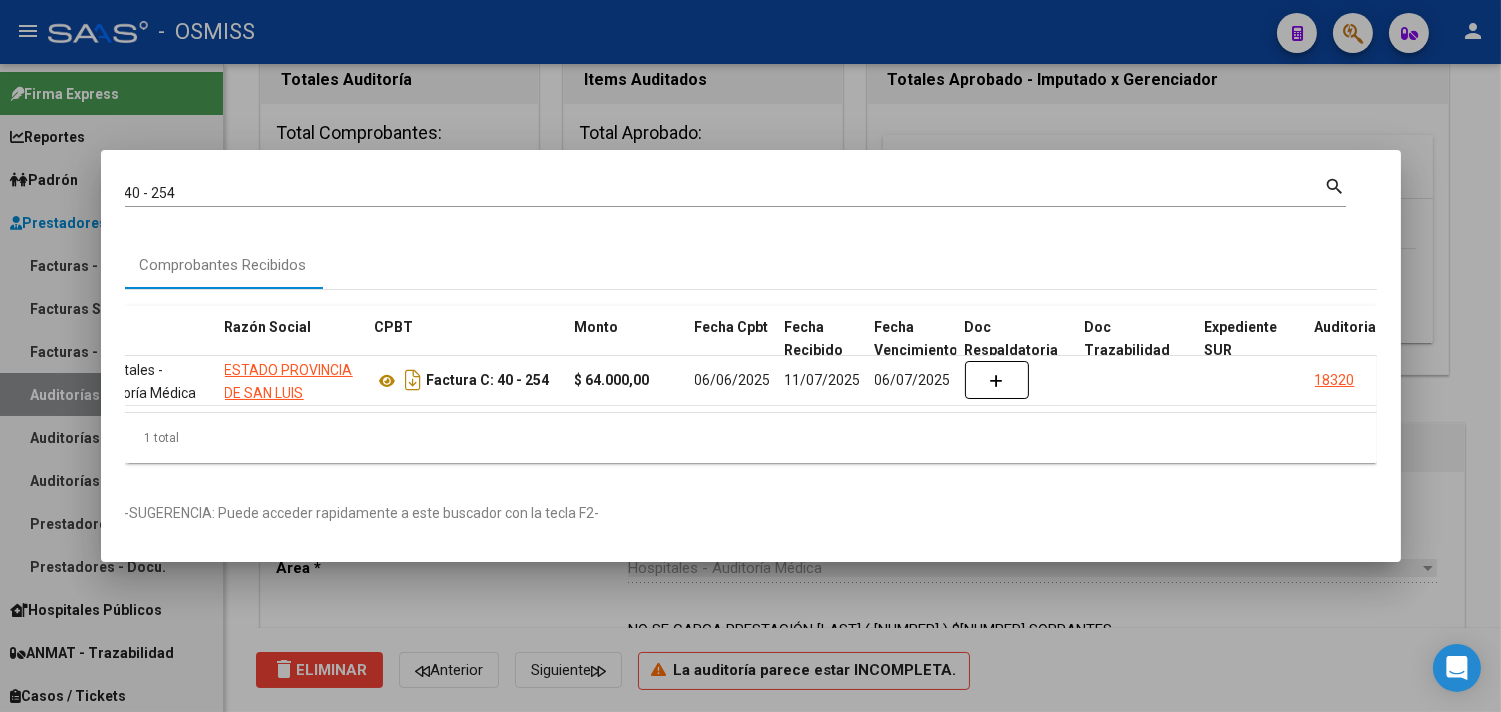 click at bounding box center [750, 356] 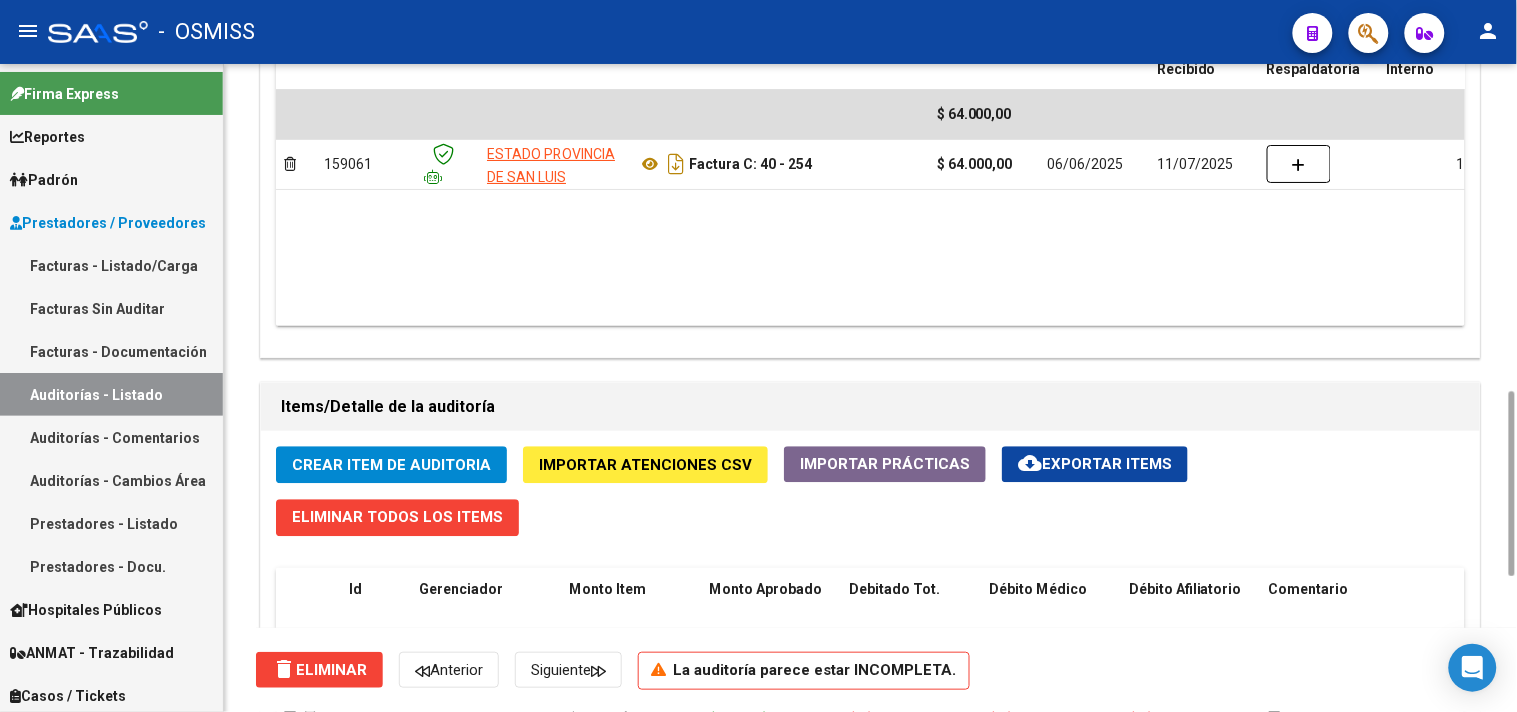 scroll, scrollTop: 1363, scrollLeft: 0, axis: vertical 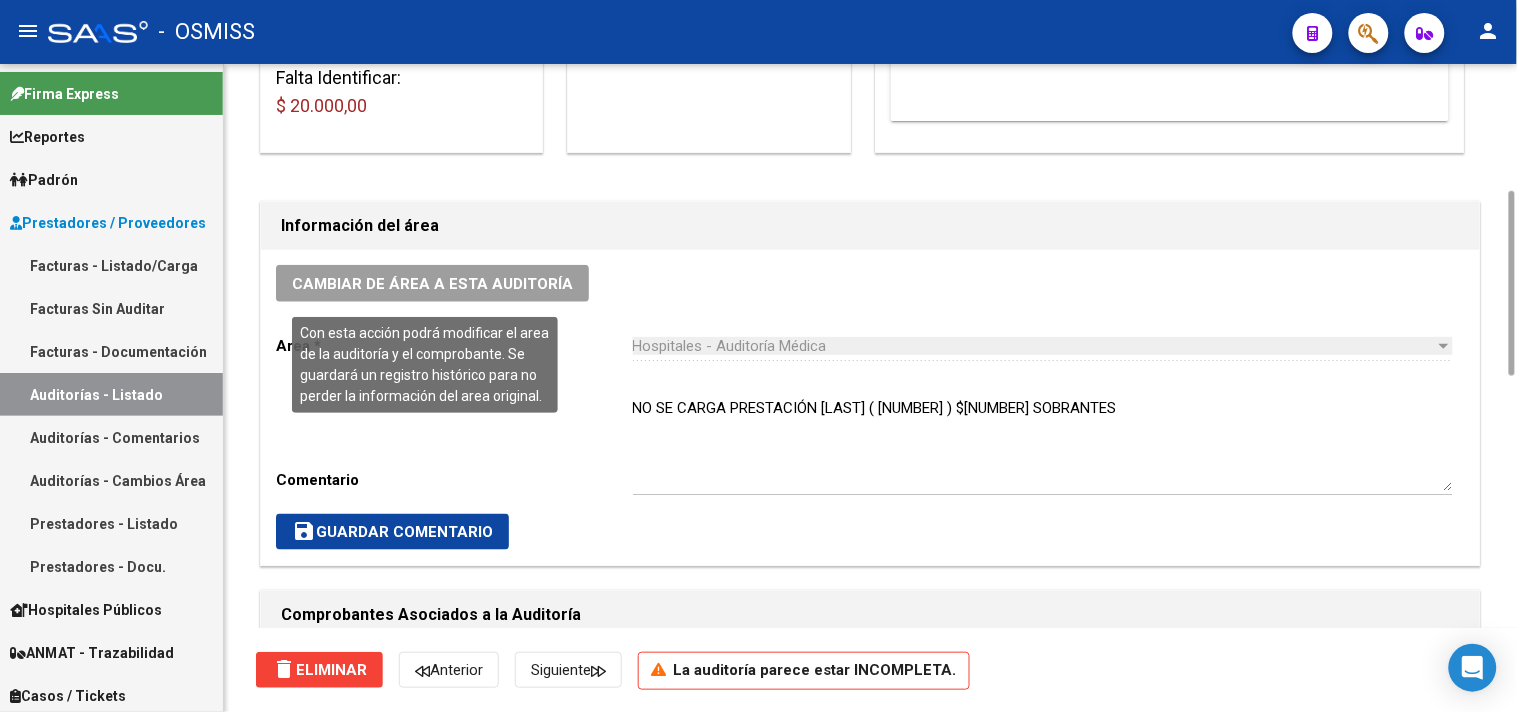 click on "Cambiar de área a esta auditoría" 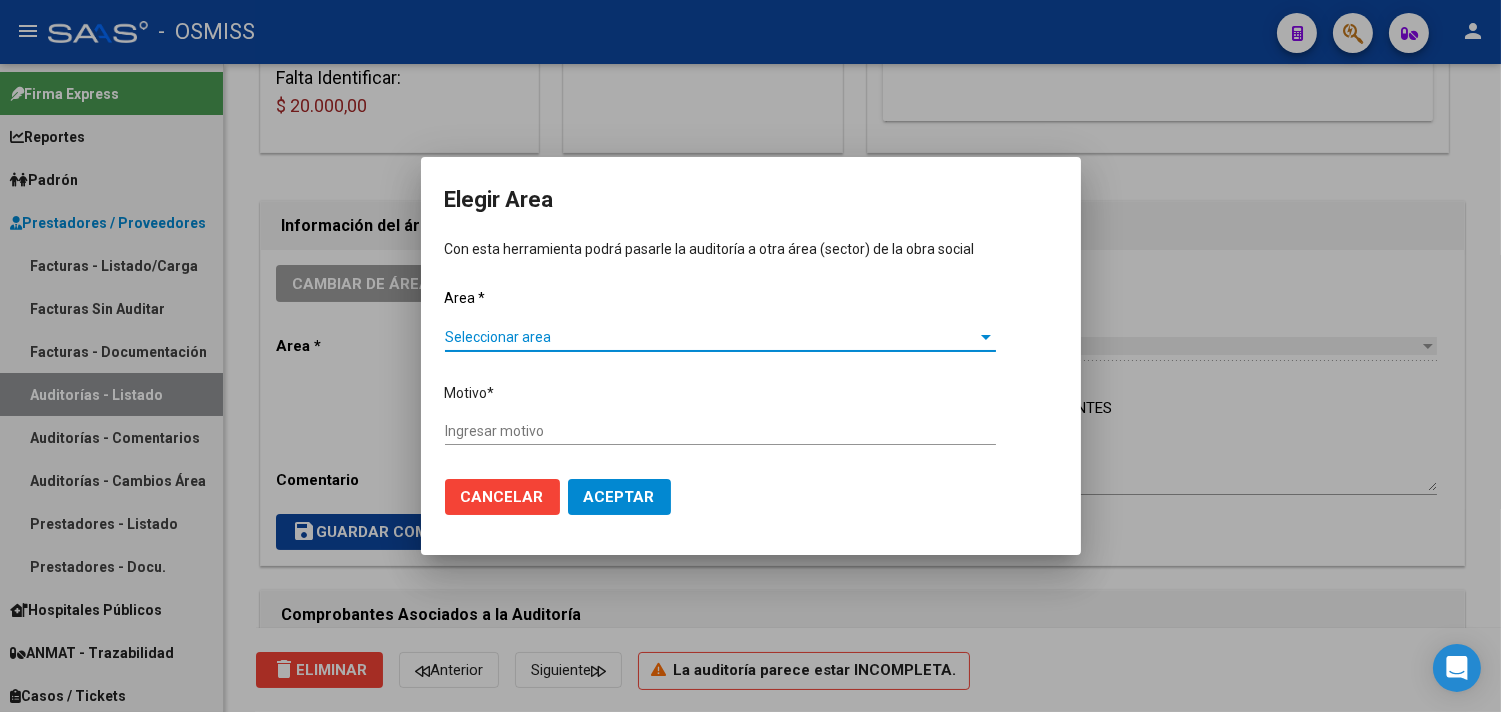 click on "Seleccionar area" at bounding box center (711, 337) 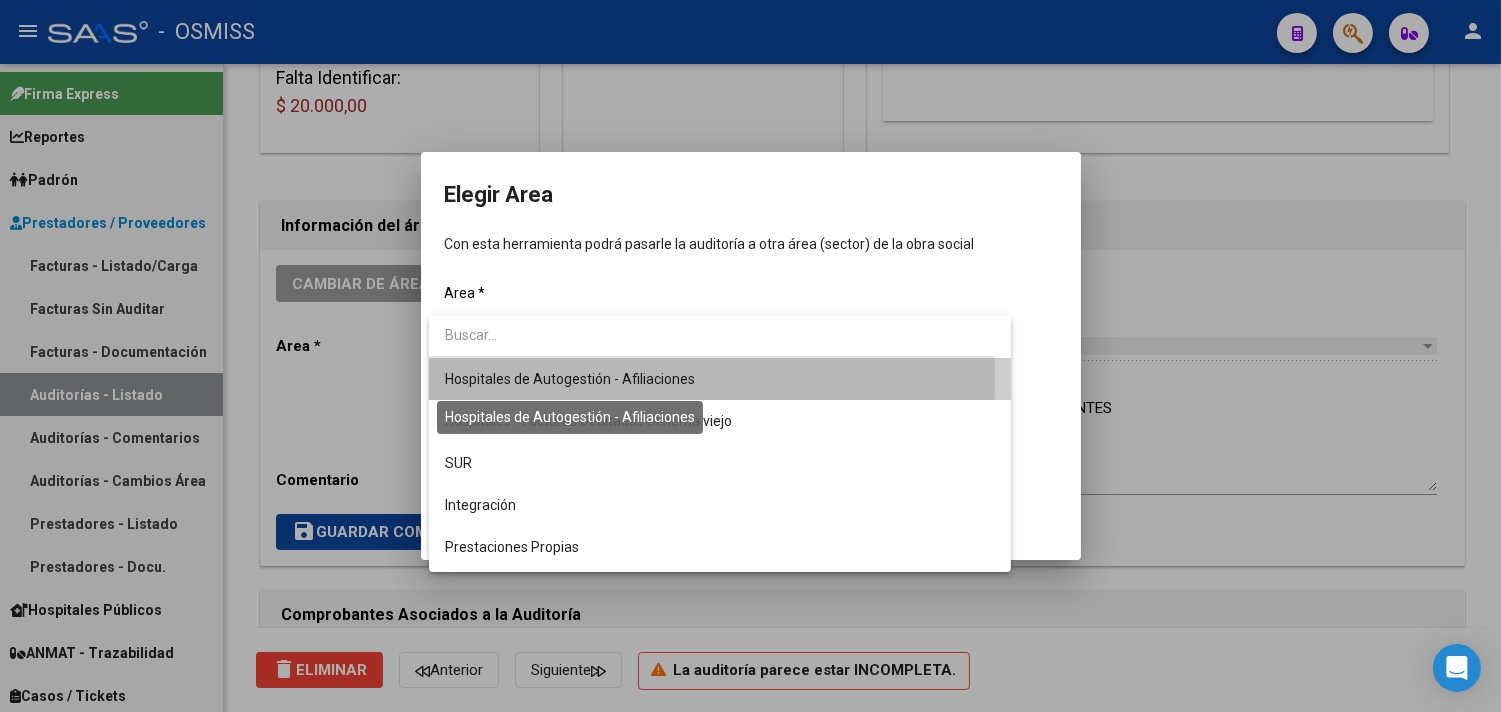 click on "Hospitales de Autogestión - Afiliaciones" at bounding box center (570, 379) 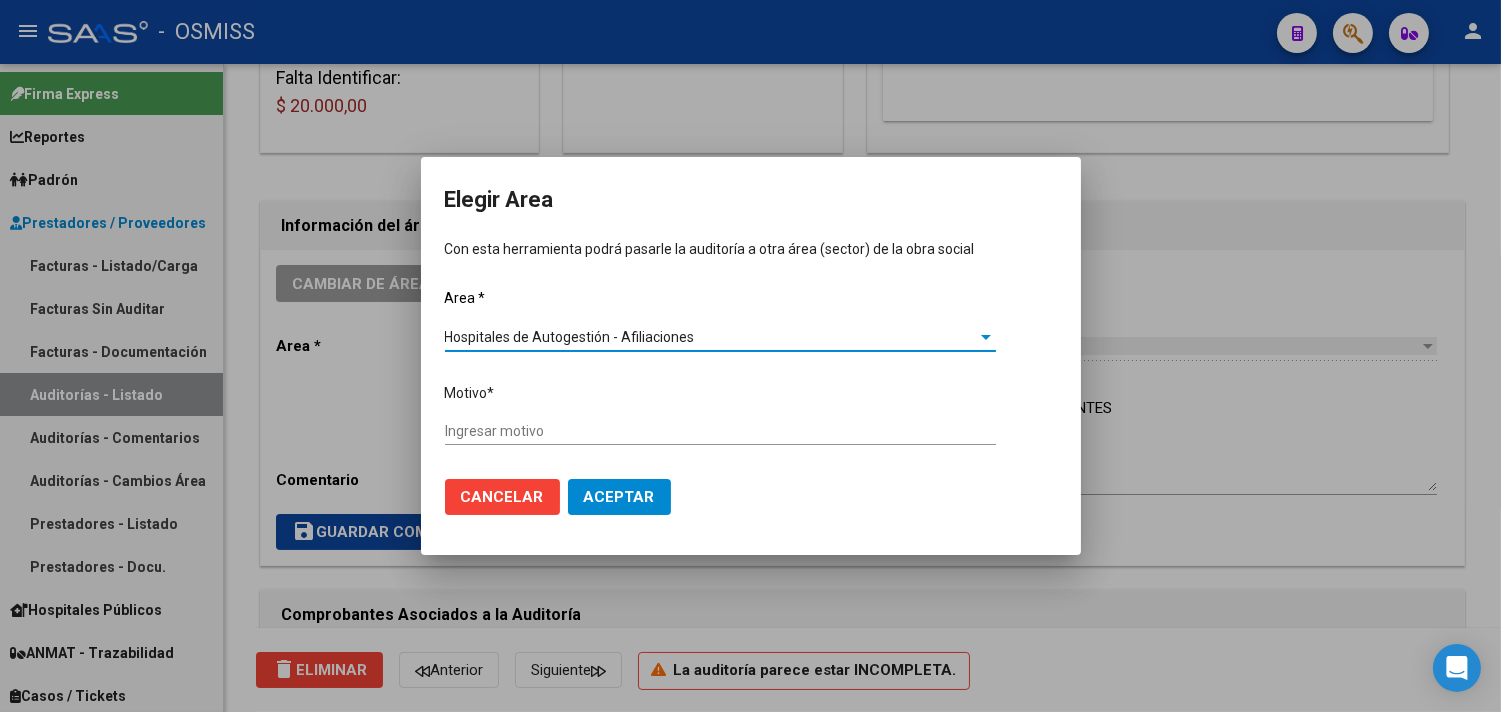 click on "Aceptar" at bounding box center [619, 497] 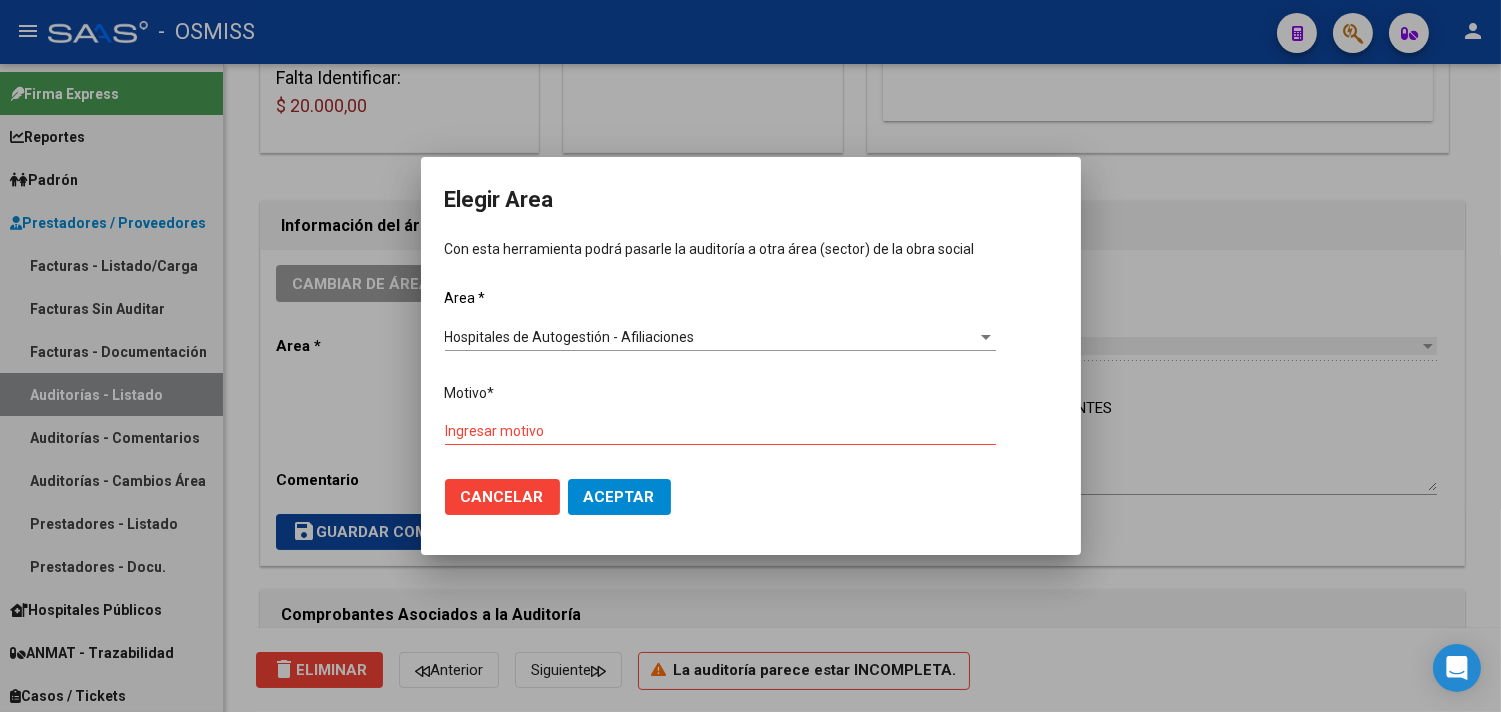 click on "Ingresar motivo" at bounding box center [720, 431] 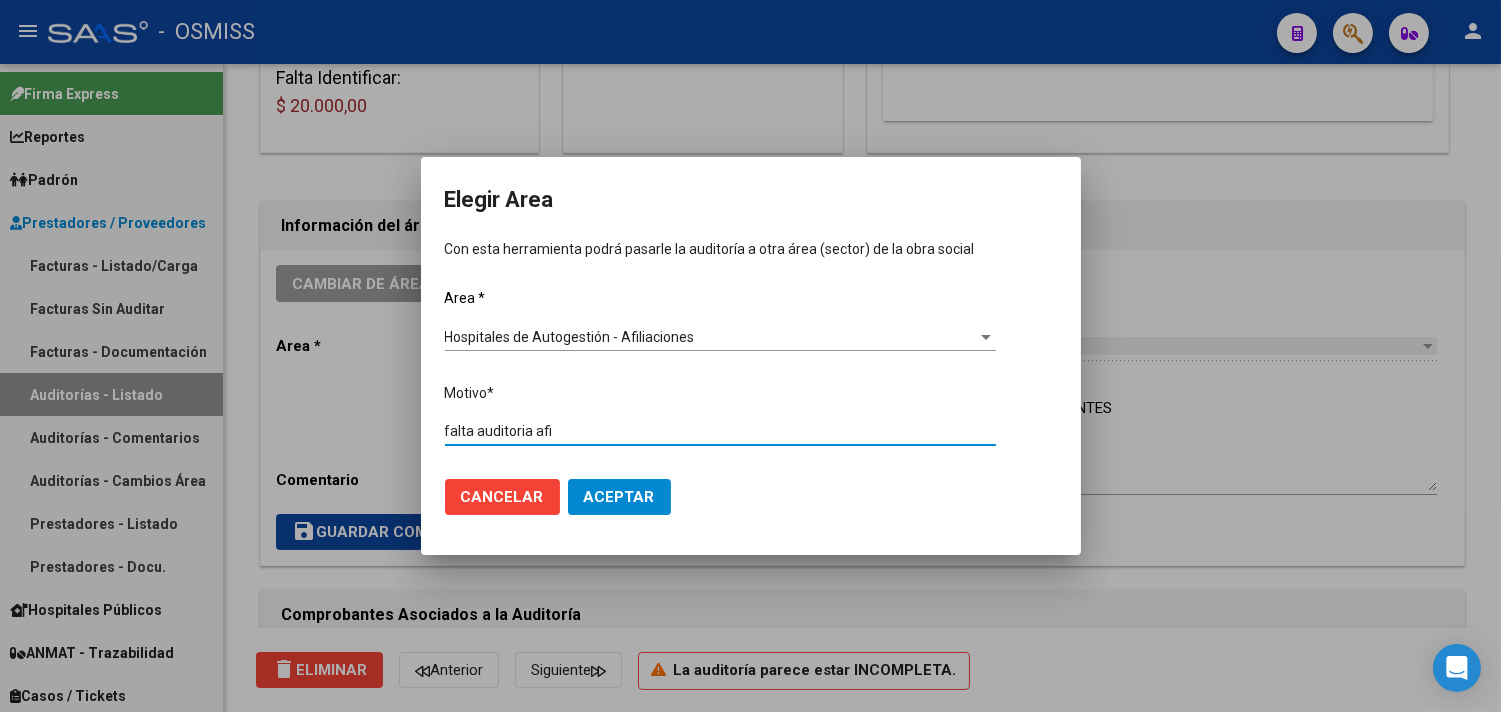 type on "falta auditoria afi" 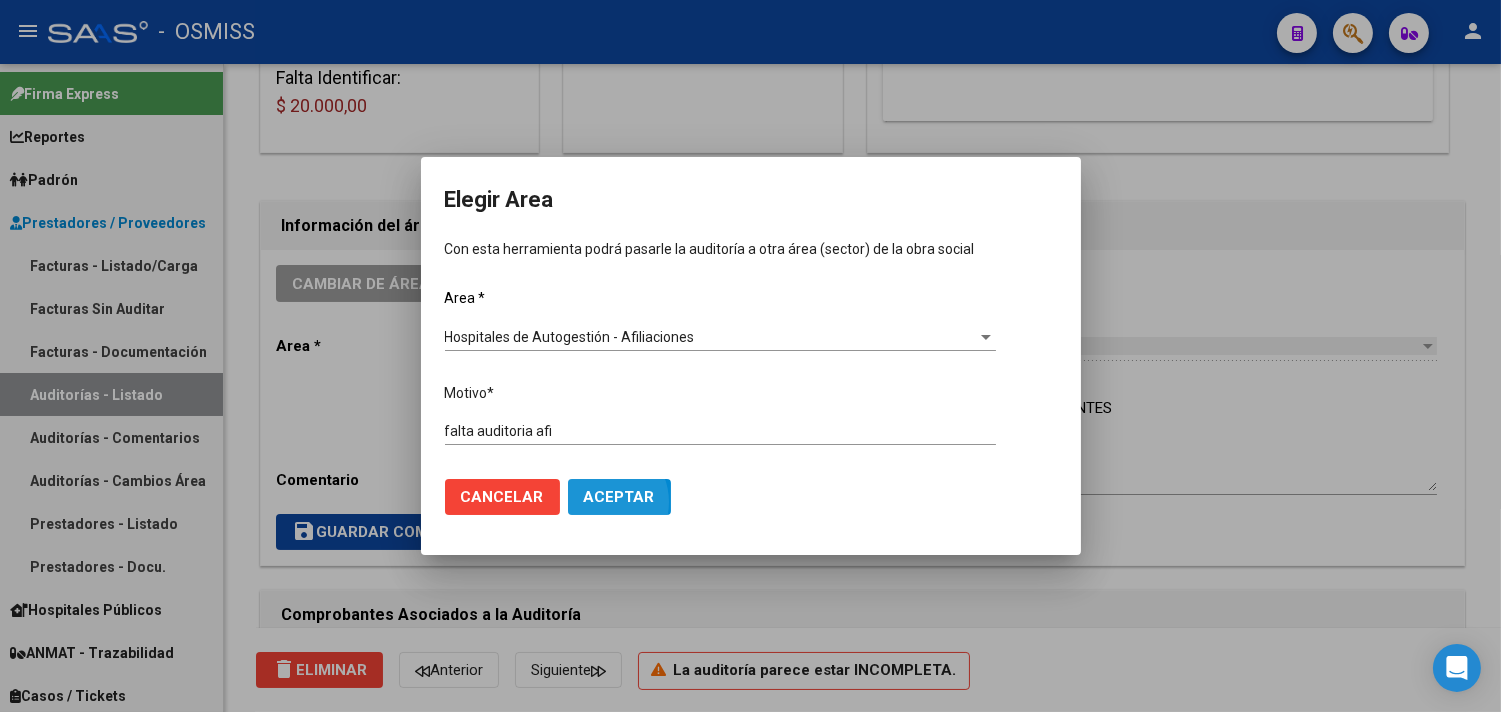 click on "Aceptar" at bounding box center (619, 497) 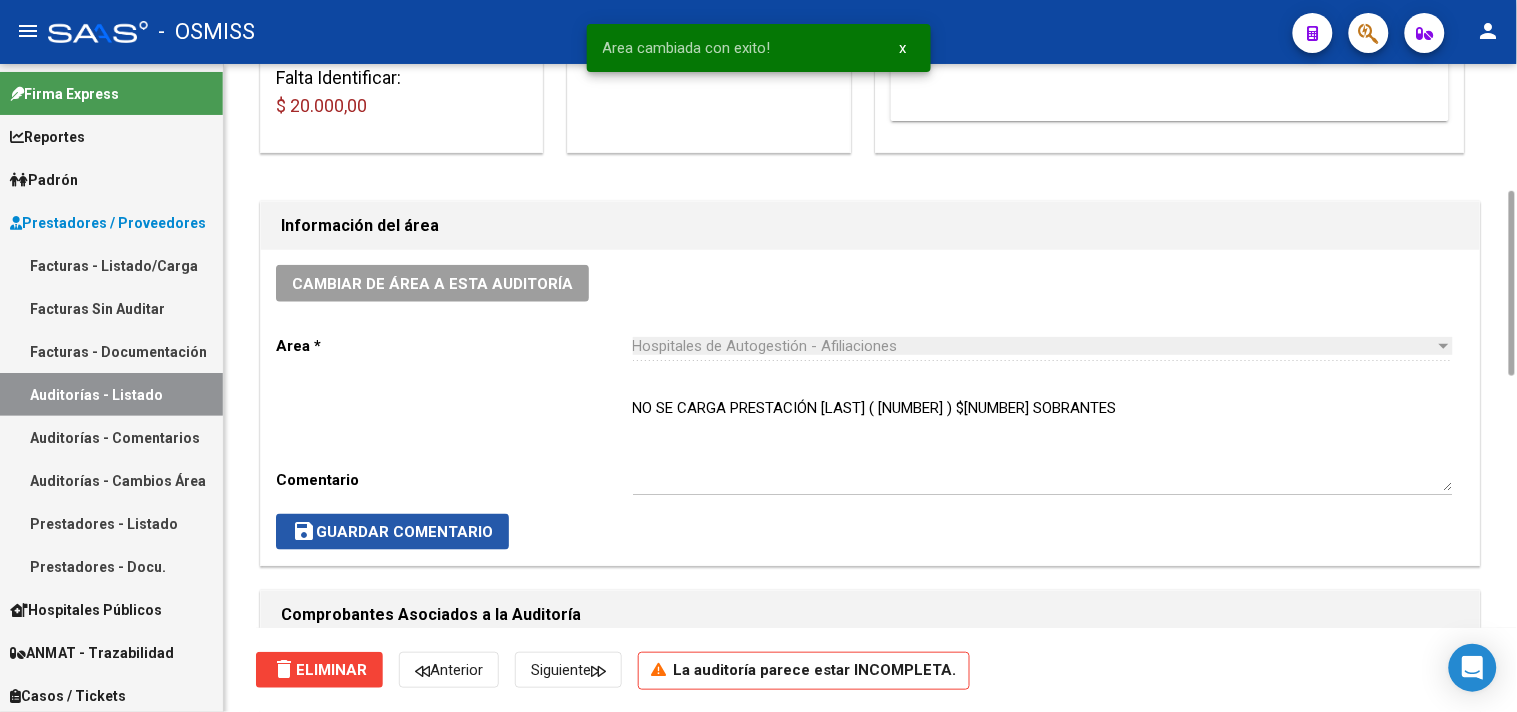 click on "save  Guardar Comentario" 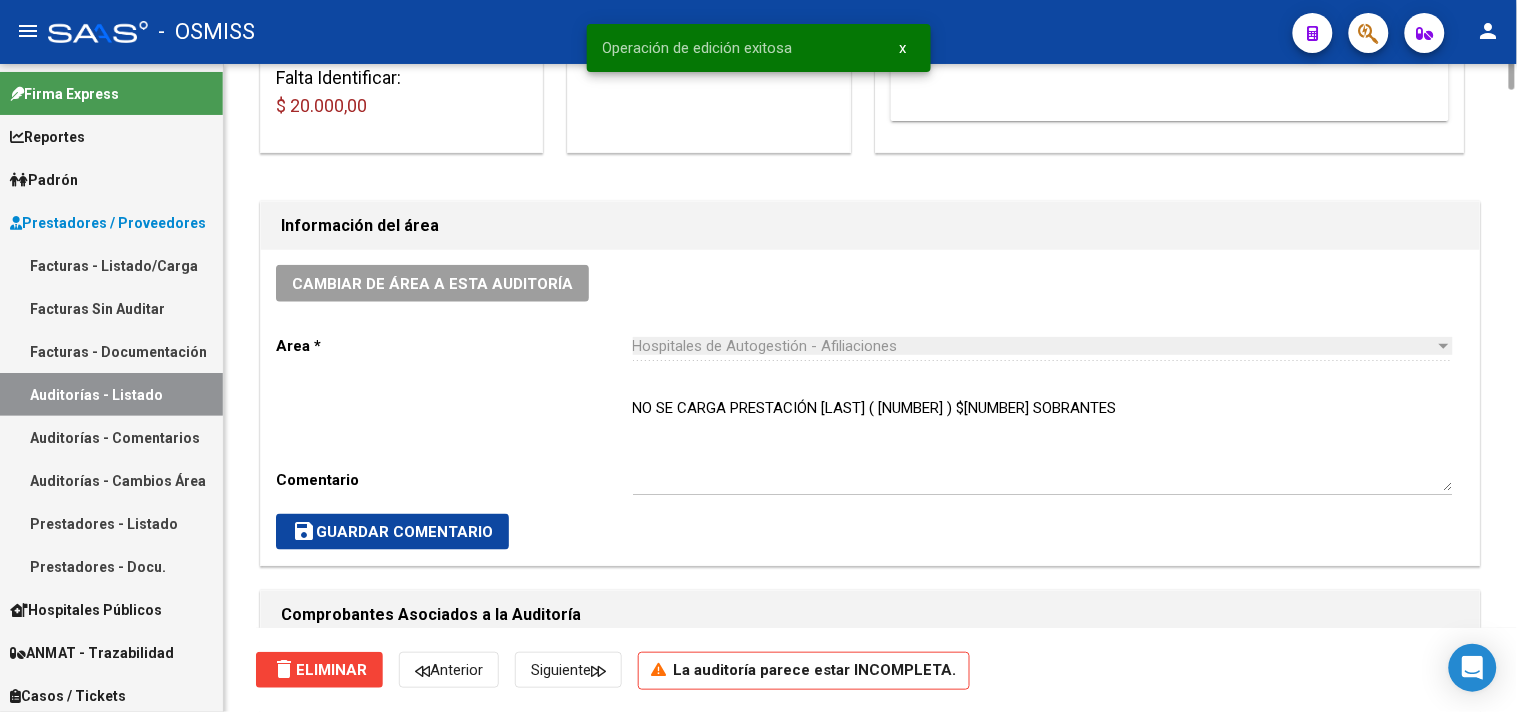 scroll, scrollTop: 0, scrollLeft: 0, axis: both 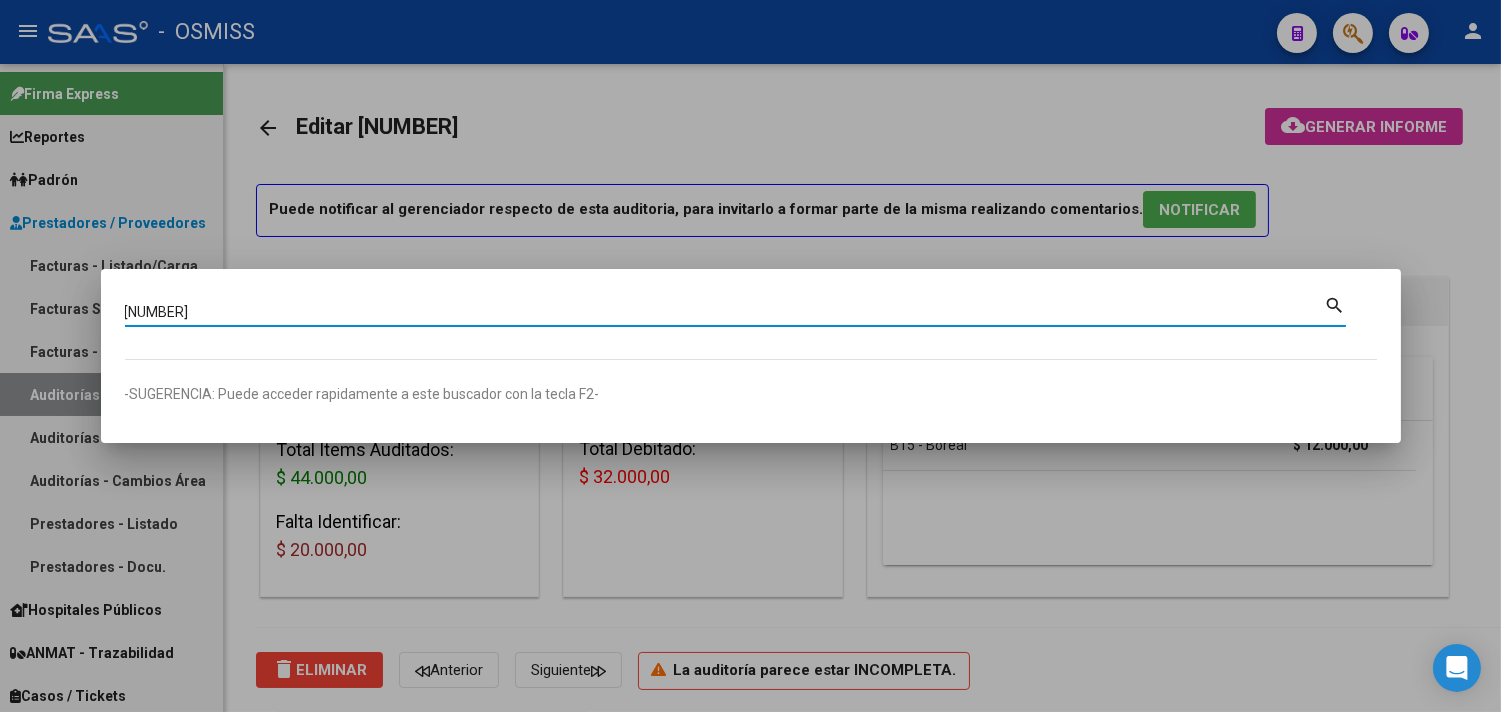 type on "[NUMBER]" 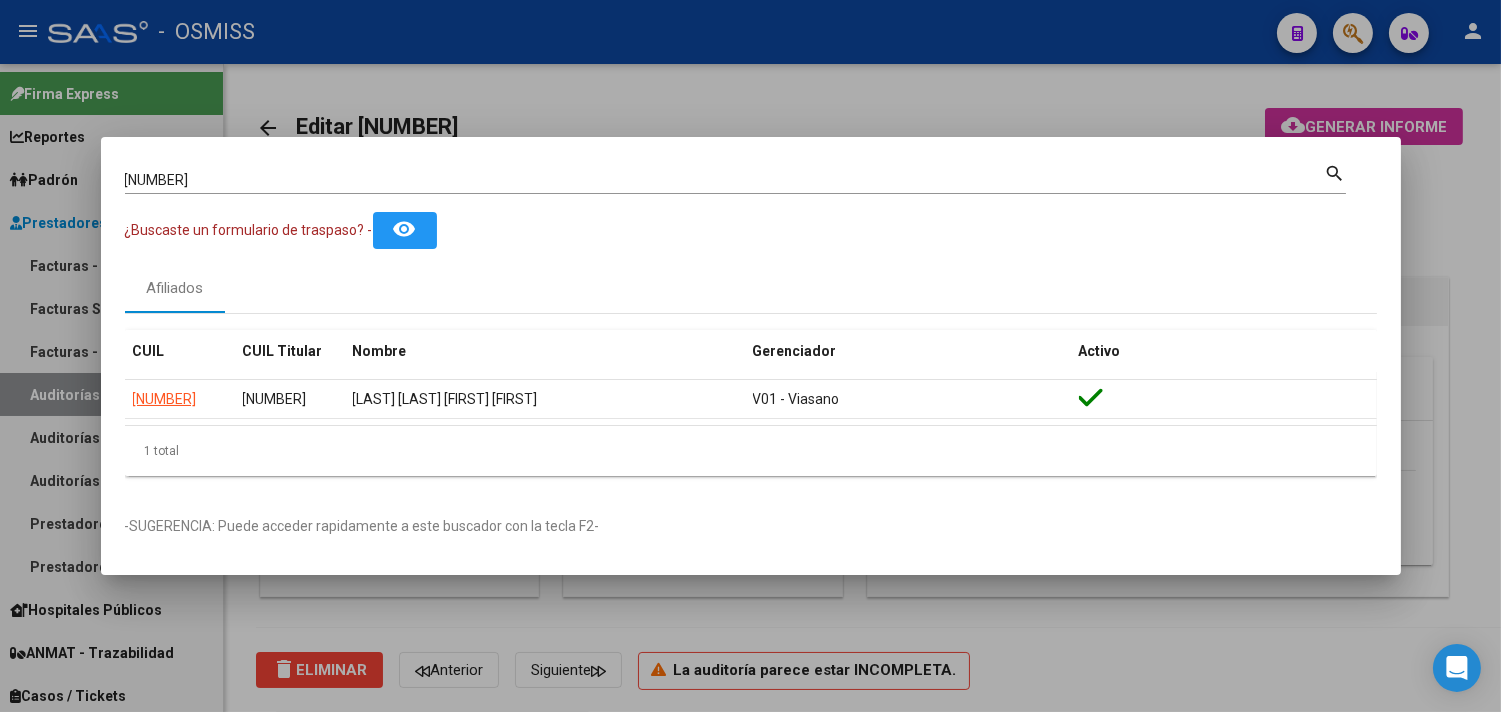 click at bounding box center (750, 356) 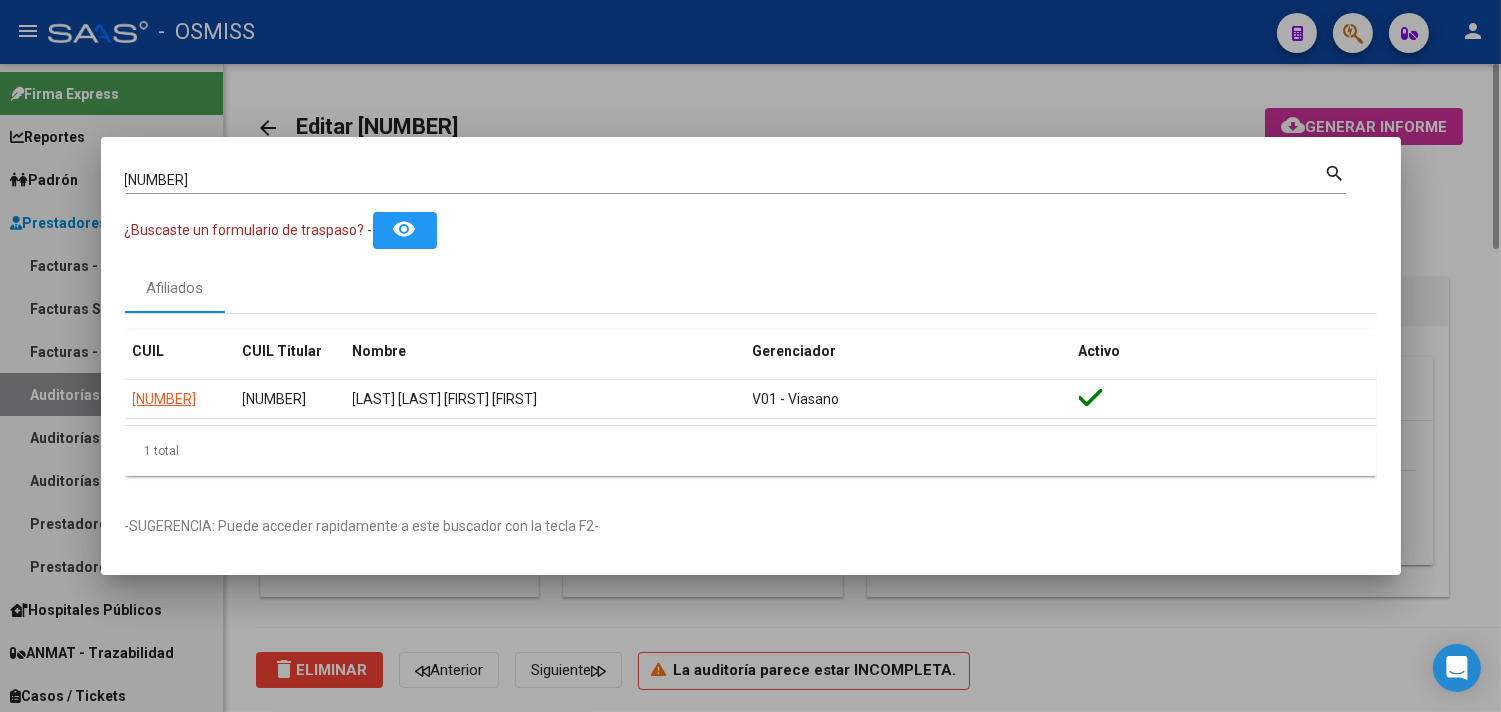 type 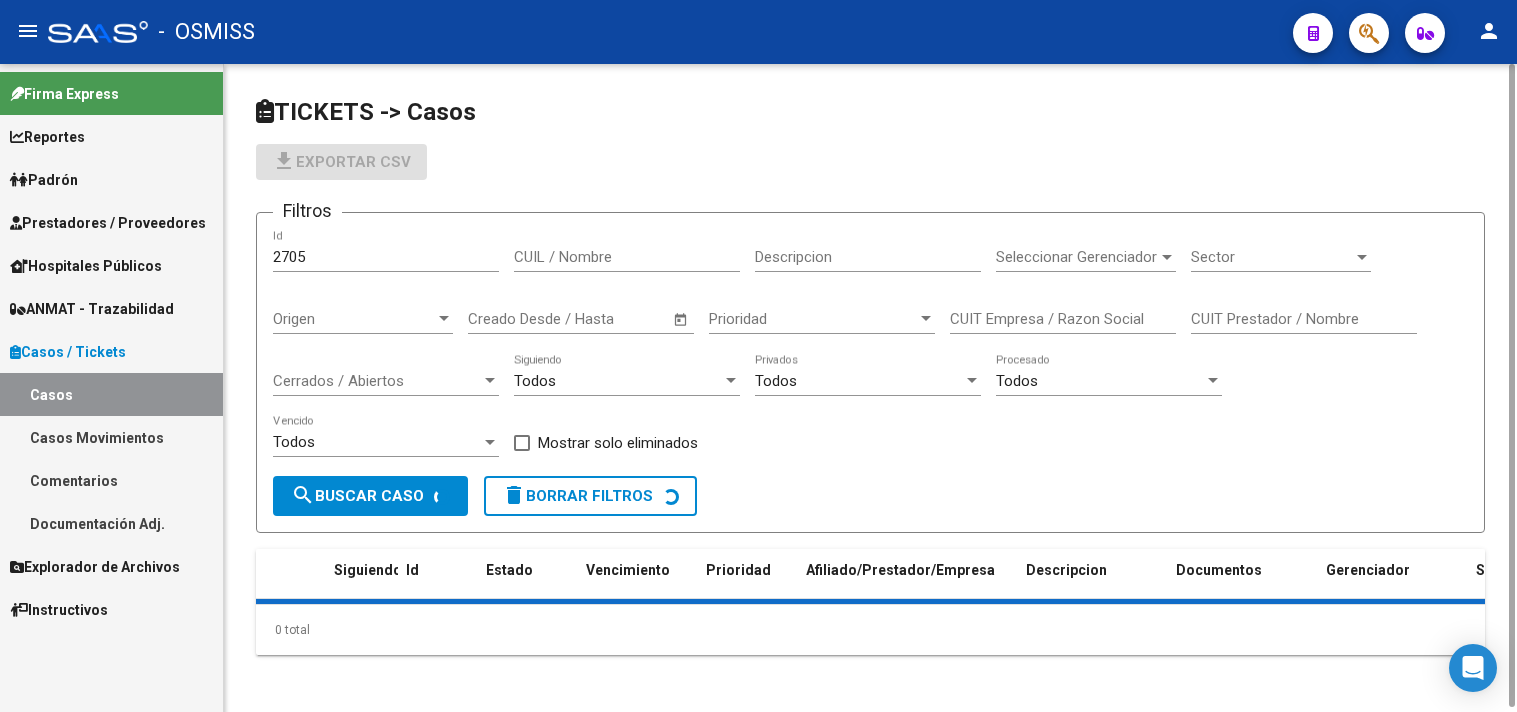 scroll, scrollTop: 0, scrollLeft: 0, axis: both 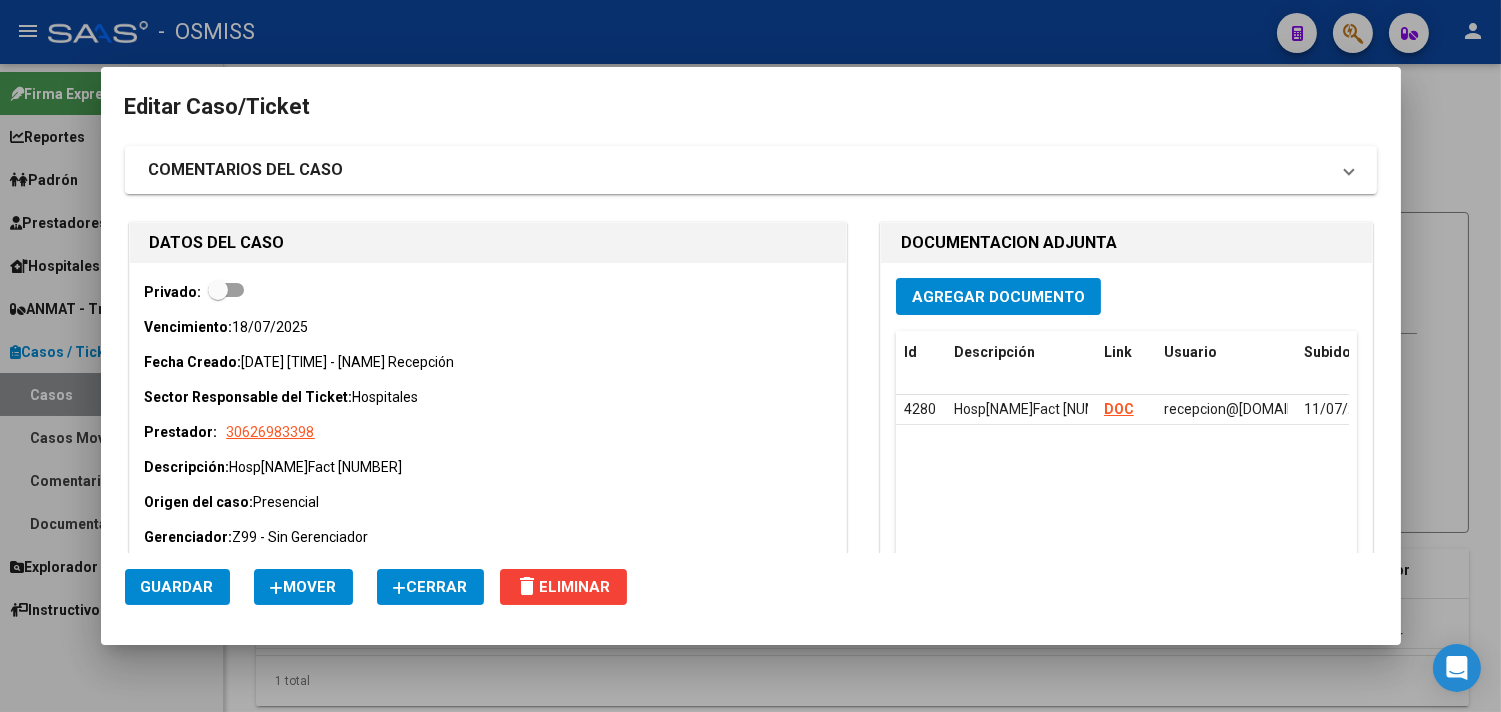 click on "Cerrar" 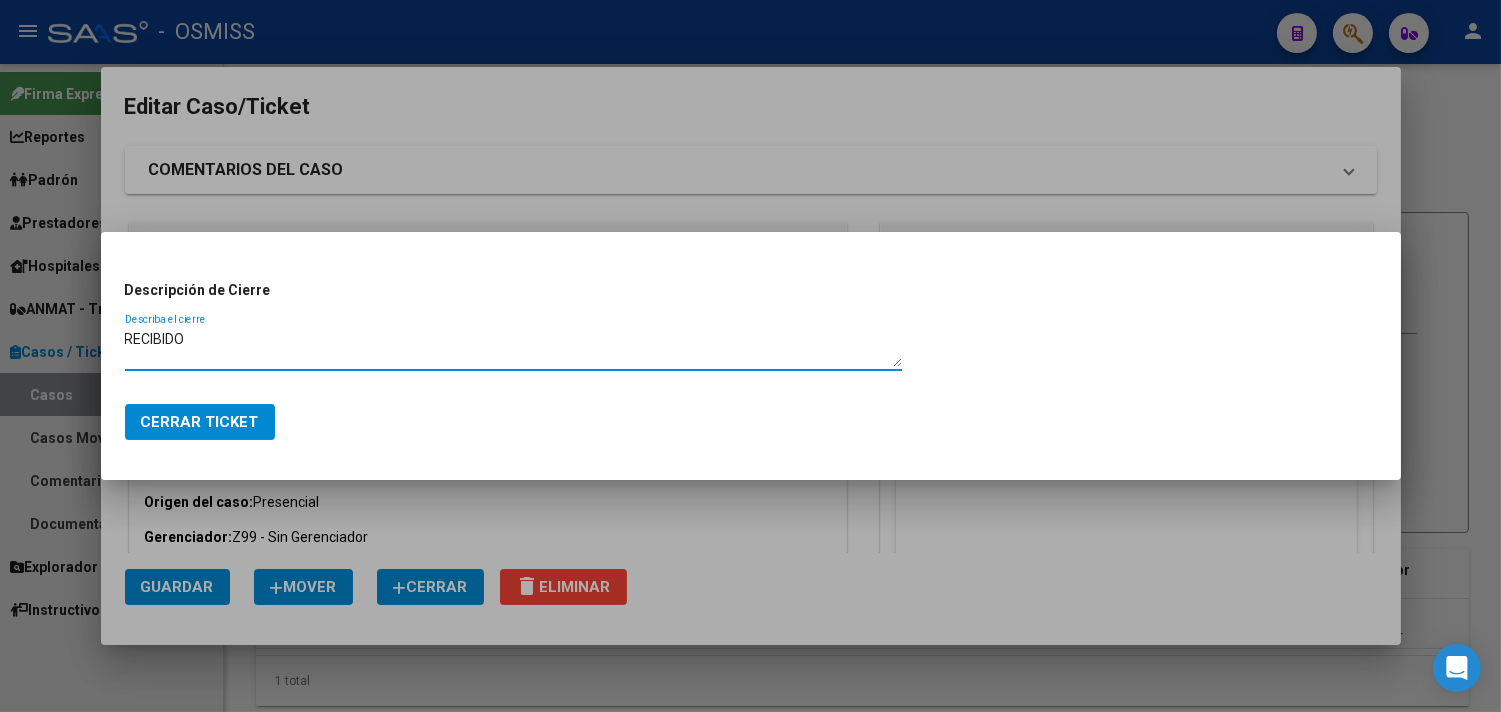 type on "RECIBIDO" 